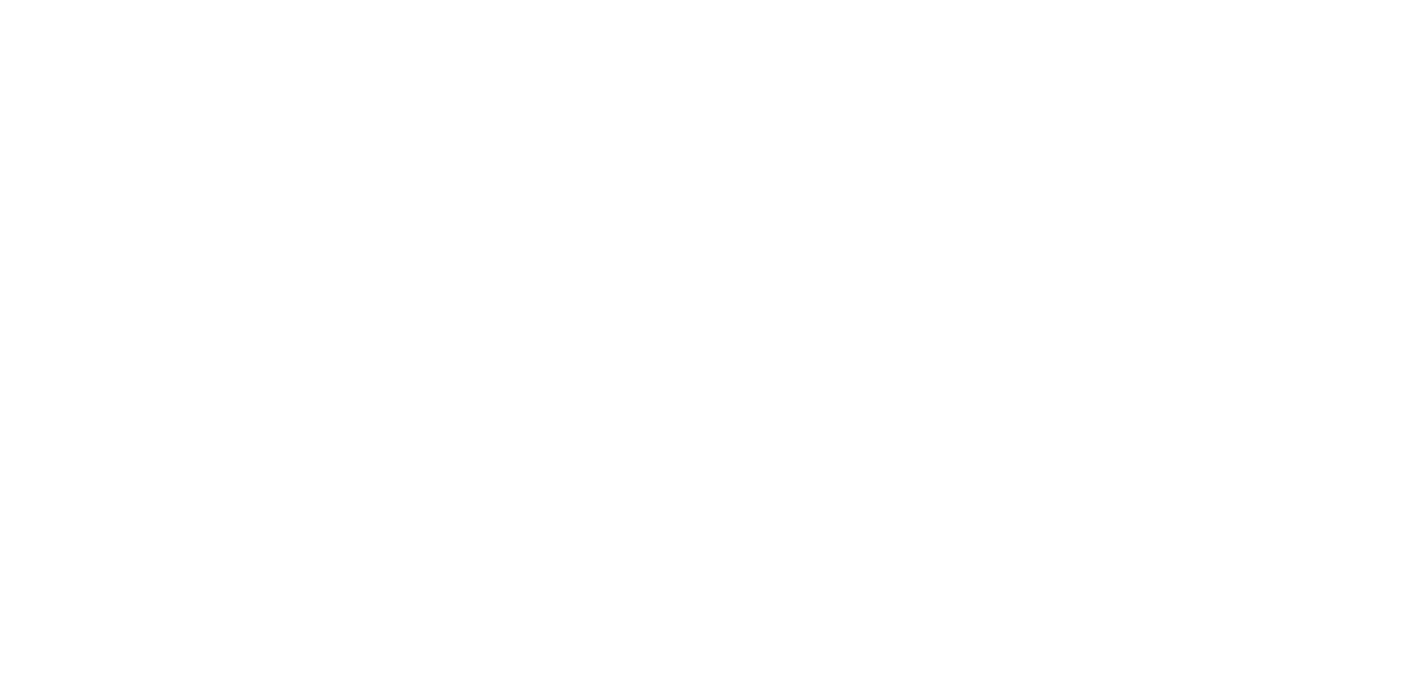 scroll, scrollTop: 0, scrollLeft: 0, axis: both 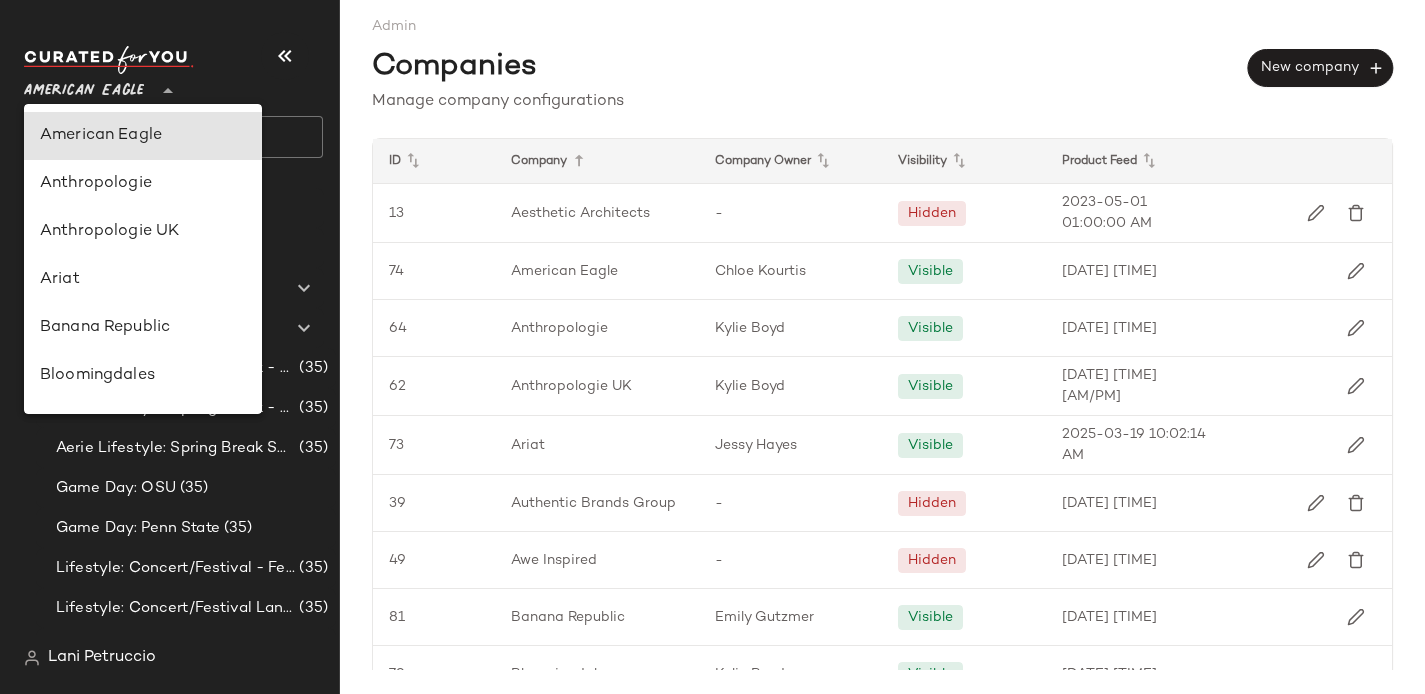 click on "American Eagle" at bounding box center [84, 86] 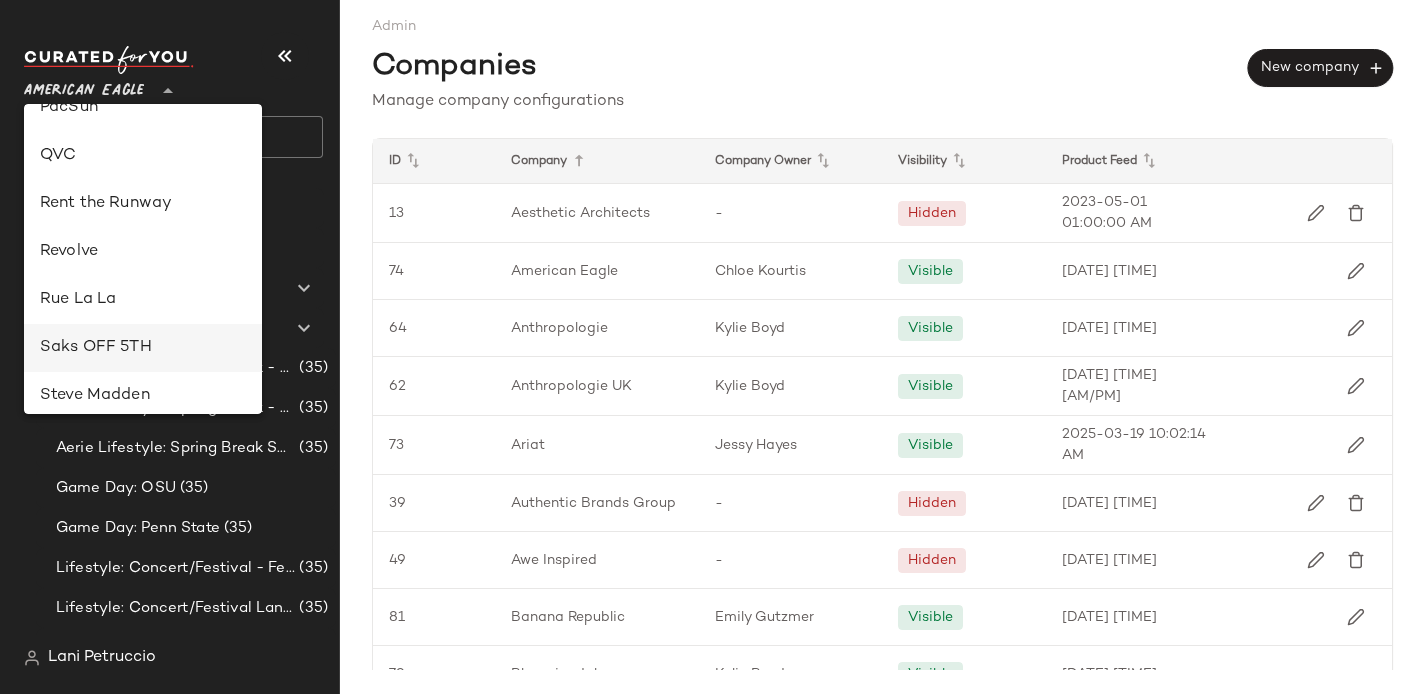 scroll, scrollTop: 889, scrollLeft: 0, axis: vertical 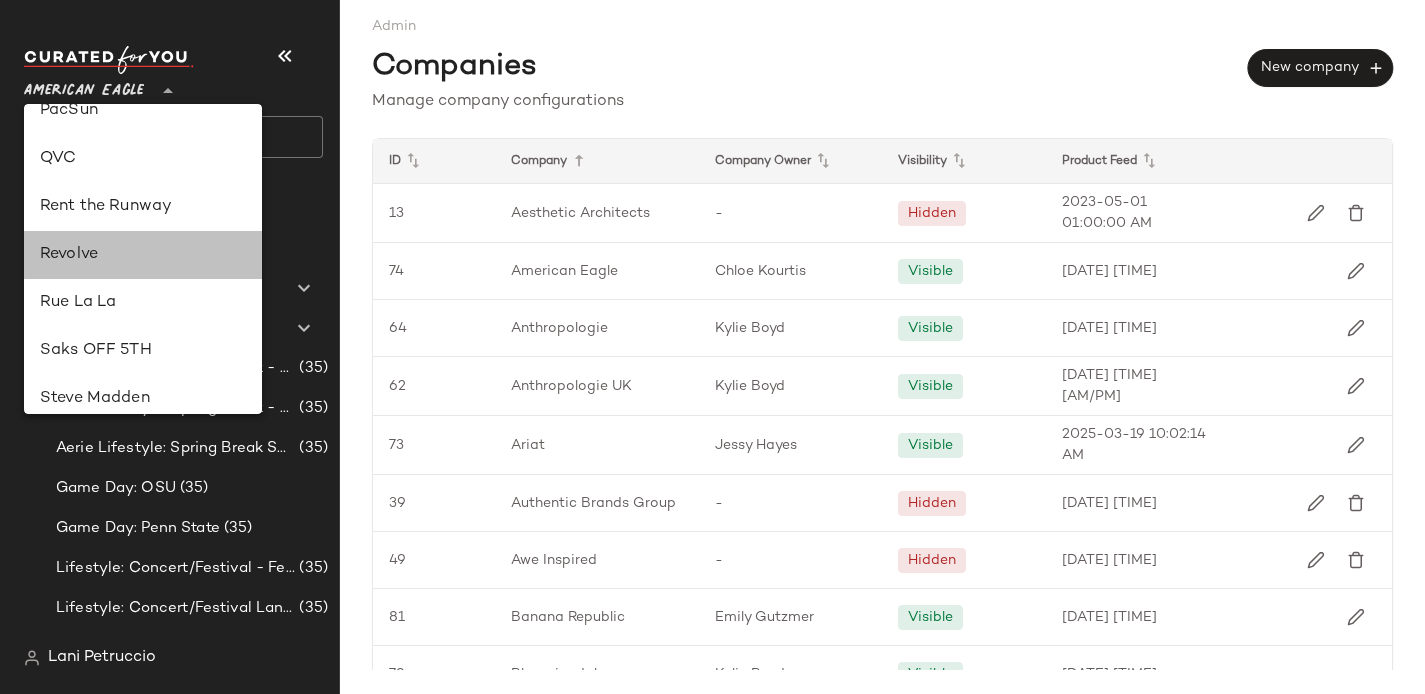 click on "Revolve" at bounding box center [143, 255] 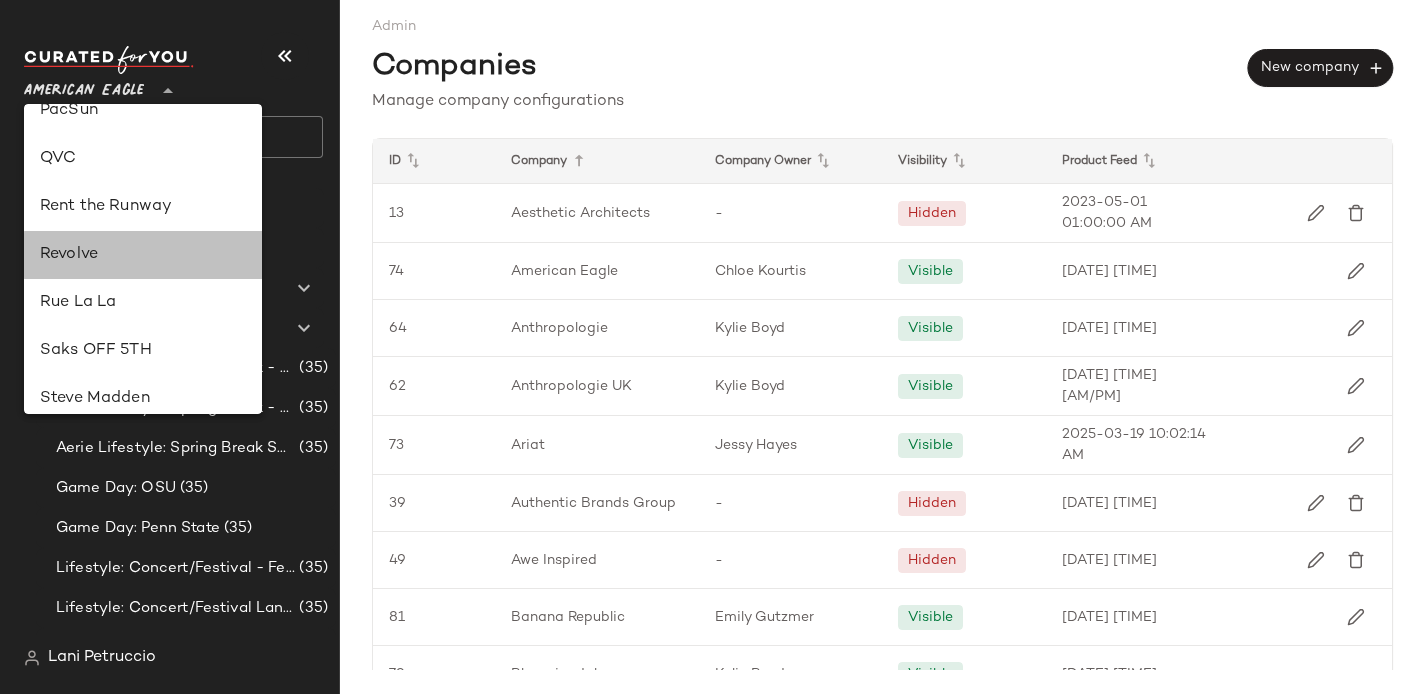 type on "**" 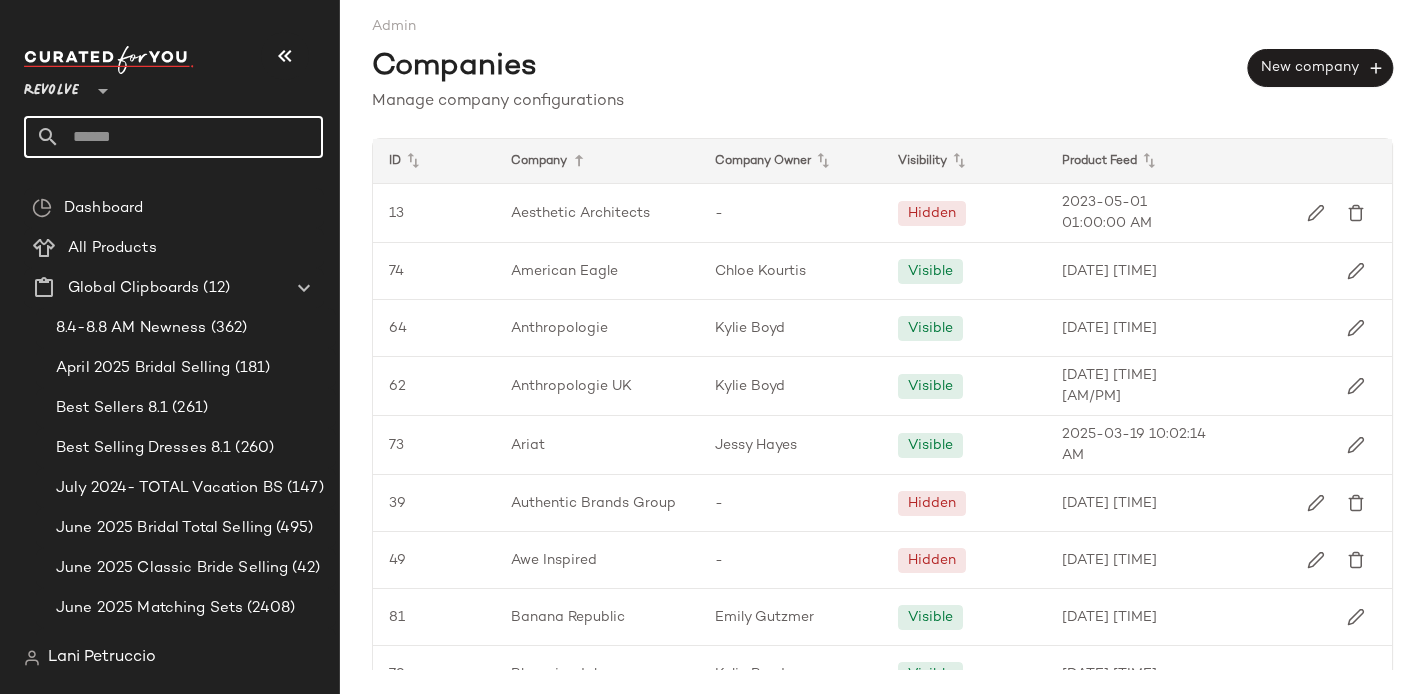 click 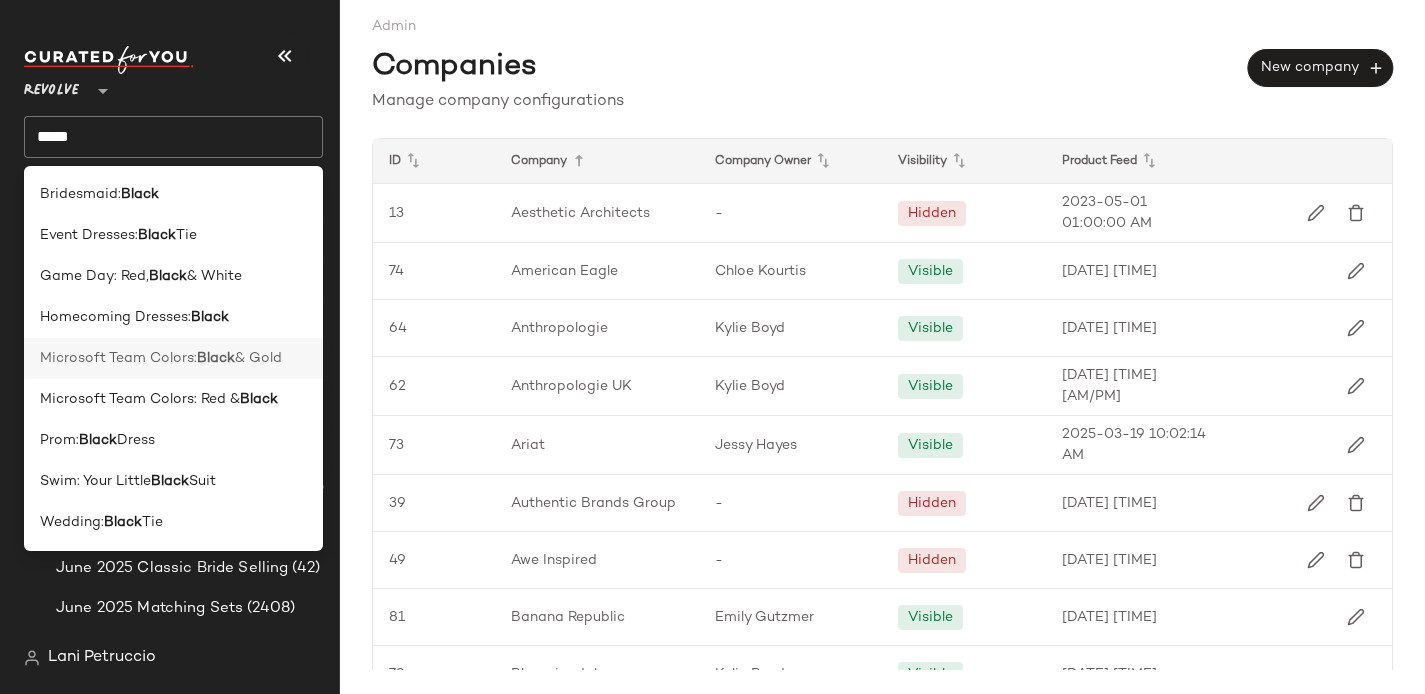click on "Microsoft Team Colors:" at bounding box center (118, 358) 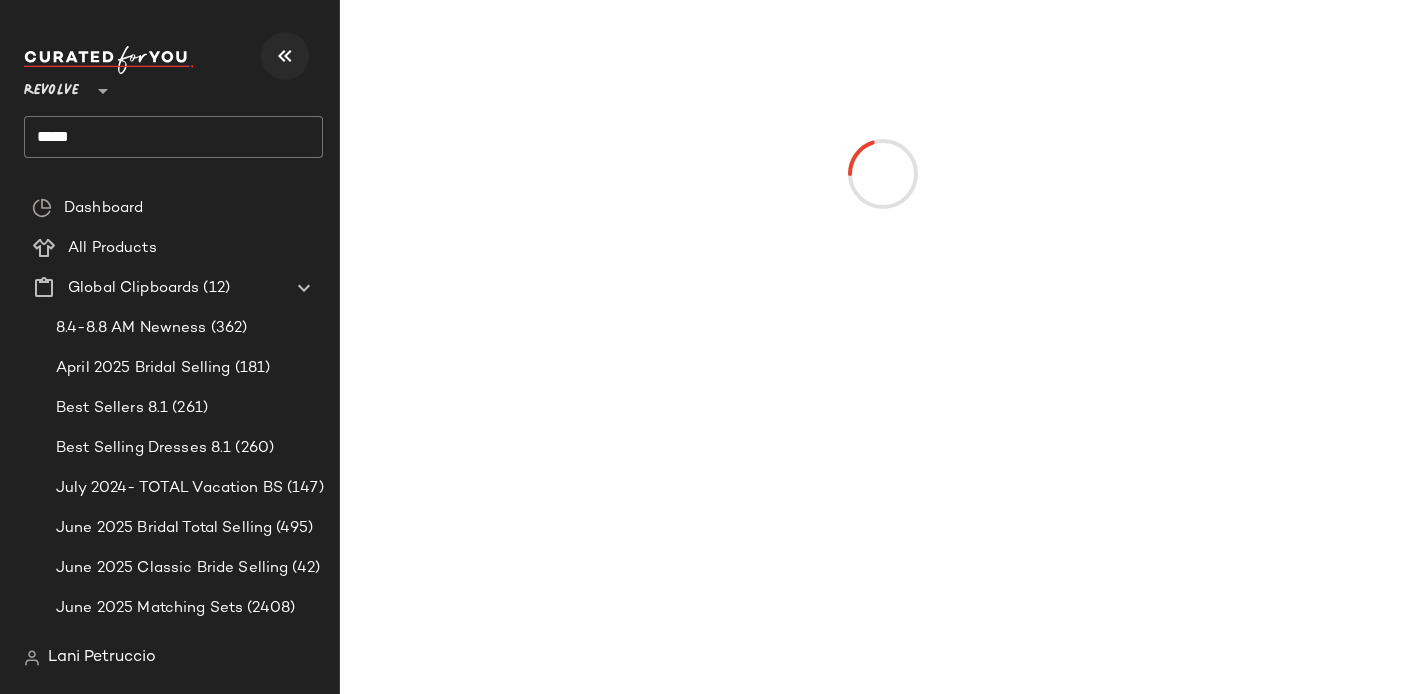 click at bounding box center [285, 56] 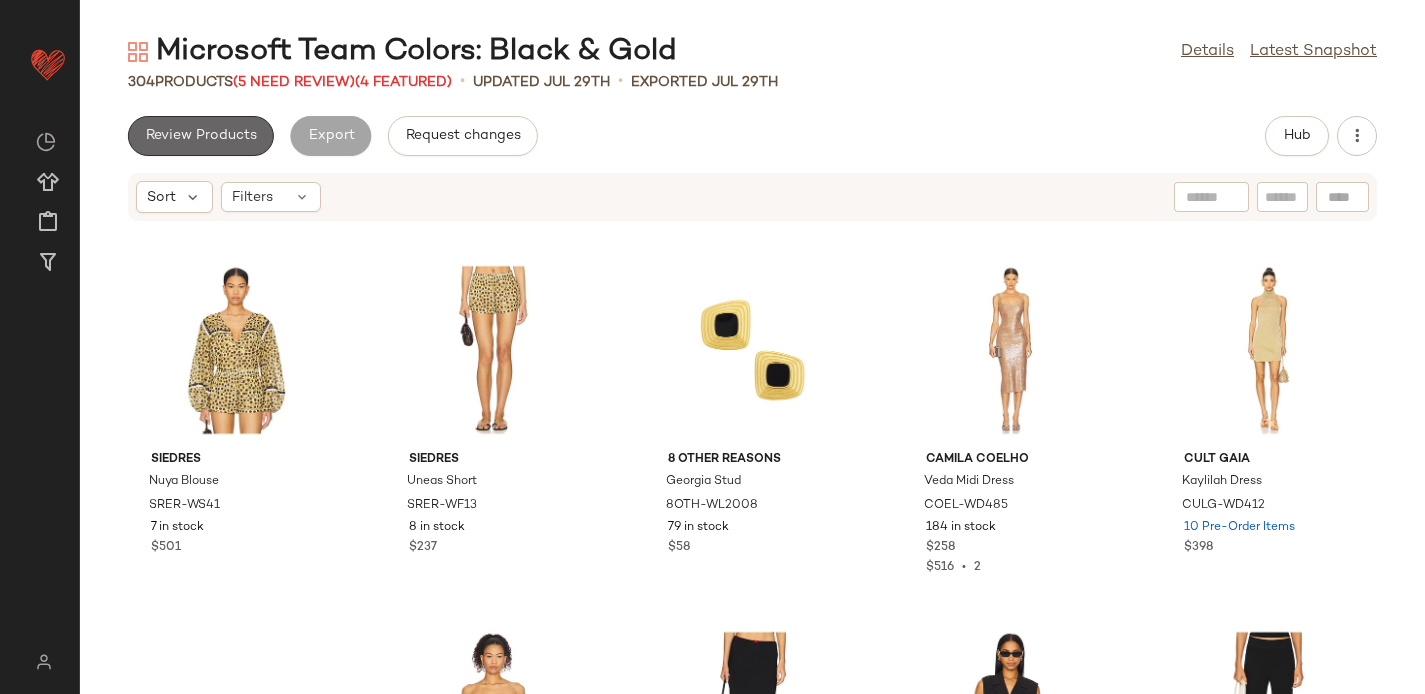 click on "Review Products" 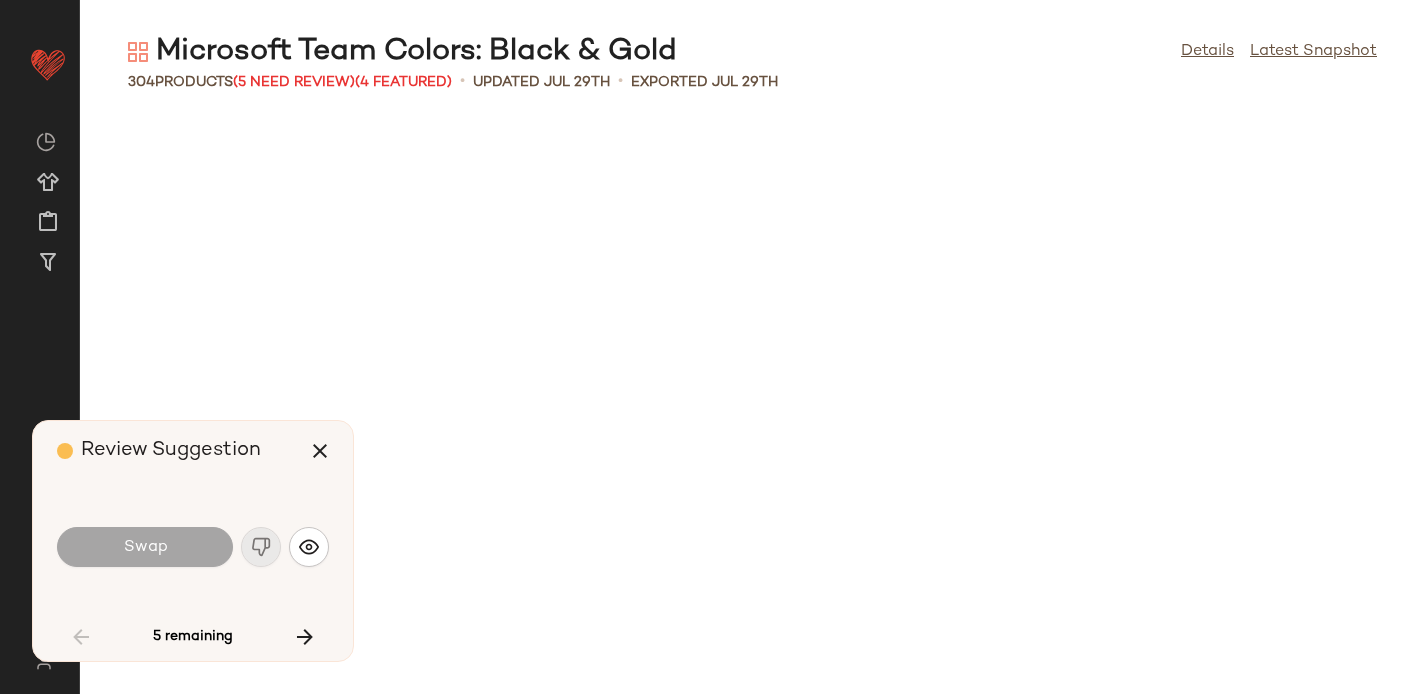scroll, scrollTop: 1830, scrollLeft: 0, axis: vertical 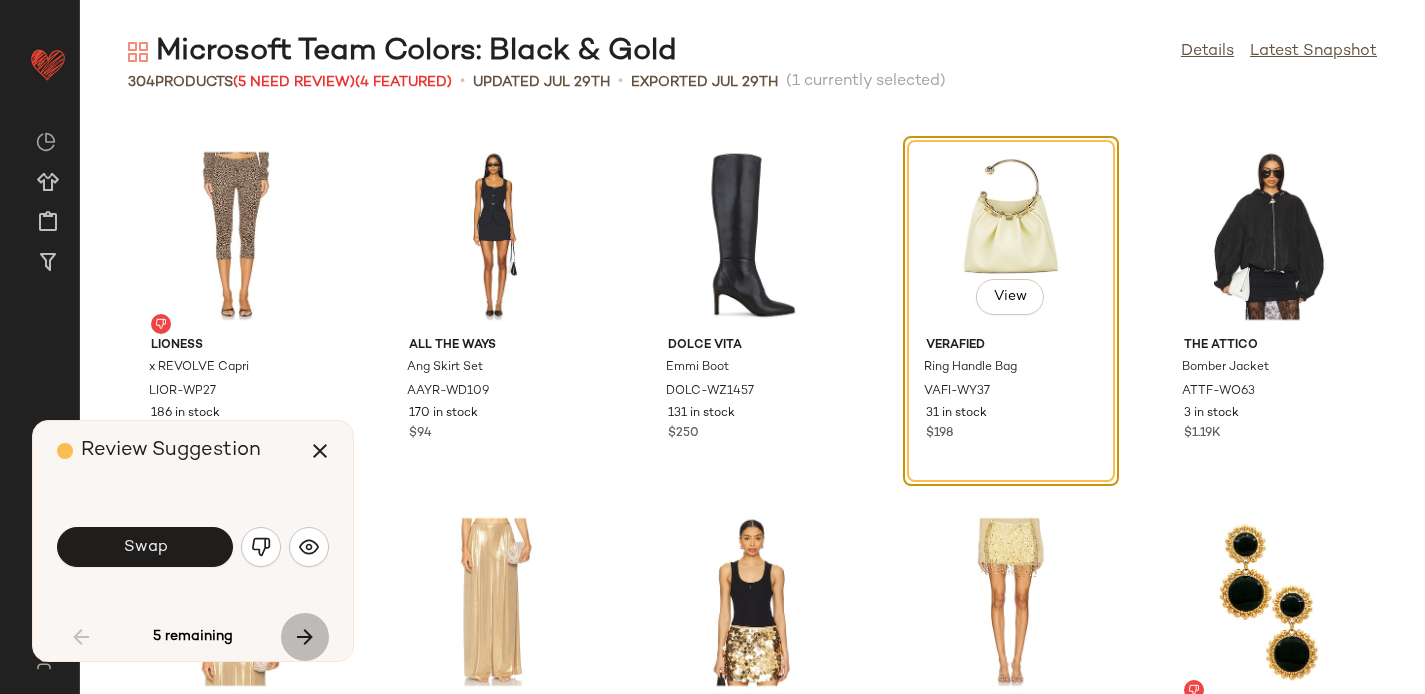 click at bounding box center [305, 637] 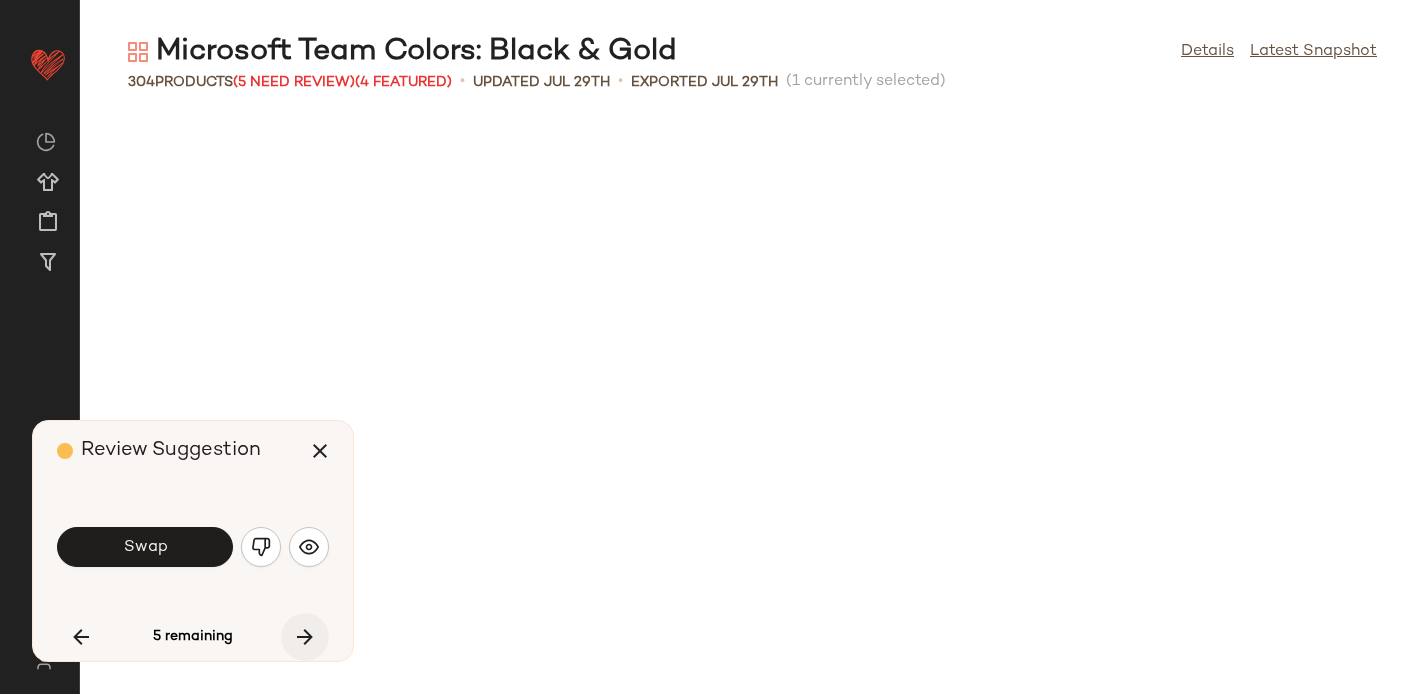 scroll, scrollTop: 10980, scrollLeft: 0, axis: vertical 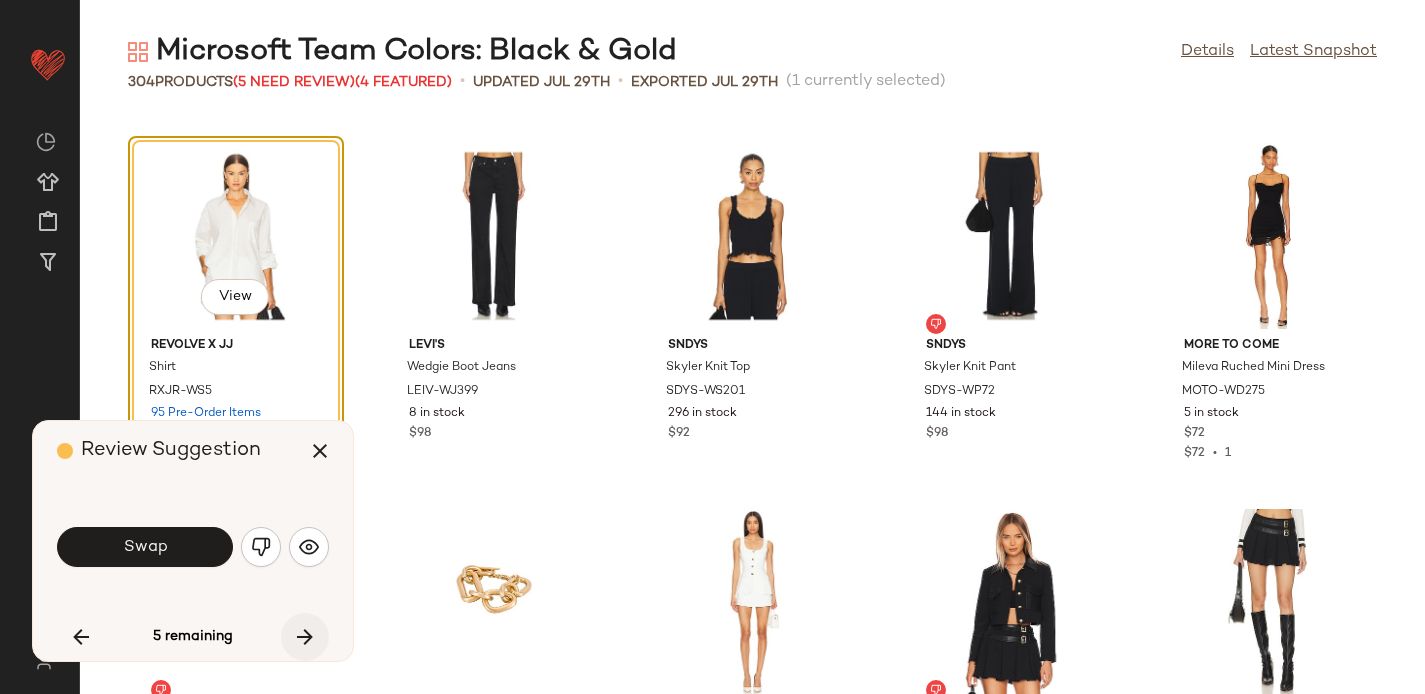 click at bounding box center [305, 637] 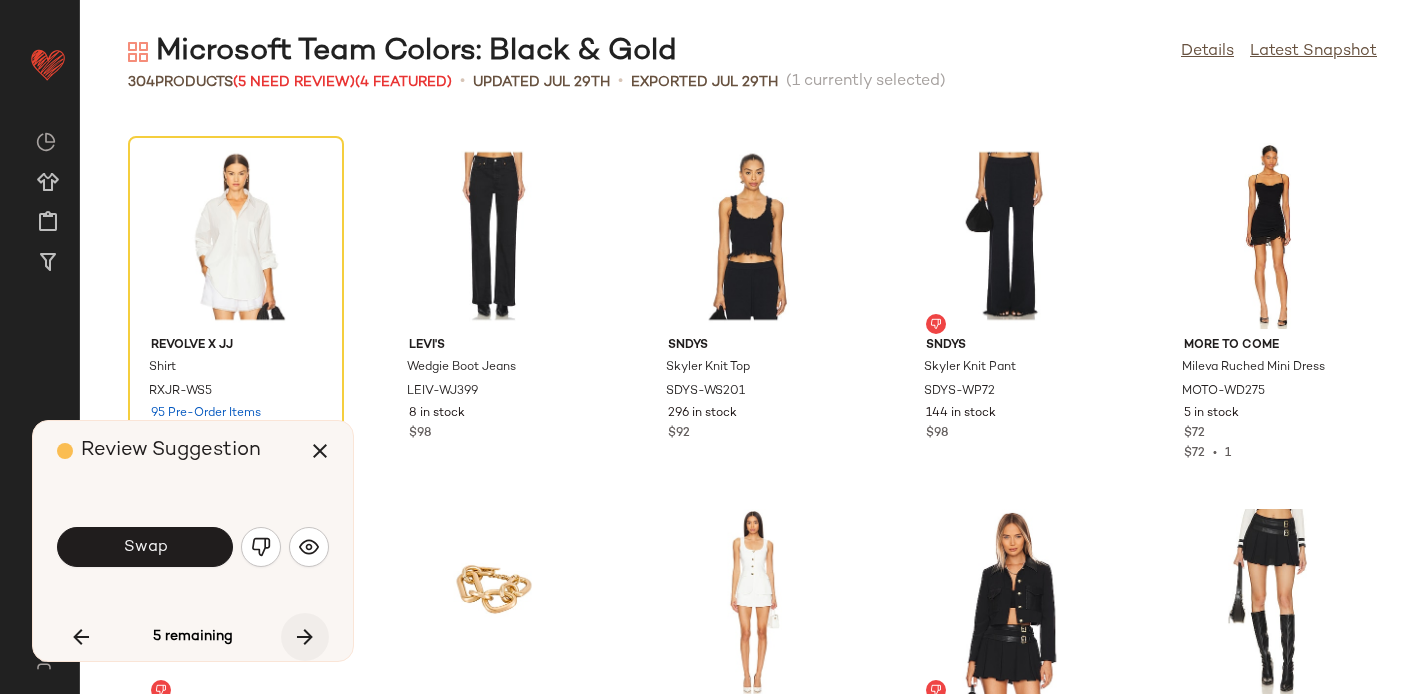 scroll, scrollTop: 11712, scrollLeft: 0, axis: vertical 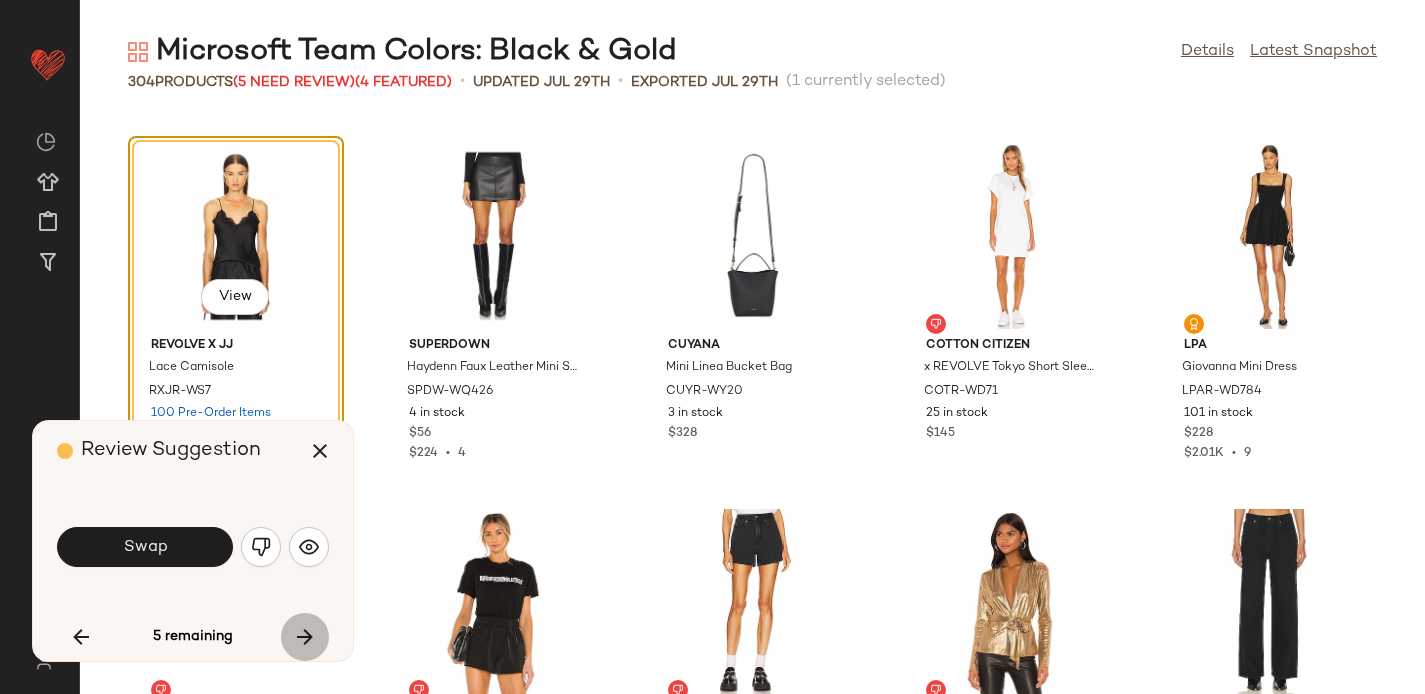 click at bounding box center (305, 637) 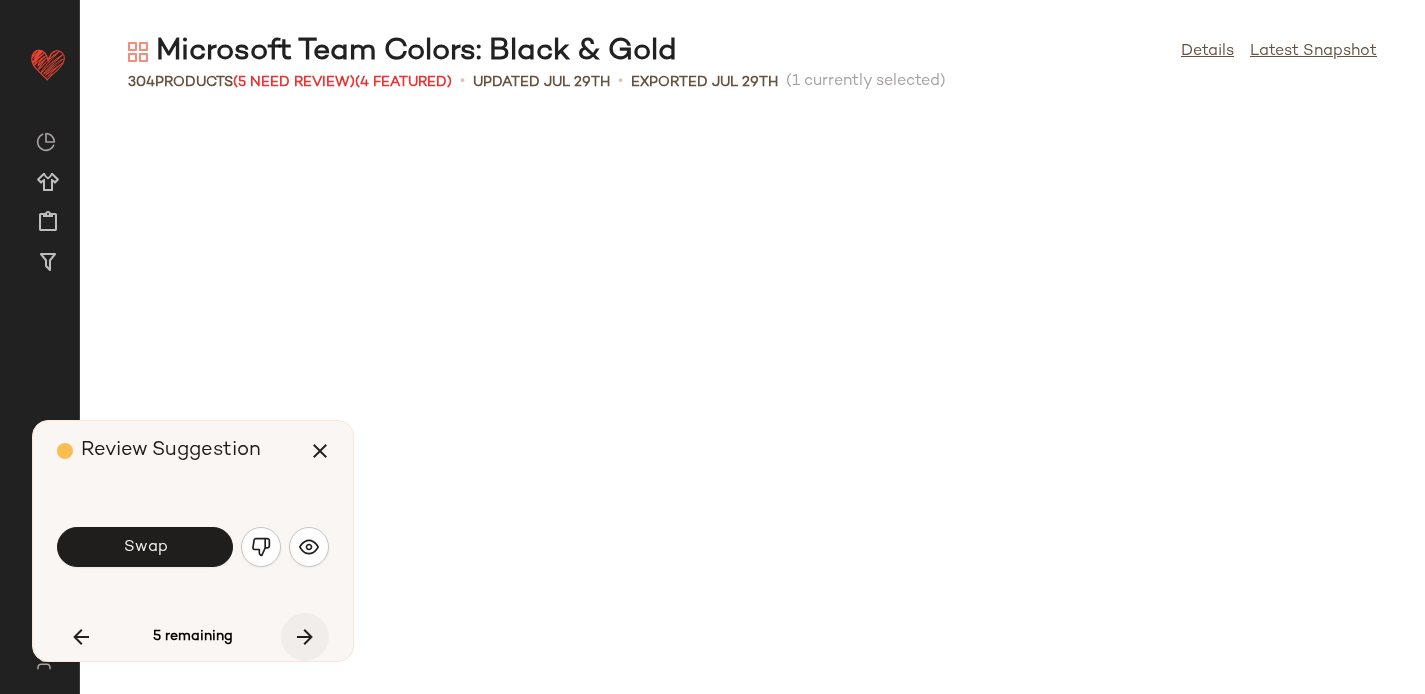 scroll, scrollTop: 15006, scrollLeft: 0, axis: vertical 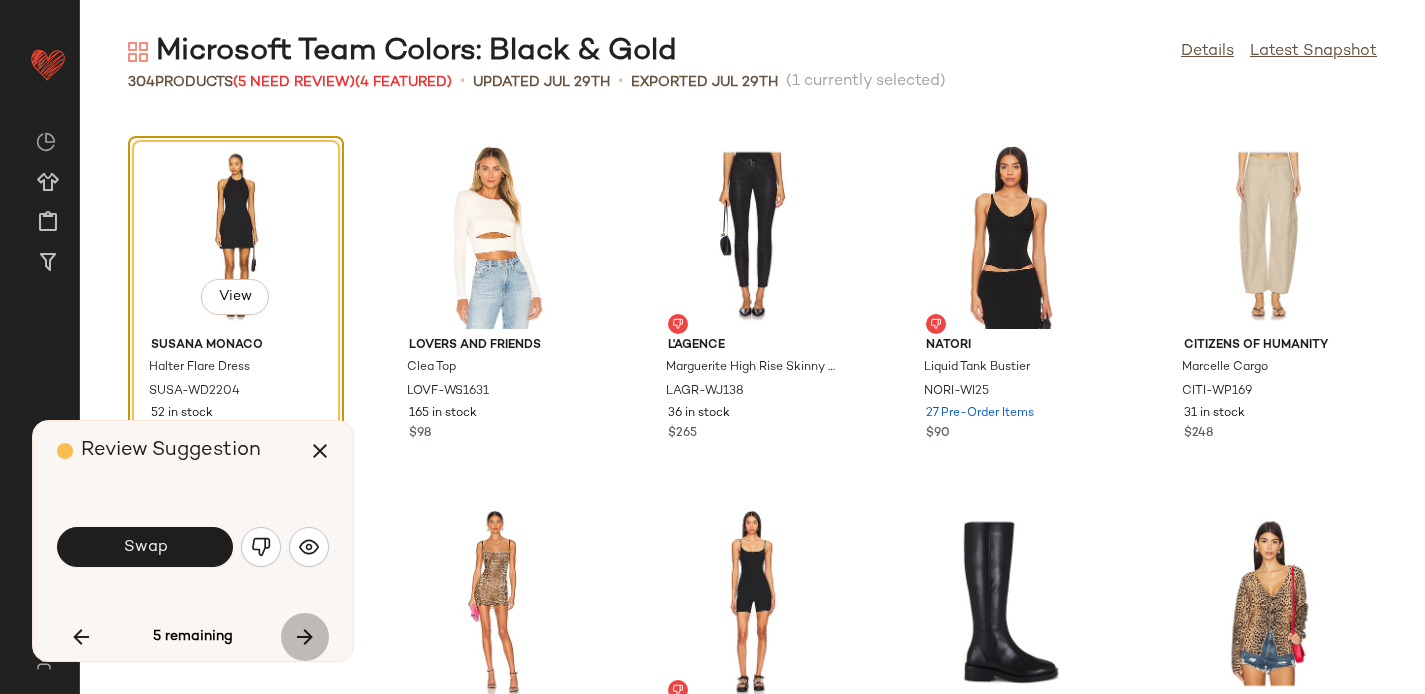 click at bounding box center [305, 637] 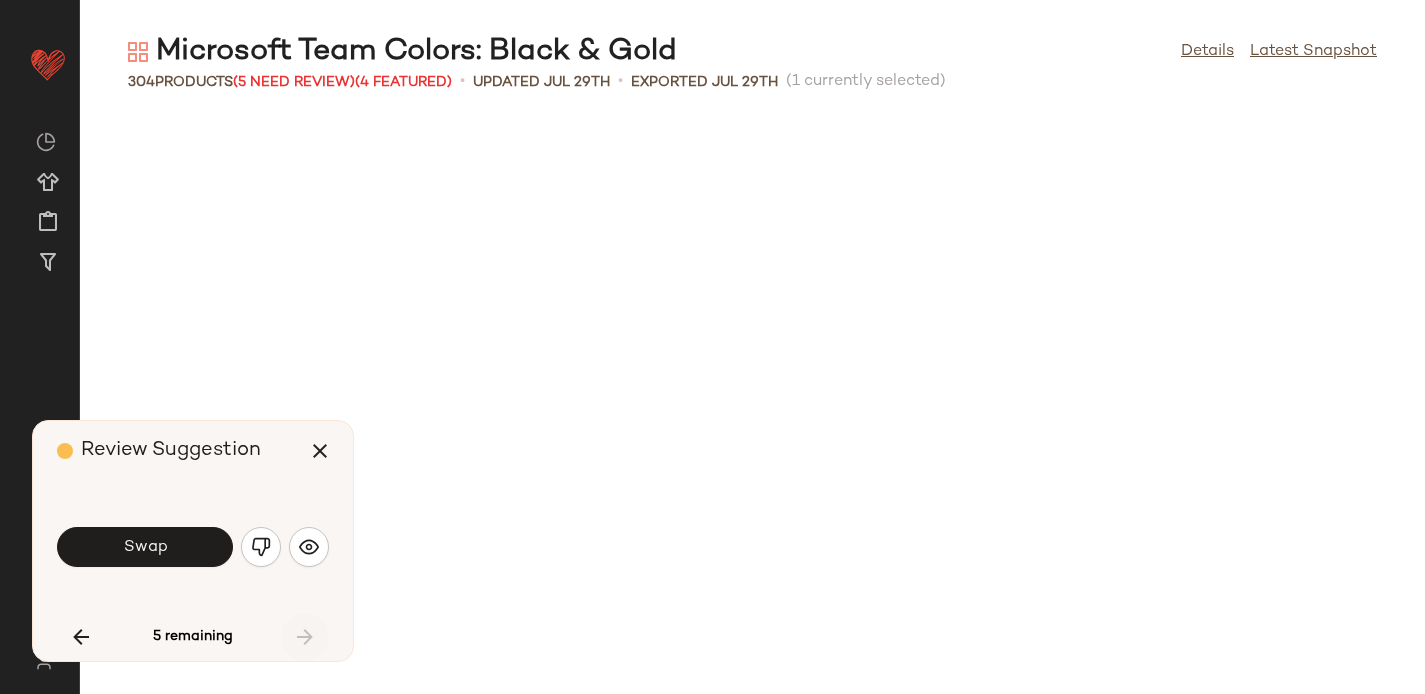 scroll, scrollTop: 16470, scrollLeft: 0, axis: vertical 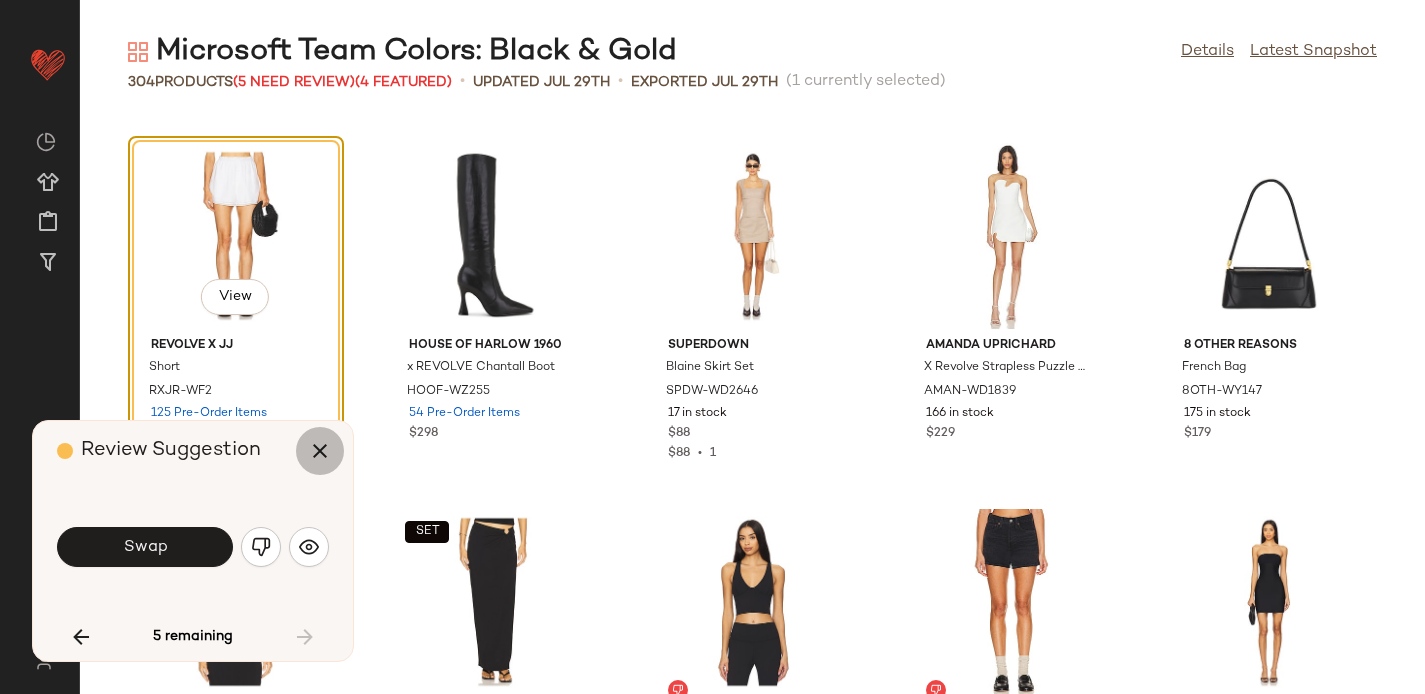 click at bounding box center (320, 451) 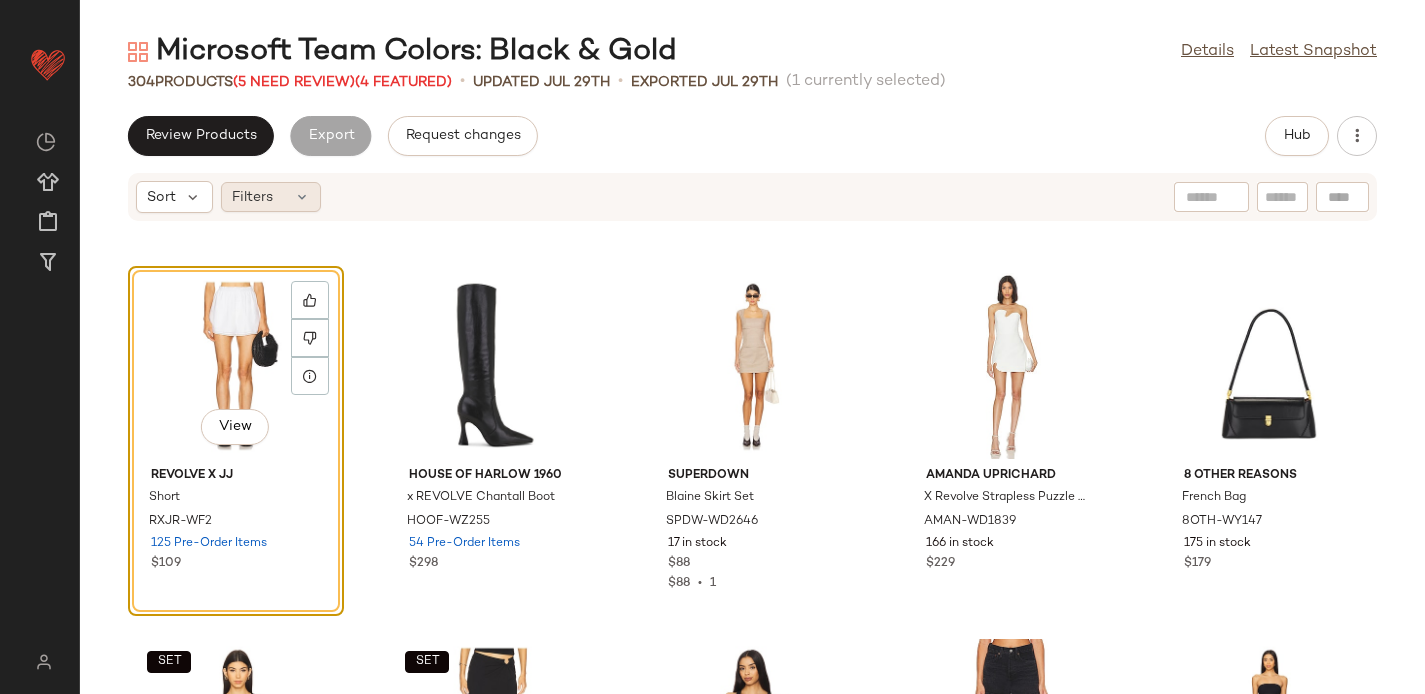 click on "Filters" 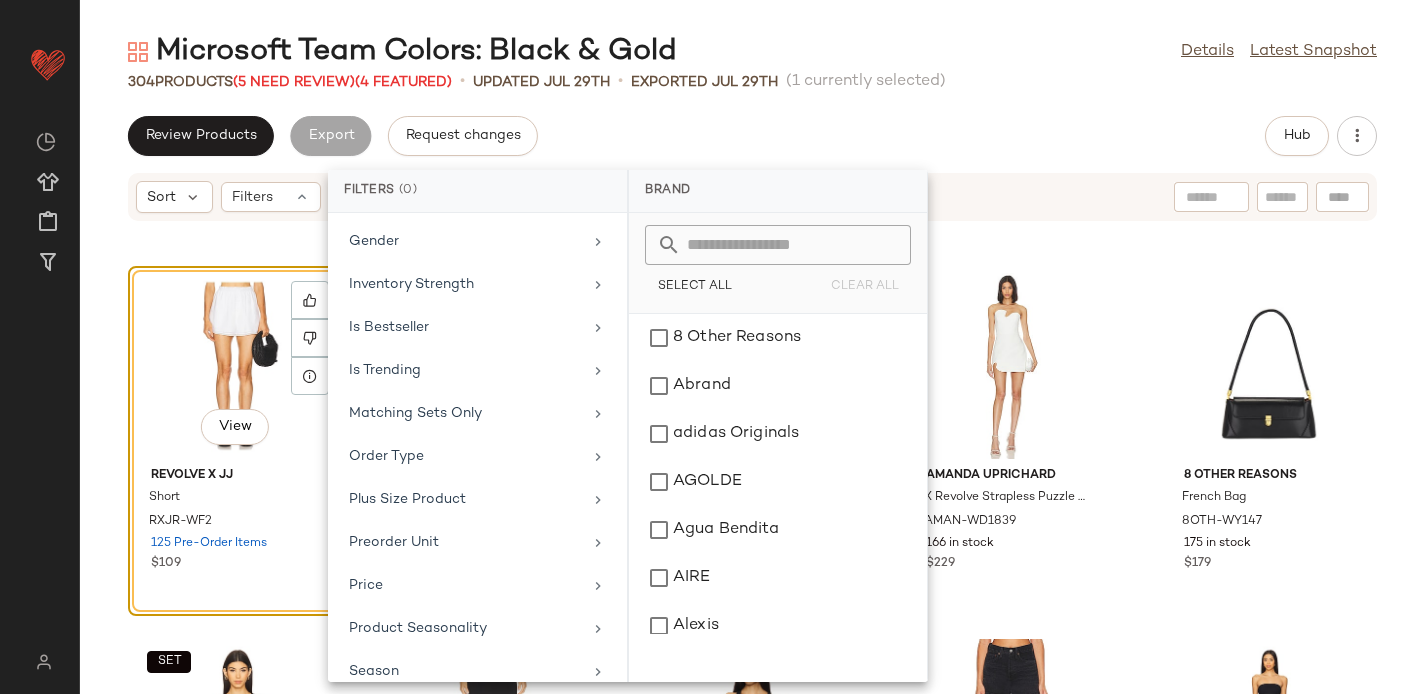 scroll, scrollTop: 923, scrollLeft: 0, axis: vertical 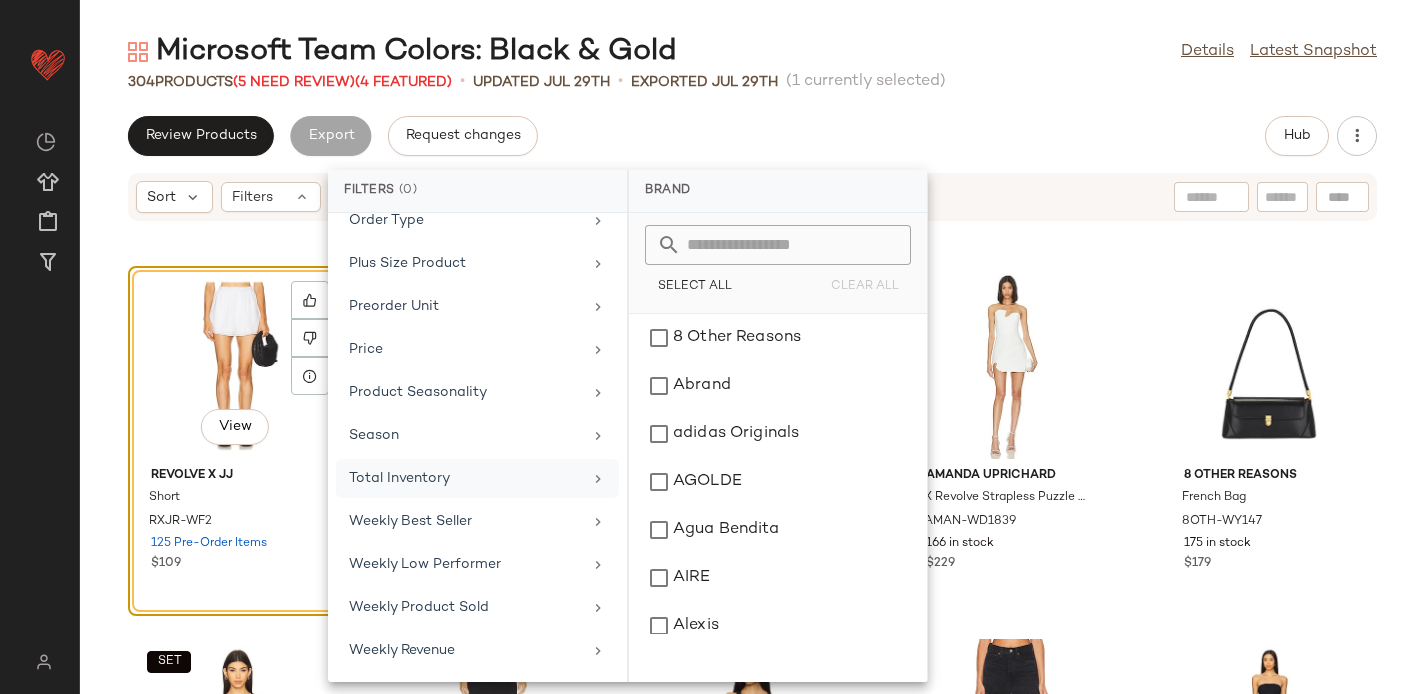 click on "Total Inventory" at bounding box center [465, 478] 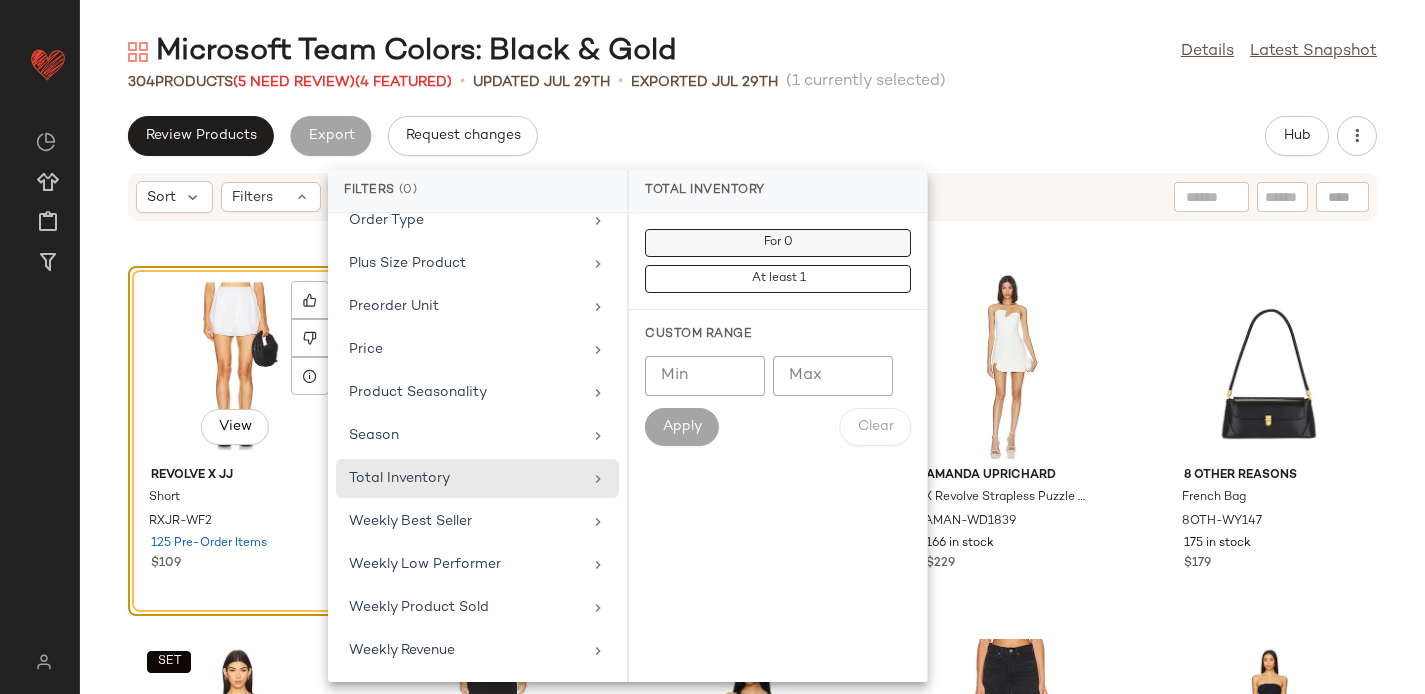 click on "For 0" 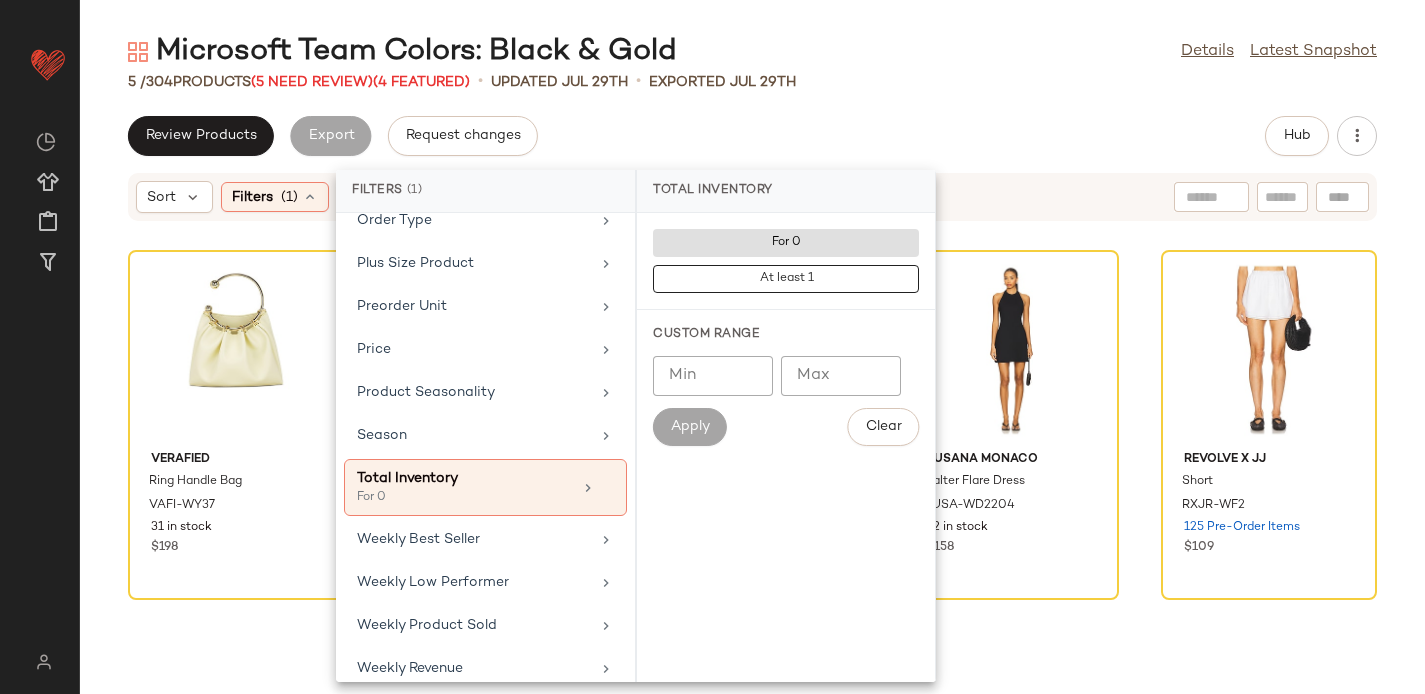 click on "Review Products   Export   Request changes   Hub" 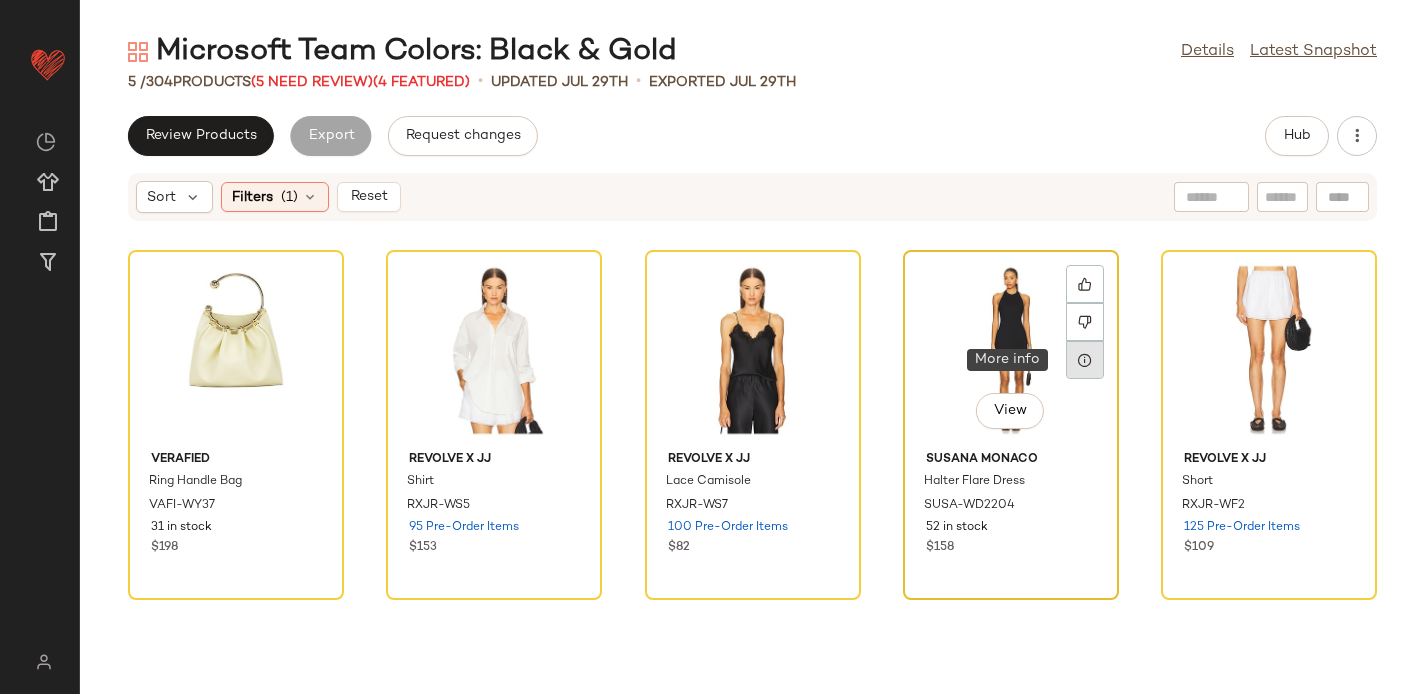 click 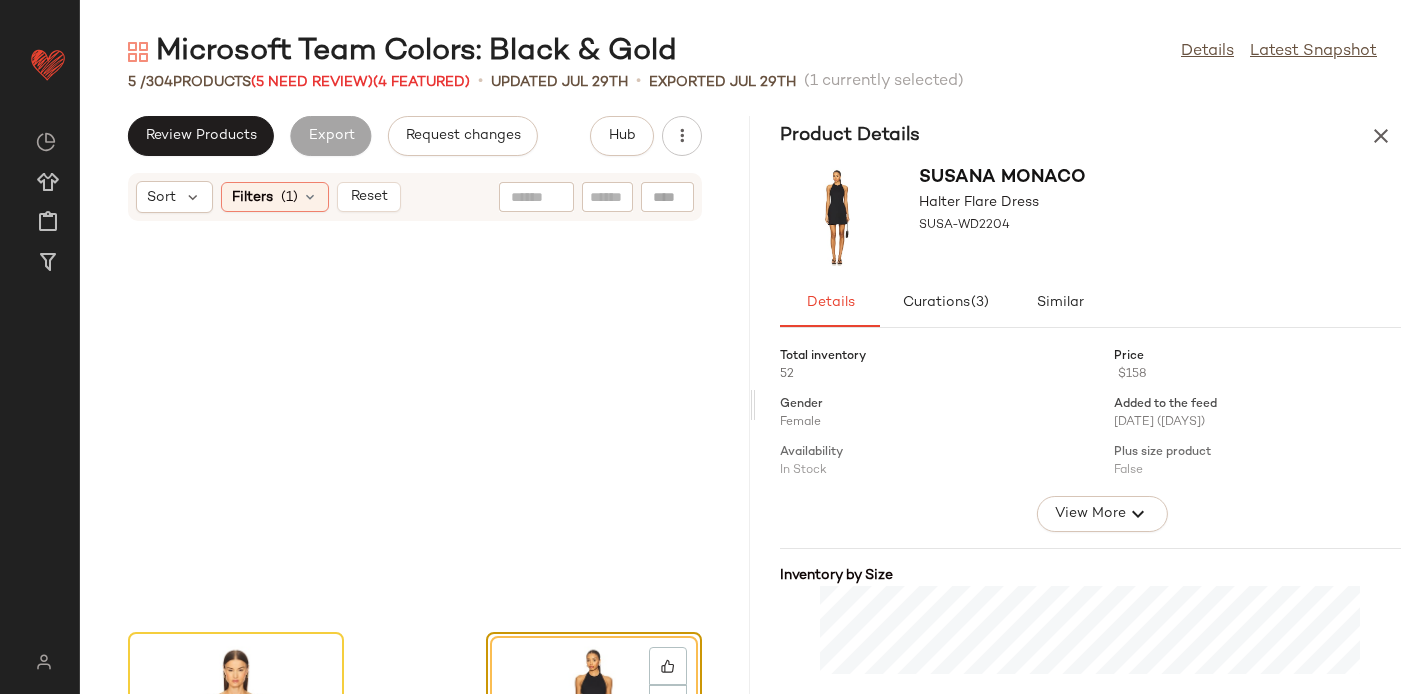 scroll, scrollTop: 382, scrollLeft: 0, axis: vertical 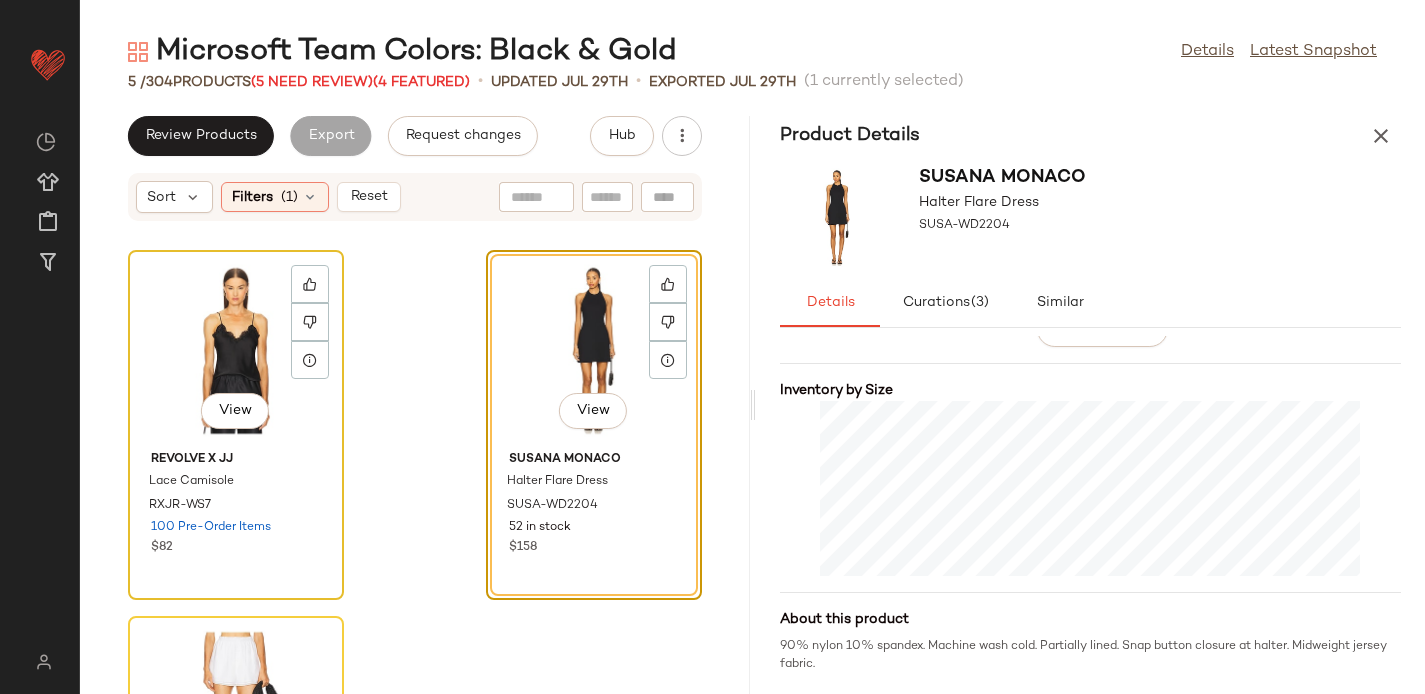 click on "View" 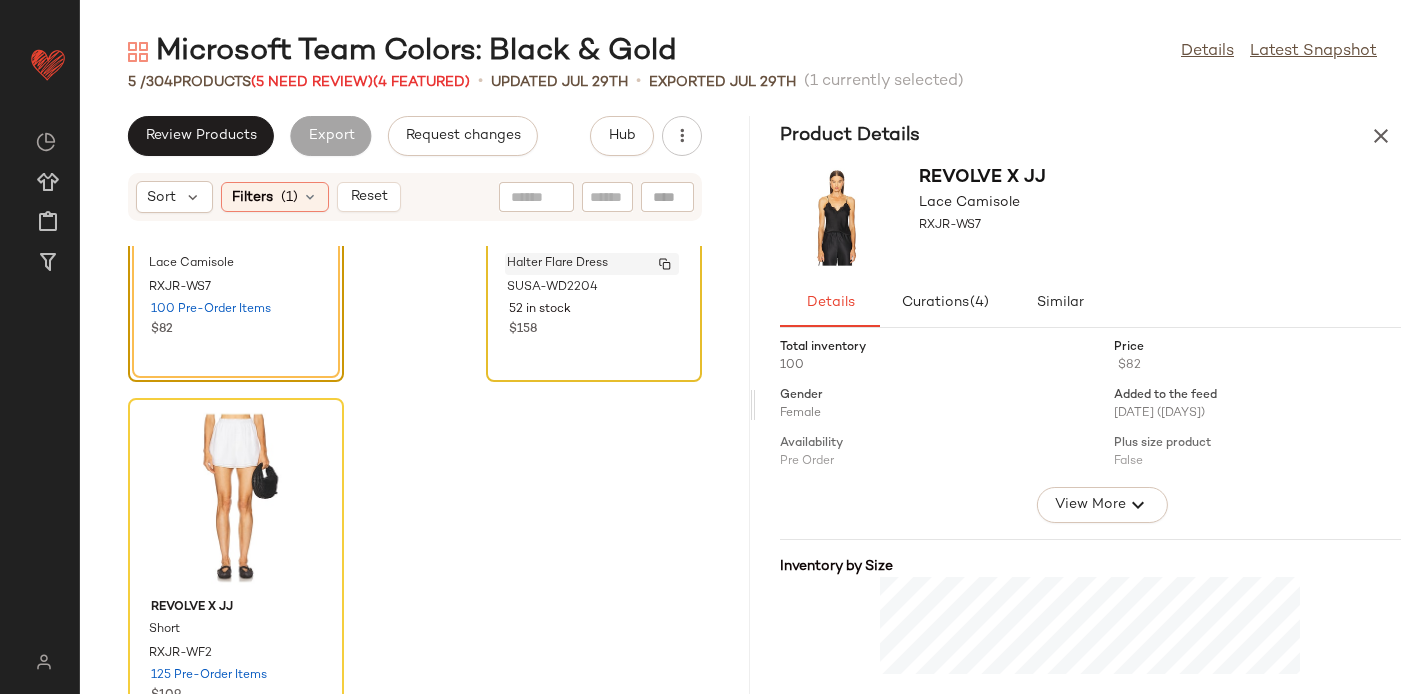 scroll, scrollTop: 654, scrollLeft: 0, axis: vertical 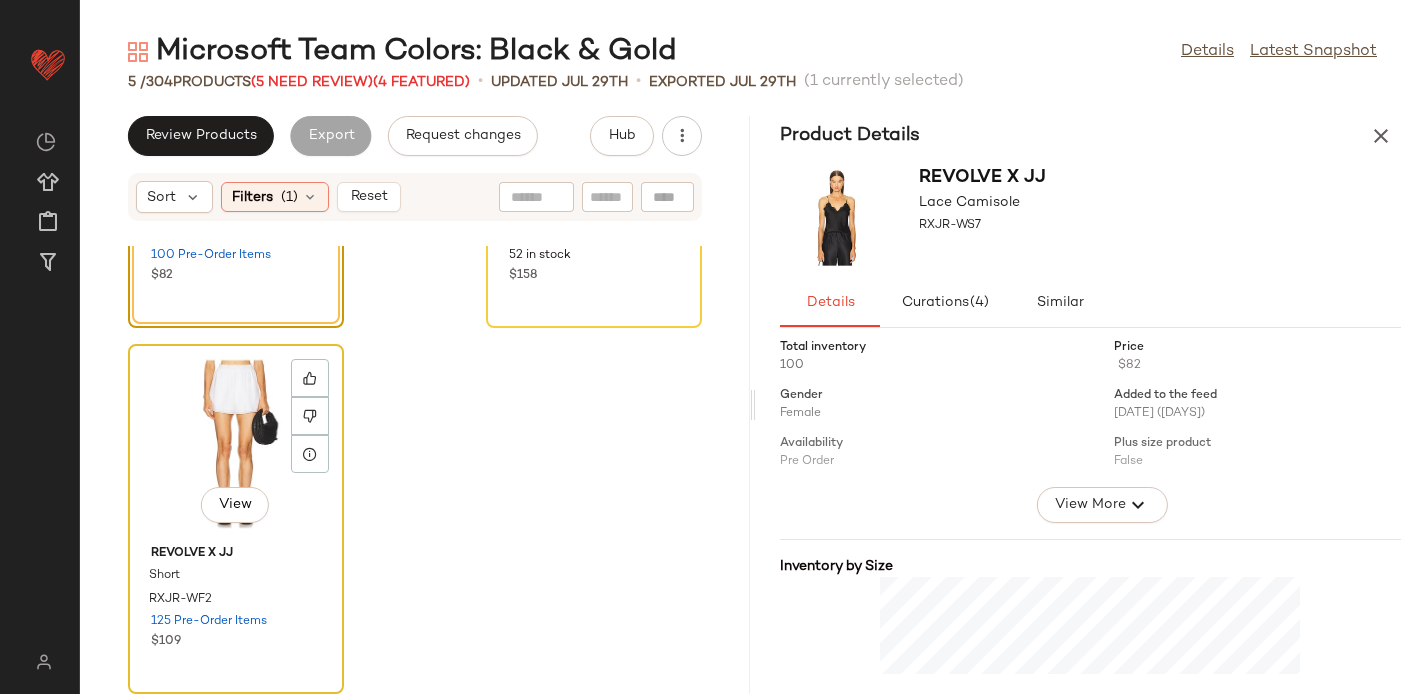 click on "View" 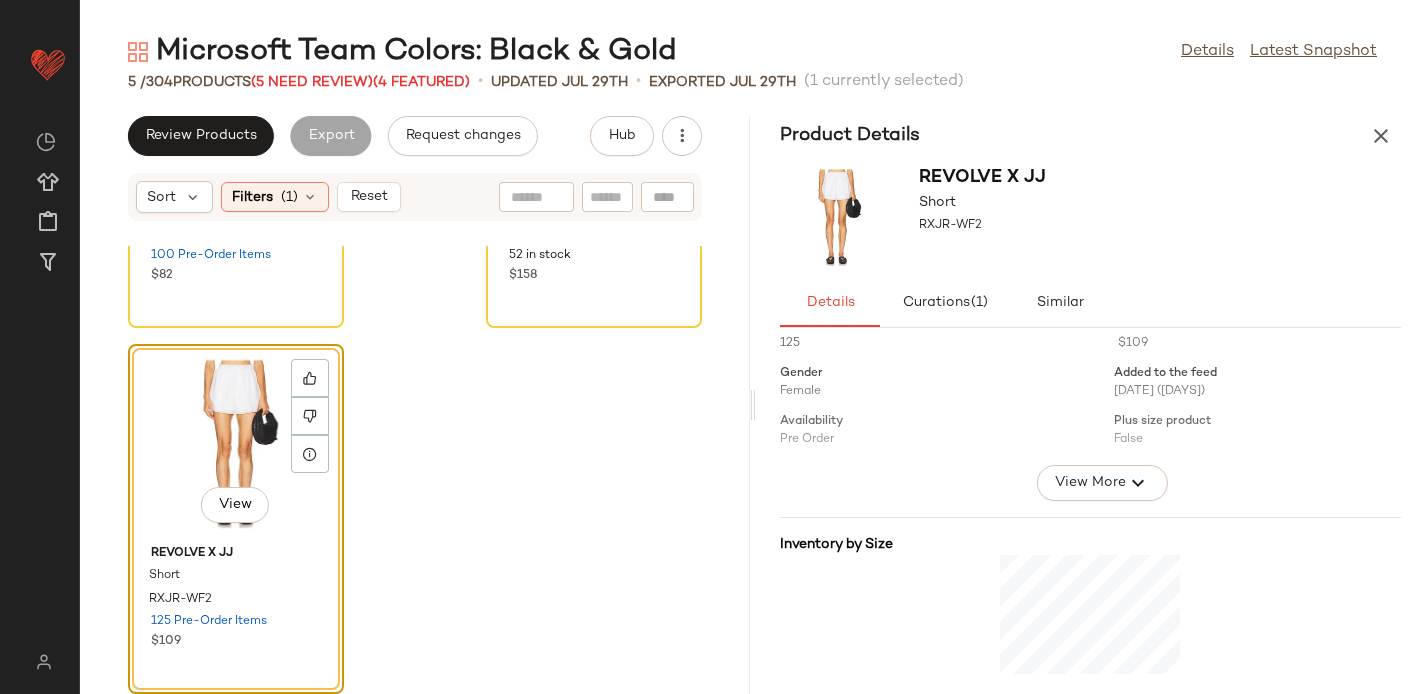 scroll, scrollTop: 0, scrollLeft: 0, axis: both 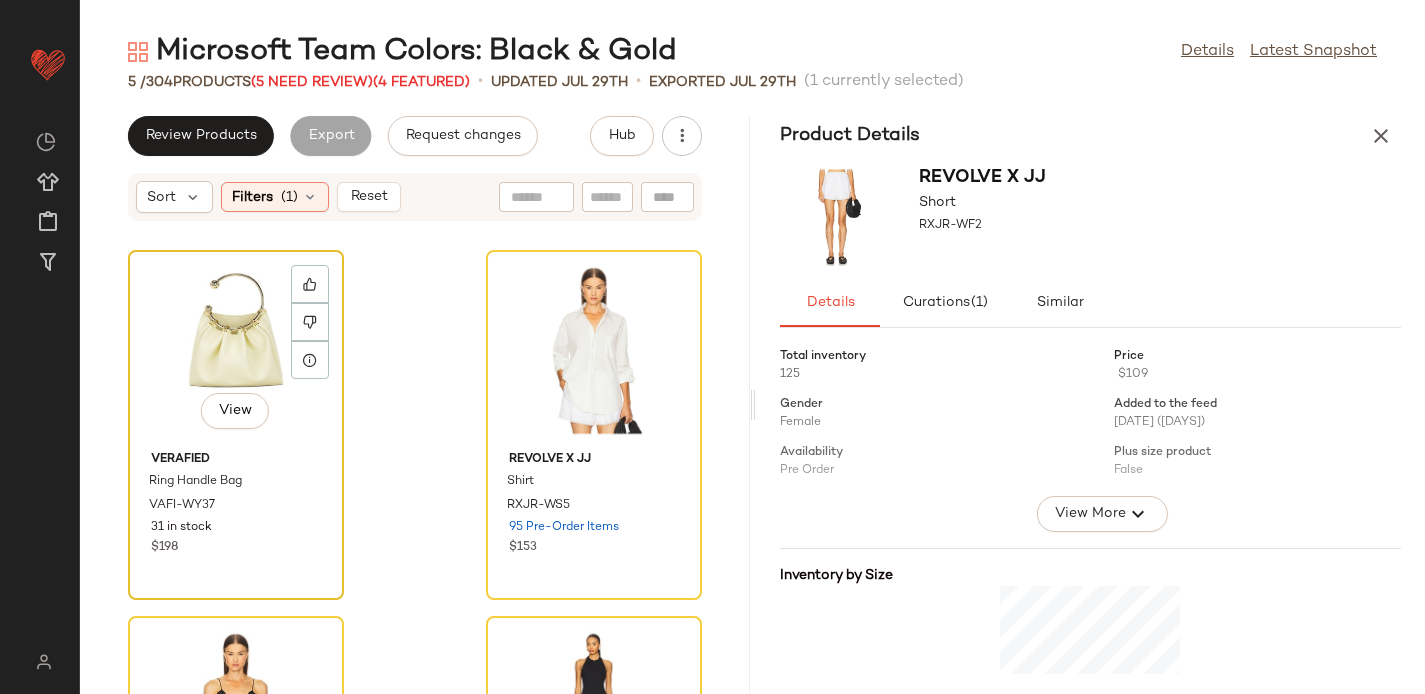 click on "View" 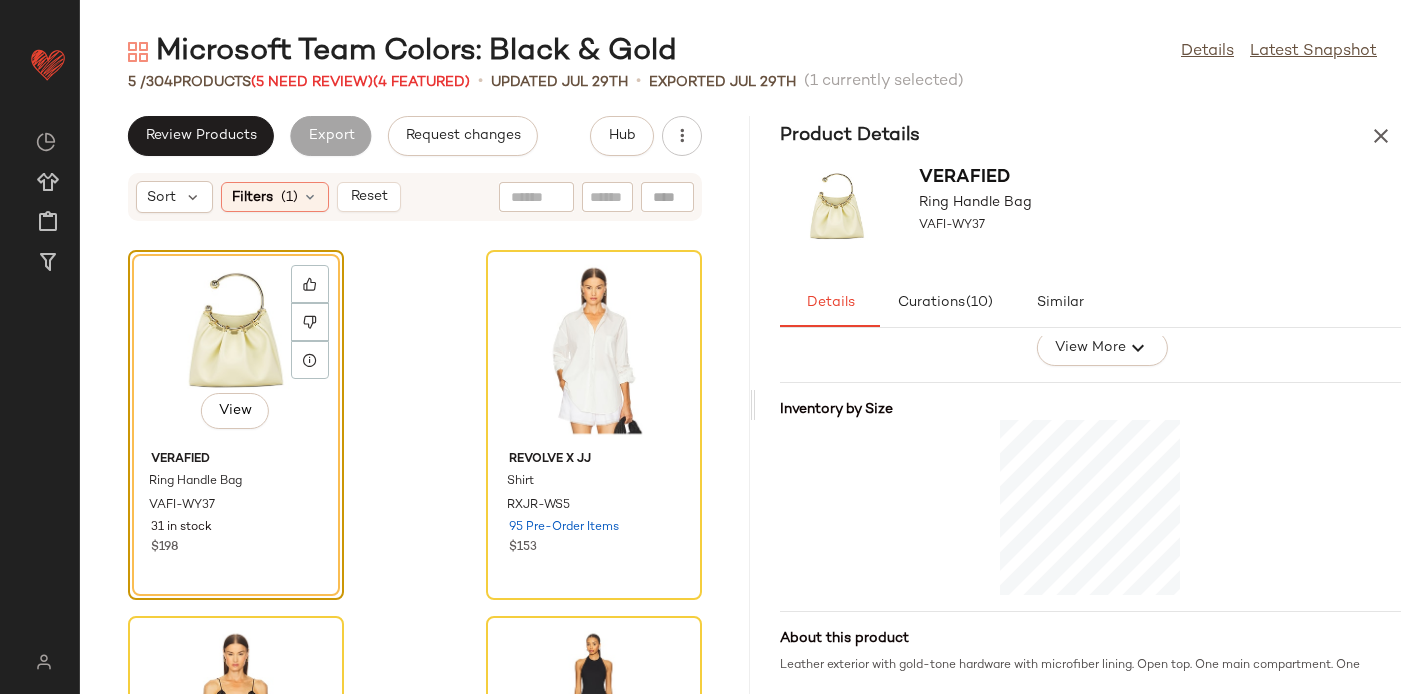 scroll, scrollTop: 185, scrollLeft: 0, axis: vertical 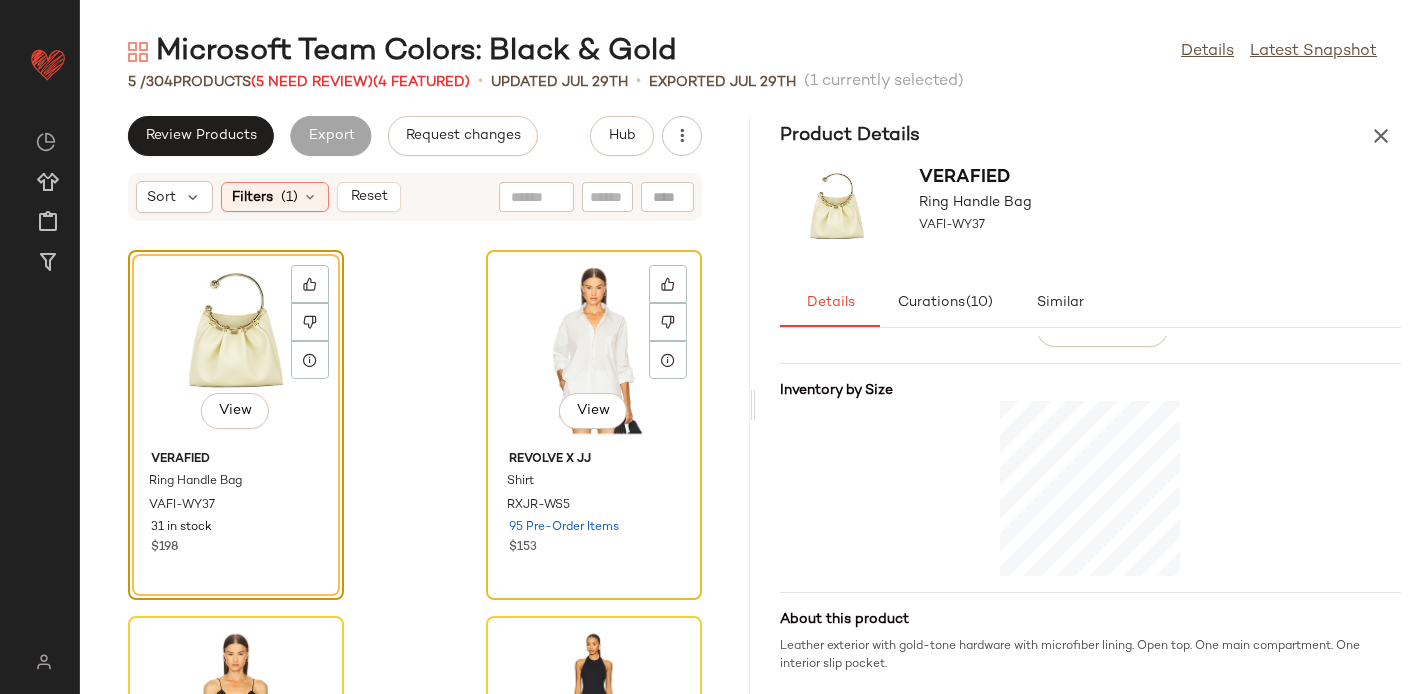 click on "View" 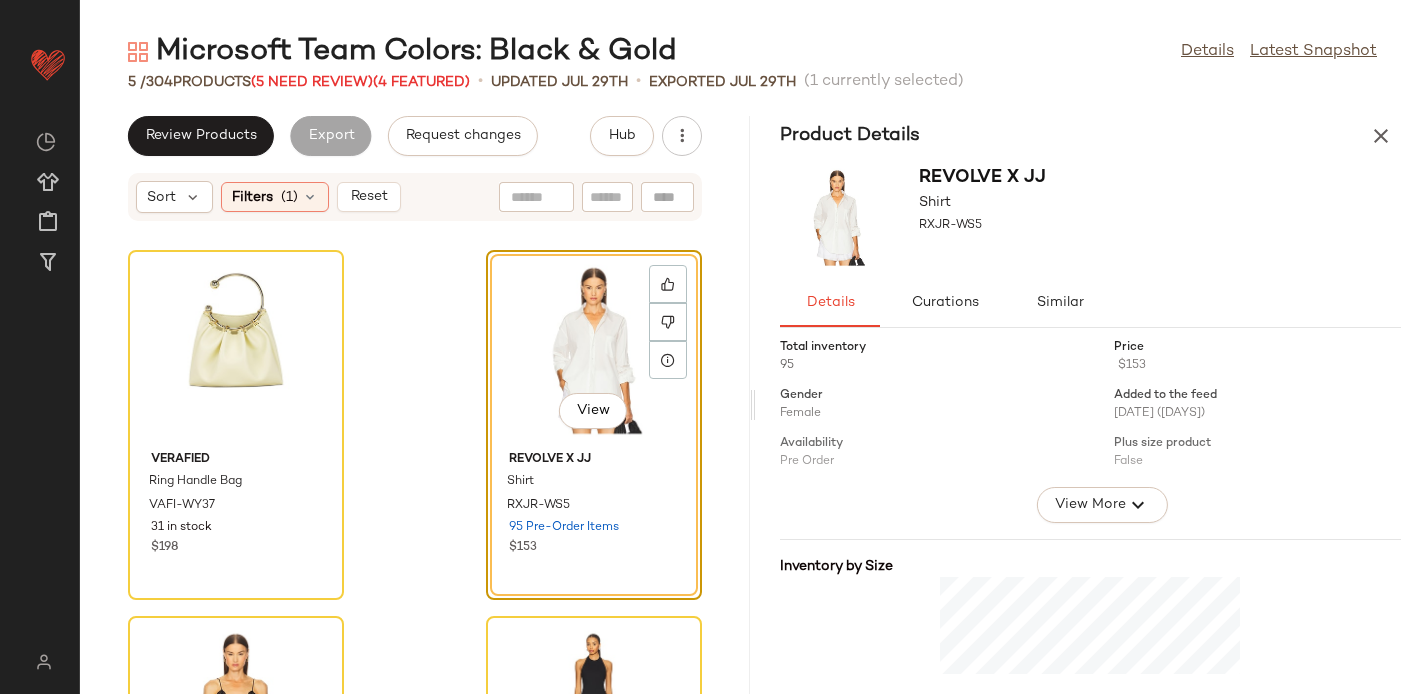 scroll, scrollTop: 24, scrollLeft: 0, axis: vertical 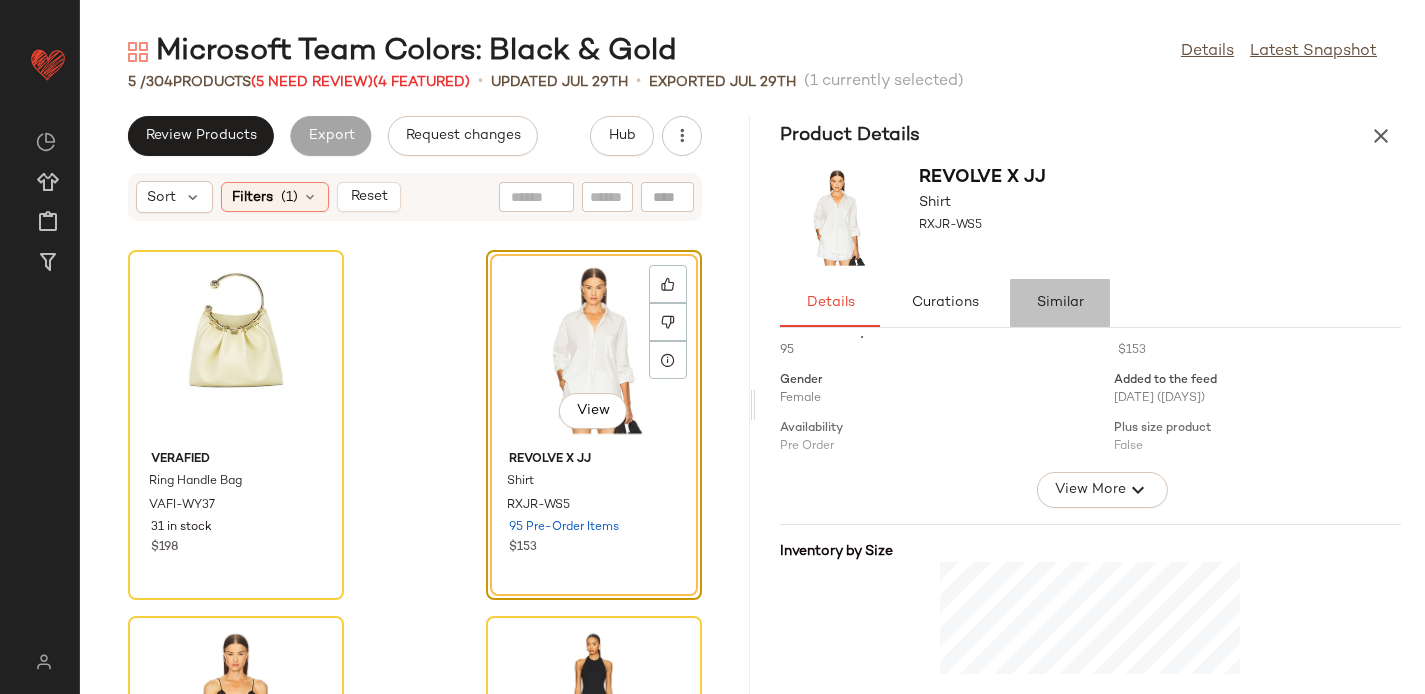 click on "Similar" 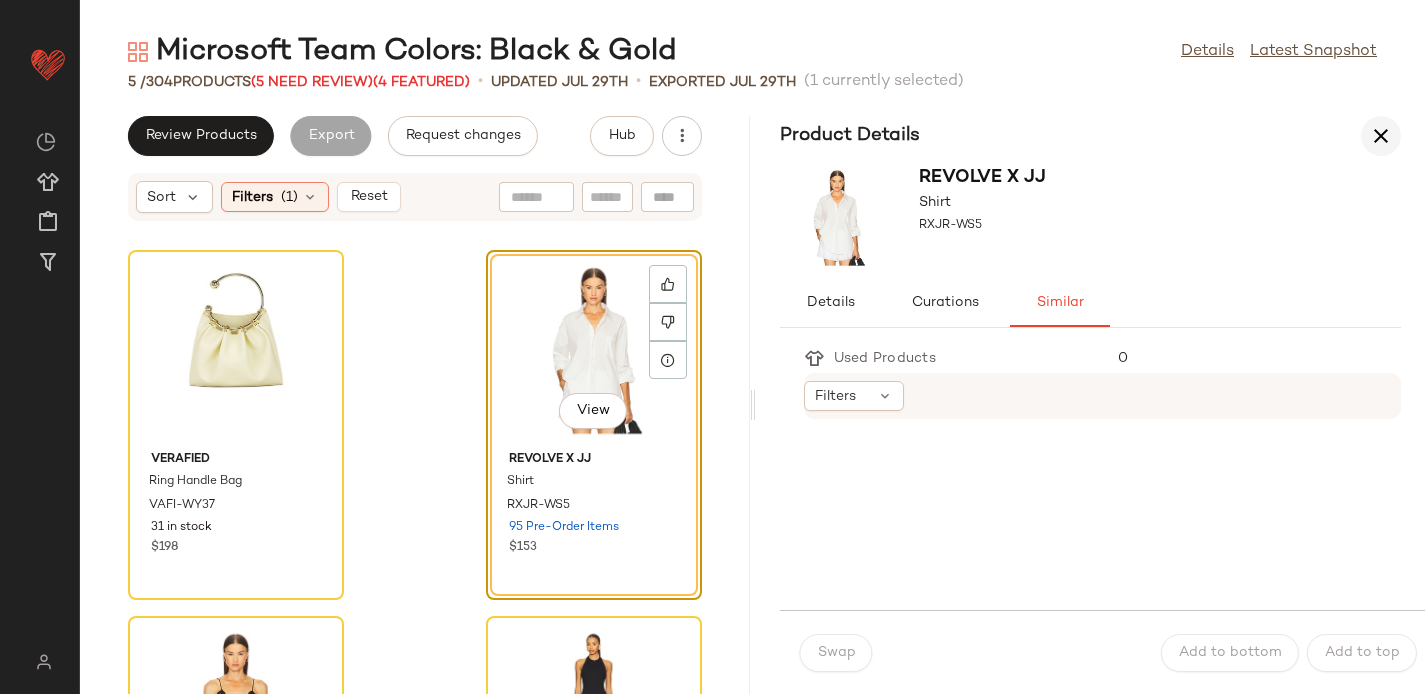 click at bounding box center [1381, 136] 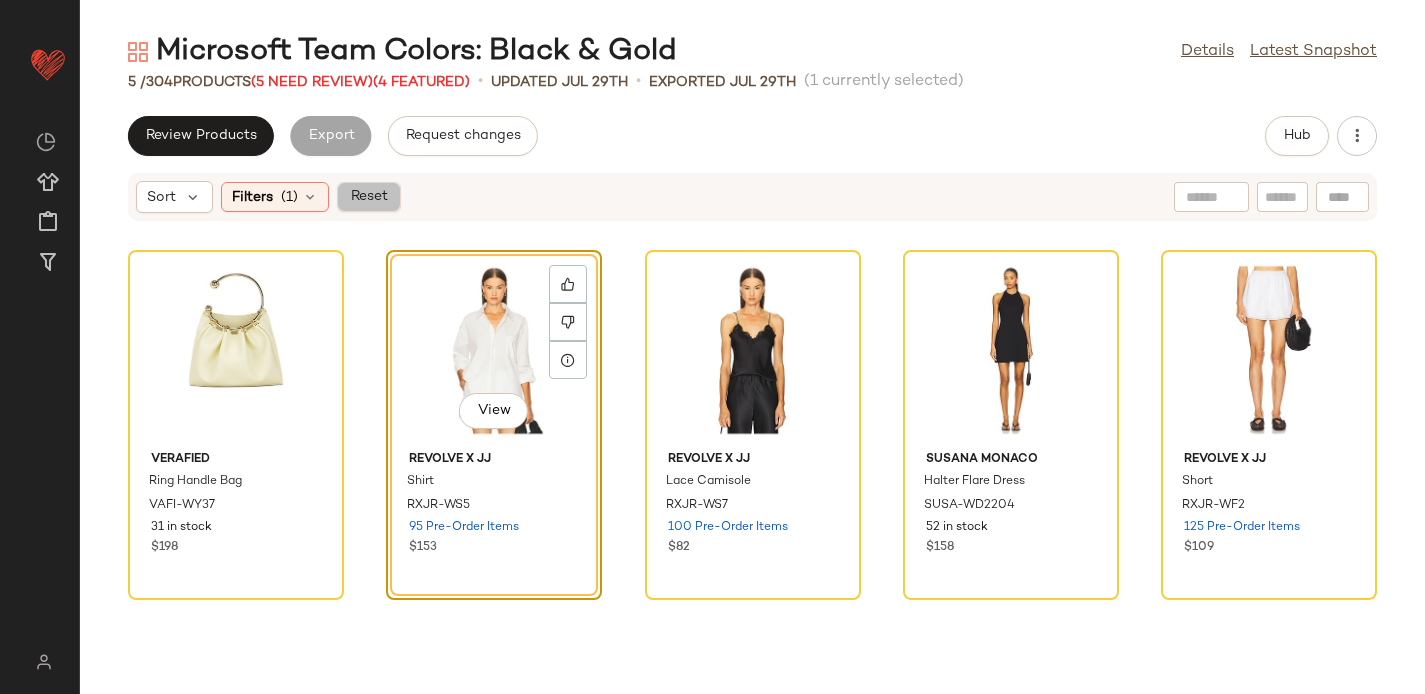 click on "Reset" 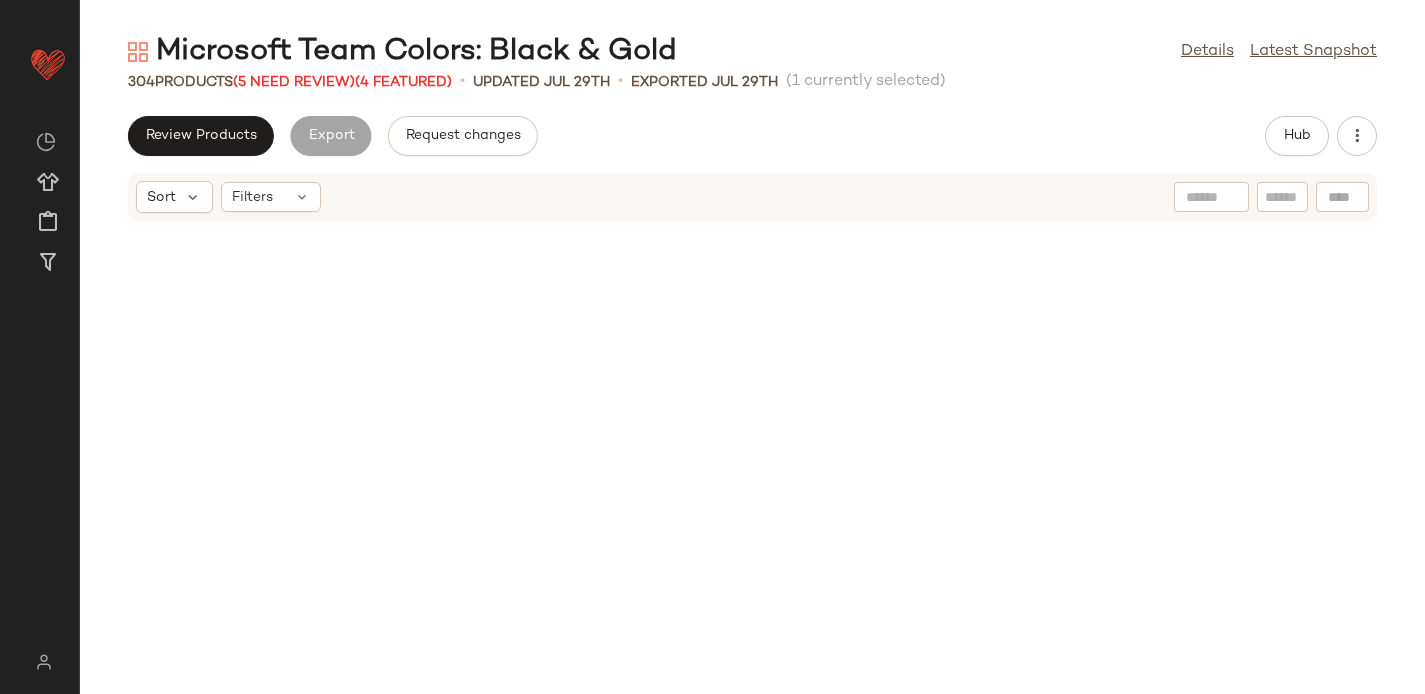 scroll, scrollTop: 10980, scrollLeft: 0, axis: vertical 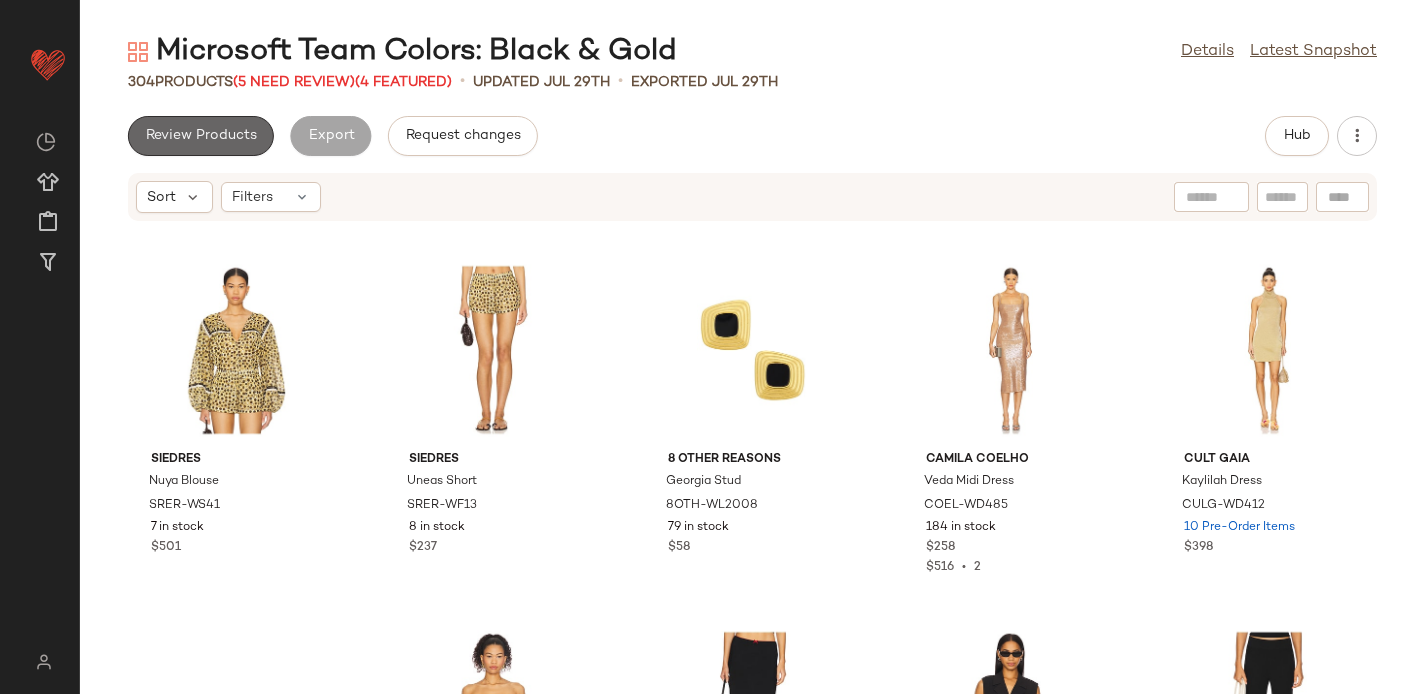 click on "Review Products" 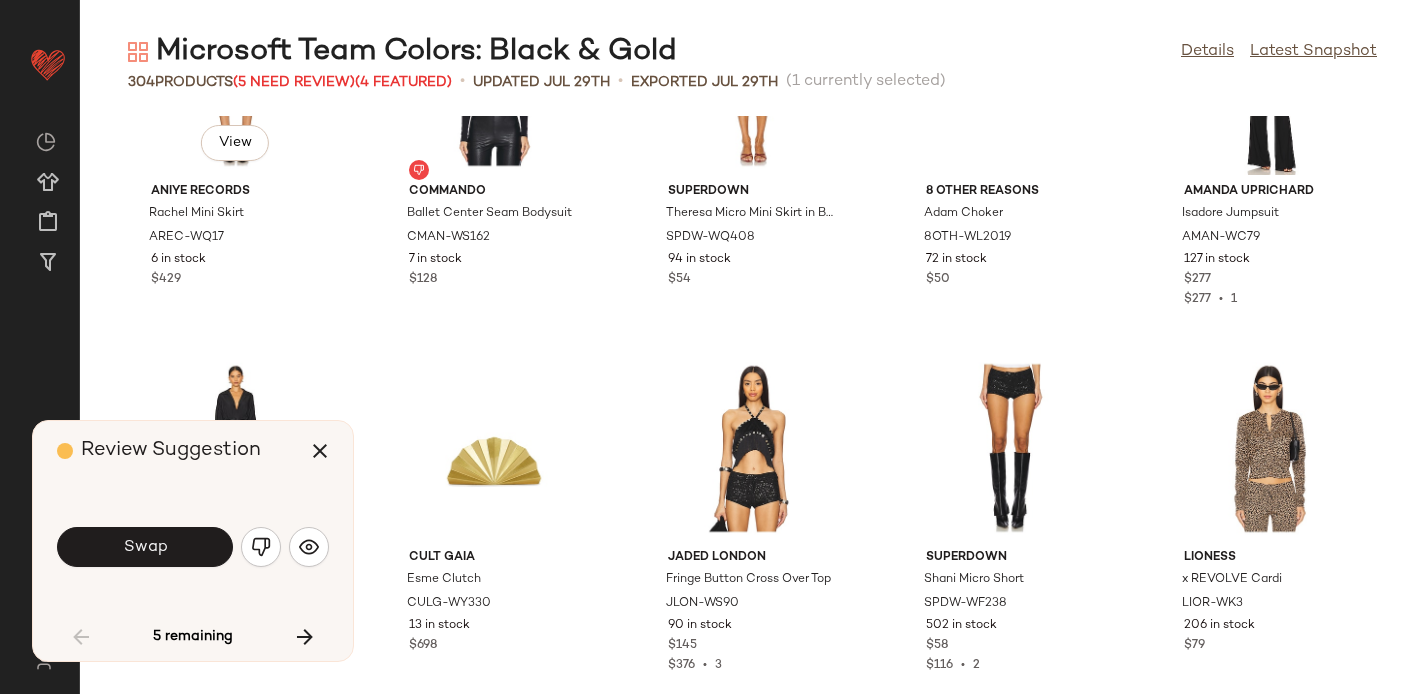 scroll, scrollTop: 1255, scrollLeft: 0, axis: vertical 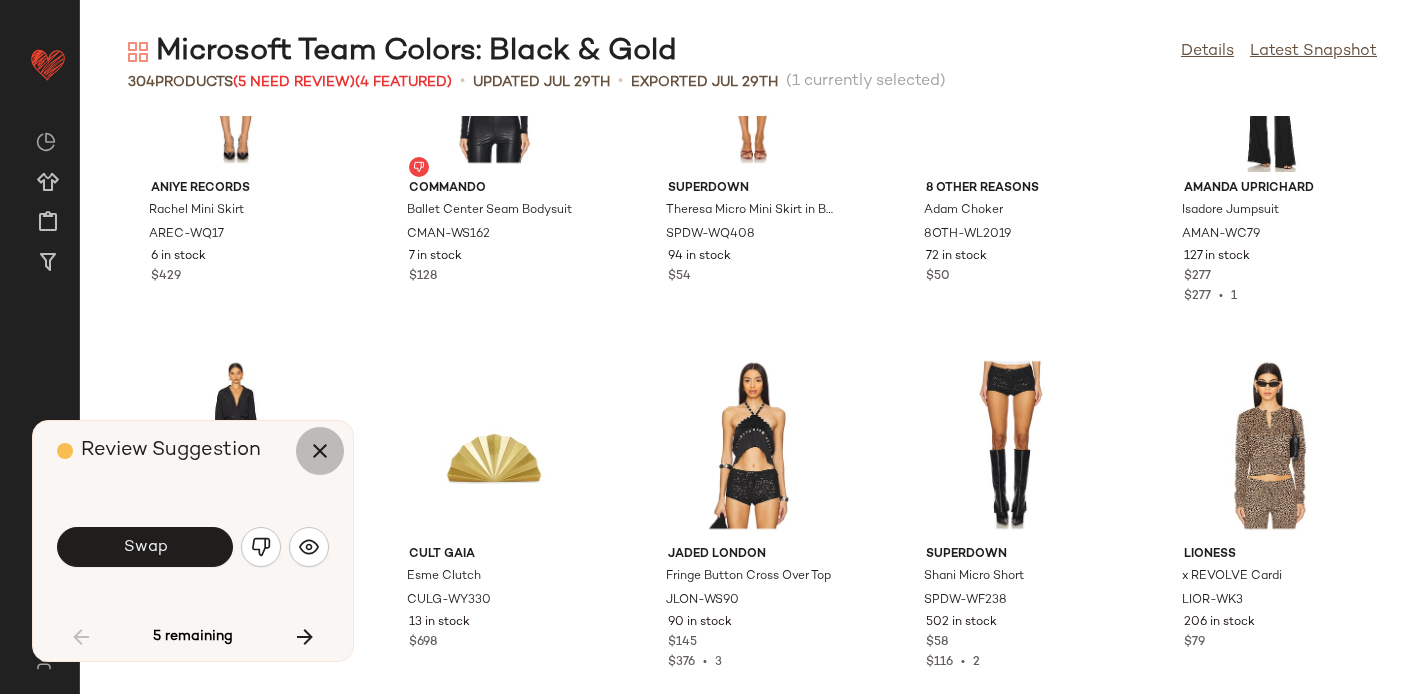 click at bounding box center [320, 451] 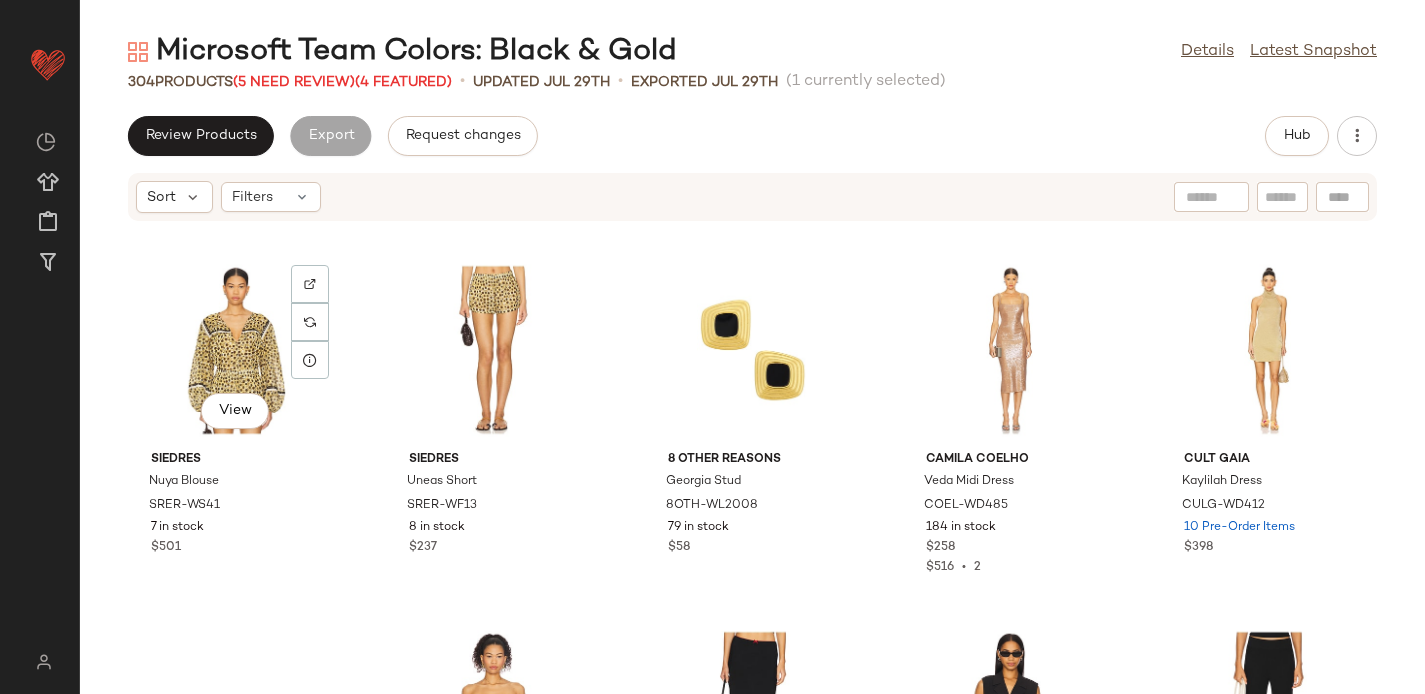 scroll, scrollTop: 3, scrollLeft: 0, axis: vertical 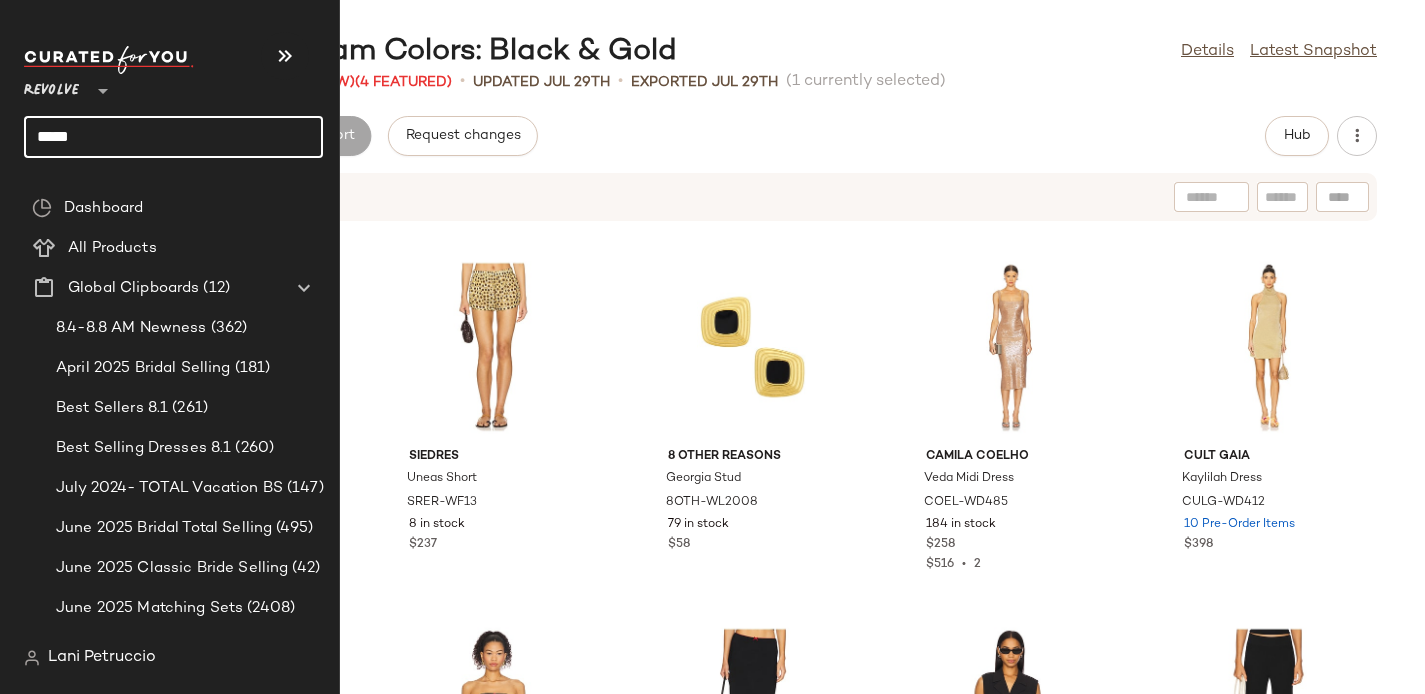 click on "*****" 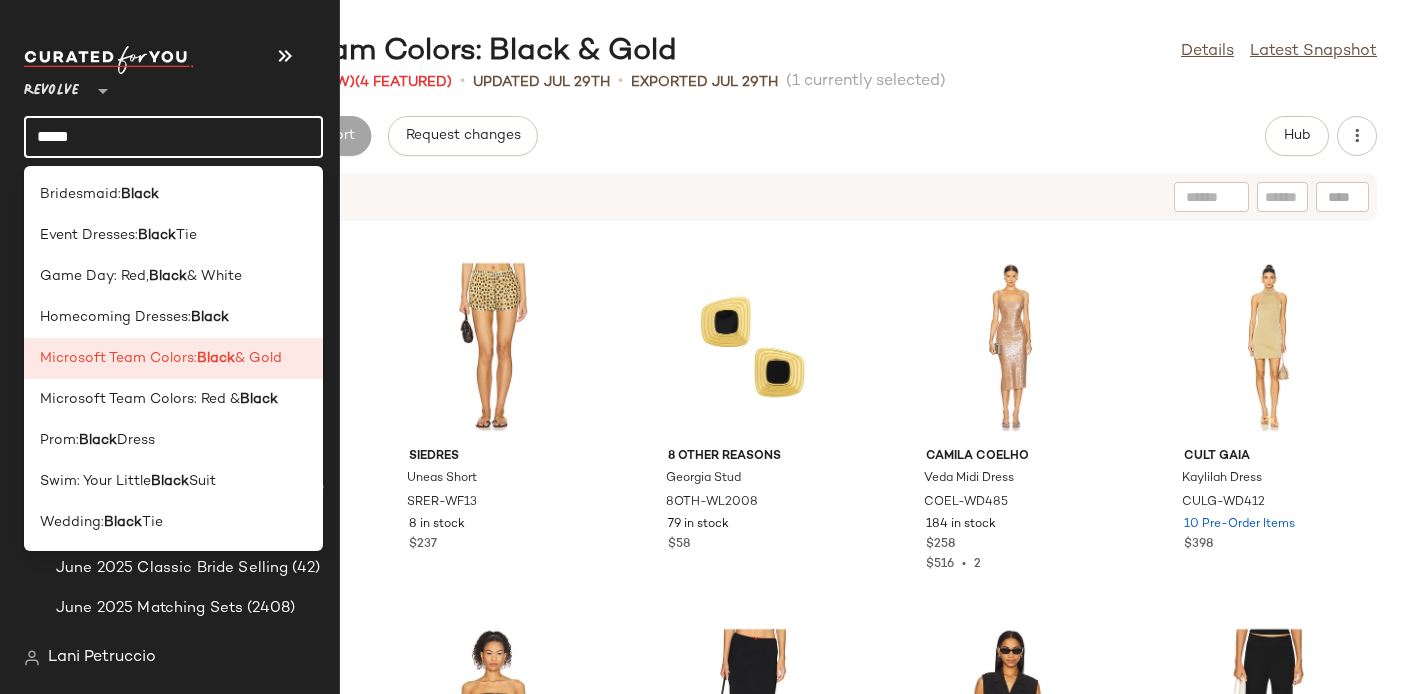 click on "*****" 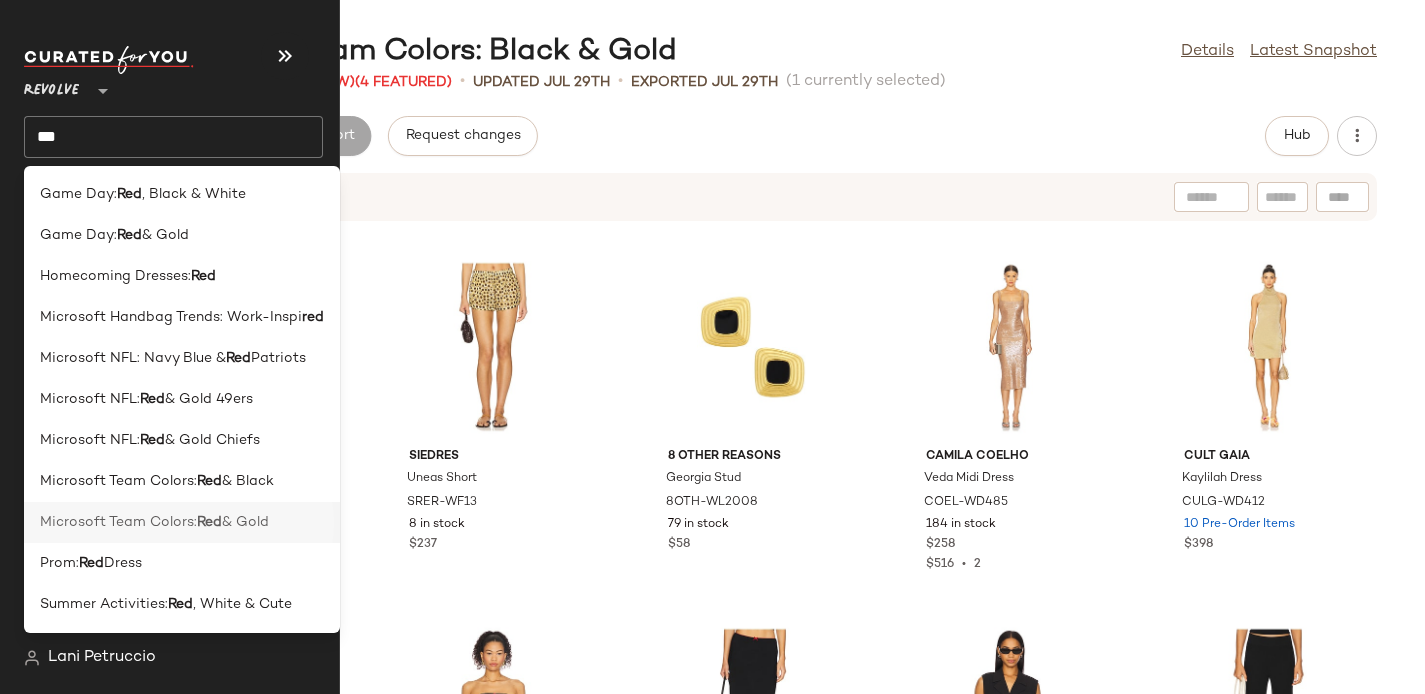 click on "Microsoft Team Colors:" at bounding box center [118, 522] 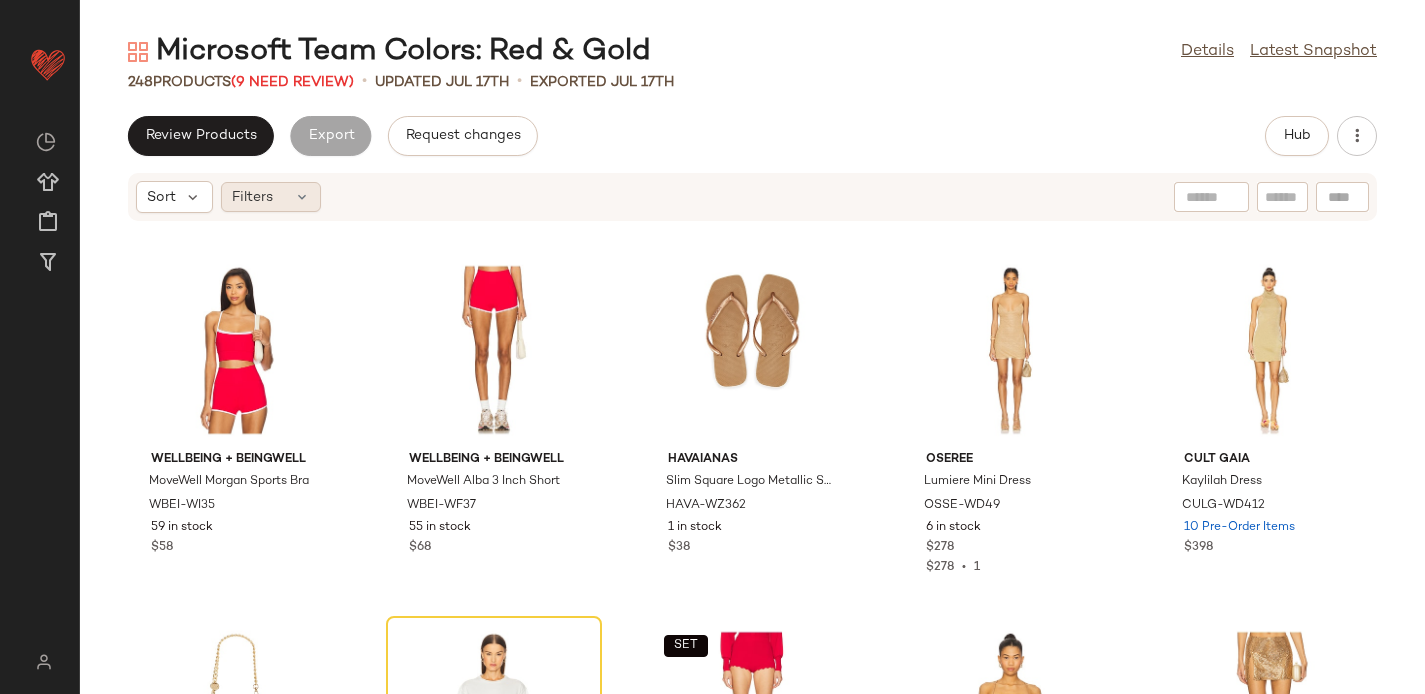 click on "Filters" at bounding box center (252, 197) 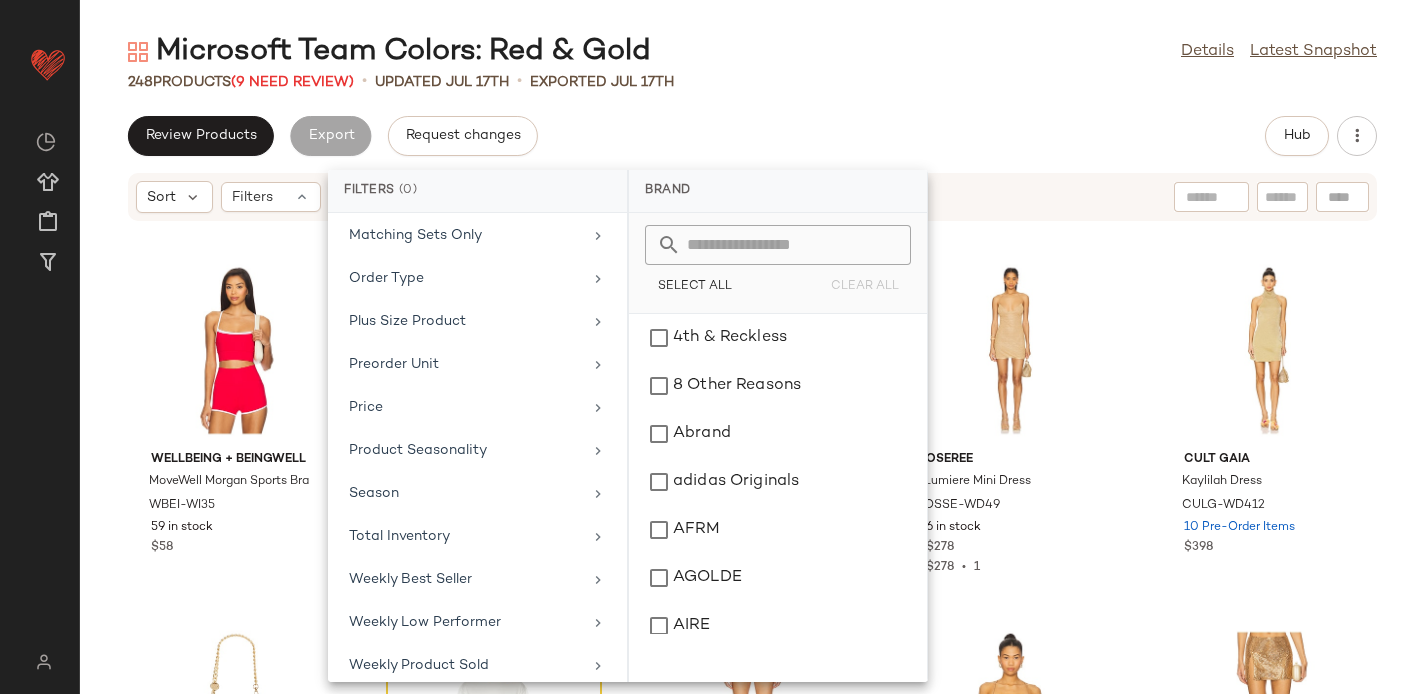 scroll, scrollTop: 923, scrollLeft: 0, axis: vertical 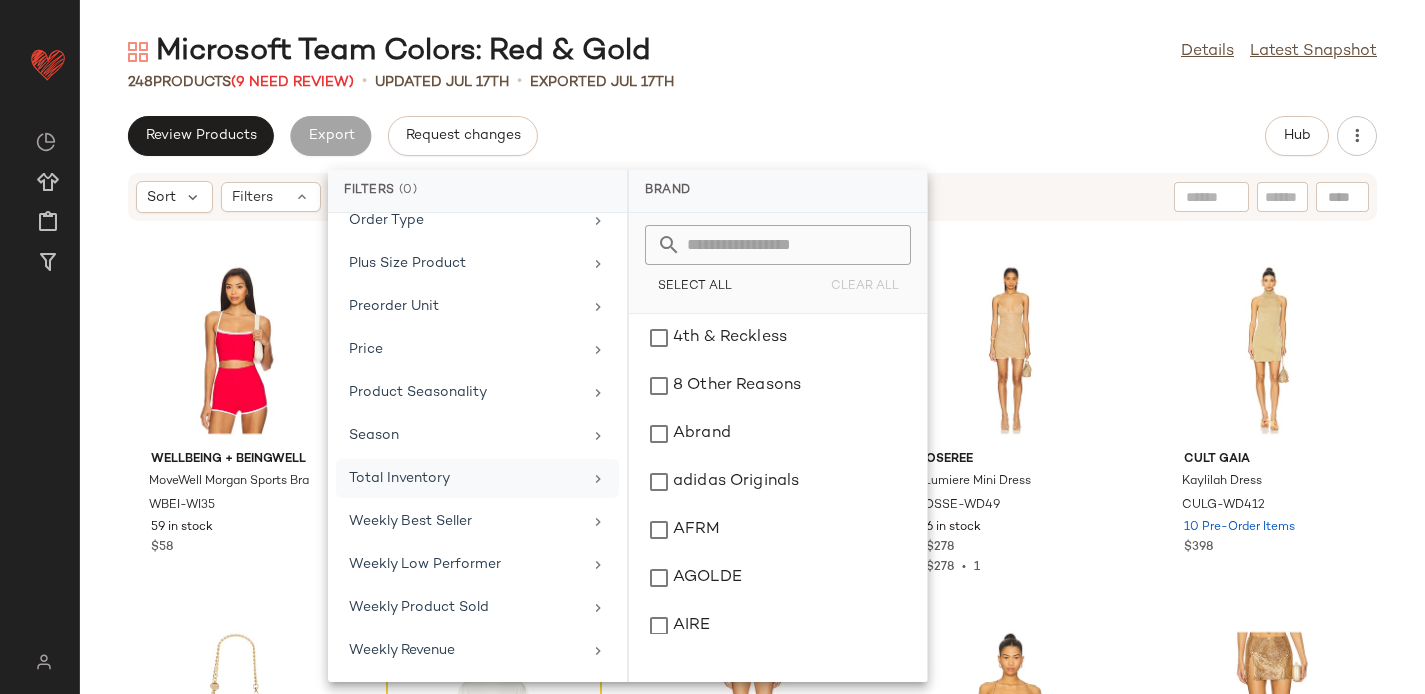 click on "Total Inventory" 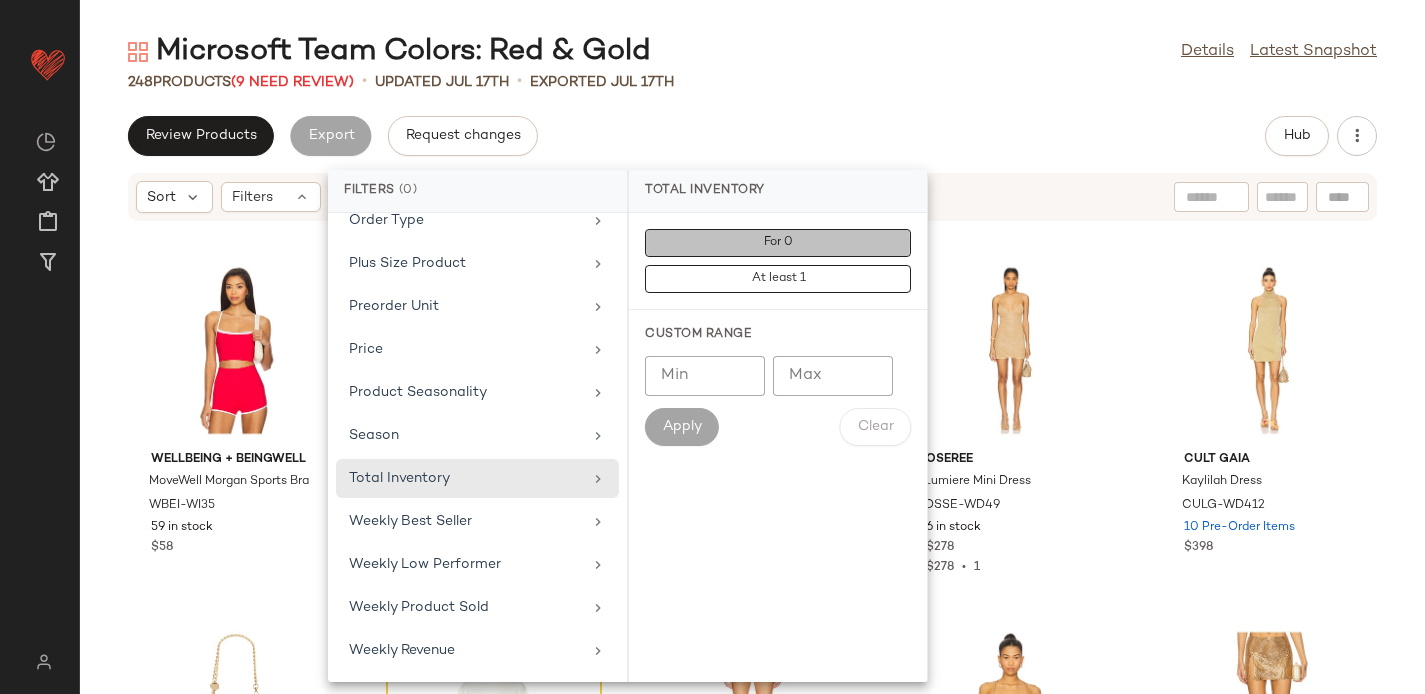 click on "For 0" 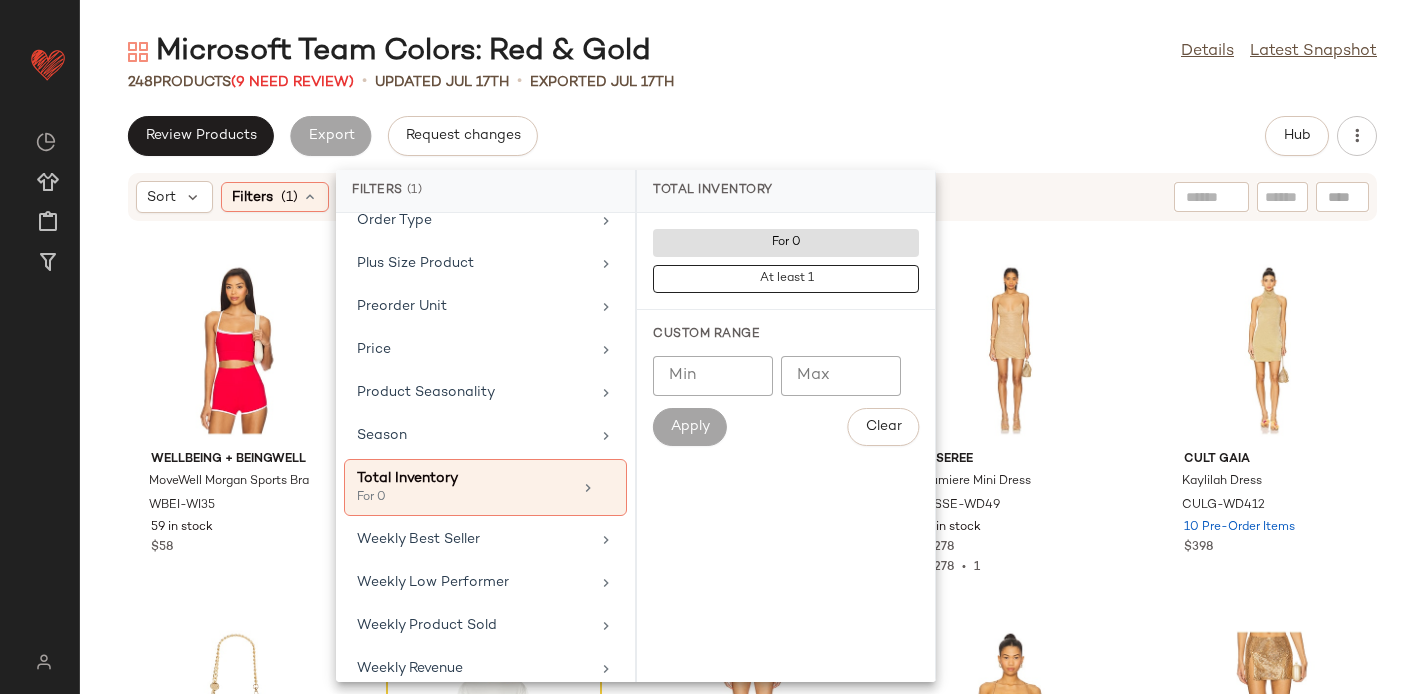 click on "Microsoft Team Colors: Red & Gold Details Latest Snapshot 248 &nbsp;Products (9 Need Review) • updated [DATE] • Exported [DATE] Review Products Export Request changes Hub Sort Filters (1) Reset WellBeing + BeingWell MoveWell Morgan Sports Bra [PRODUCT_CODE] 59 in stock $58 WellBeing + BeingWell MoveWell Alba 3 Inch Short [PRODUCT_CODE] 55 in stock $68 Havaianas Slim Square Logo Metallic Sandal [PRODUCT_CODE] 1 in stock $38 Oseree Lumiere Mini Dress [PRODUCT_CODE] 6 in stock $278 $278 • 1 Cult Gaia Kaylilah Dress [PRODUCT_CODE] 10 Pre-Order Items $398 olga berg Mika Crystal Pouch [PRODUCT_CODE] 80 Pre-Order Items $140 REVOLVE x JJ T-Shirt [PRODUCT_CODE] 200 Pre-Order Items $64 SET Helsa Elvira Shorts [PRODUCT_CODE] 13 in stock $148 retrofete Shiloh Embellished Cami [PRODUCT_CODE] 23 Pre-Order Items $398 retrofete Pax Embellished Skirt [PRODUCT_CODE] 22 Pre-Order Items $398 Solid & Striped The Strapless Soglio Dress [PRODUCT_CODE] 21 in stock $298 $298 • 1 Emilio Pucci Oval Sunglasses [PRODUCT_CODE] 5 in stock $465 [PRODUCT_CODE]" 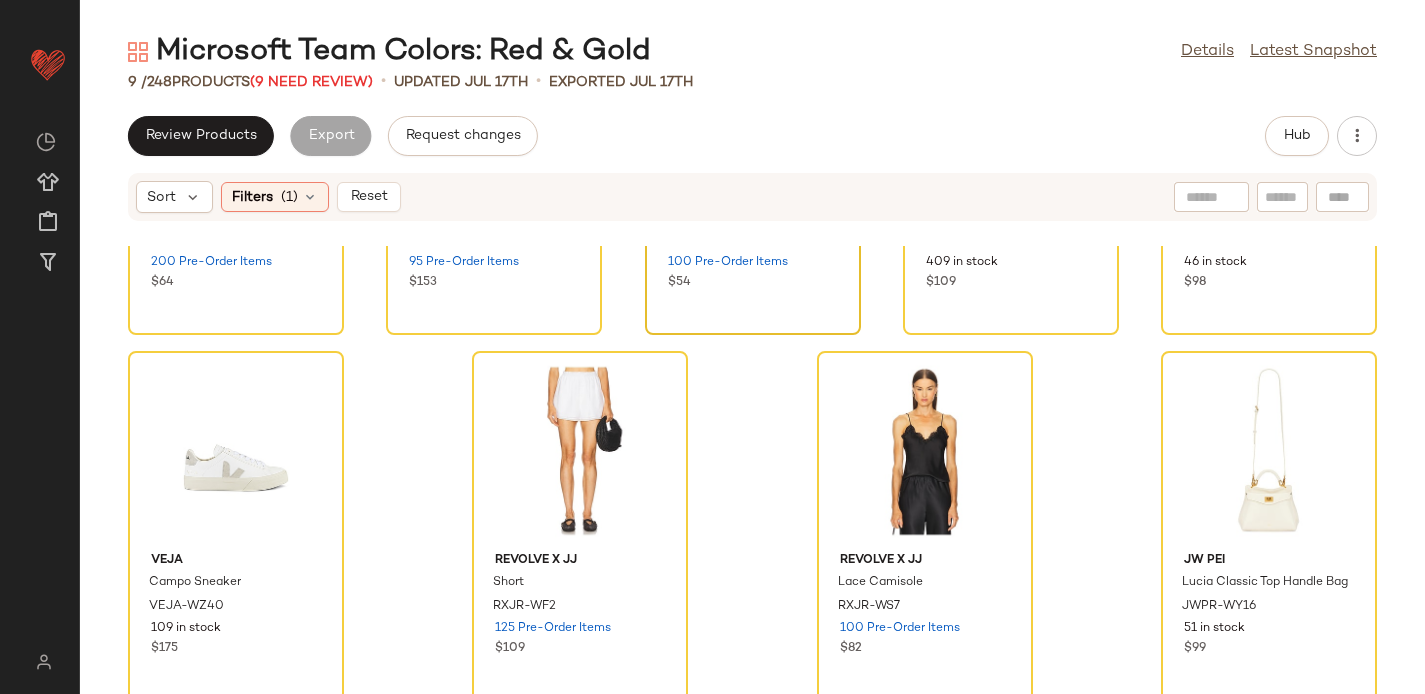 scroll, scrollTop: 272, scrollLeft: 0, axis: vertical 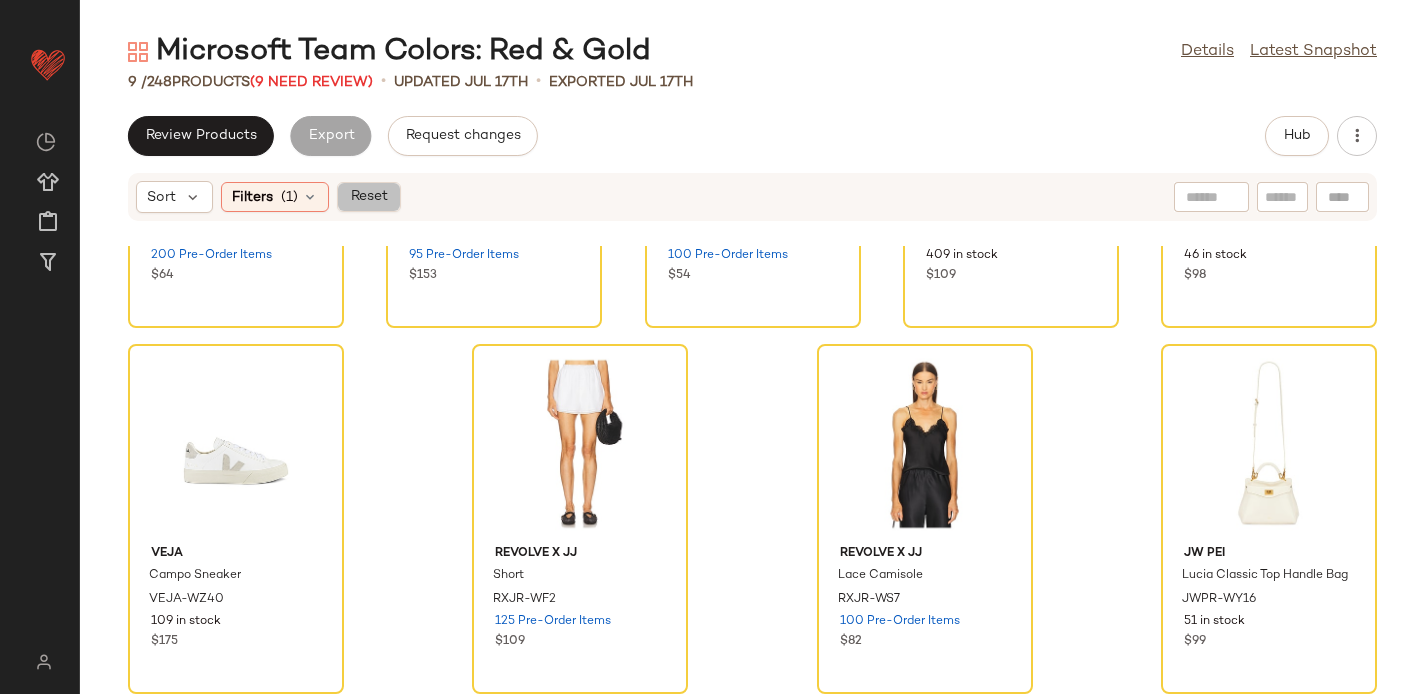 click on "Reset" 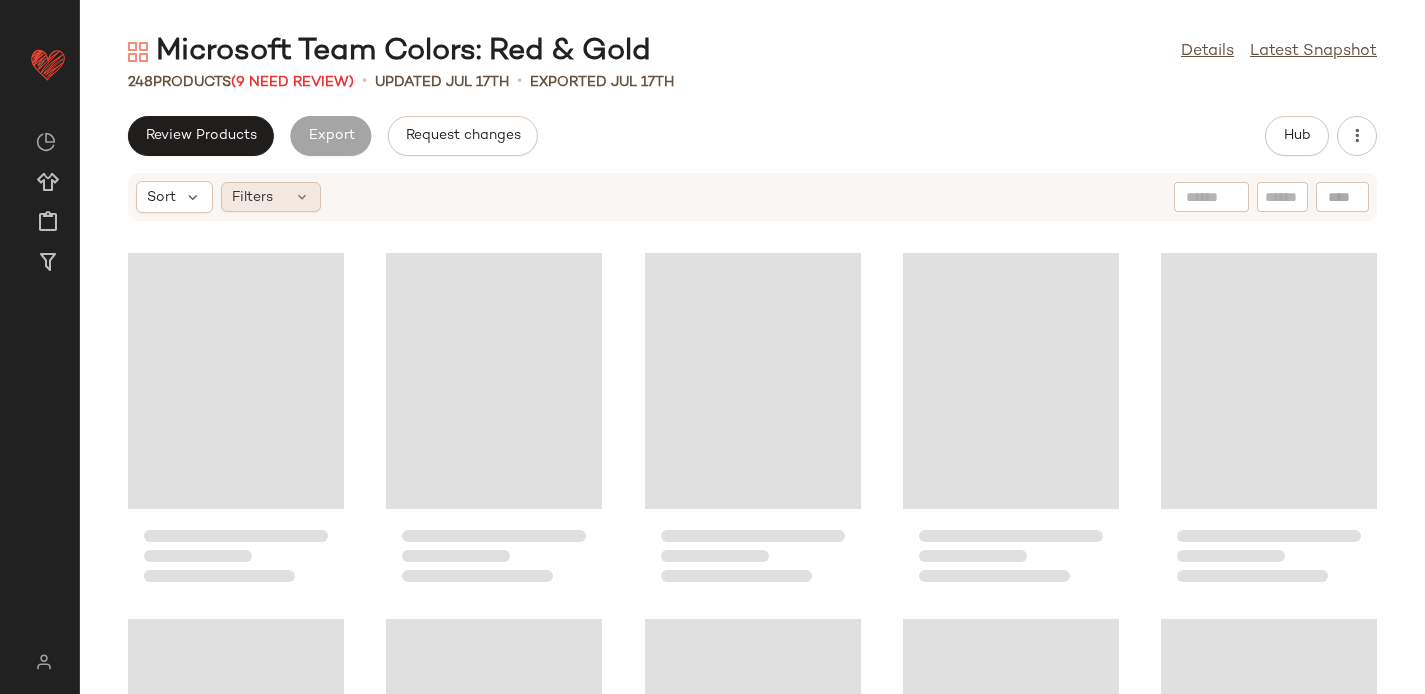 click on "Filters" 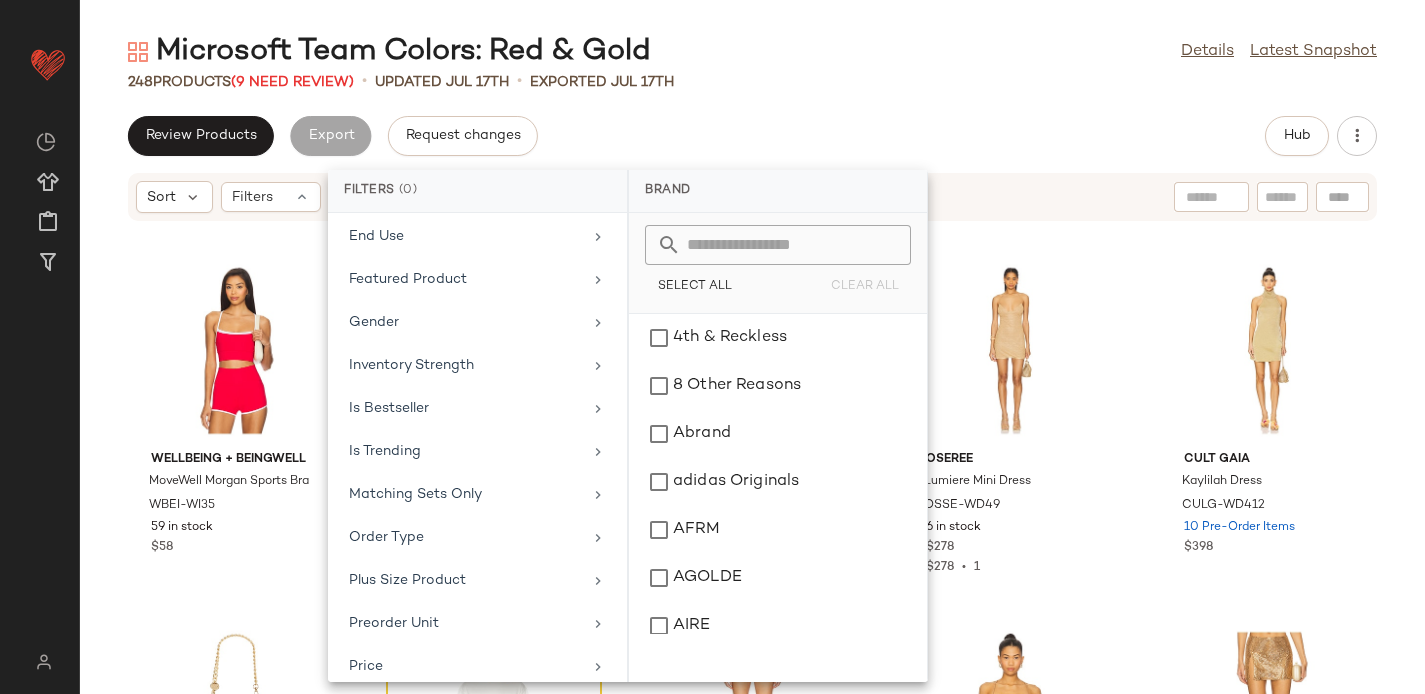 scroll, scrollTop: 923, scrollLeft: 0, axis: vertical 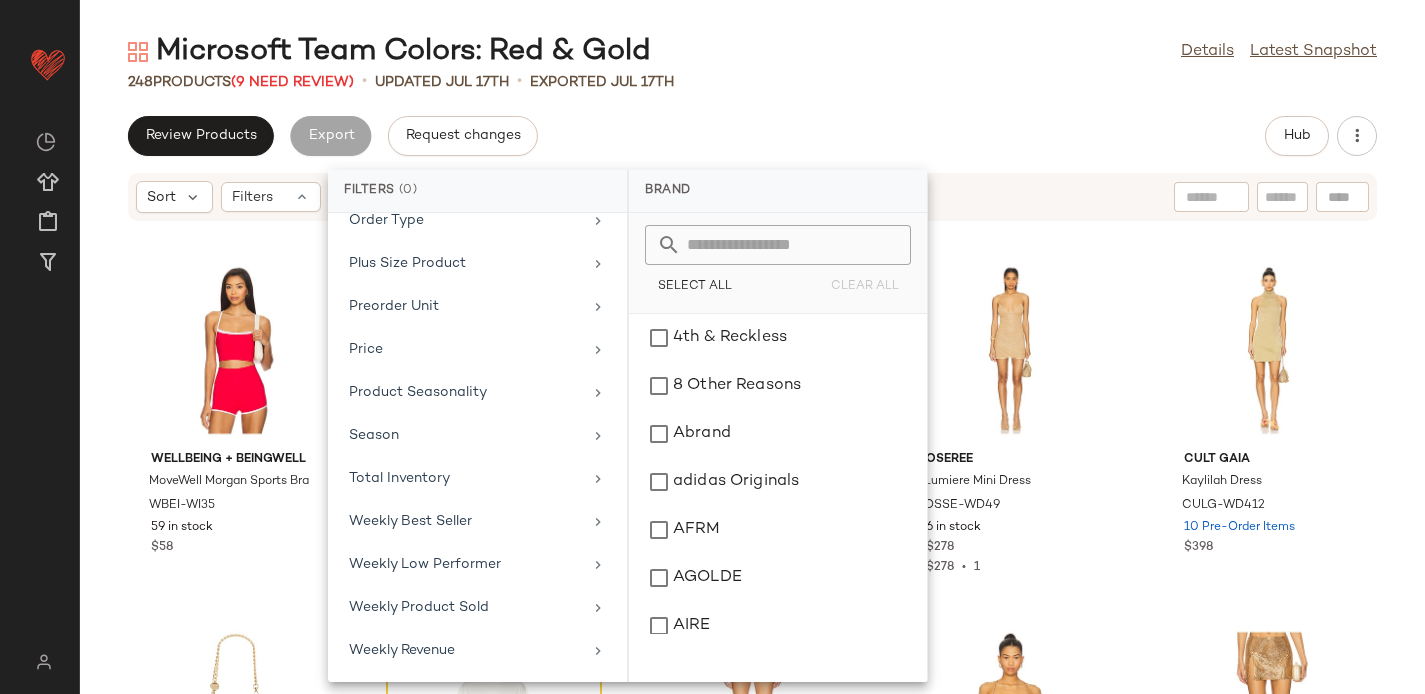 click on "Review Products   Export   Request changes   Hub" 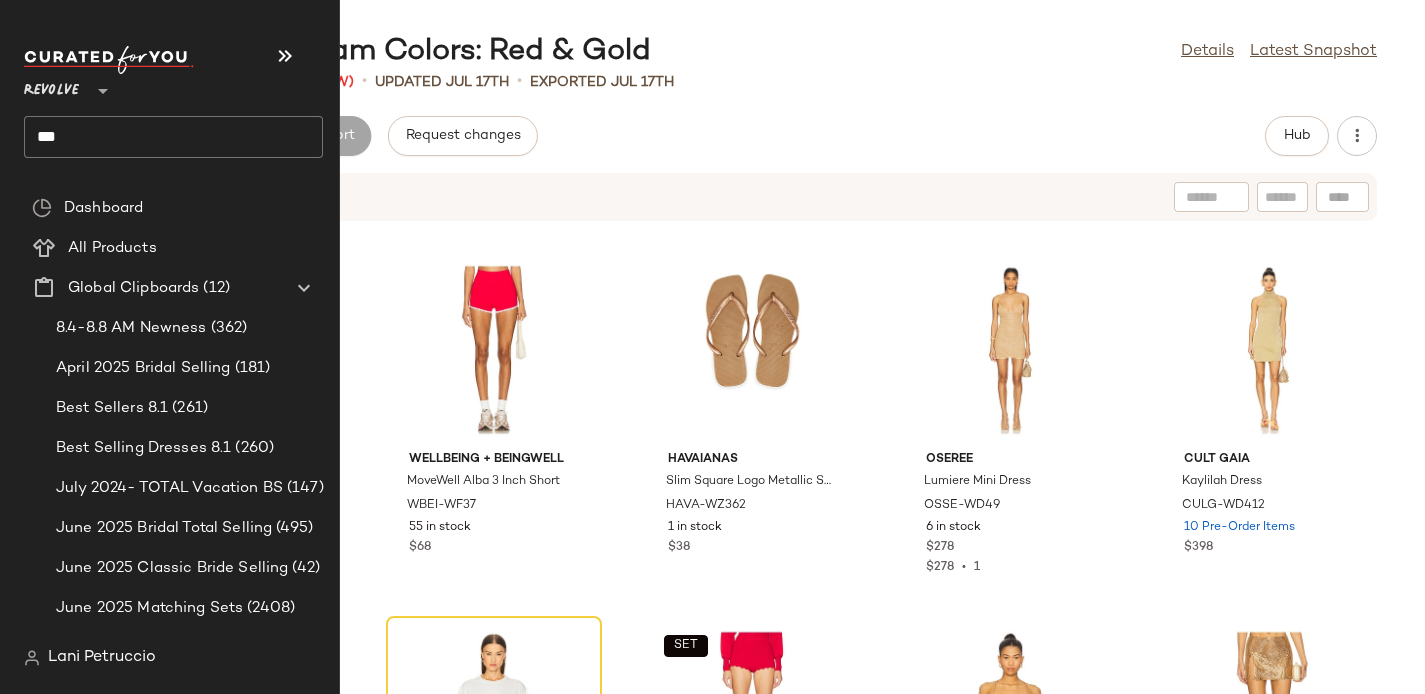 click on "***" 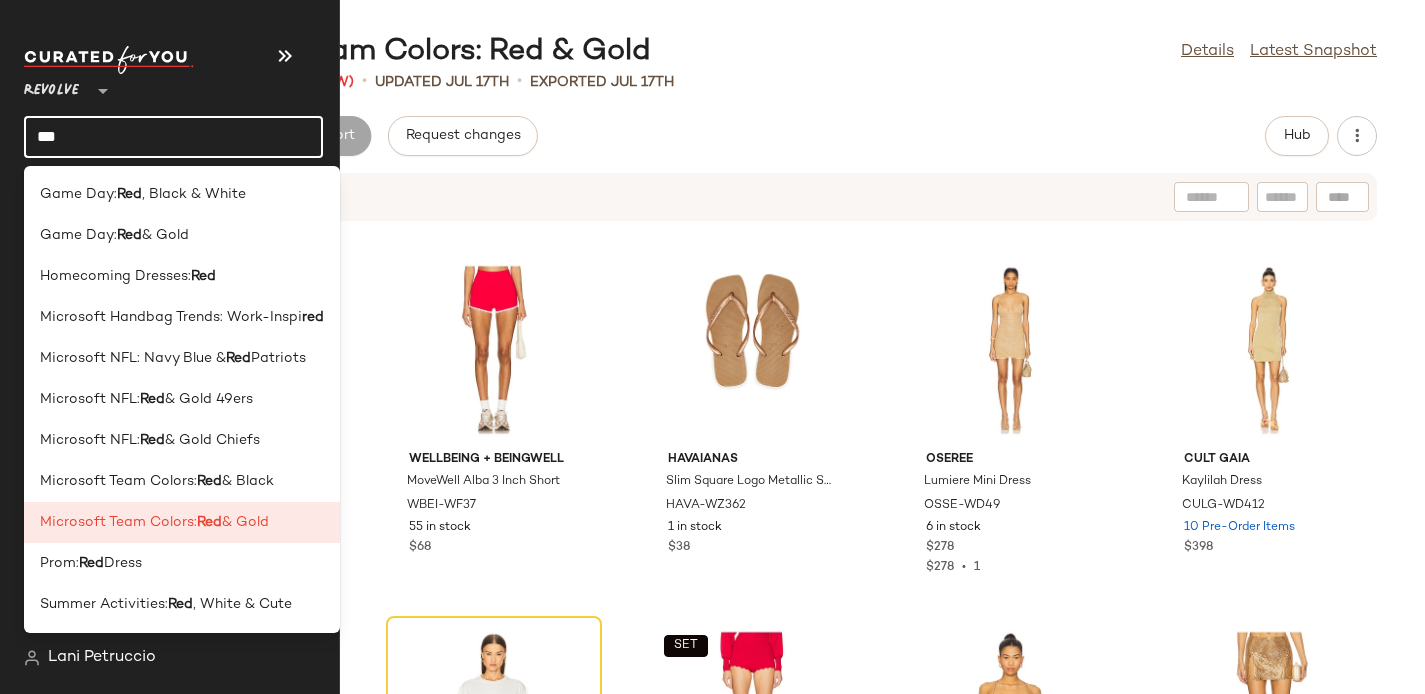 click on "***" 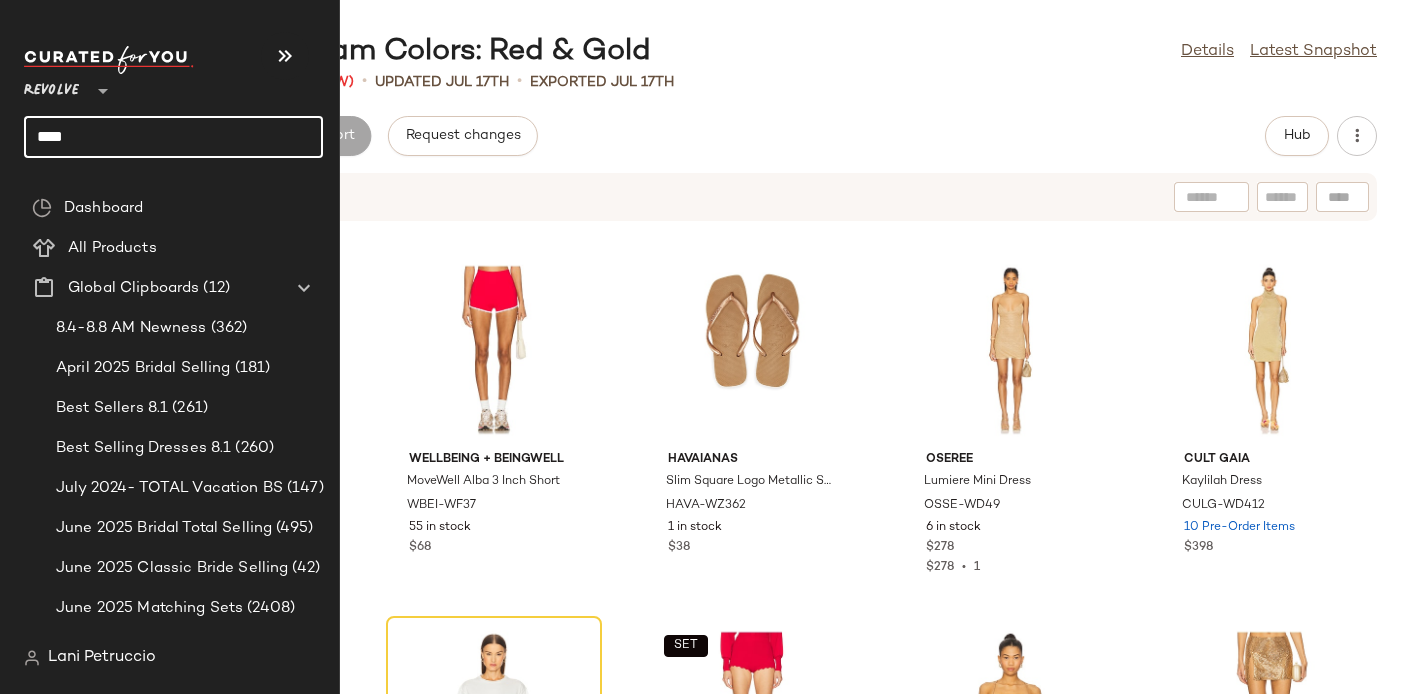 click on "****" 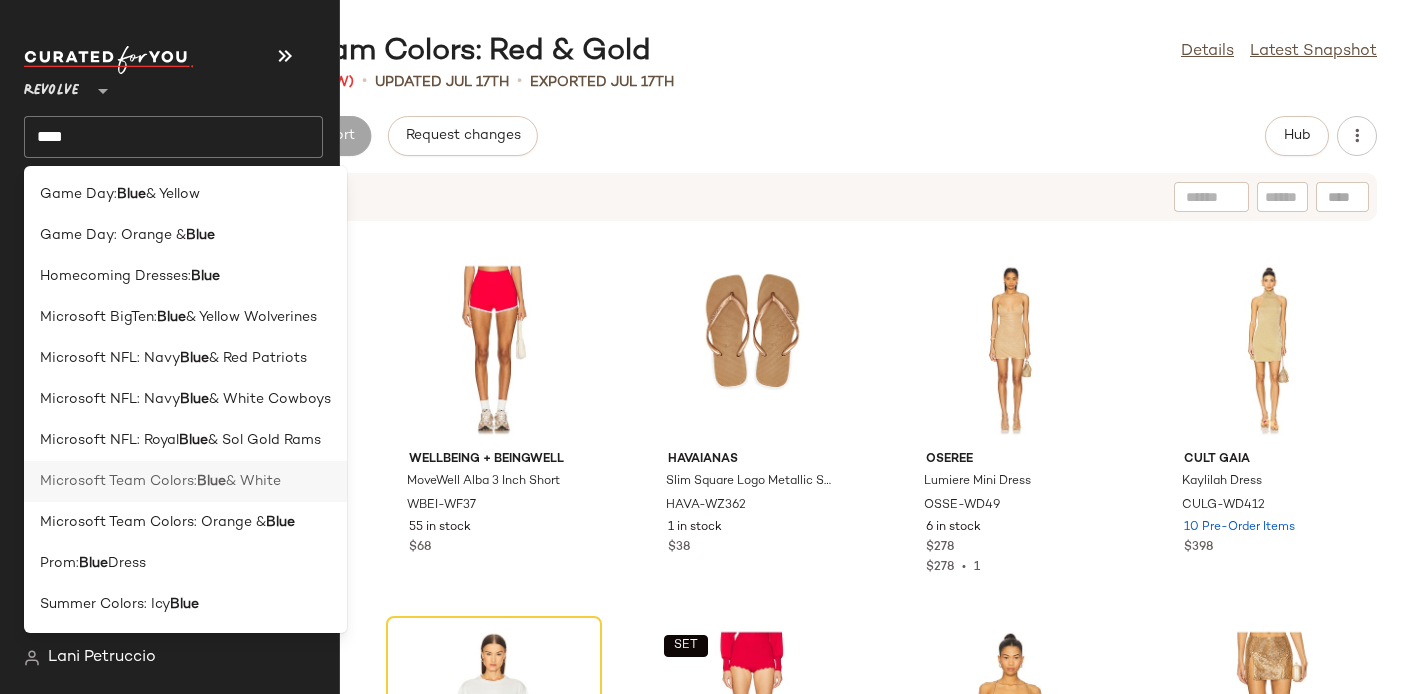 click on "Microsoft Team Colors:  Blue  & White" 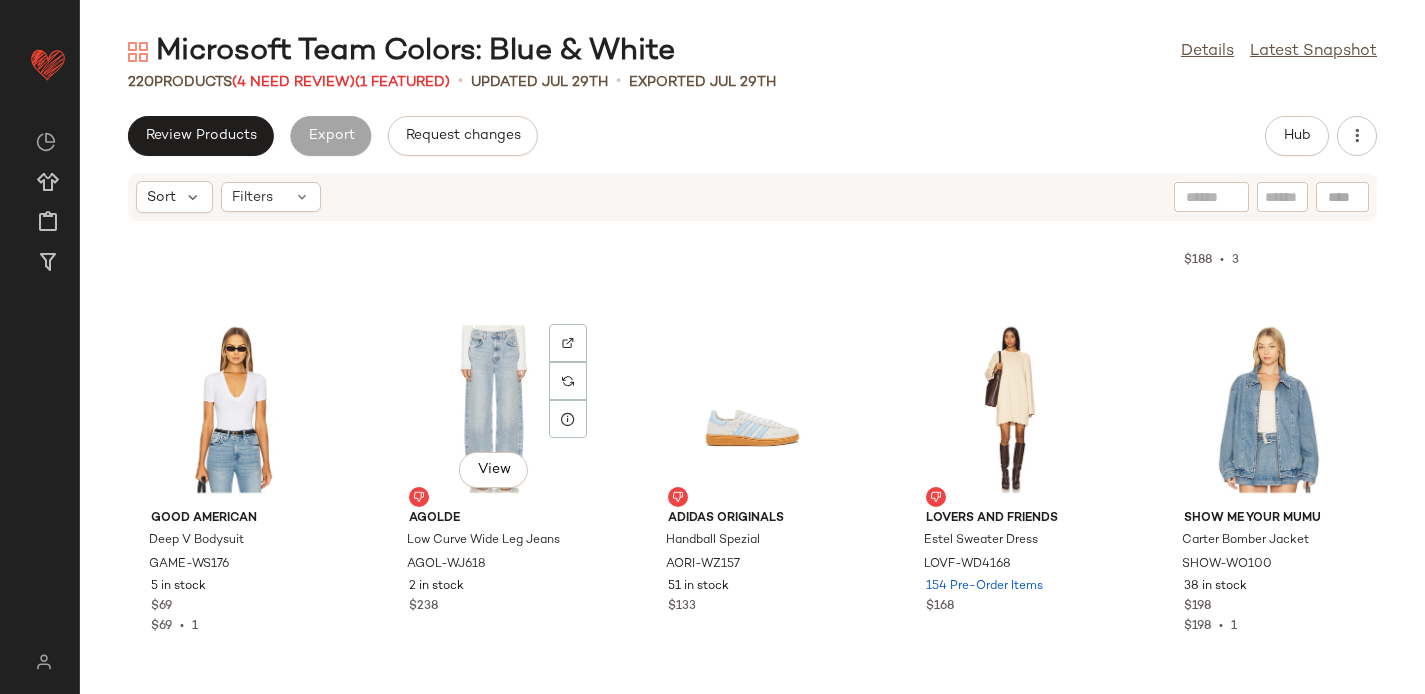scroll, scrollTop: 6191, scrollLeft: 0, axis: vertical 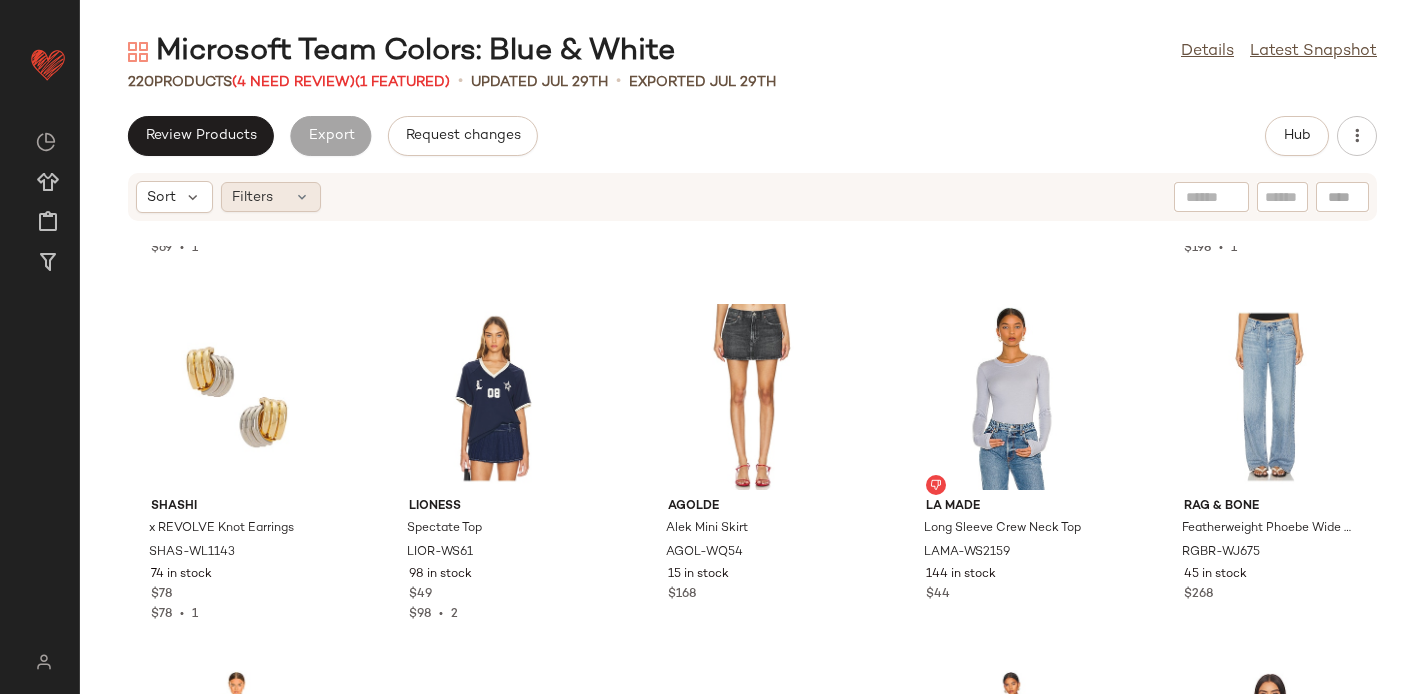 click on "Filters" 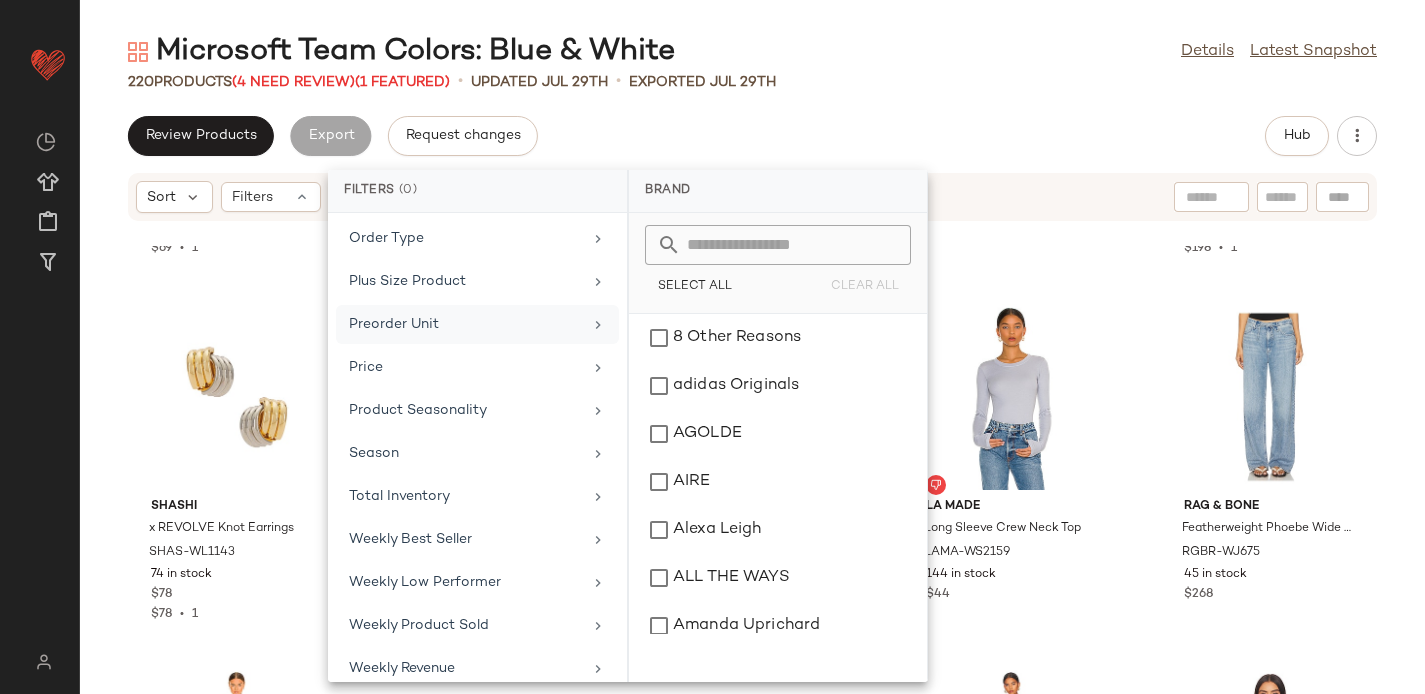 scroll, scrollTop: 923, scrollLeft: 0, axis: vertical 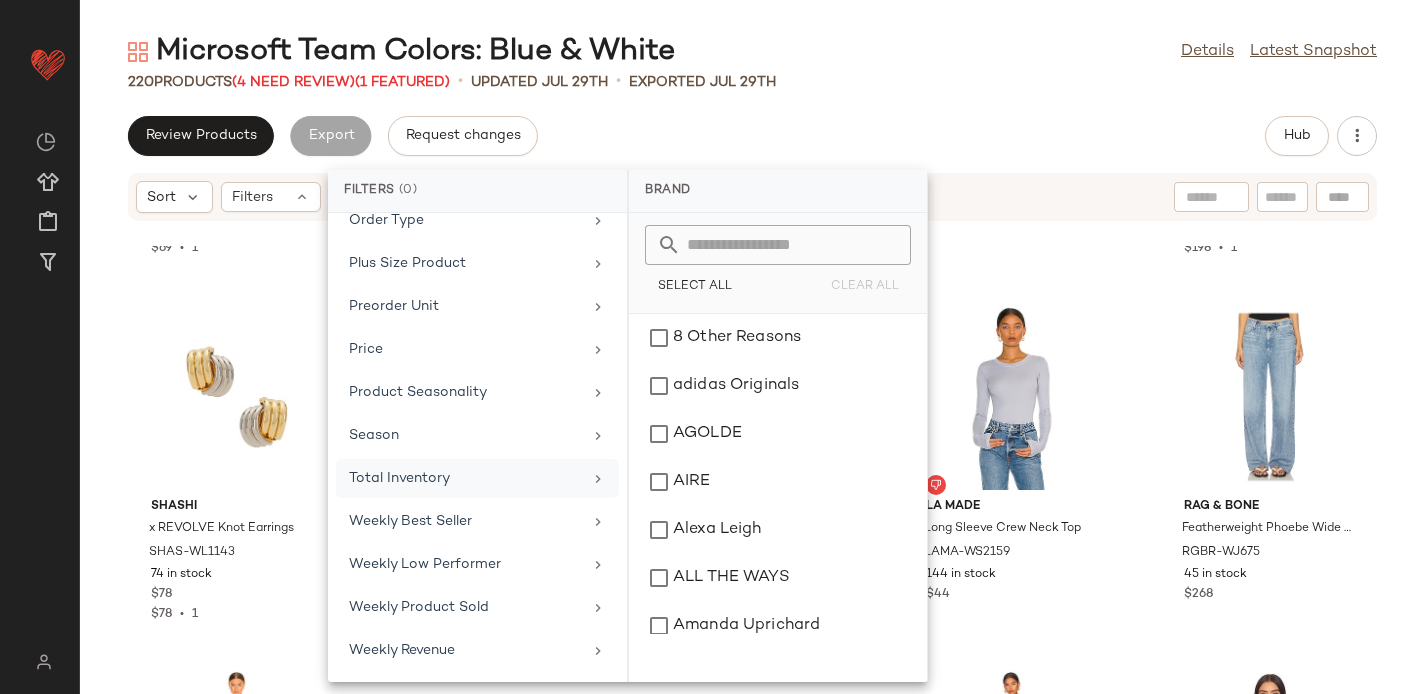 click on "Total Inventory" at bounding box center (465, 478) 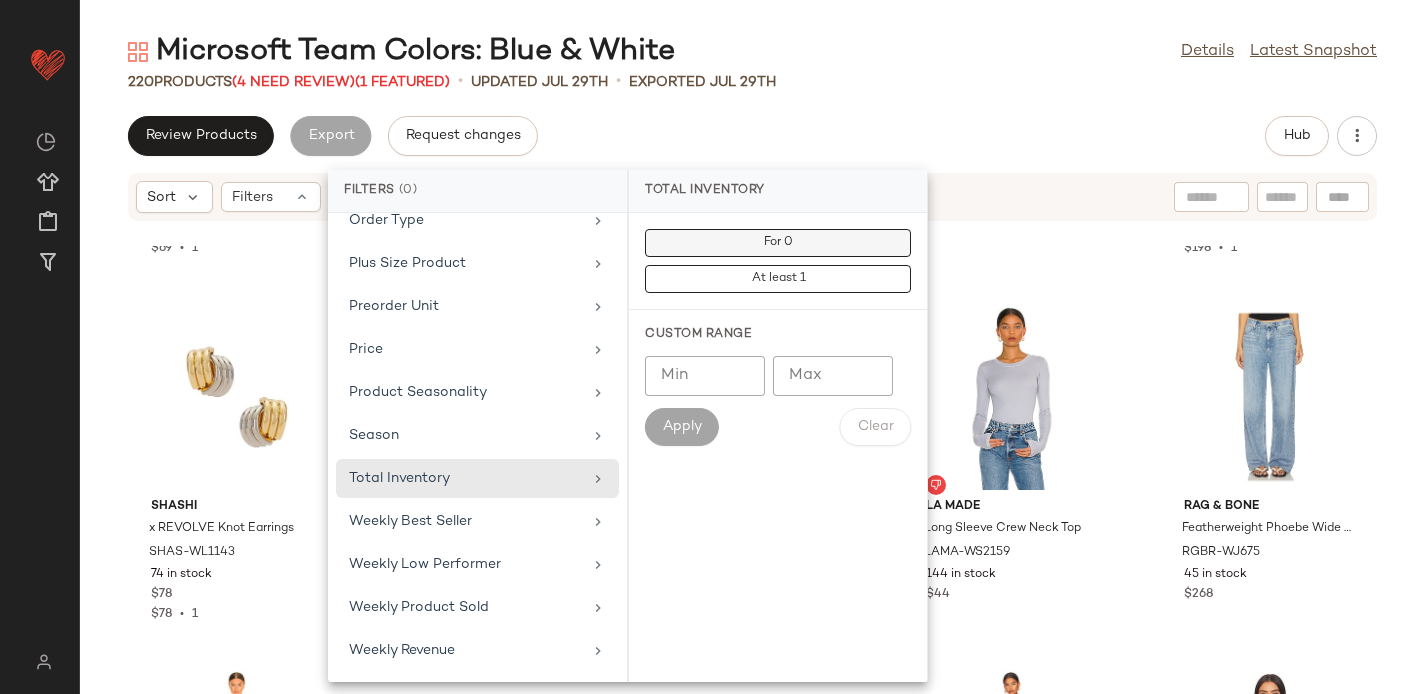 click on "For 0" 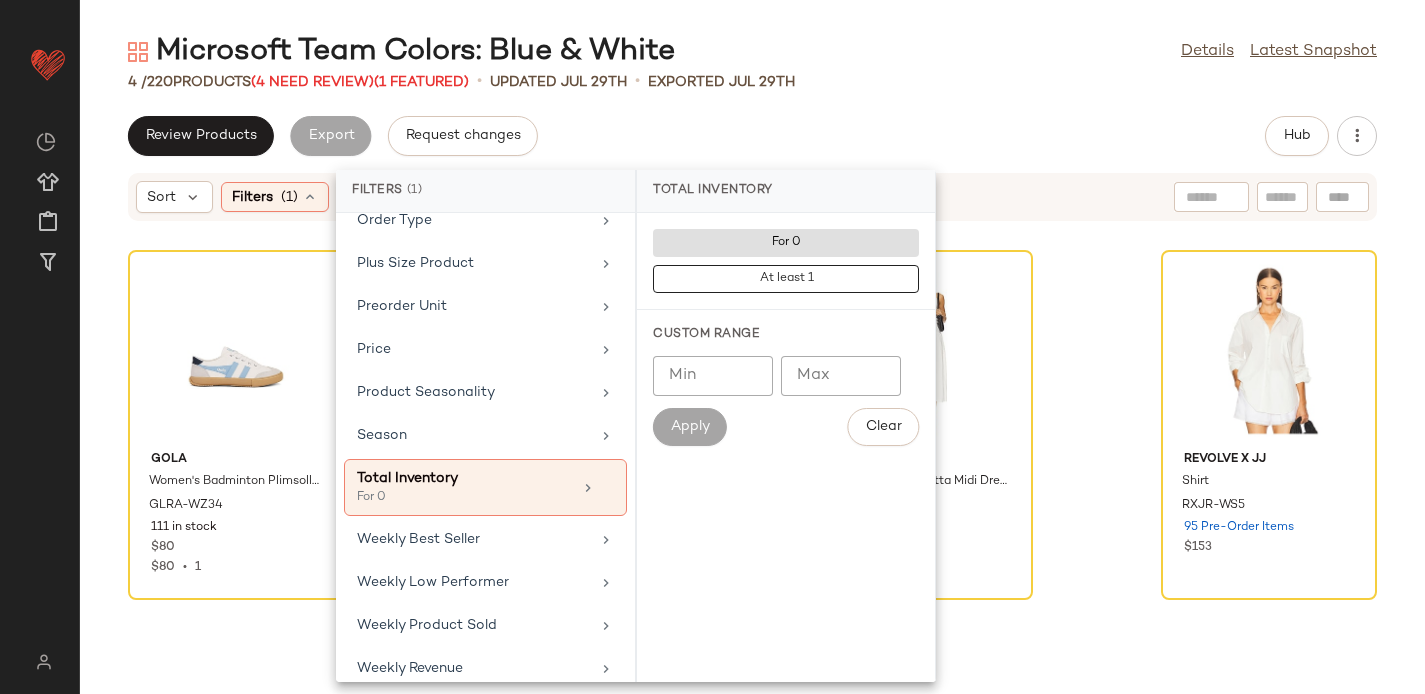 click on "Review Products   Export   Request changes   Hub" 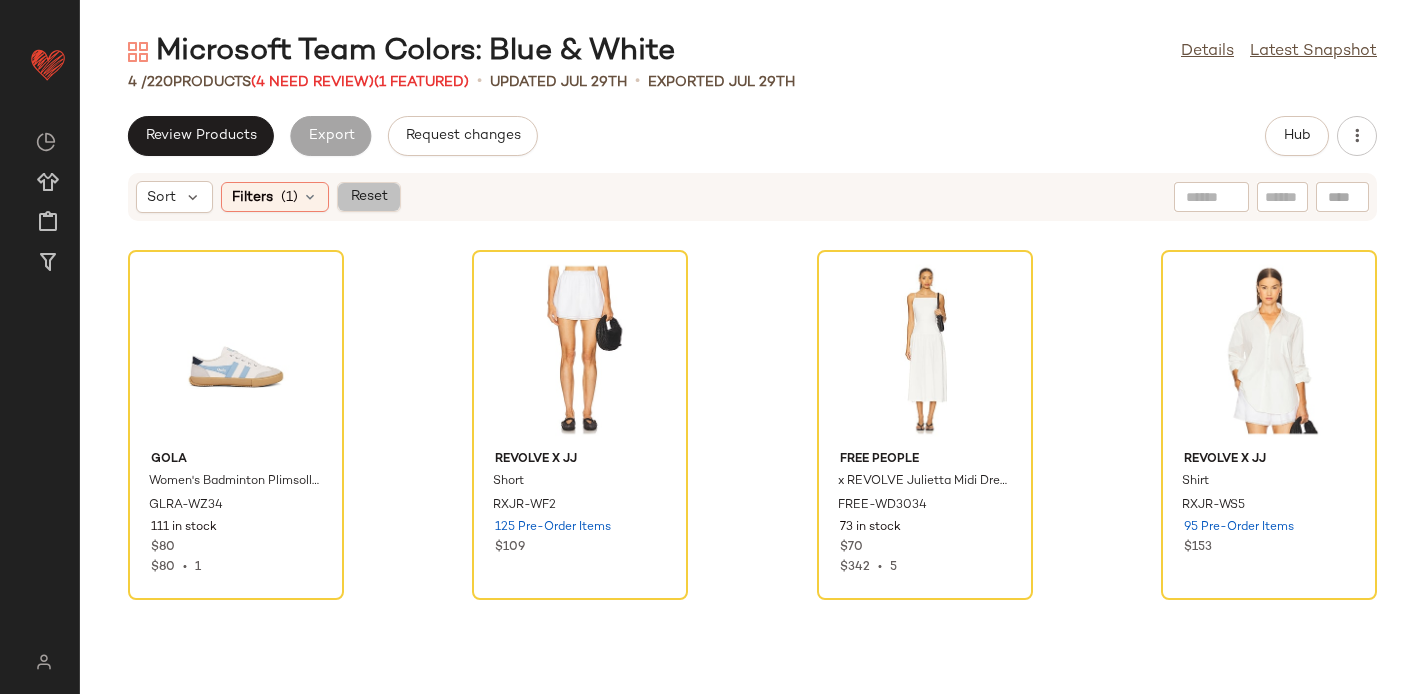 click on "Reset" 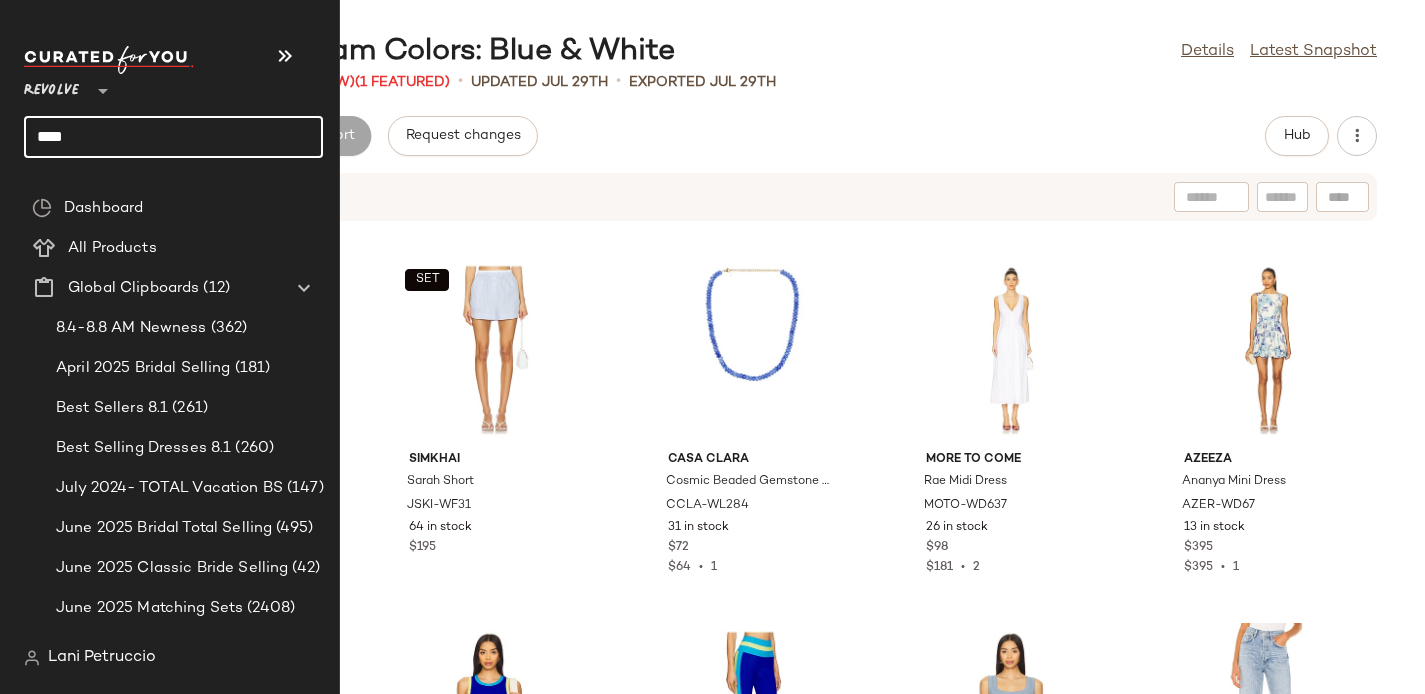 click on "****" 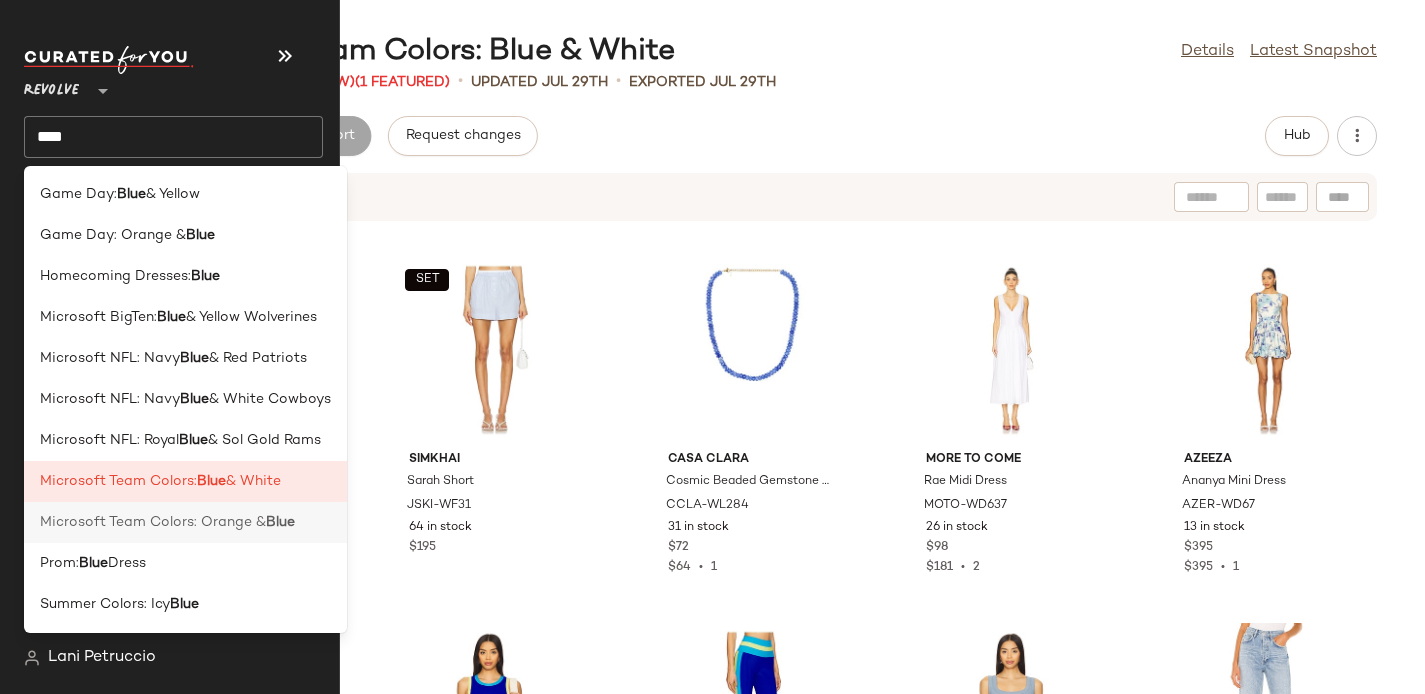 click on "Microsoft Team Colors: Orange &" at bounding box center [153, 522] 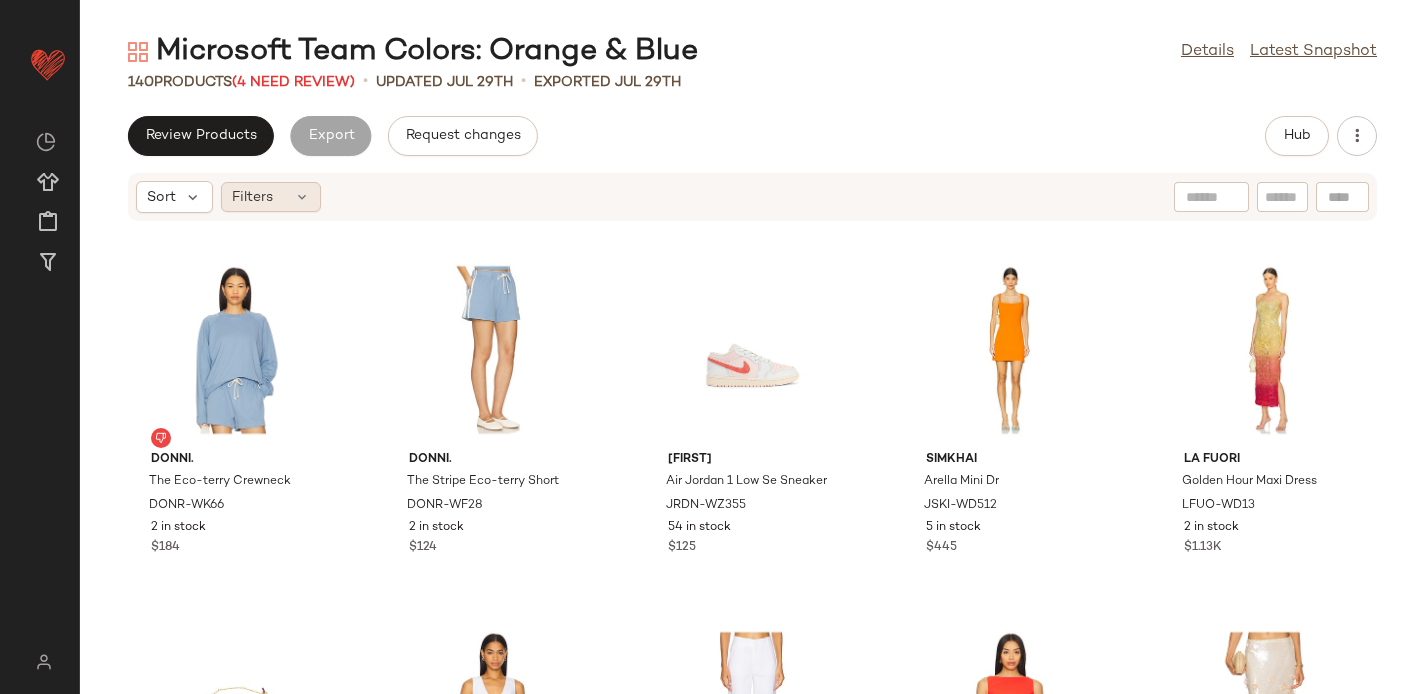 click on "Filters" at bounding box center (252, 197) 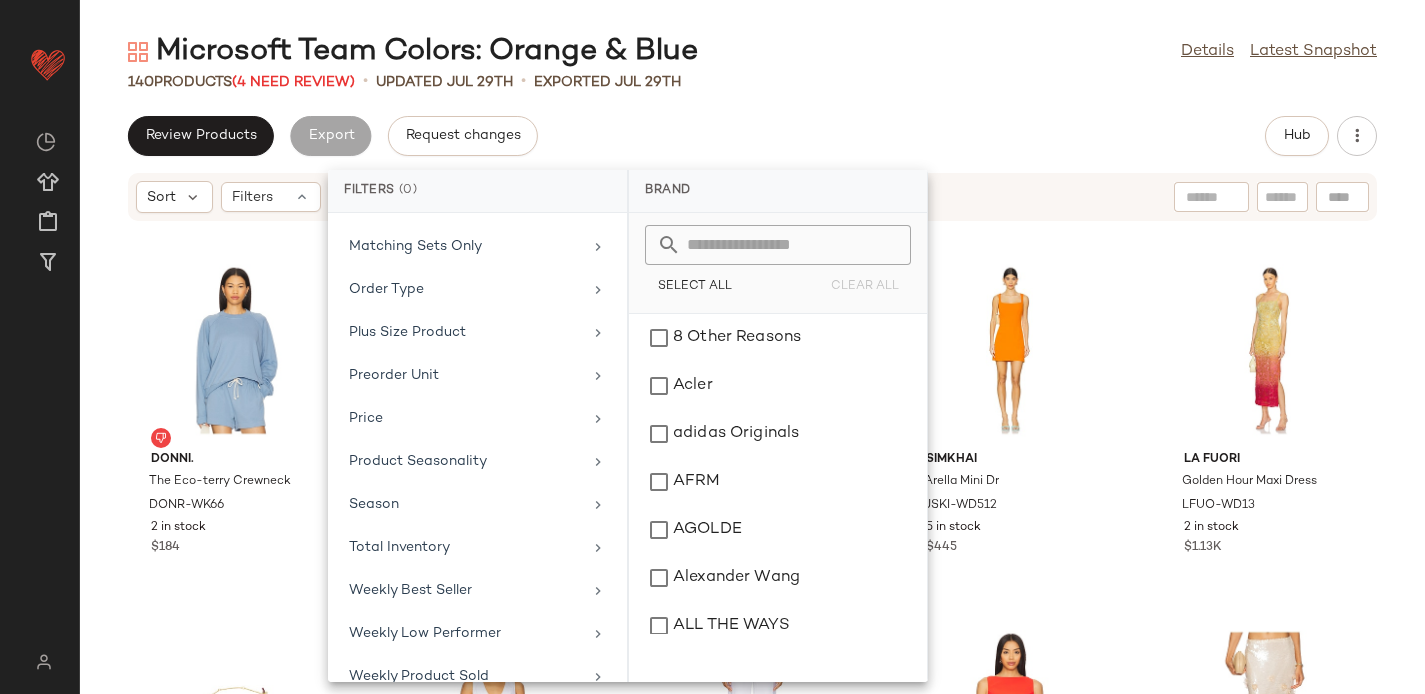 scroll, scrollTop: 923, scrollLeft: 0, axis: vertical 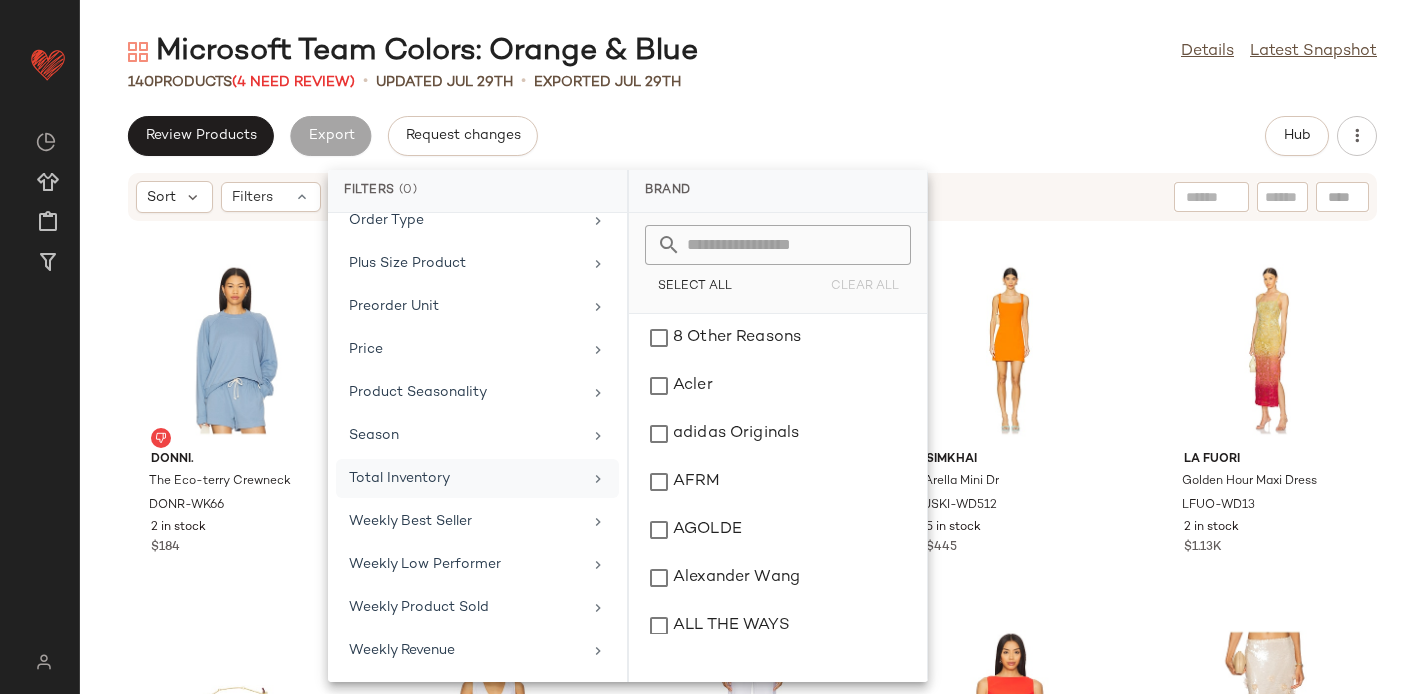 click on "Total Inventory" 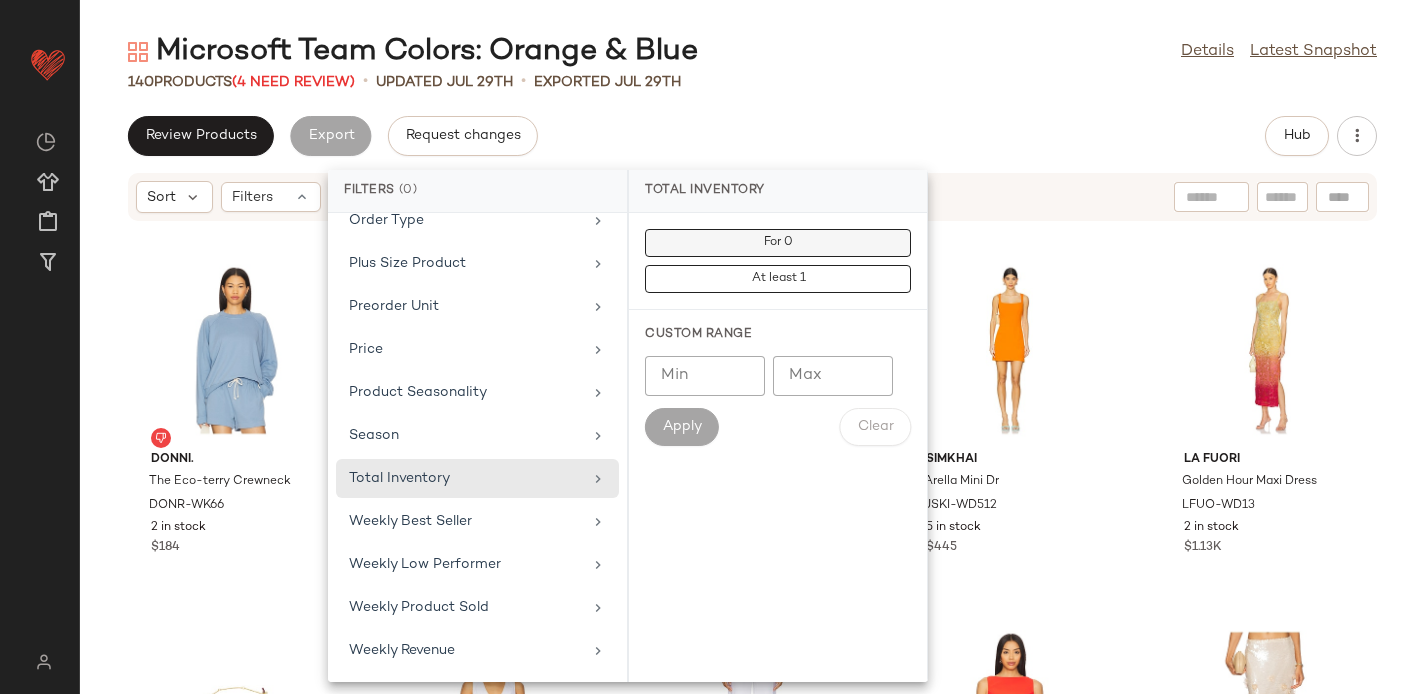click on "For 0" 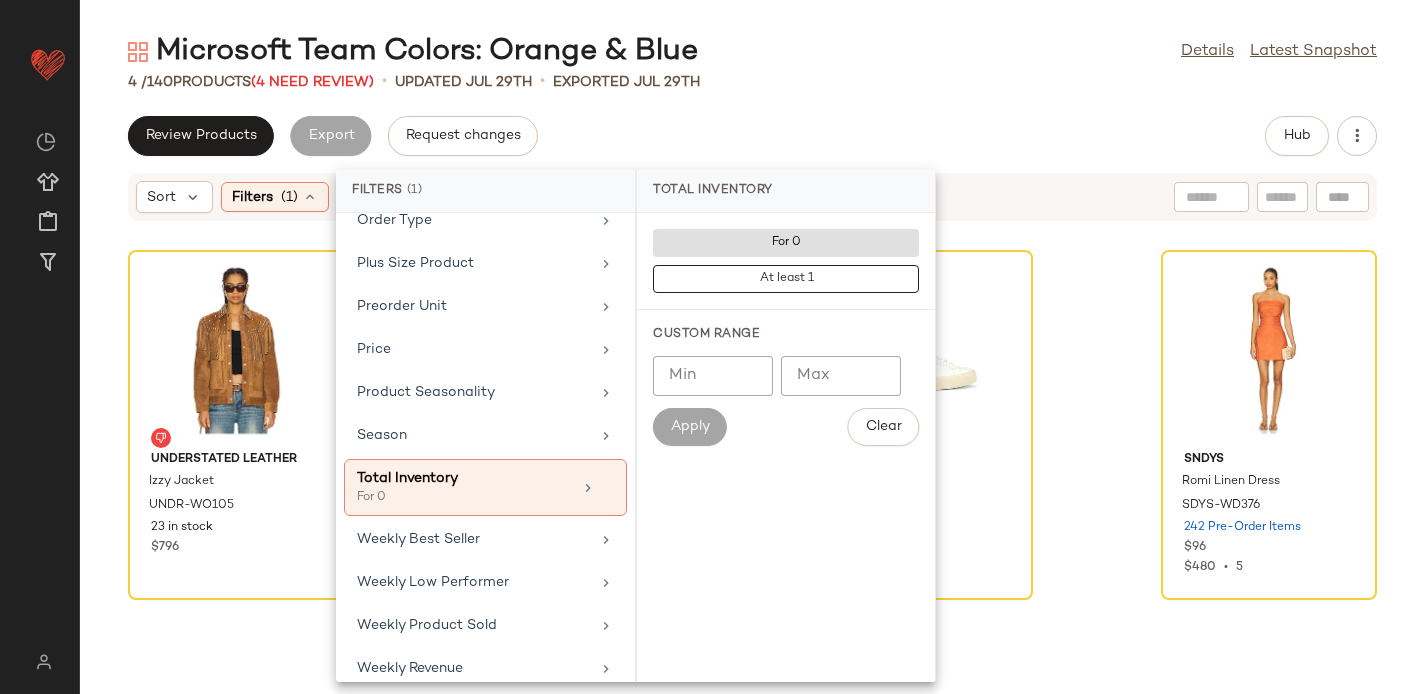 click on "Review Products   Export   Request changes   Hub" 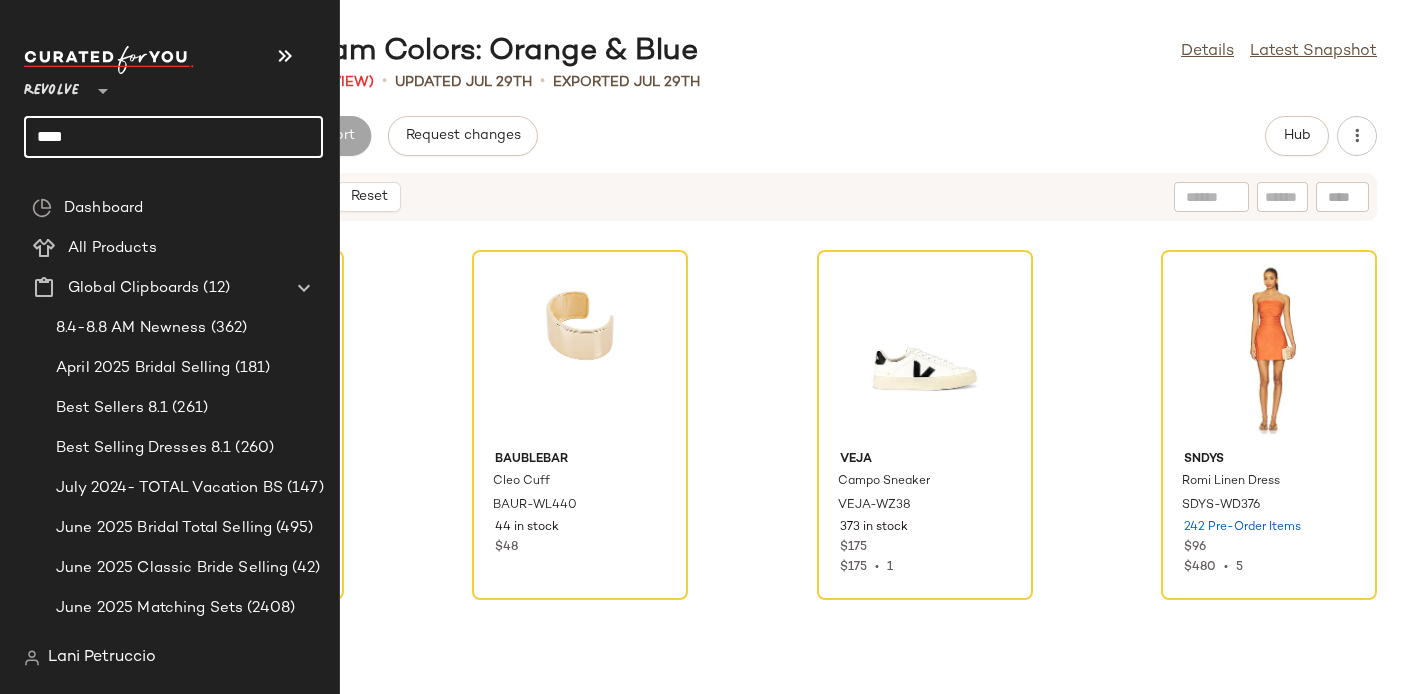 click on "****" 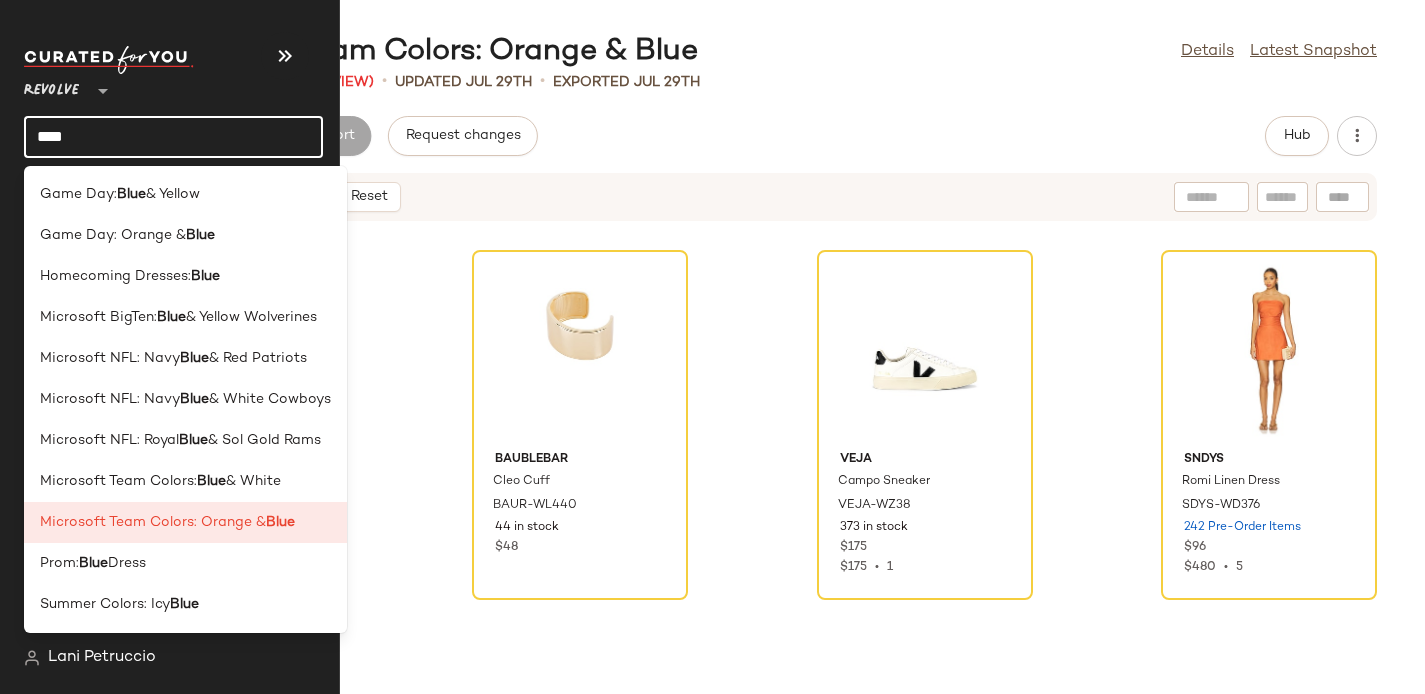 click on "****" 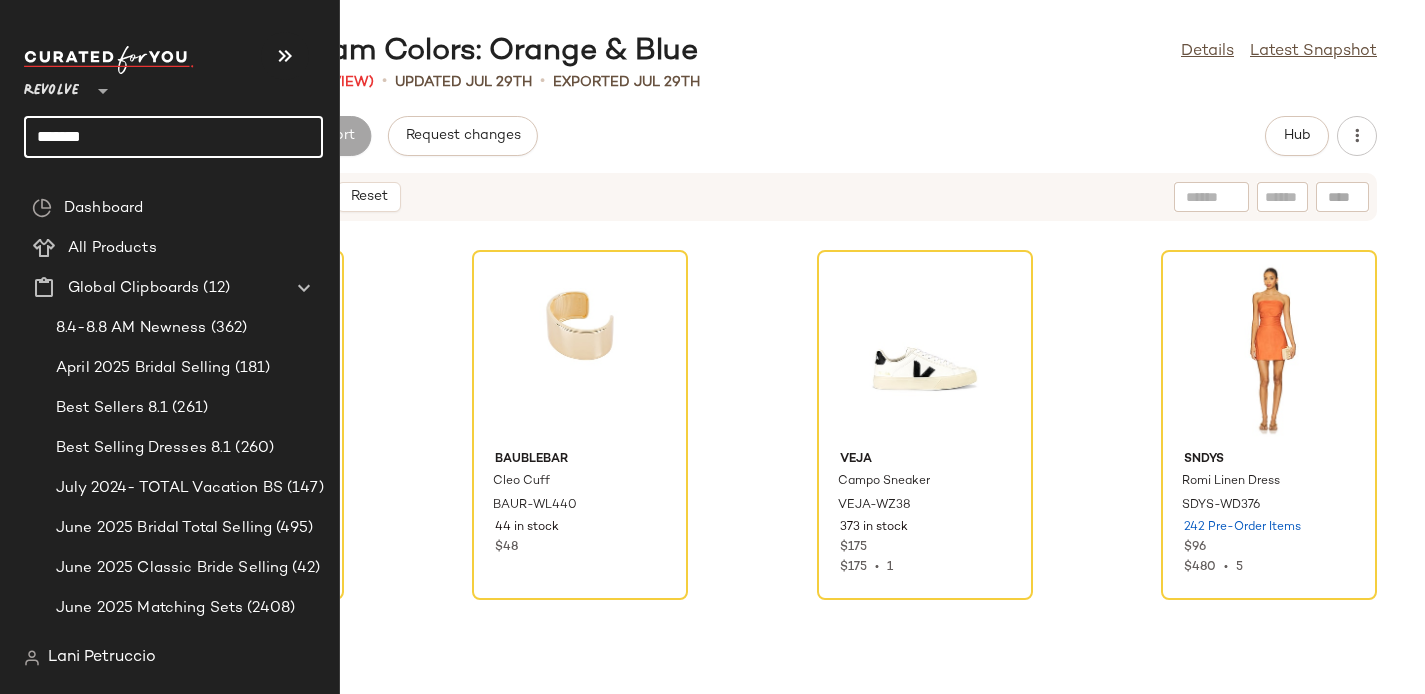 click on "*******" 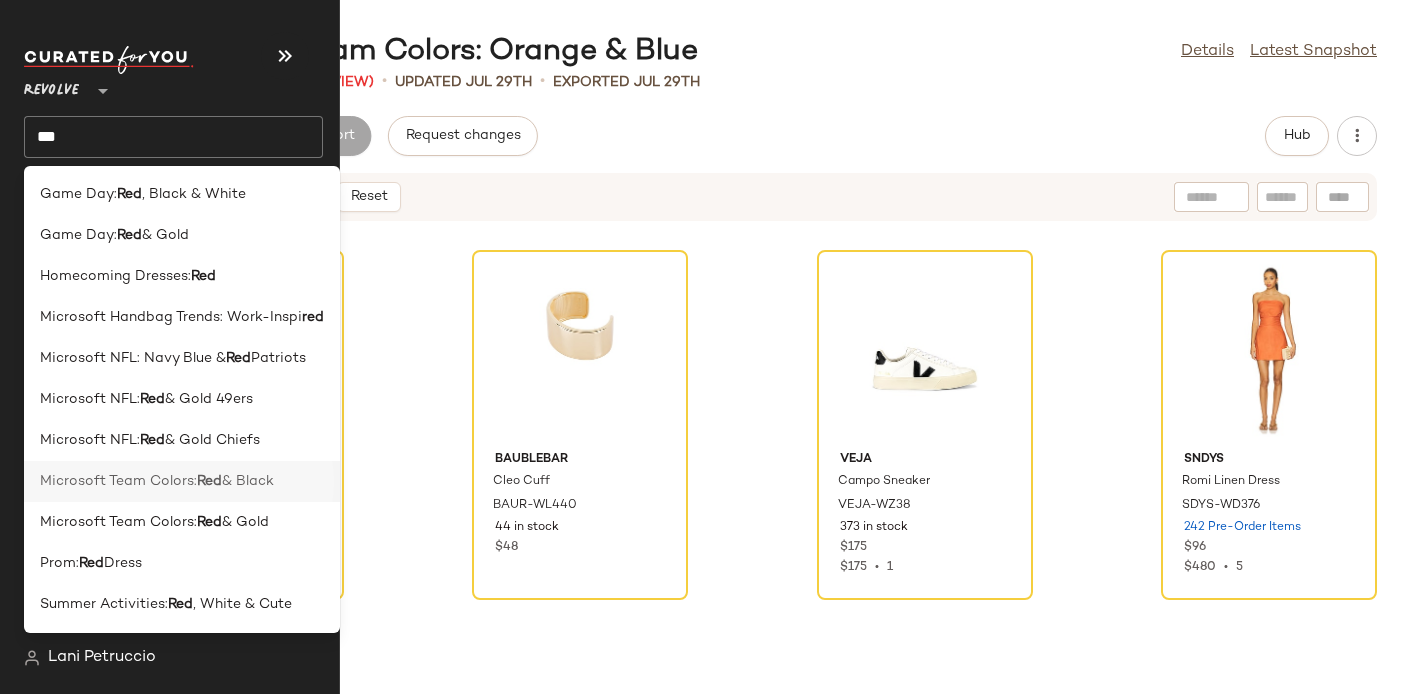 click on "Microsoft Team Colors: Red & Black" 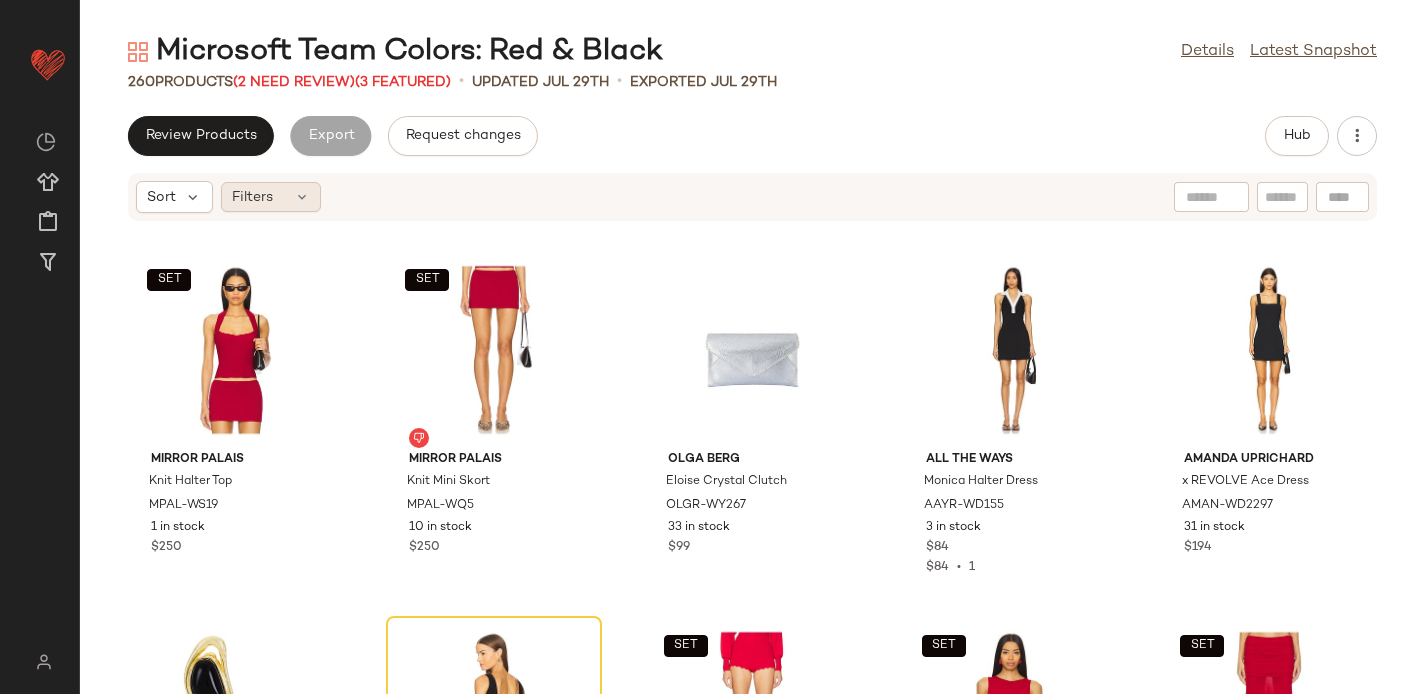 click on "Filters" 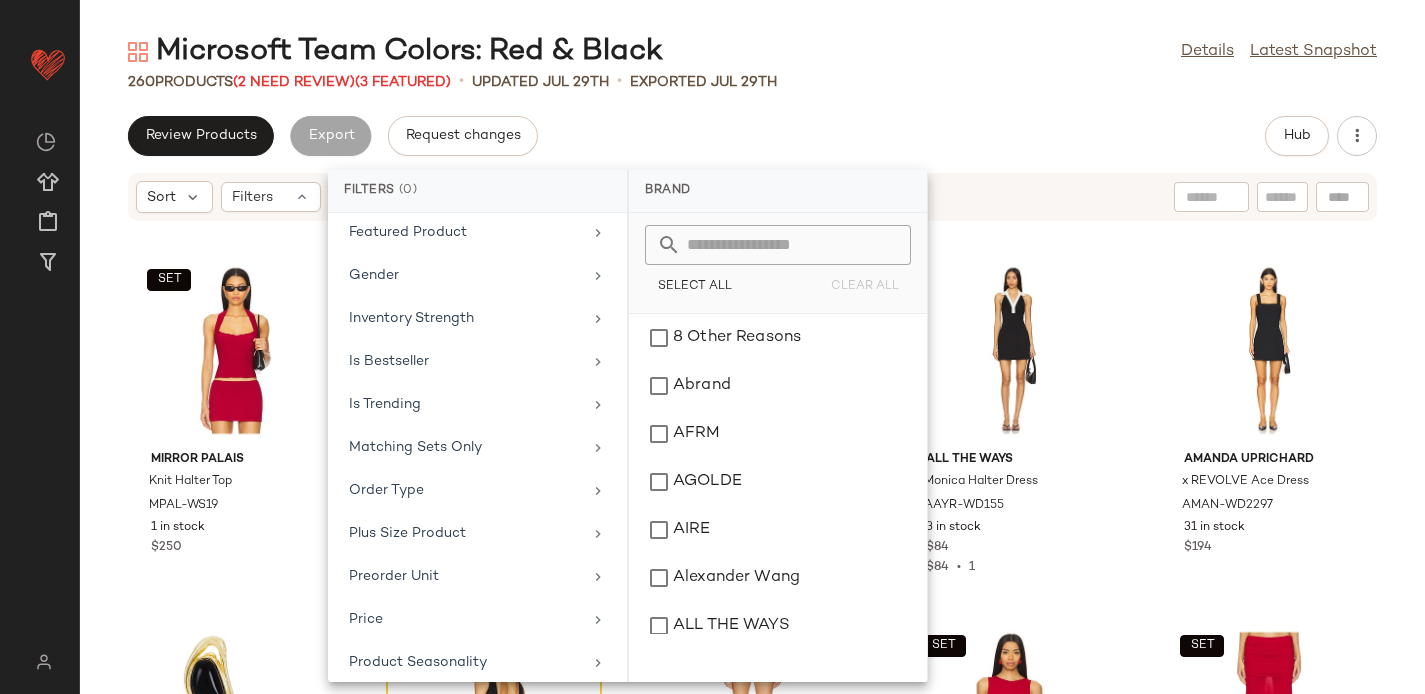 scroll, scrollTop: 923, scrollLeft: 0, axis: vertical 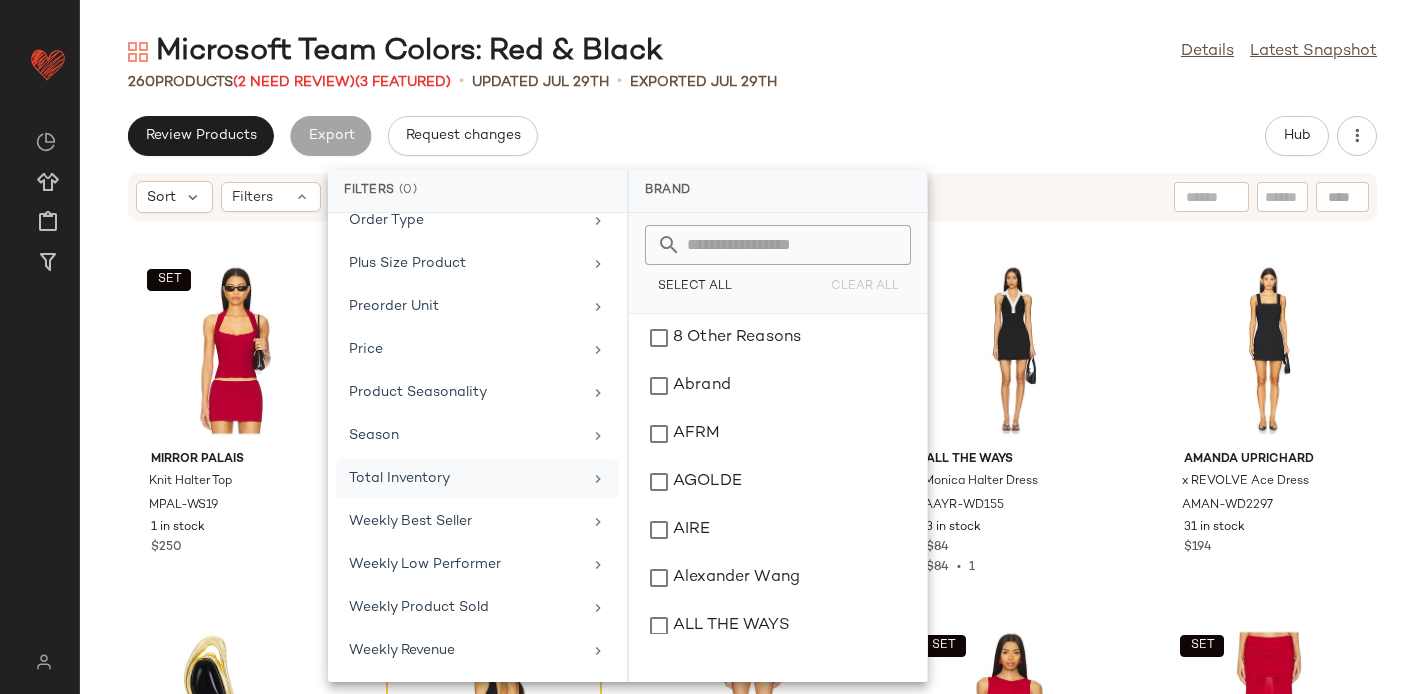 click on "Total Inventory" at bounding box center [465, 478] 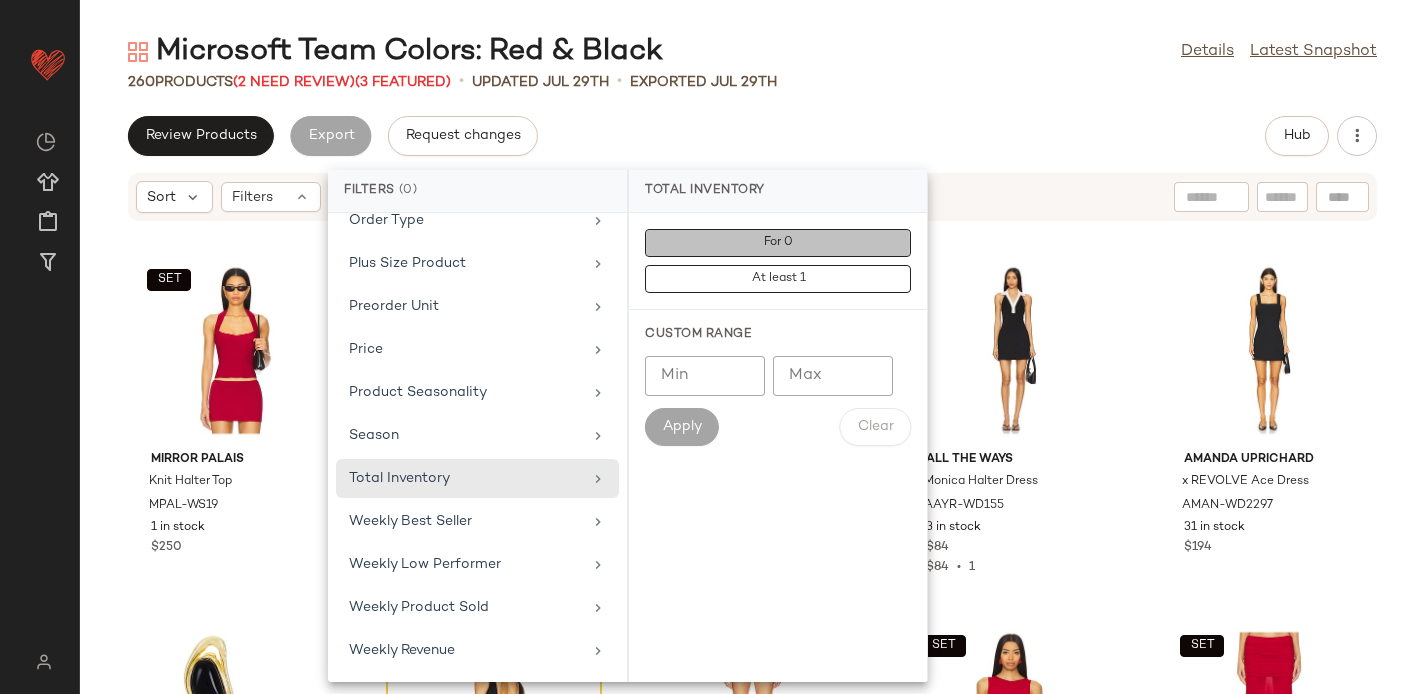 click on "For 0" 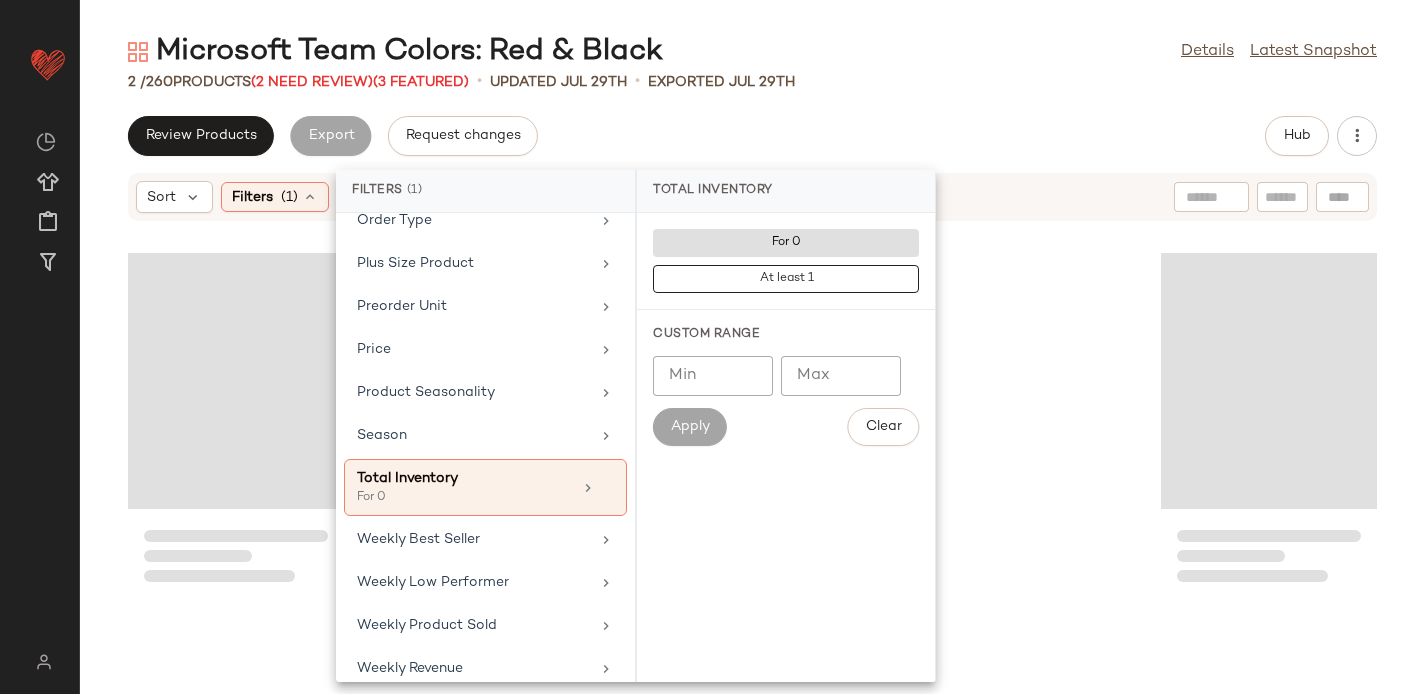 click on "Review Products   Export   Request changes   Hub" 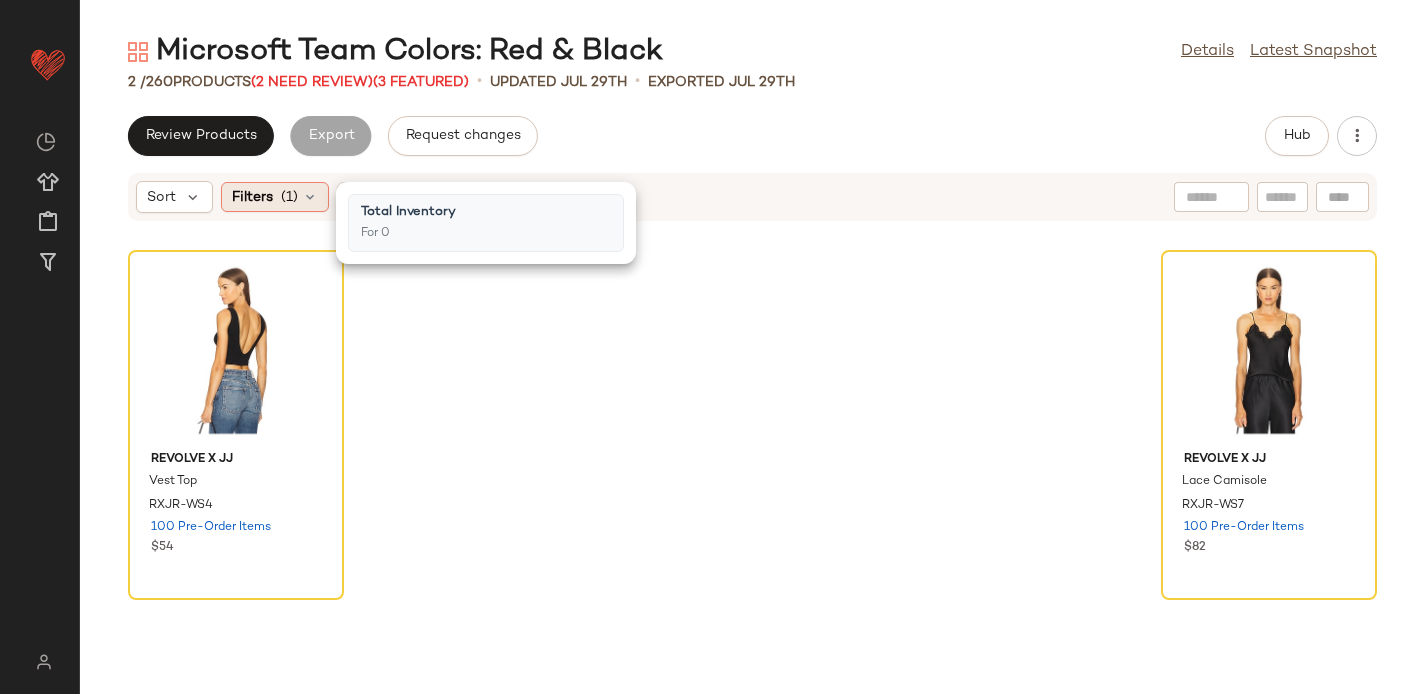 click at bounding box center [310, 197] 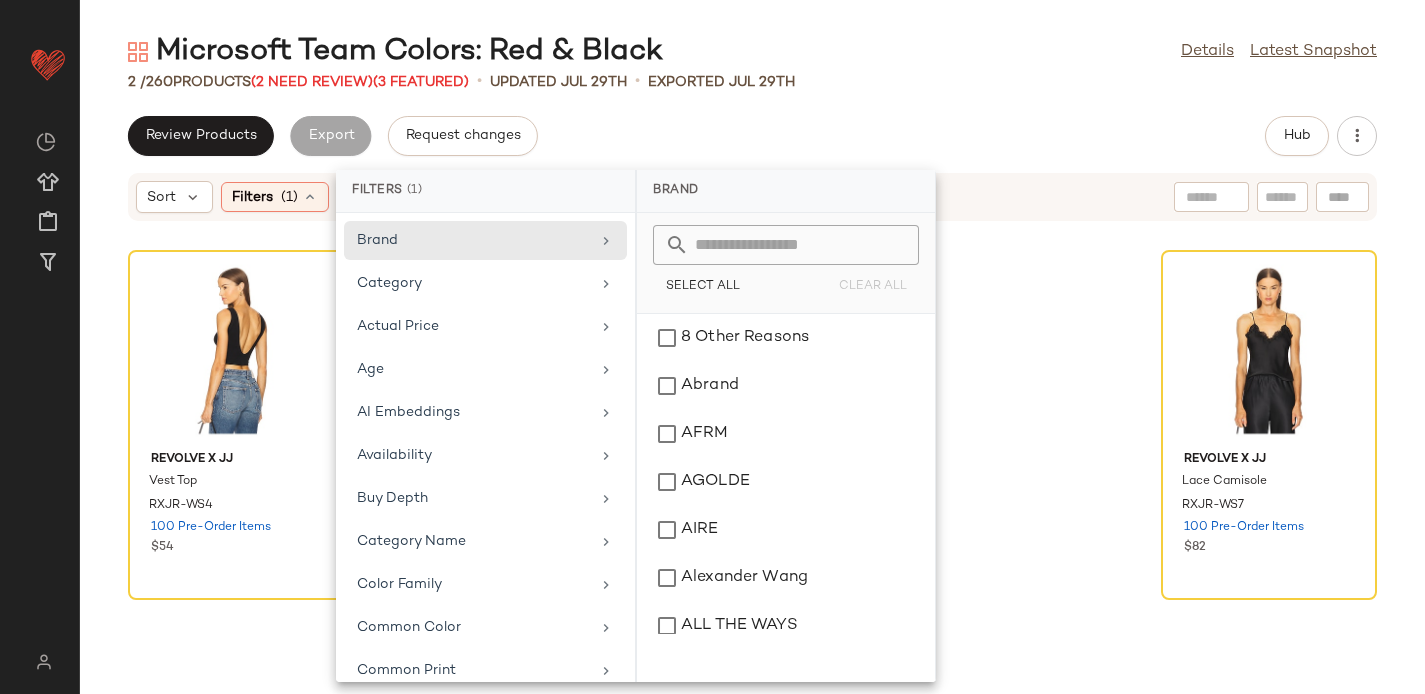 click on "Filters  (1)" at bounding box center [485, 191] 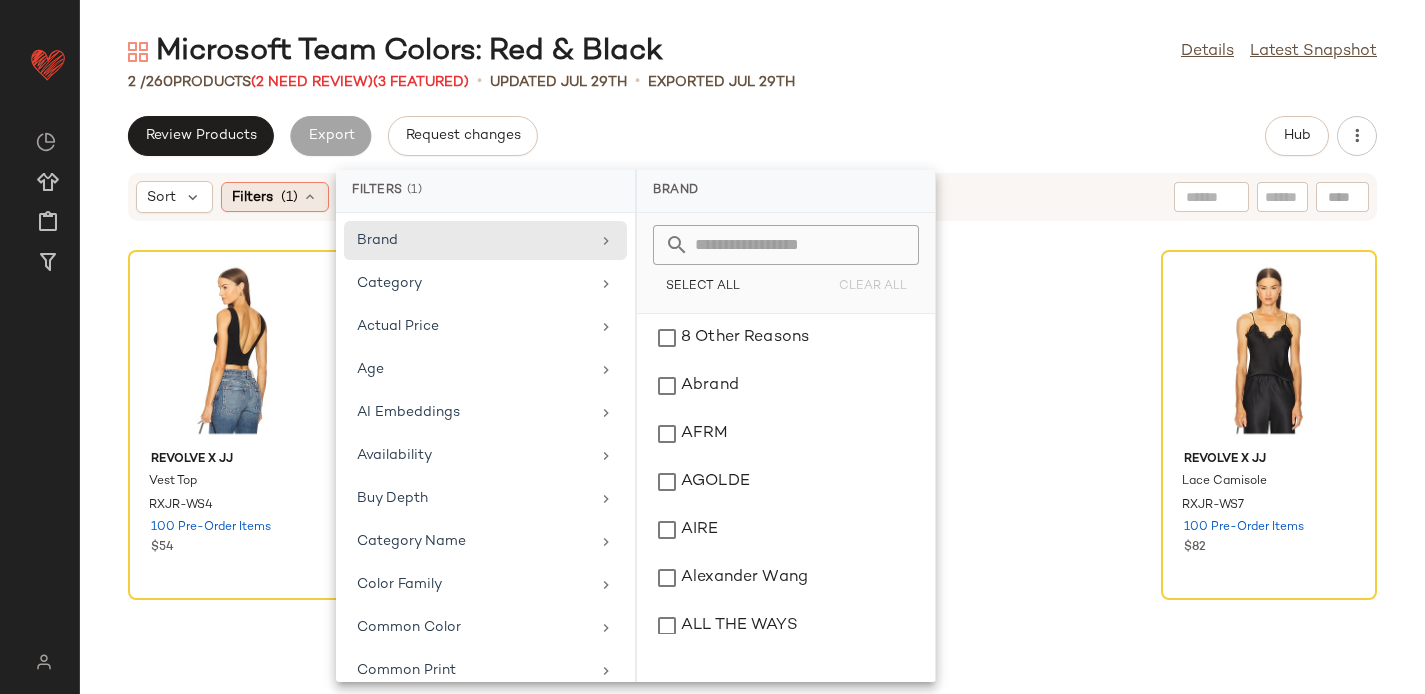 click on "Filters  (1)" 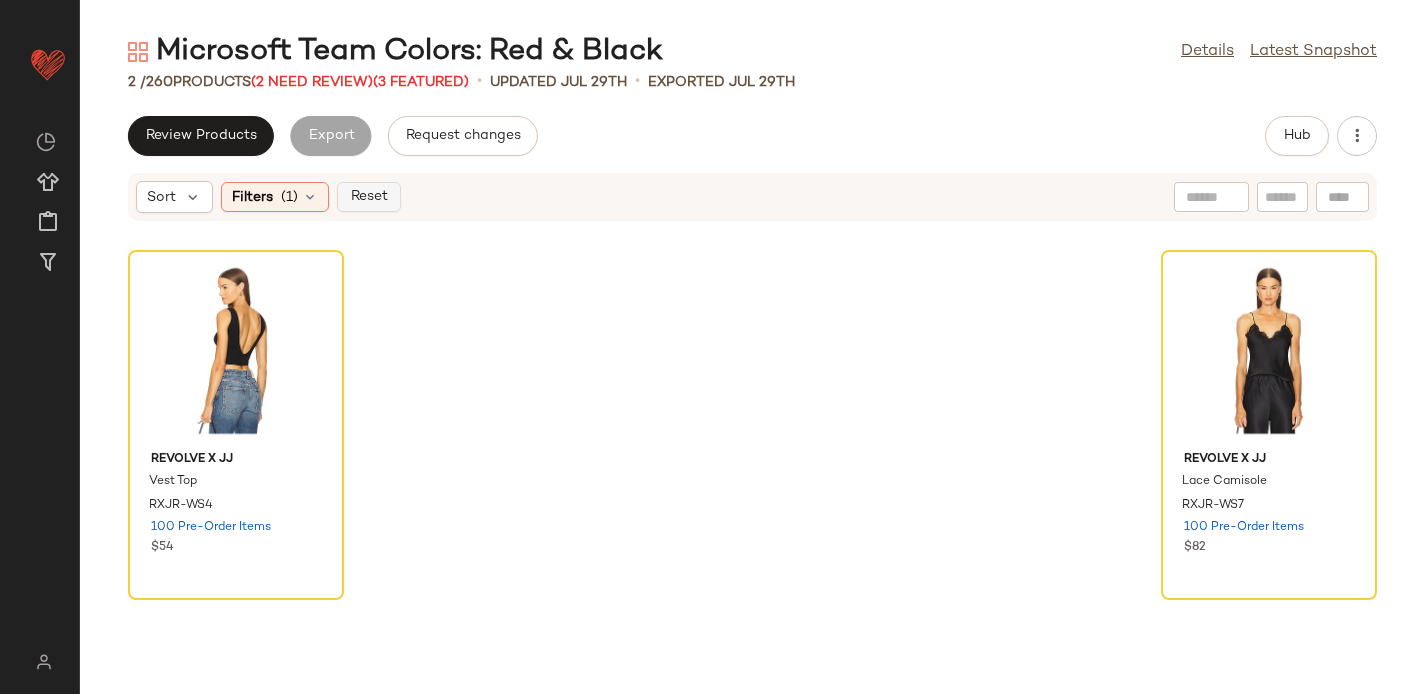 click on "Reset" 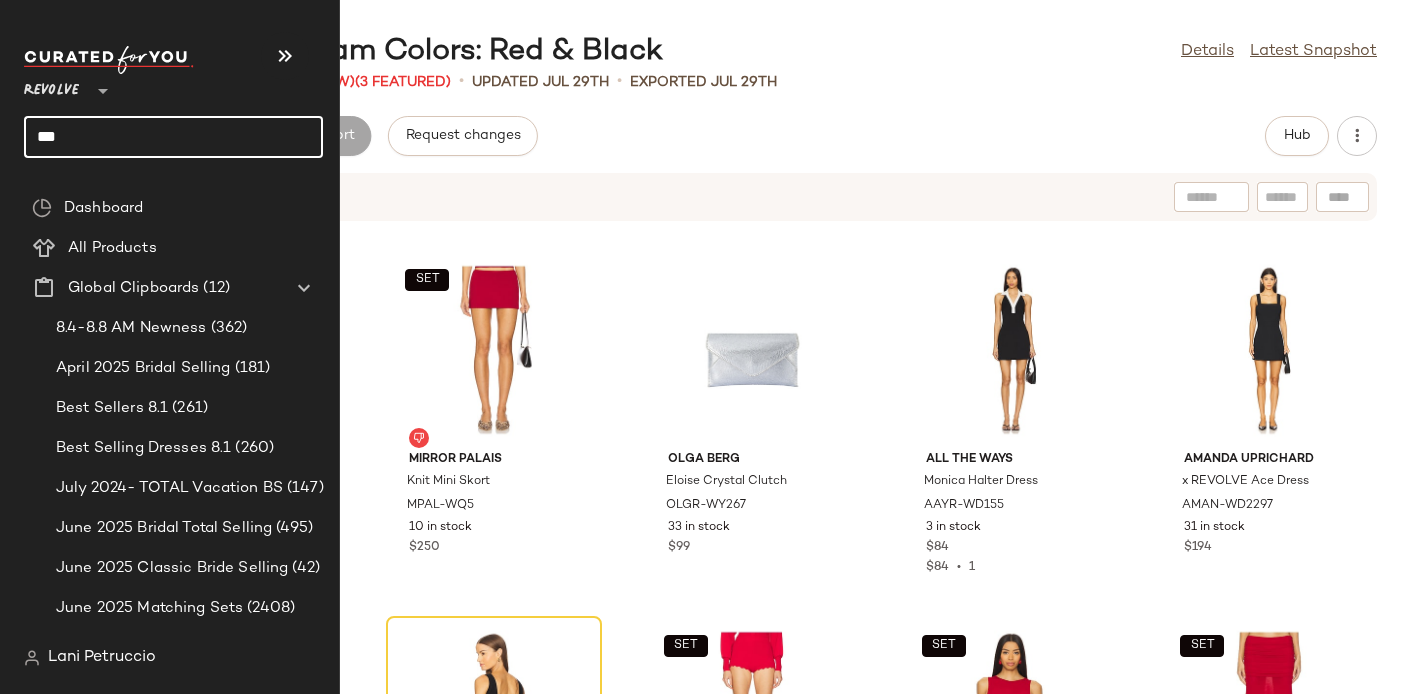 click on "***" 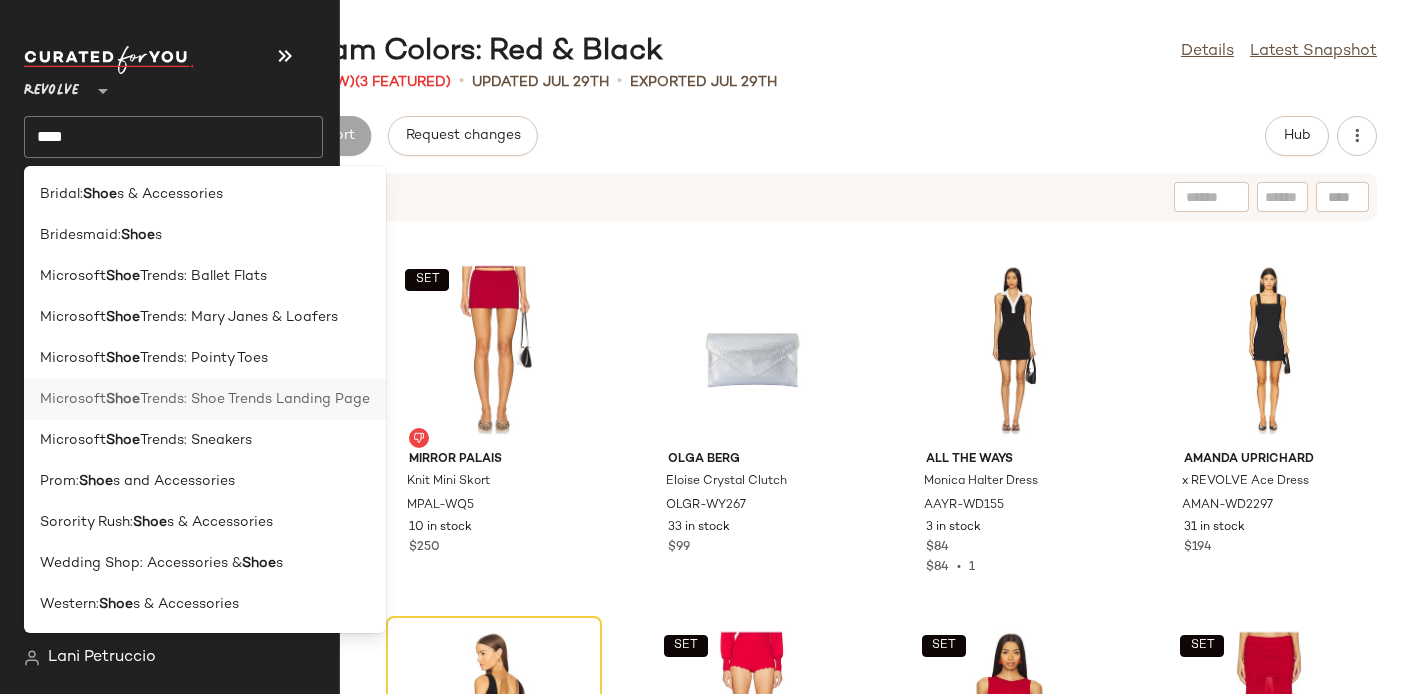 click on "Trends: Shoe Trends Landing Page" at bounding box center (255, 399) 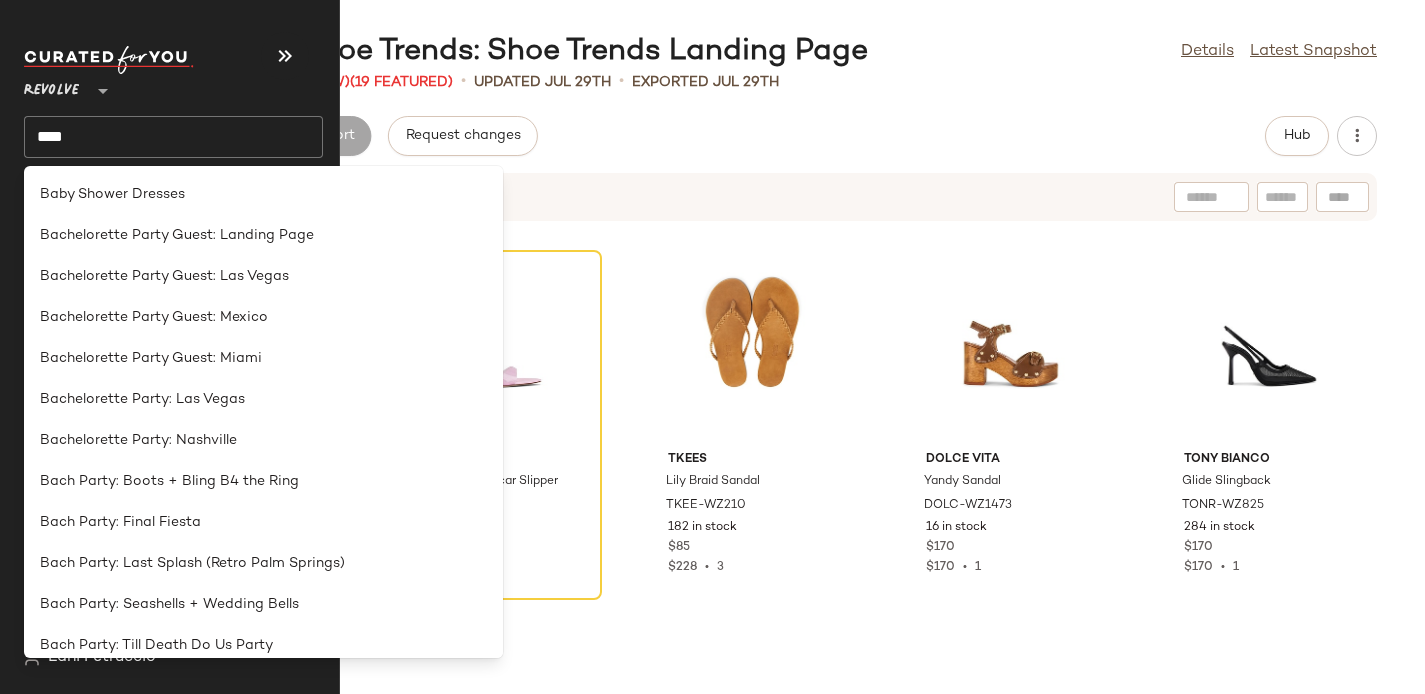 click on "Microsoft Shoe Trends: Shoe Trends Landing Page Details Latest Snapshot 111 &nbsp;Products (4 Need Review) (19 Featured) • updated [DATE] • Exported [DATE] Review Products Export Request changes Hub Sort Filters Steve Madden Maple Mary Jane Flat [PRODUCT_CODE] 23 in stock $79 $154 • 2 FEMME LA x REVOLVE Azucar Slipper [PRODUCT_CODE] 97 in stock $189 TKEES Lily Braid Sandal [PRODUCT_CODE] 182 in stock $85 $228 • 3 Dolce Vita Yandy Sandal [PRODUCT_CODE] 16 in stock $170 $170 • 1 Tony Bianco Glide Slingback [PRODUCT_CODE] 284 in stock $170 $170 • 1 Sam Edelman Michaela Flat [PRODUCT_CODE] 15 in stock $130 Paris Texas Hydra Flat Sandal [PRODUCT_CODE] 3 in stock $595 RAYE Llinz Sandal [PRODUCT_CODE] 89 in stock $149 Solei Sea Indie Sandal [PRODUCT_CODE] 81 in stock $57 $57 • 1 L'AGENCE Lolita Vii Sandal [PRODUCT_CODE] 2 in stock $345 Steve Madden Mandie Slides [PRODUCT_CODE] 84 in stock $89 $89 • 1 FEMME LA x REVOLVE Marseille Slipper [PRODUCT_CODE] 18 in stock $199 ANINE BING Hilda Flat Sandals [PRODUCT_CODE]" at bounding box center (752, 363) 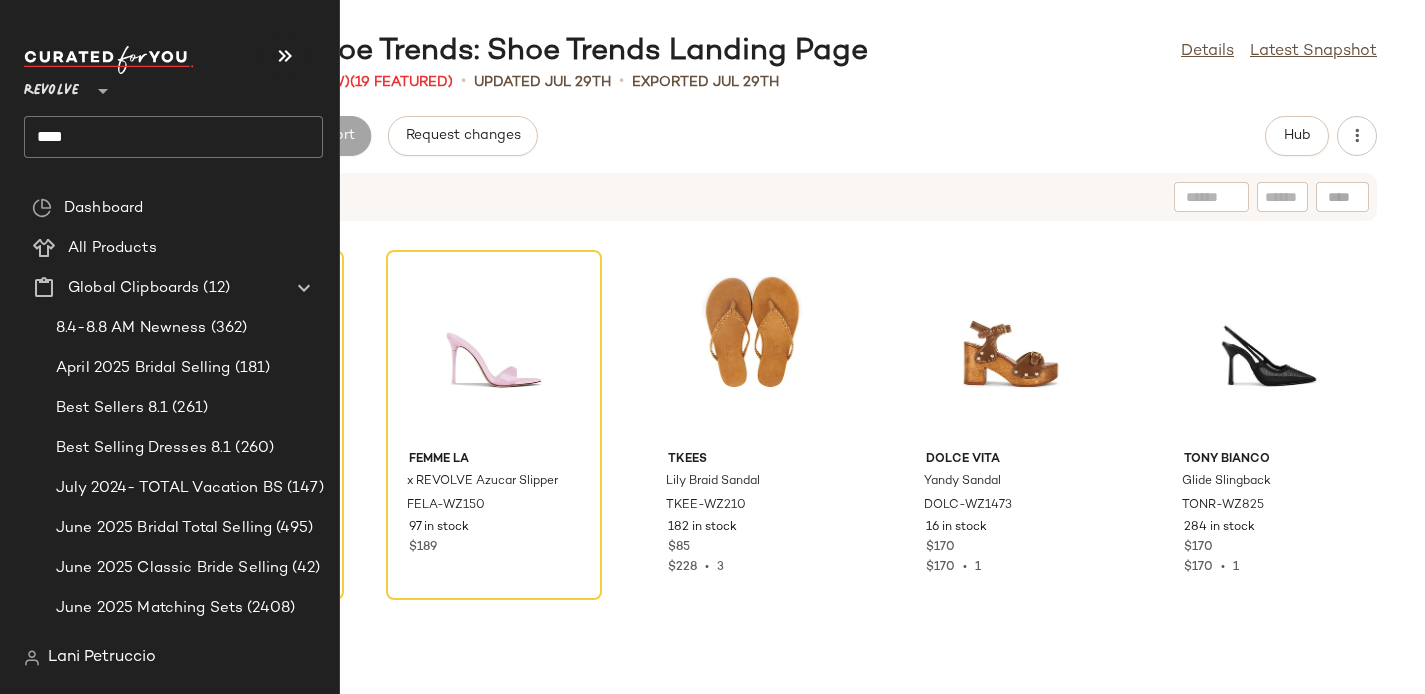 click on "Review Products   Export   Request changes   Hub" 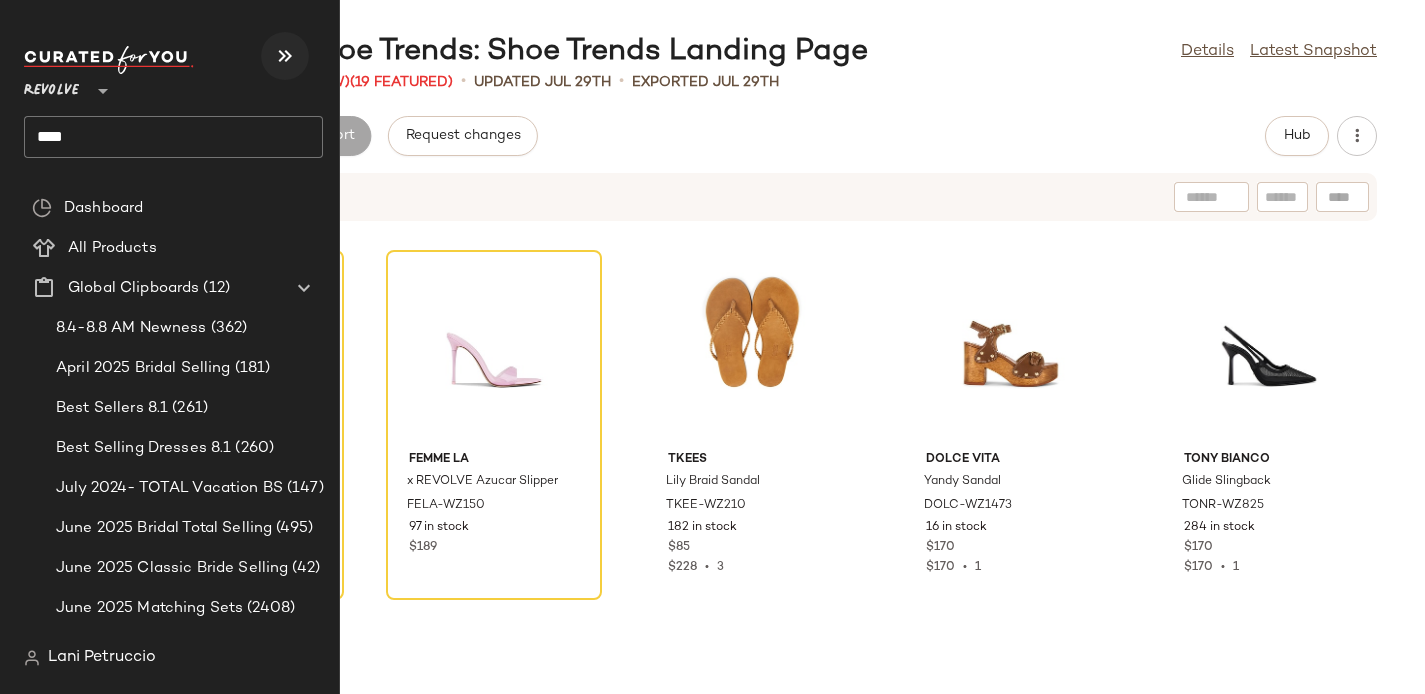 click at bounding box center [285, 56] 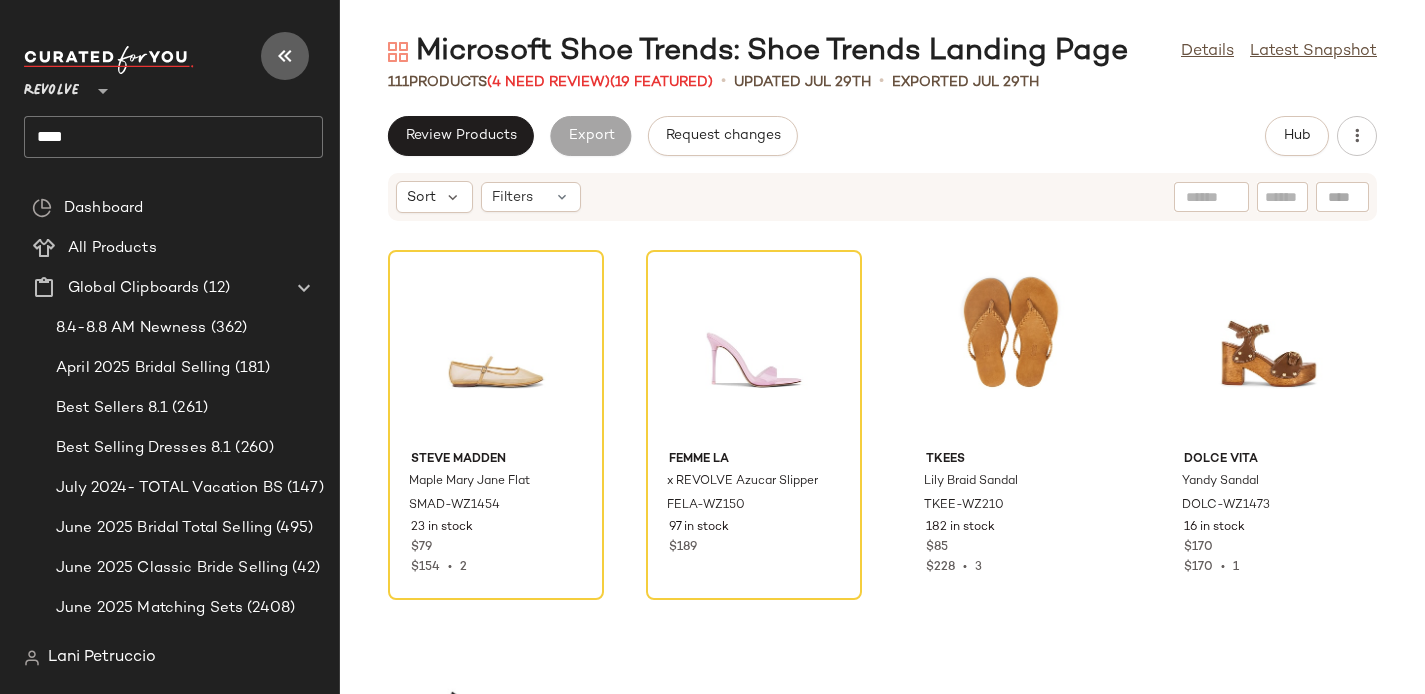 click at bounding box center [285, 56] 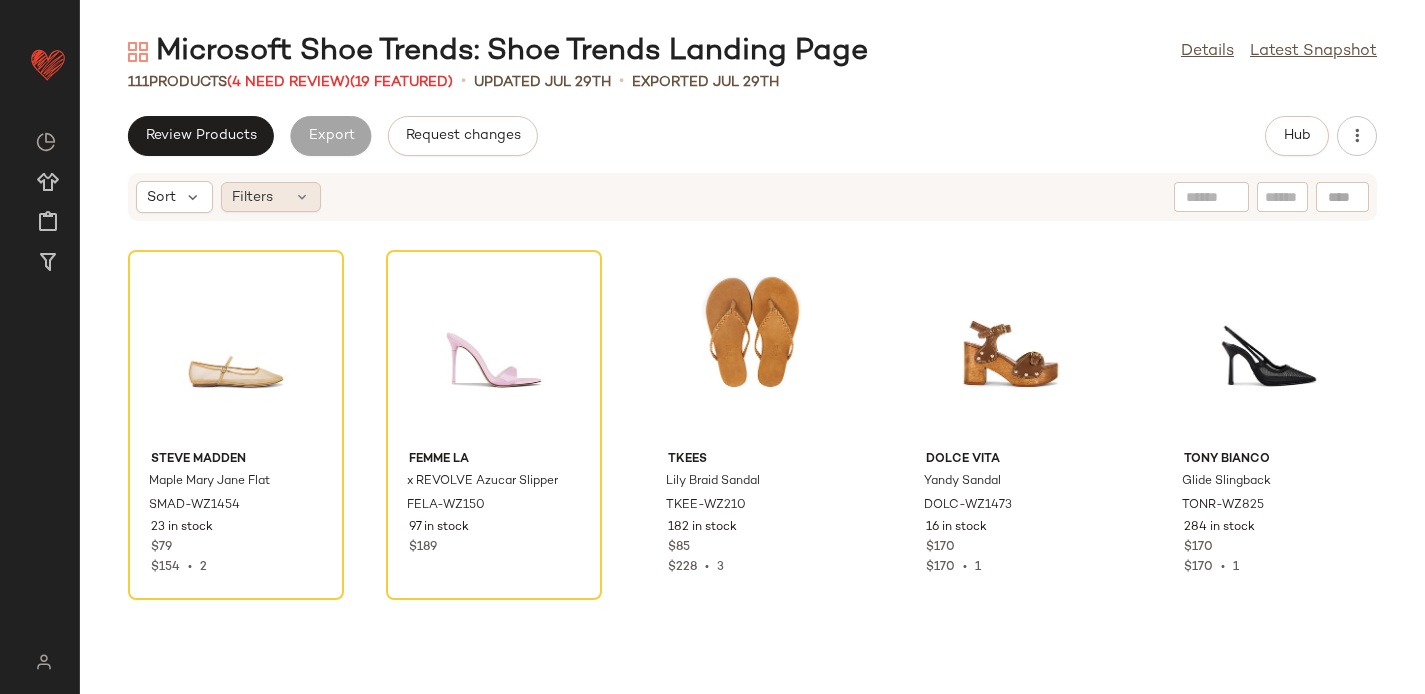 click at bounding box center (302, 197) 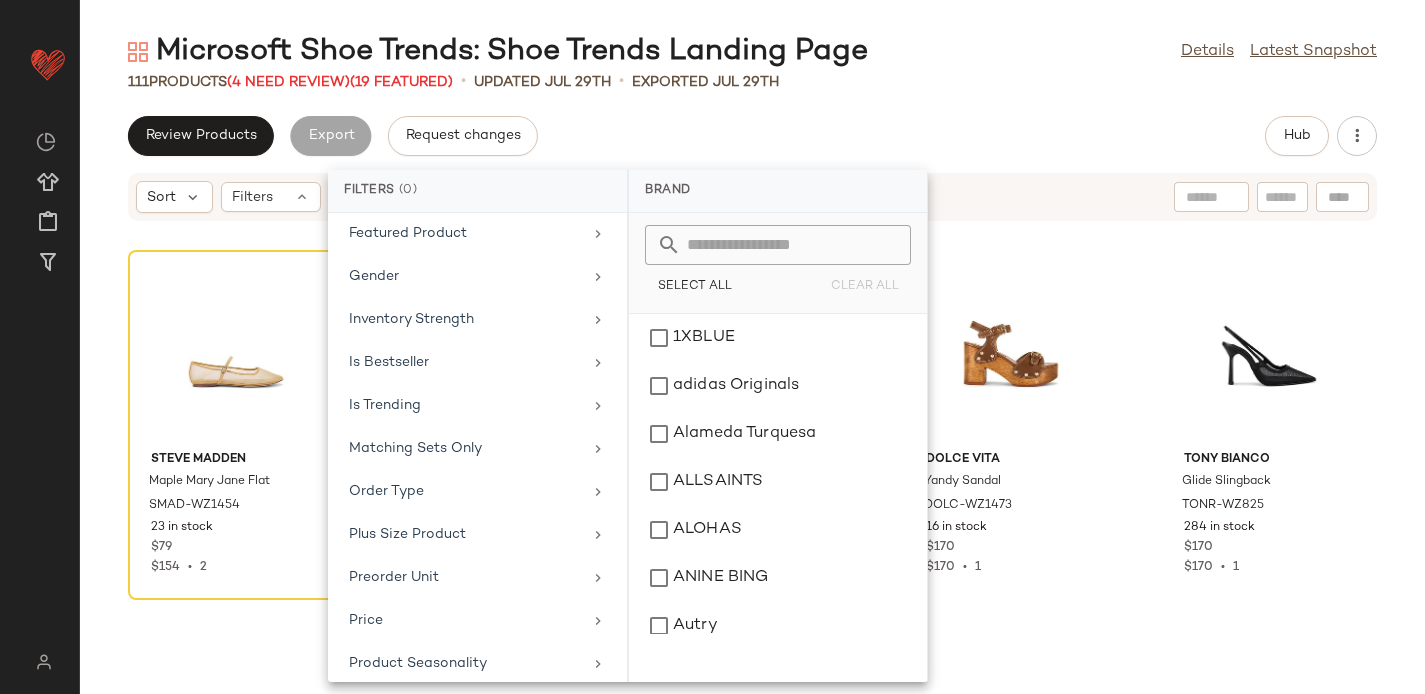 scroll, scrollTop: 880, scrollLeft: 0, axis: vertical 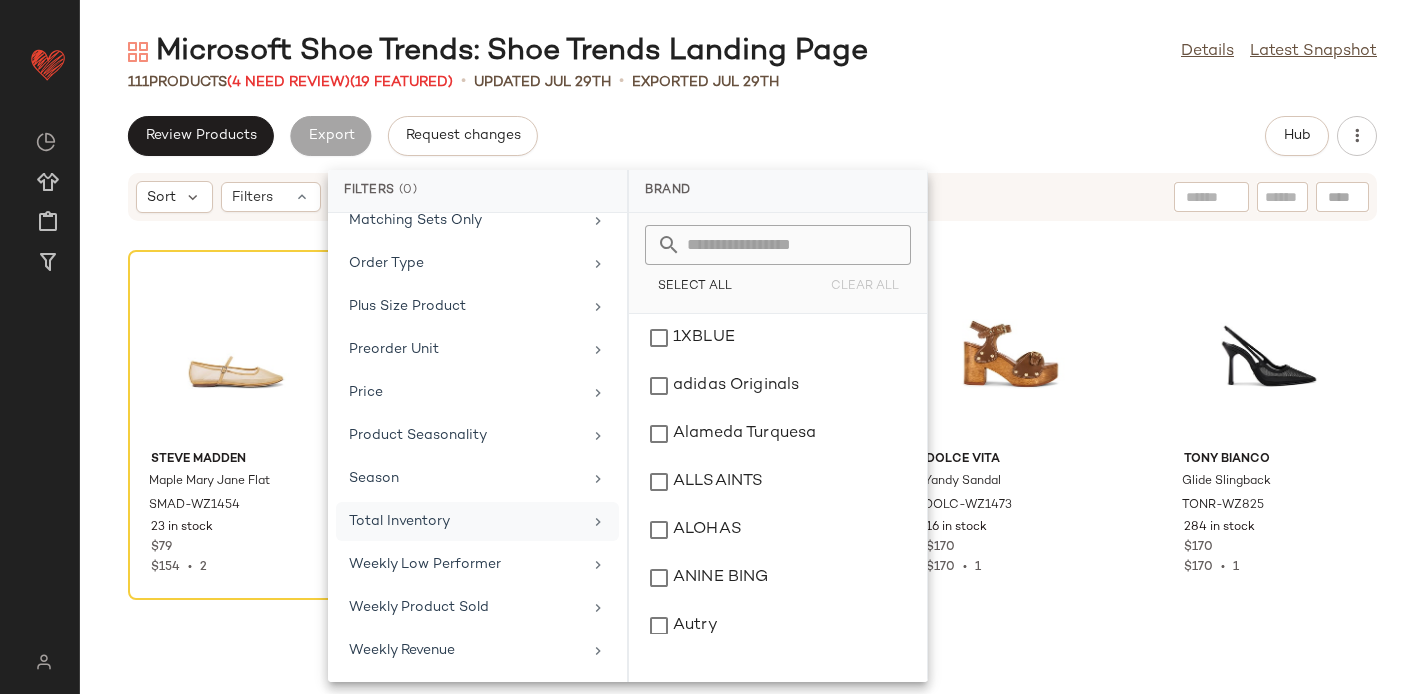 click on "Total Inventory" 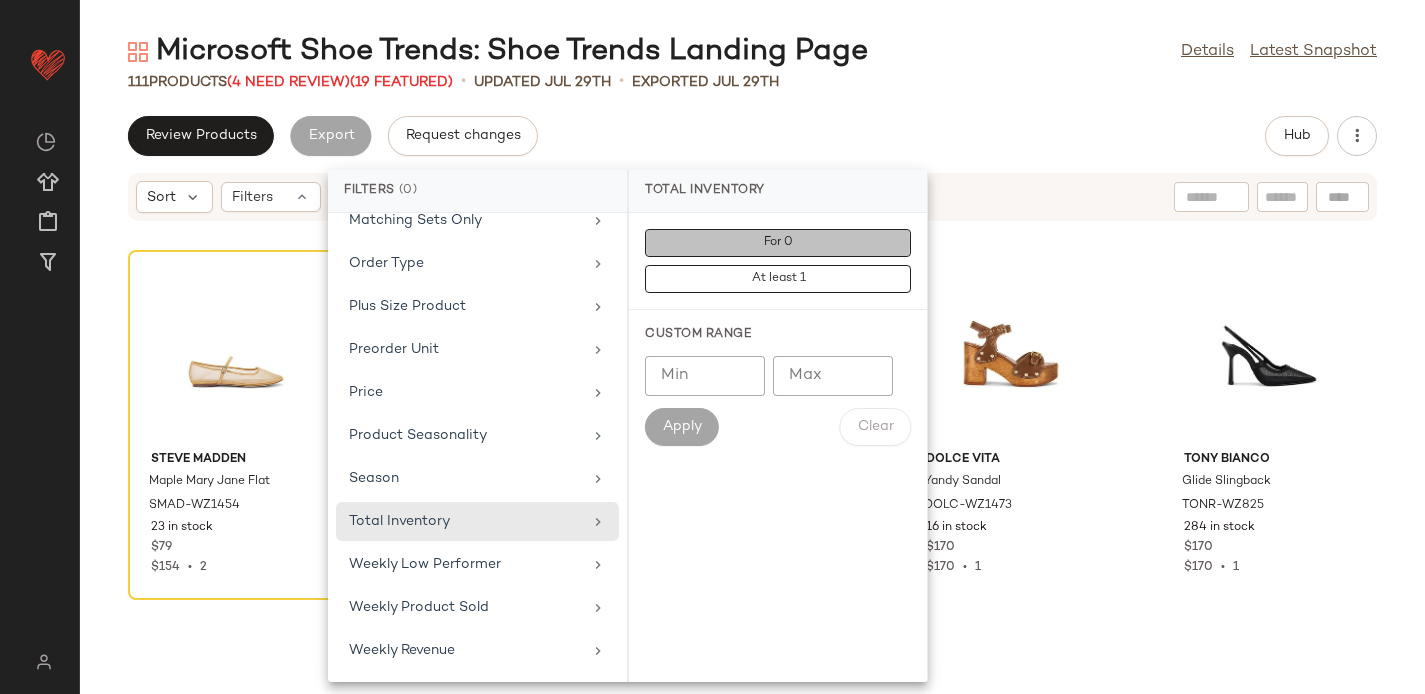 click on "For 0" 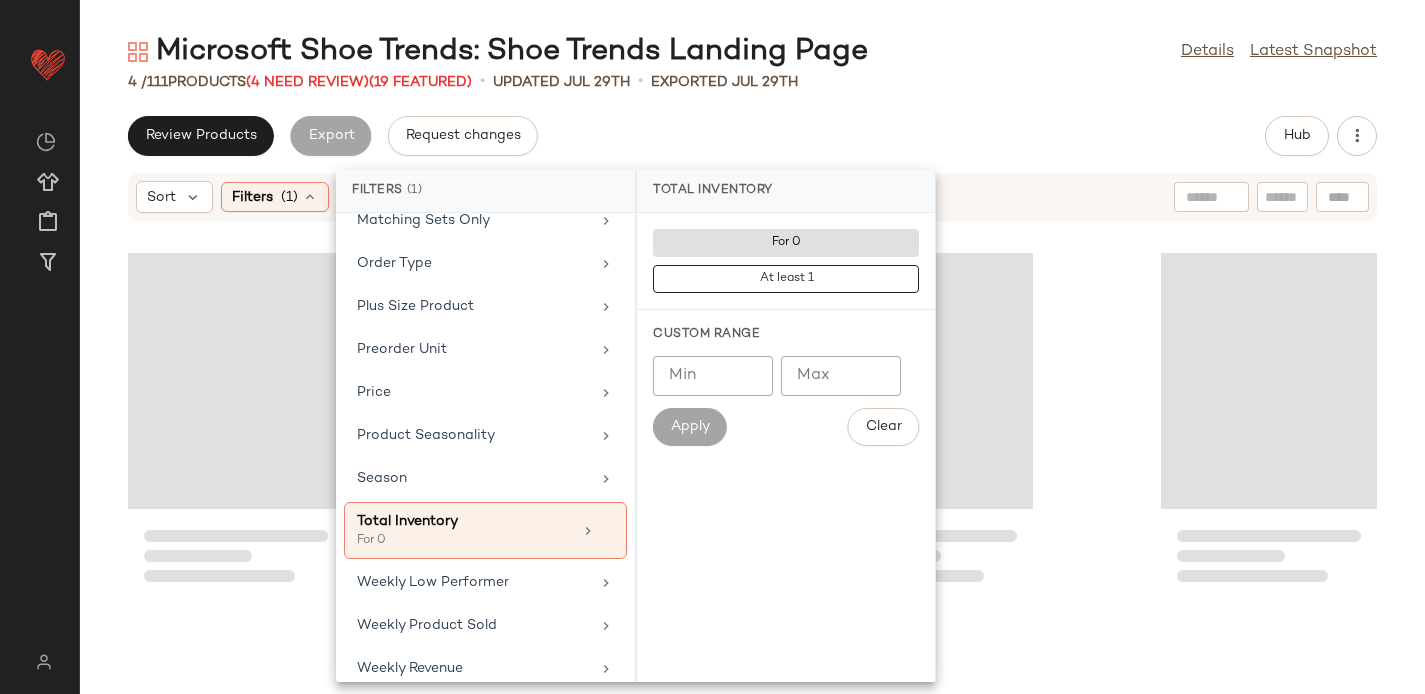 click on "Review Products   Export   Request changes   Hub" 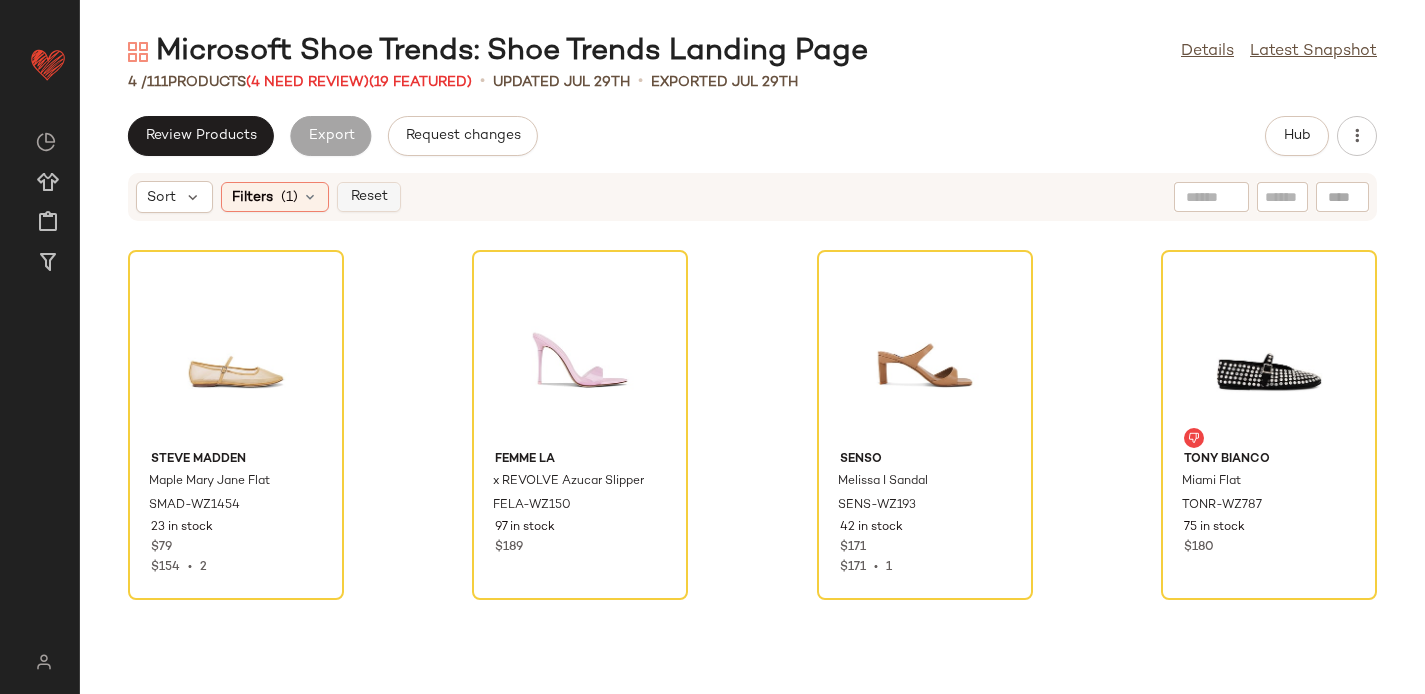 click on "Reset" 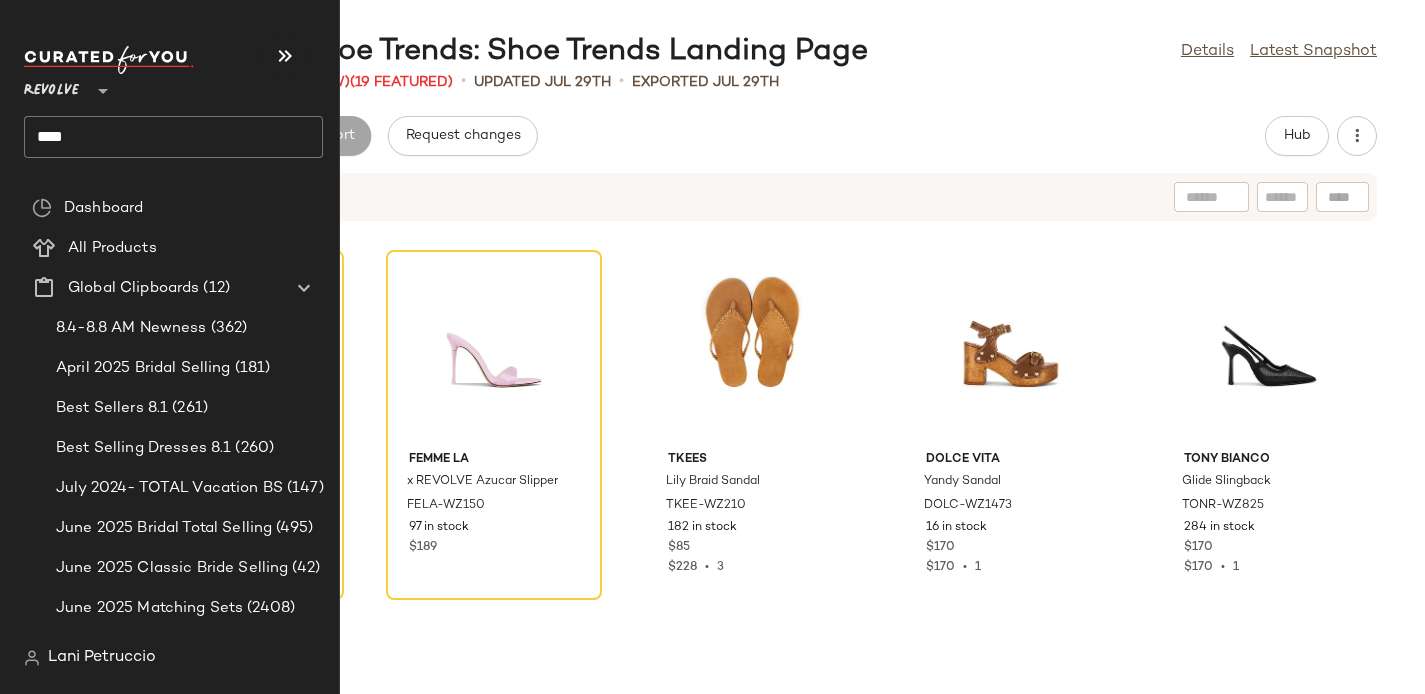 click on "****" 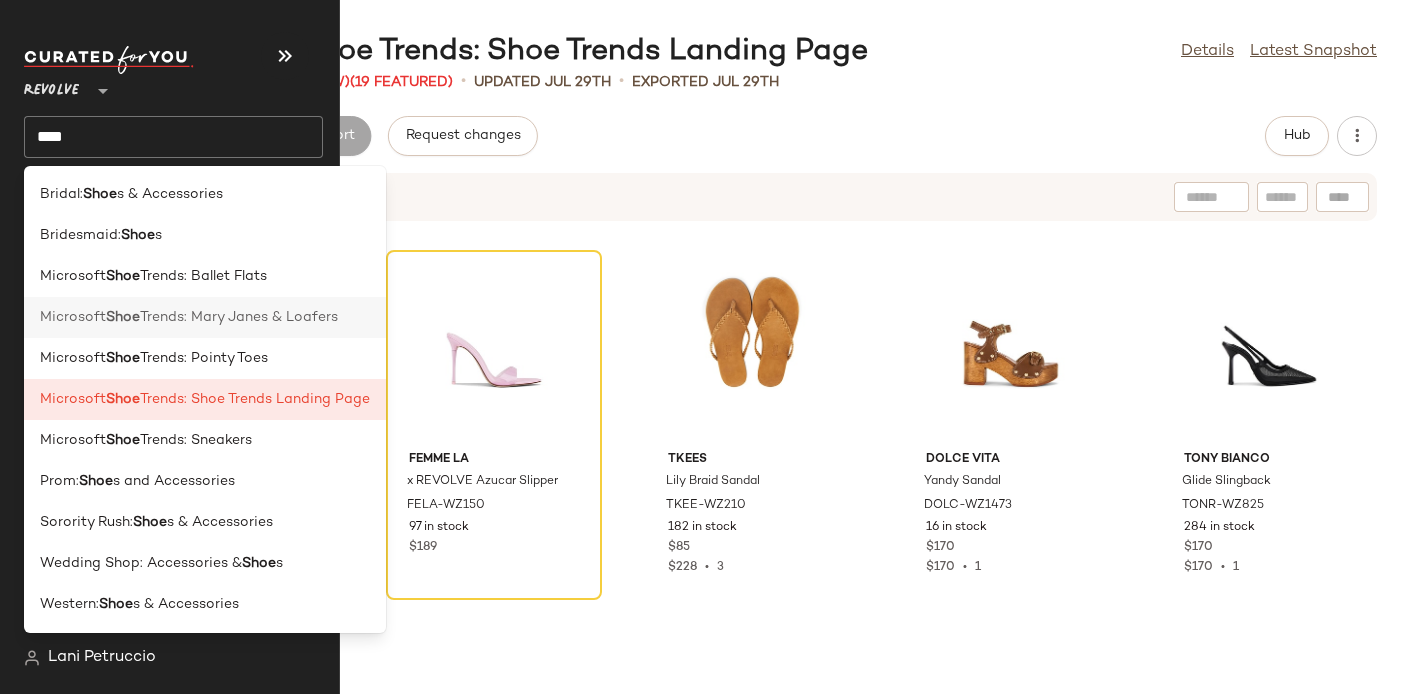 click on "Trends: Mary Janes & Loafers" at bounding box center [239, 317] 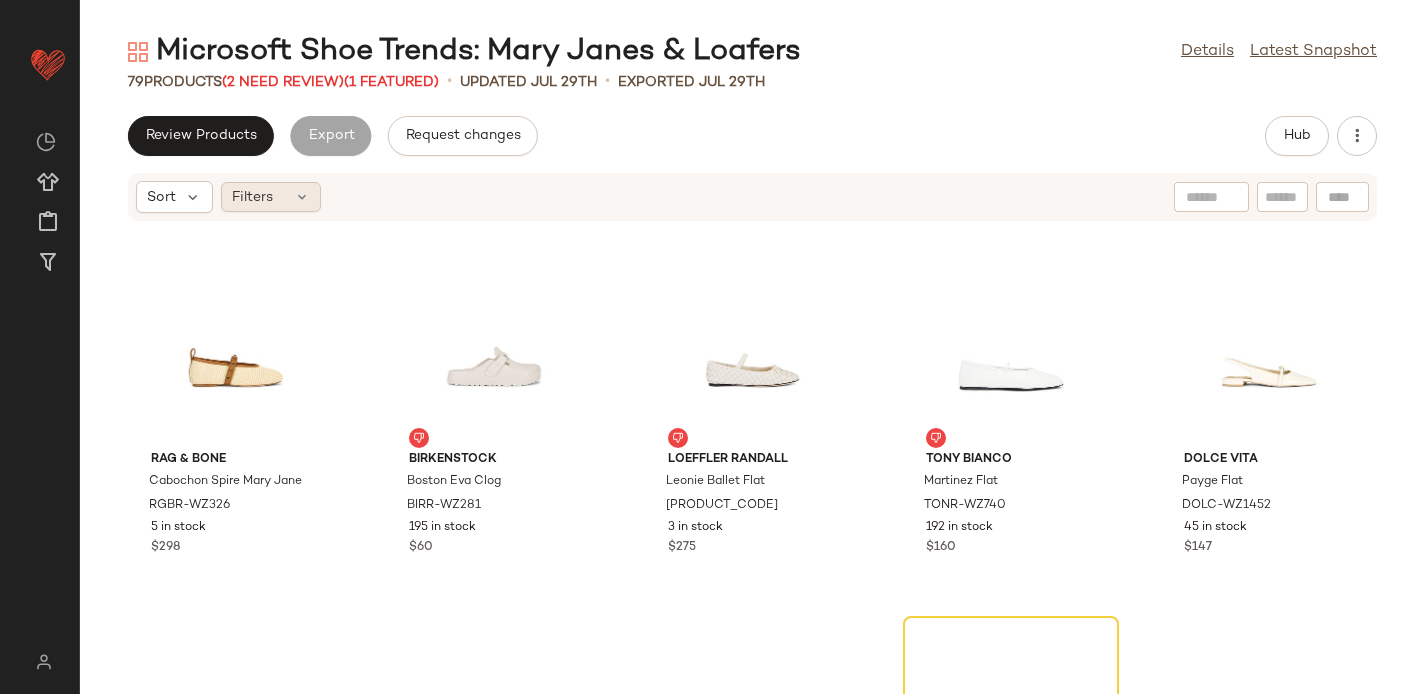 click on "Filters" at bounding box center [252, 197] 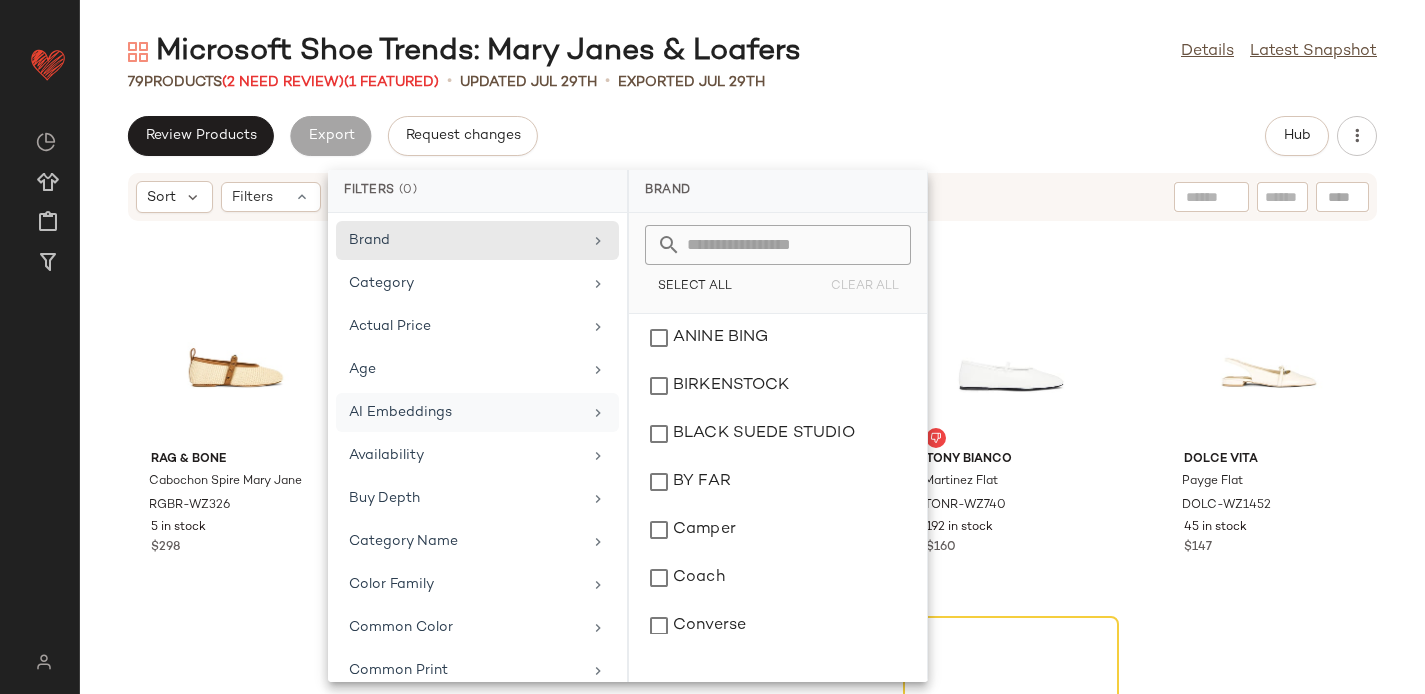 scroll, scrollTop: 923, scrollLeft: 0, axis: vertical 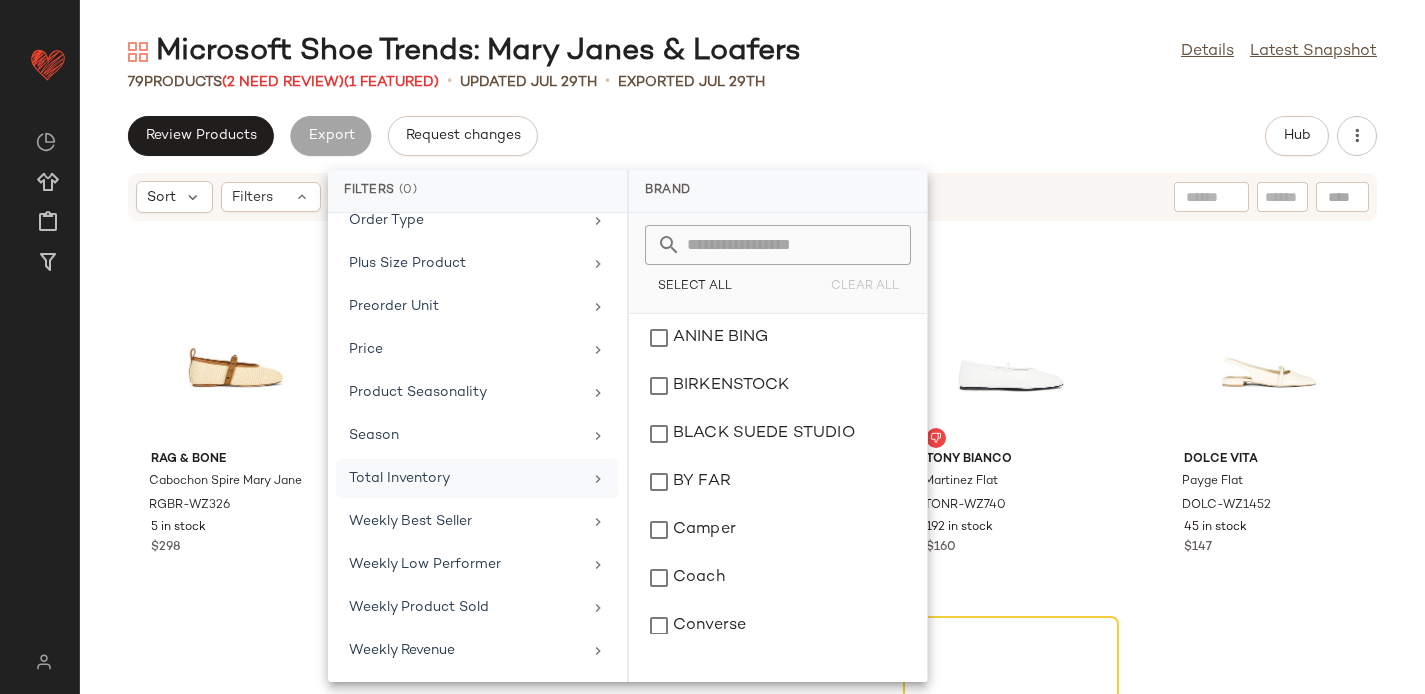 click on "Total Inventory" at bounding box center (465, 478) 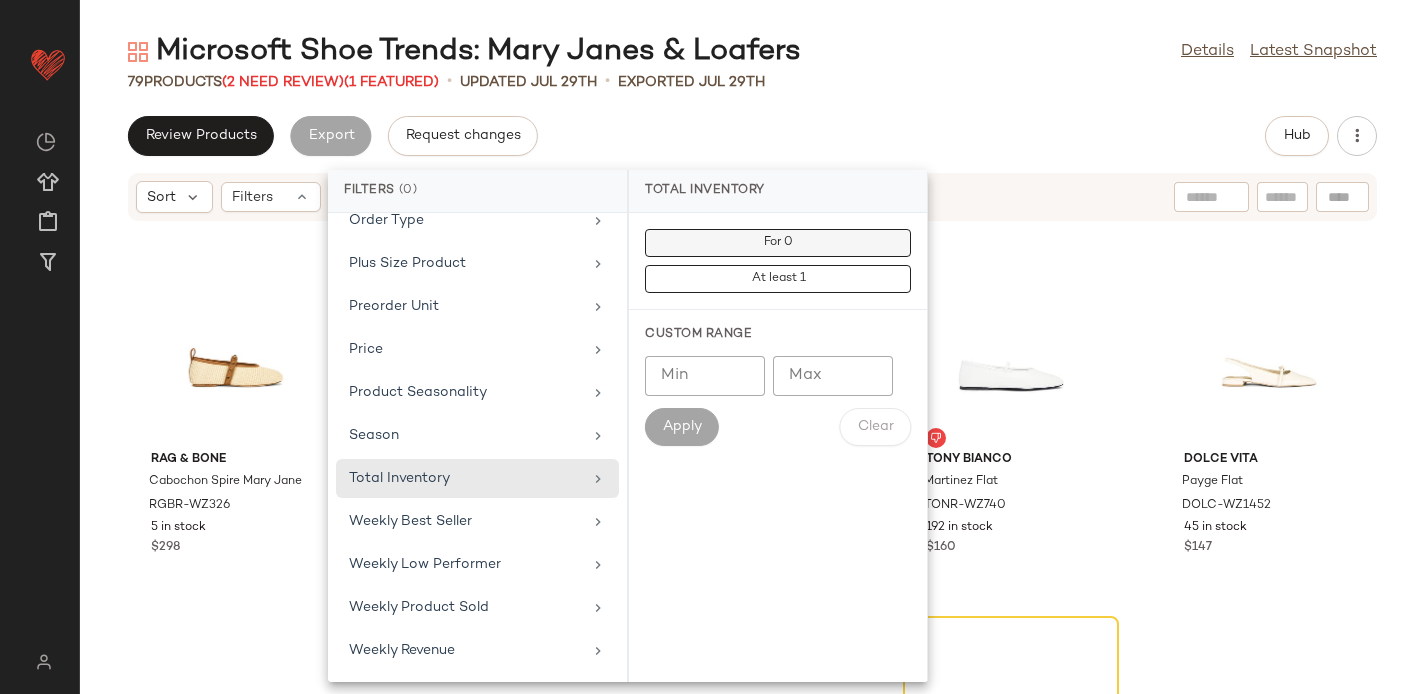 click on "For 0" 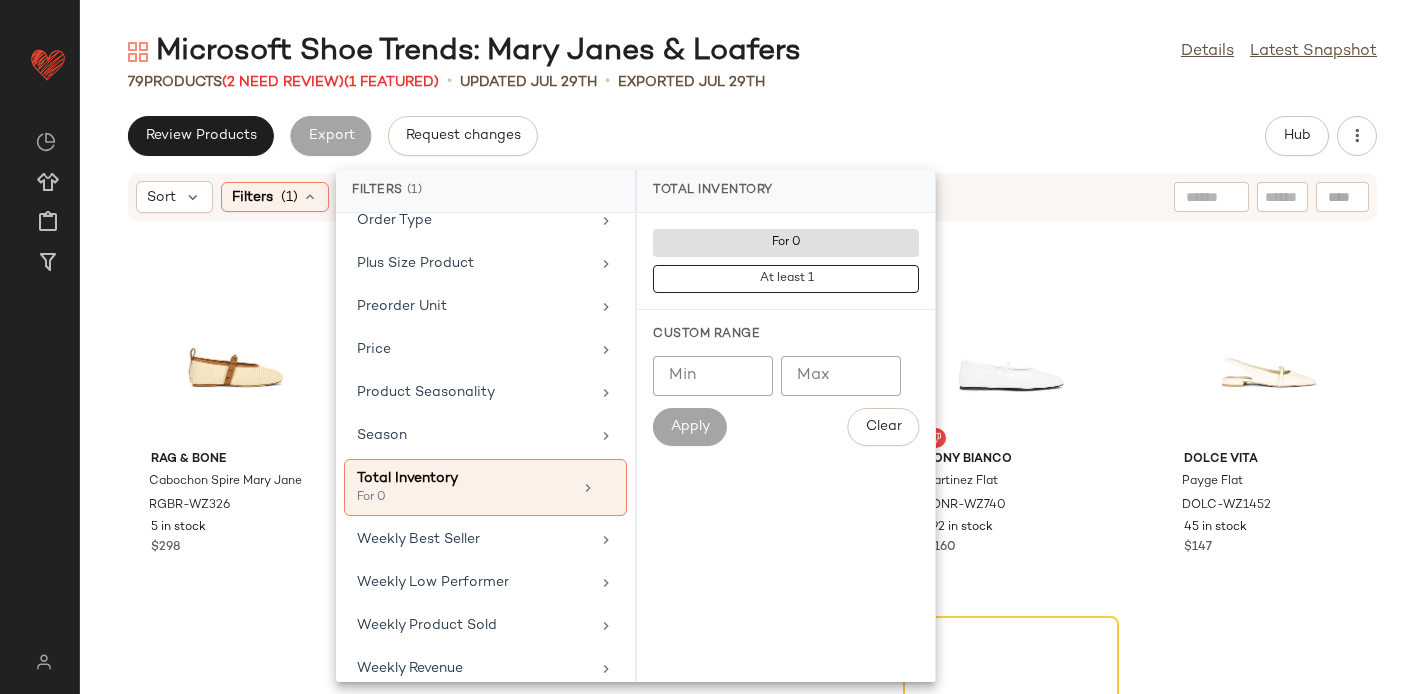 click on "Microsoft Shoe Trends: Mary Janes & Loafers Details Latest Snapshot 79 &nbsp;Products (2 Need Review) (1 Featured) • updated [DATE] • Exported [DATE] Review Products Export Request changes Hub Sort Filters (1) Reset Rag & Bone Cabochon Spire Mary Jane [PRODUCT_CODE] 5 in stock $298 BIRKENSTOCK Boston Eva Clog [PRODUCT_CODE] 195 in stock $60 Loeffler Randall Leonie Ballet Flat [PRODUCT_CODE] 3 in stock $275 Tony Bianco Martinez Flat [PRODUCT_CODE] 192 in stock $160 Dolce Vita Payge Flat [PRODUCT_CODE] 45 in stock $147 Dolce Vita Baylee Flat [PRODUCT_CODE] 11 in stock $120 $120 • 1 BIRKENSTOCK Tokio Hex Clog [PRODUCT_CODE] 50 in stock $175 Tony Bianco Zoe Loafer [PRODUCT_CODE] 244 in stock $190 SENSO Dena Flat [PRODUCT_CODE] 40 in stock $165 BIRKENSTOCK Boston Soft Footbed Clog [PRODUCT_CODE] 140 in stock $170 Sam Edelman Mackie Flat [PRODUCT_CODE] 34 in stock $130 Sperry Seaport Penny Loafer [PRODUCT_CODE] 27 in stock $105 Rag & Bone Spire Mesh Mary Jane [PRODUCT_CODE] 12 in stock $278 $278 • 1 Veronica Beard [PRODUCT_CODE]" at bounding box center (752, 363) 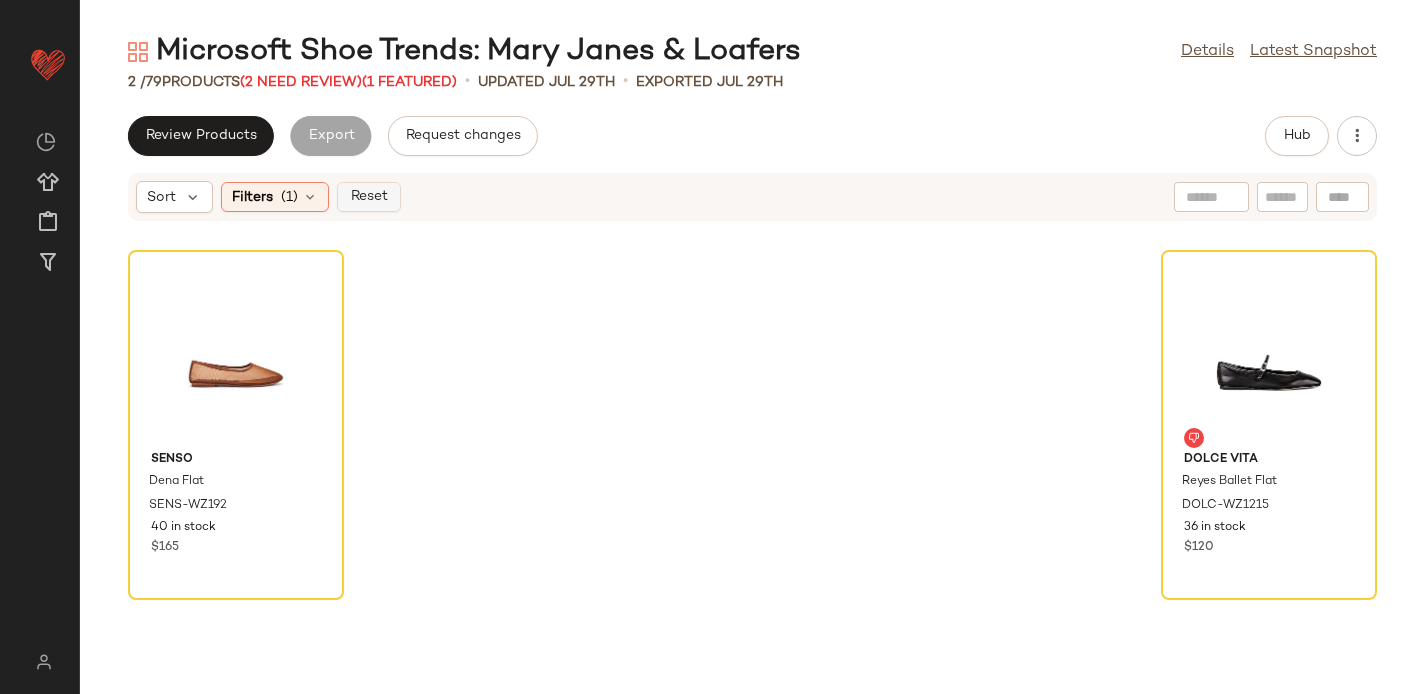 click on "Reset" 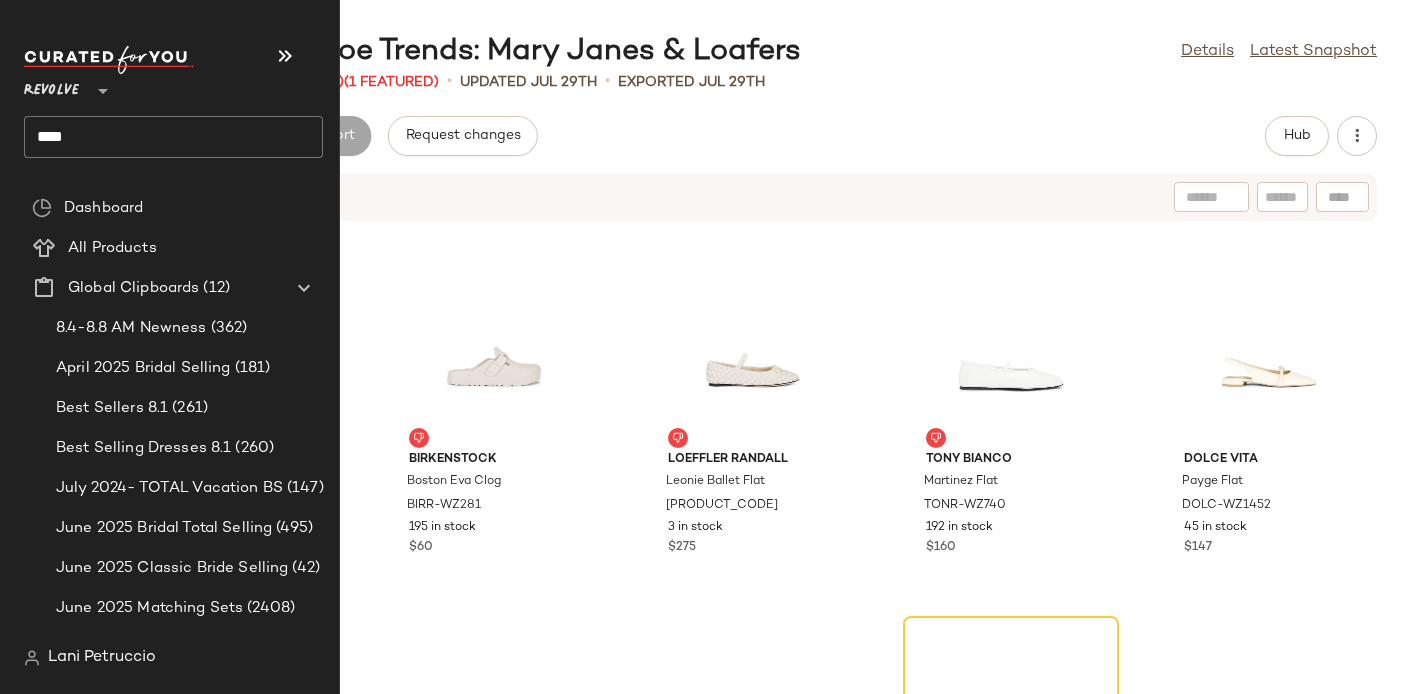 click on "****" 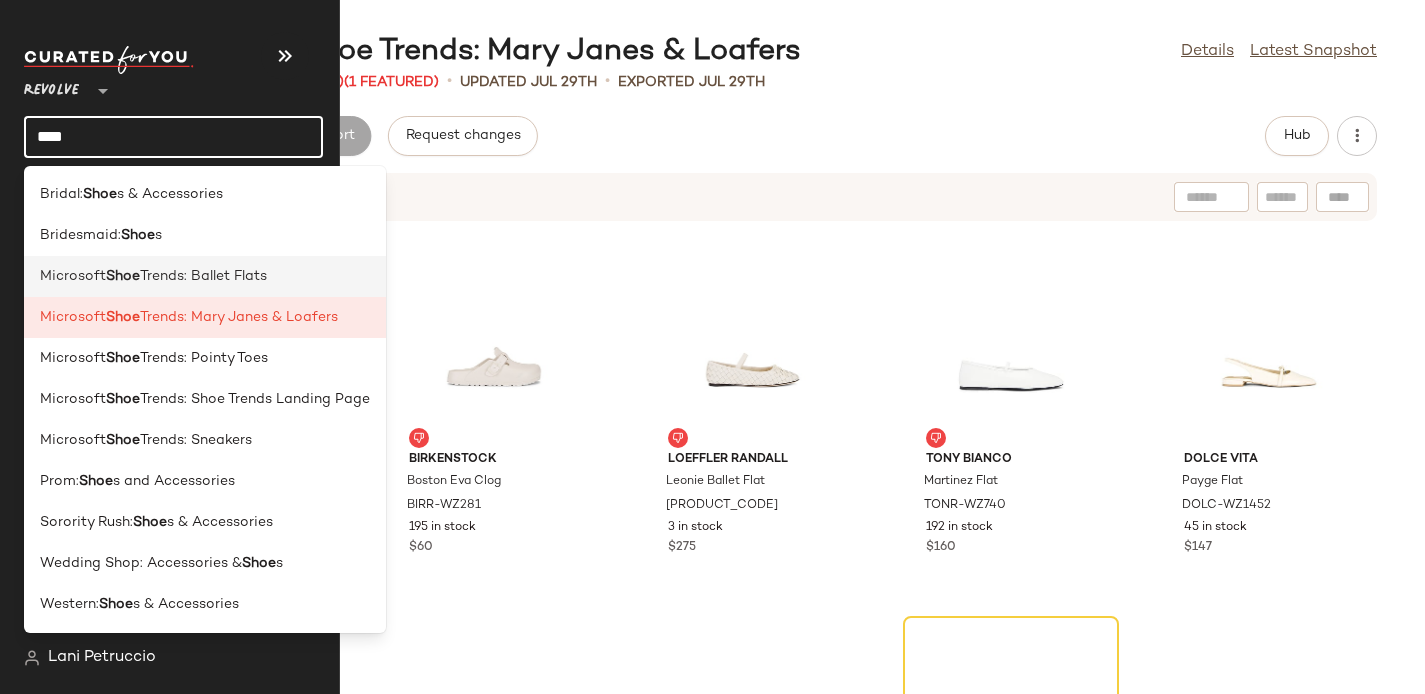 click on "Trends: Ballet Flats" at bounding box center (203, 276) 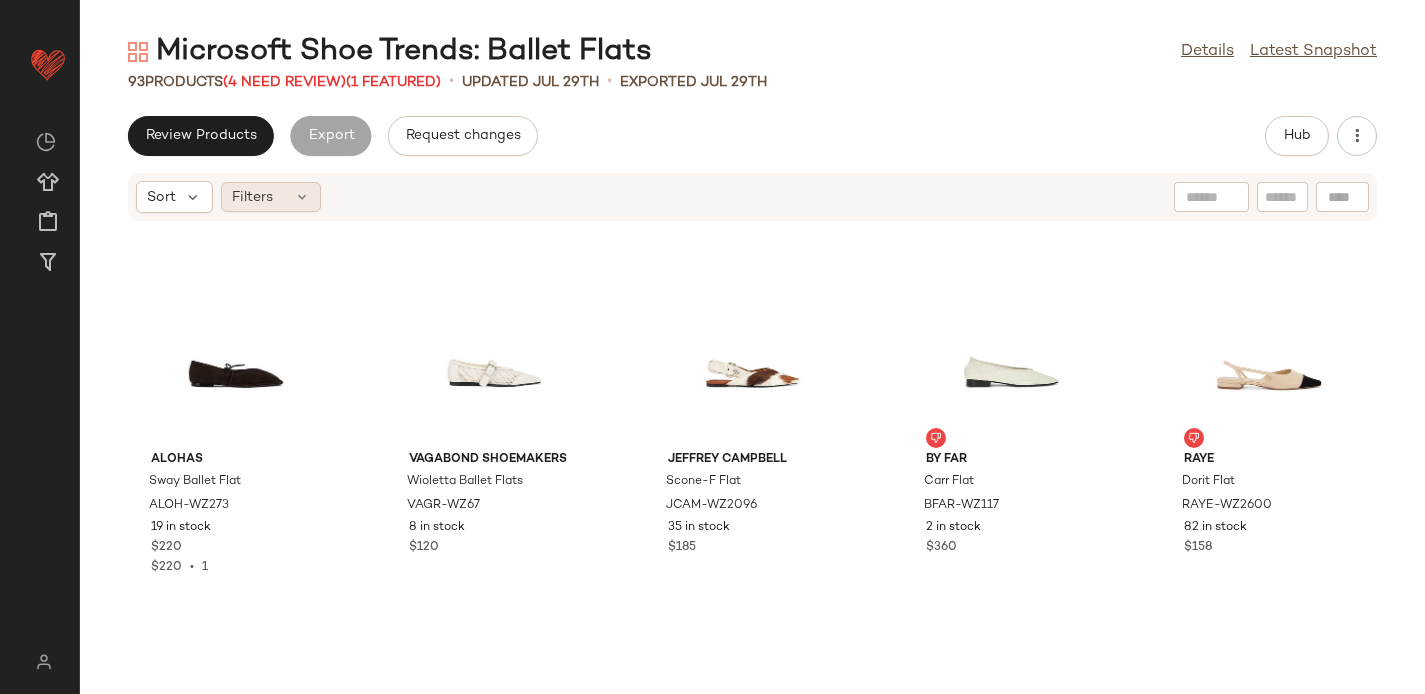 click at bounding box center [302, 197] 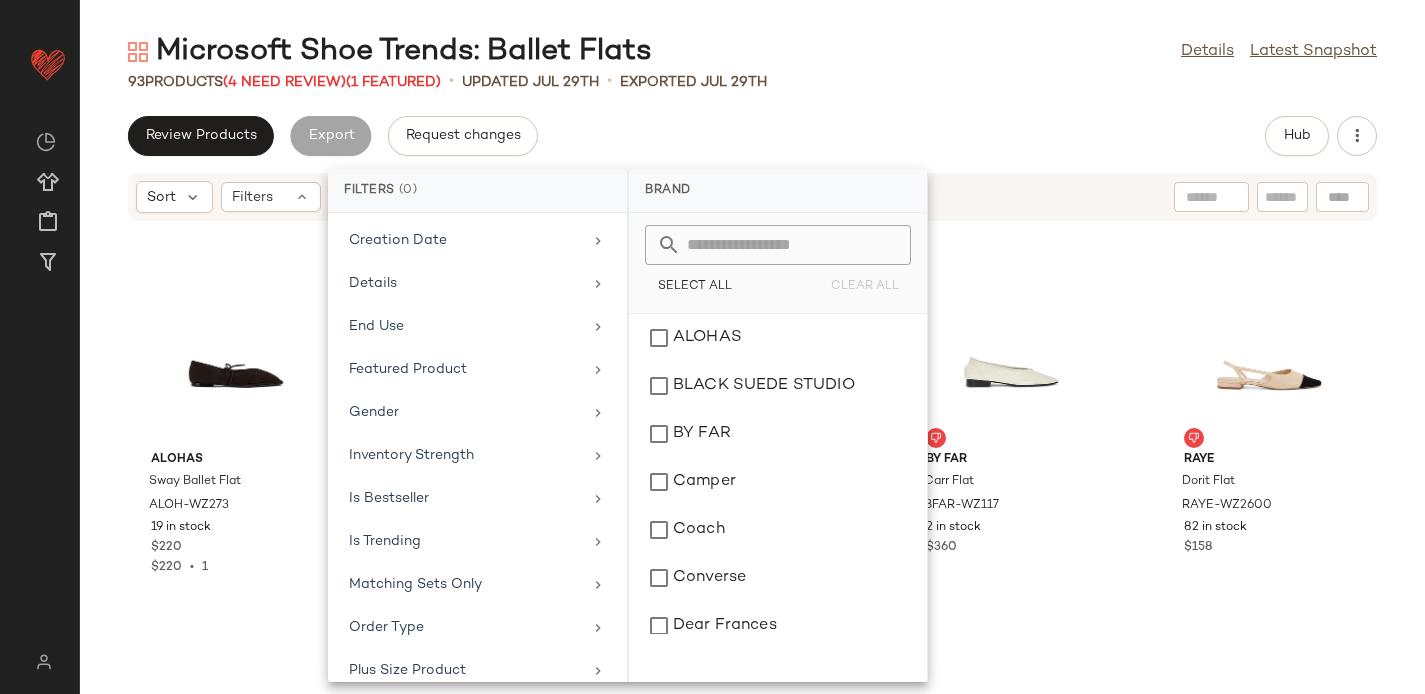 scroll, scrollTop: 923, scrollLeft: 0, axis: vertical 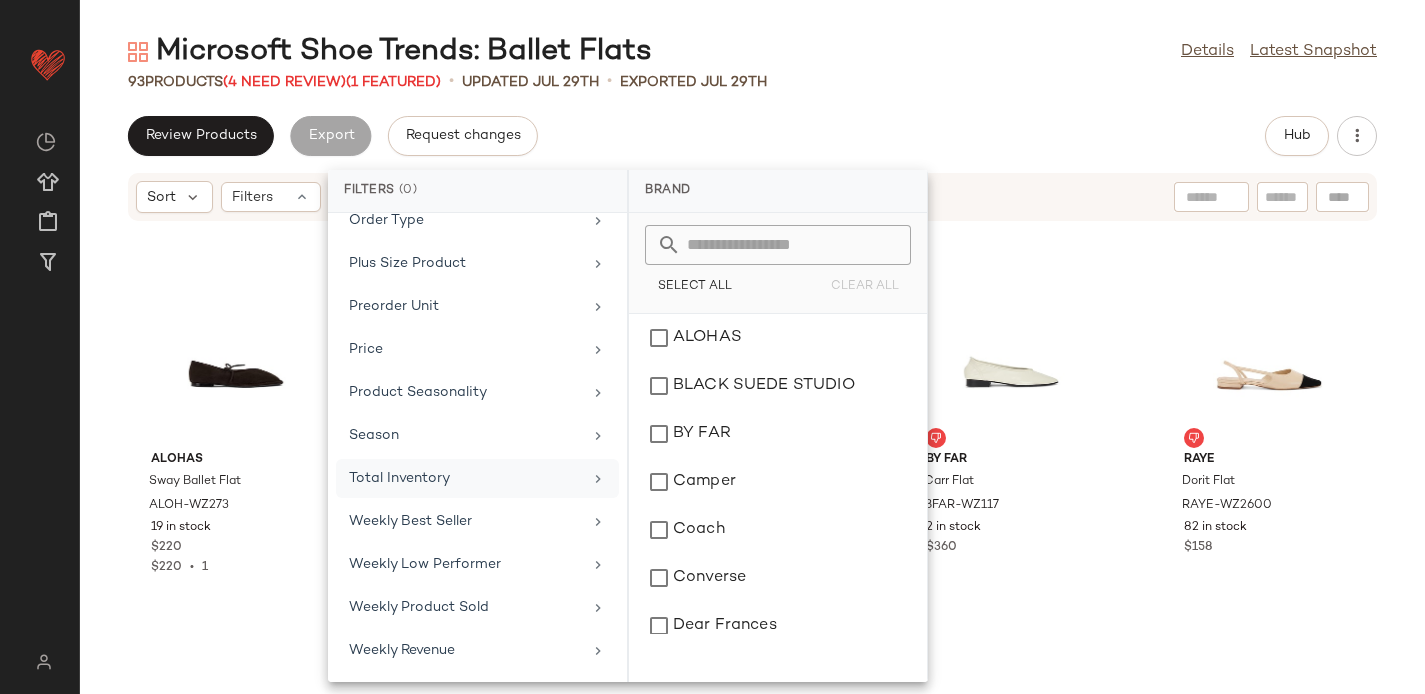 click on "Total Inventory" at bounding box center [465, 478] 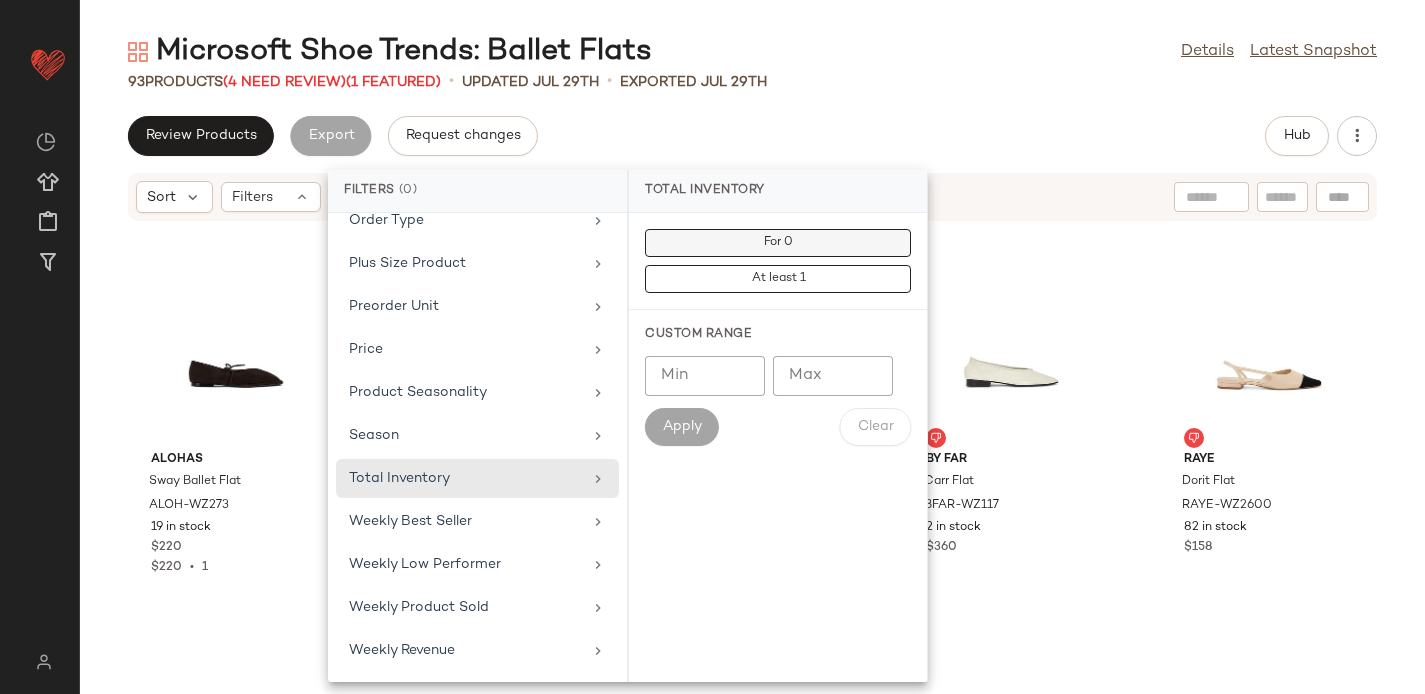 click on "For 0" 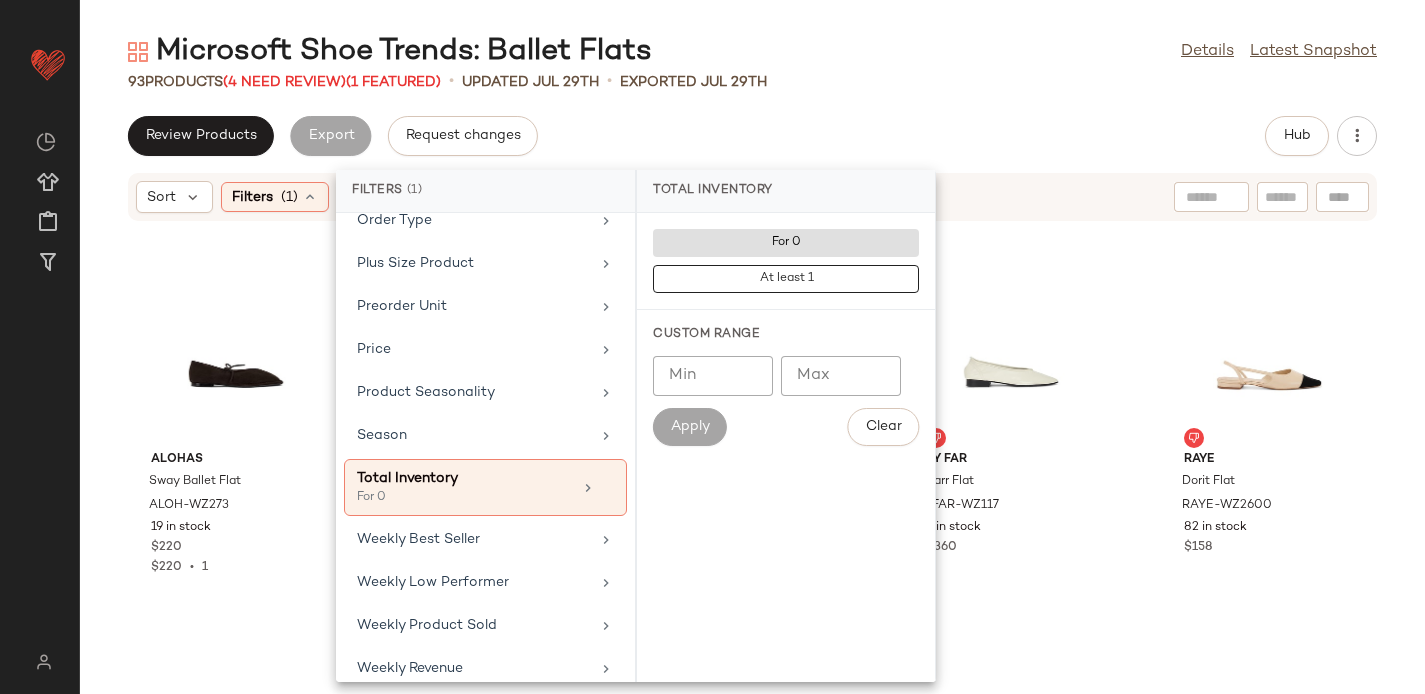 click on "Review Products   Export   Request changes   Hub" 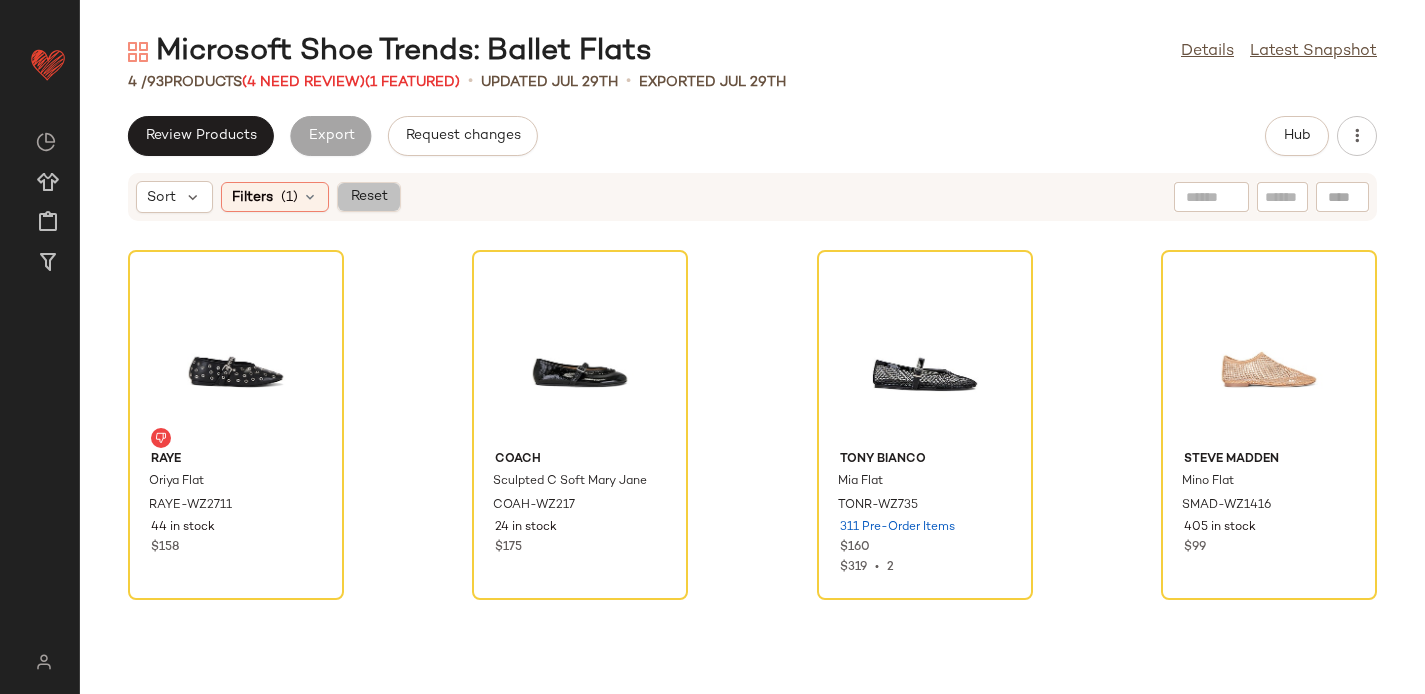 click on "Reset" 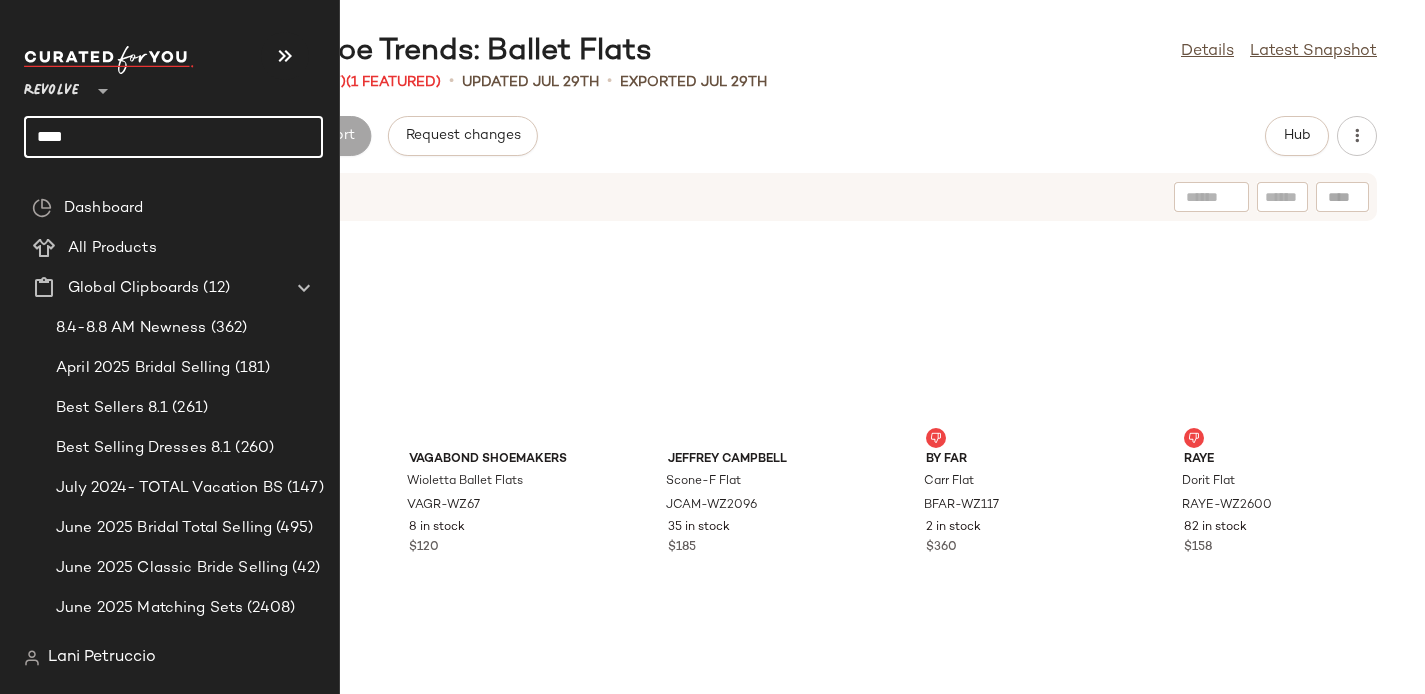 click on "****" 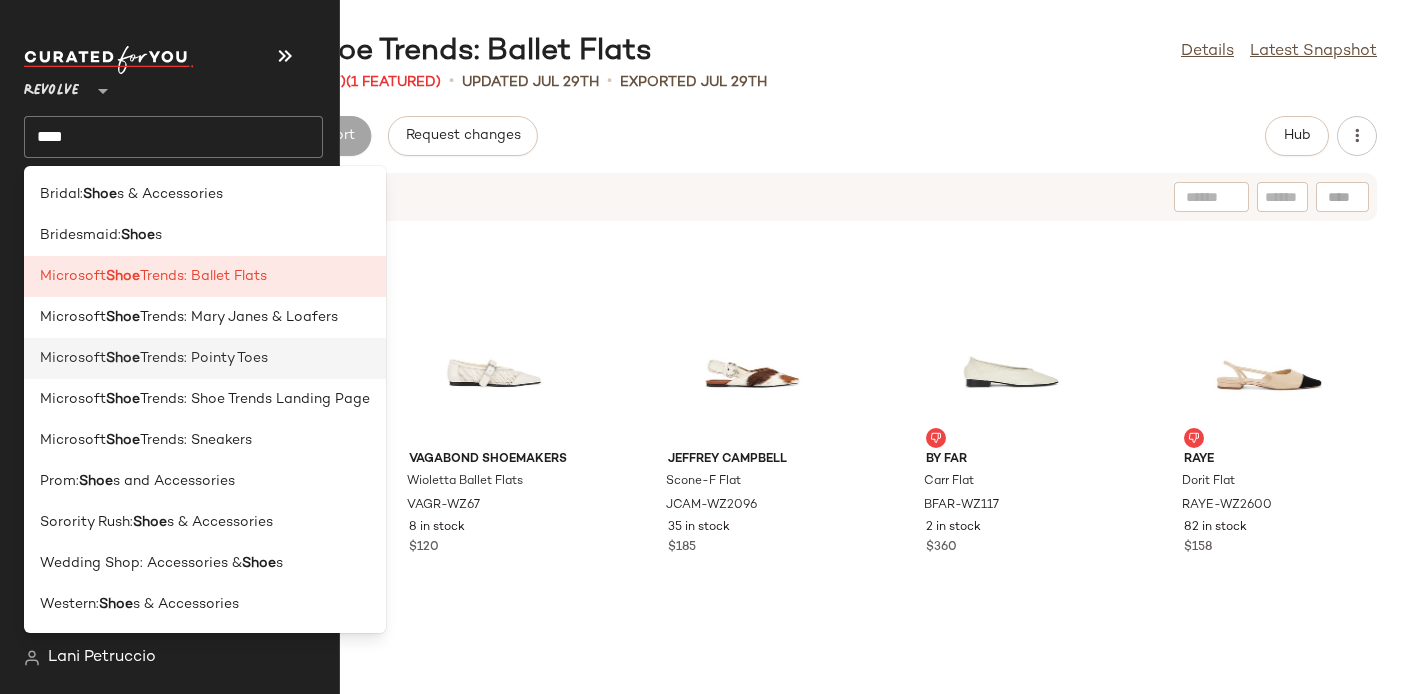 click on "Trends: Pointy Toes" at bounding box center (204, 358) 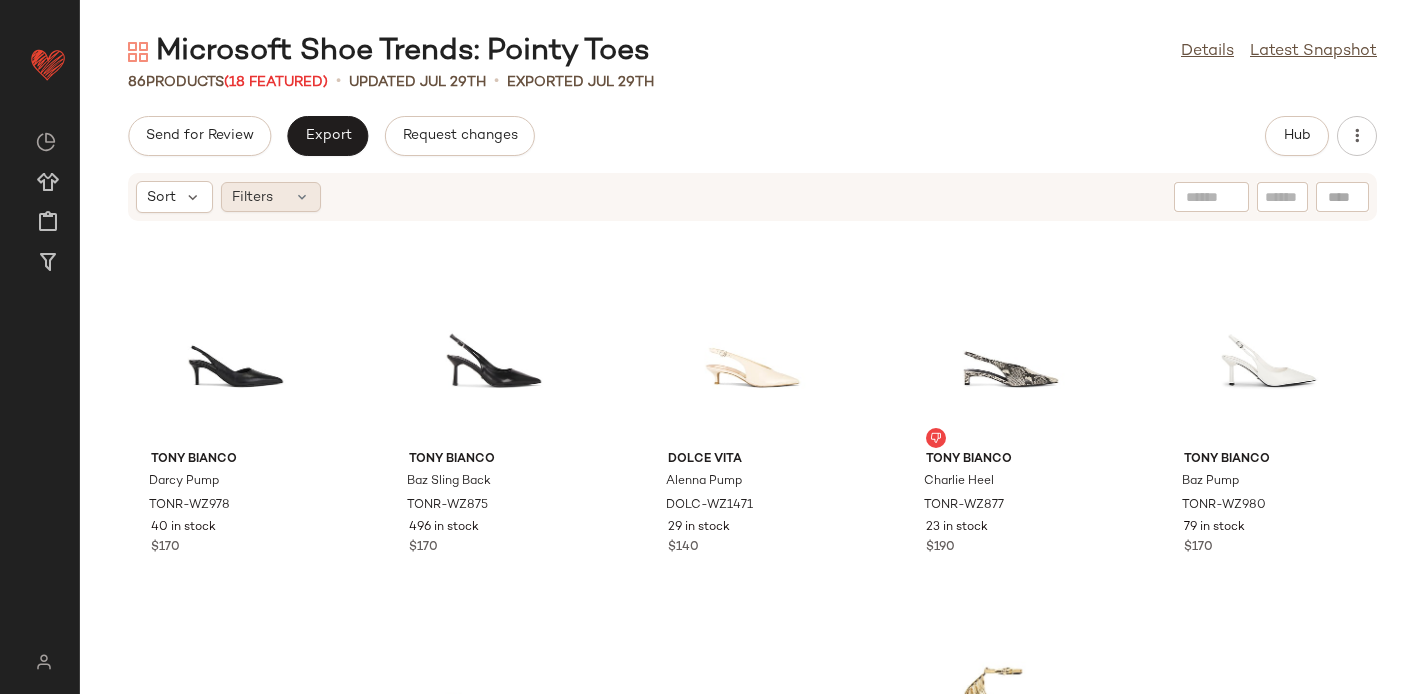 click on "Filters" 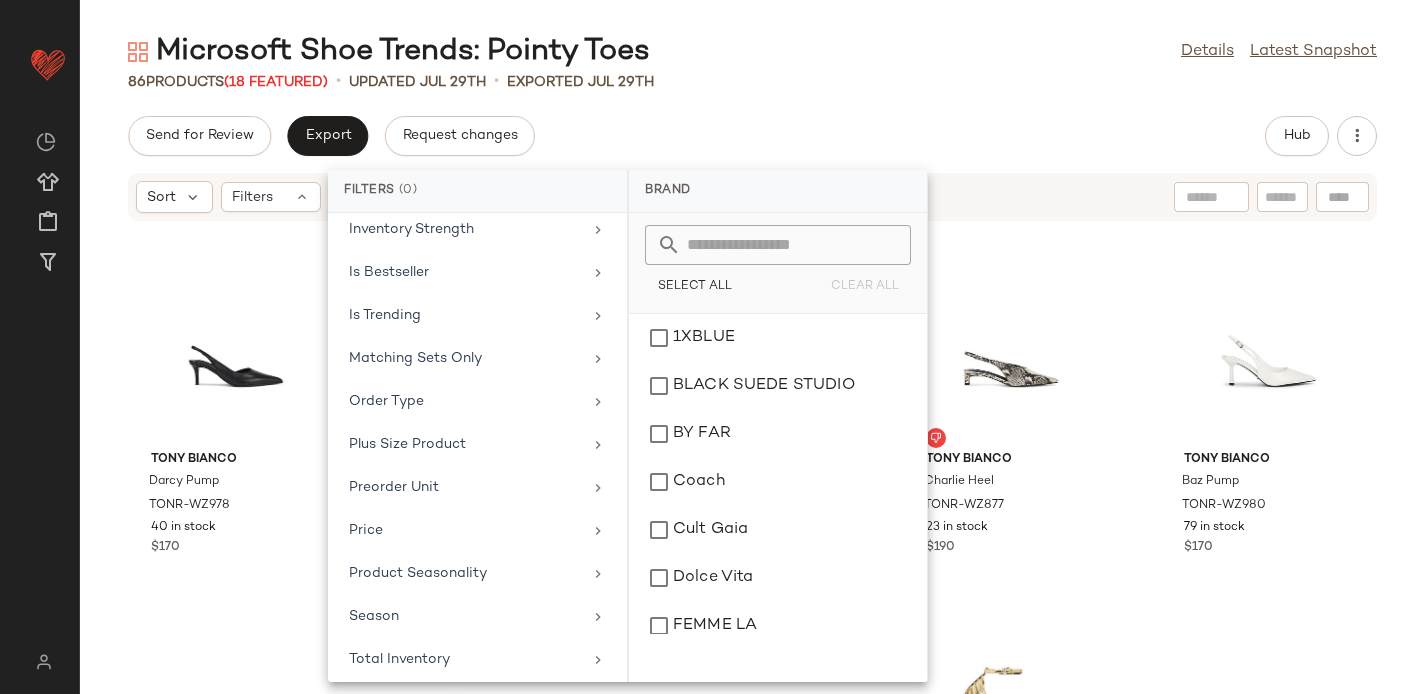 scroll, scrollTop: 880, scrollLeft: 0, axis: vertical 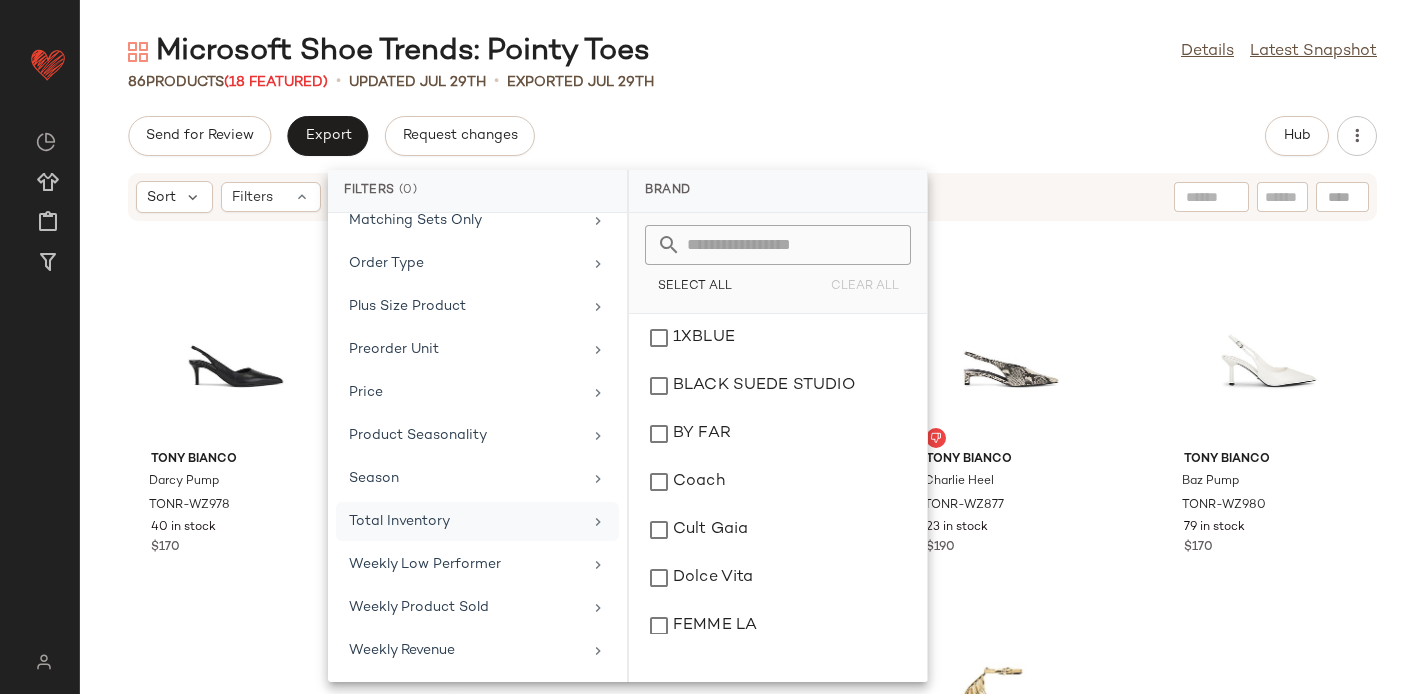 click on "Total Inventory" at bounding box center [465, 521] 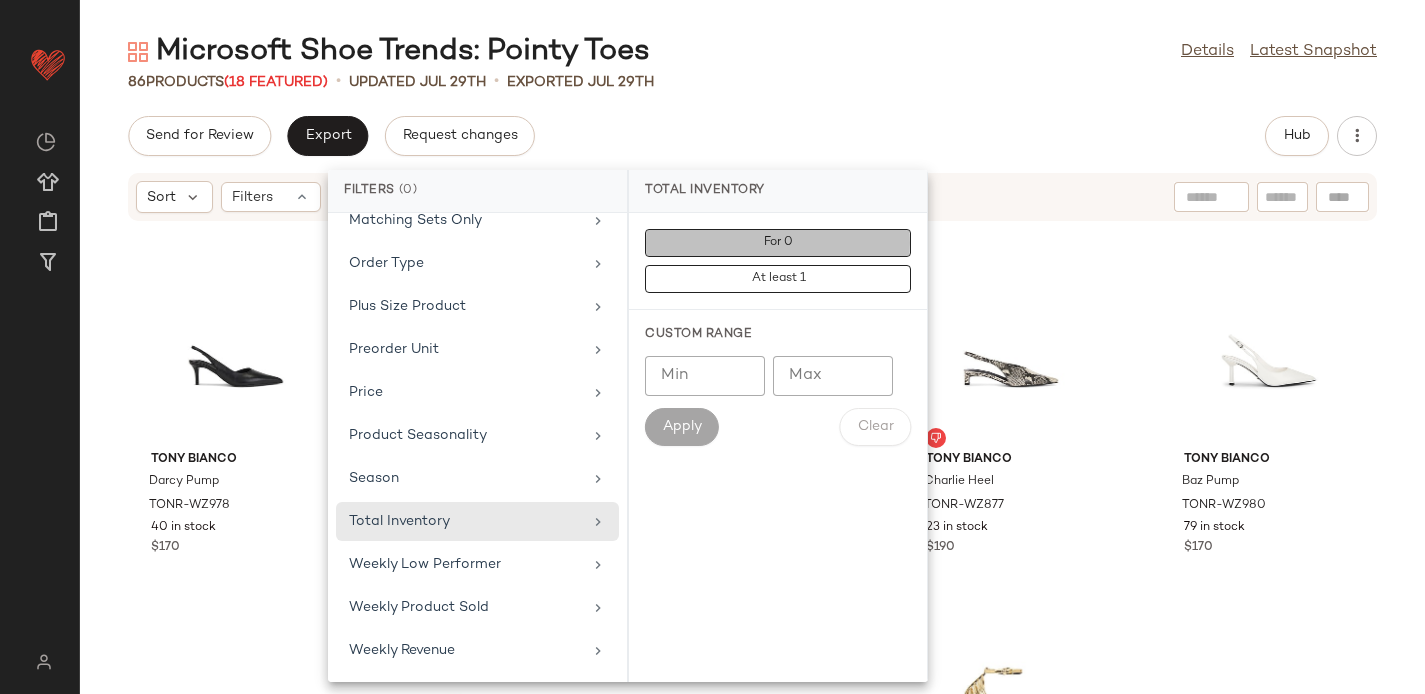 click on "For 0" 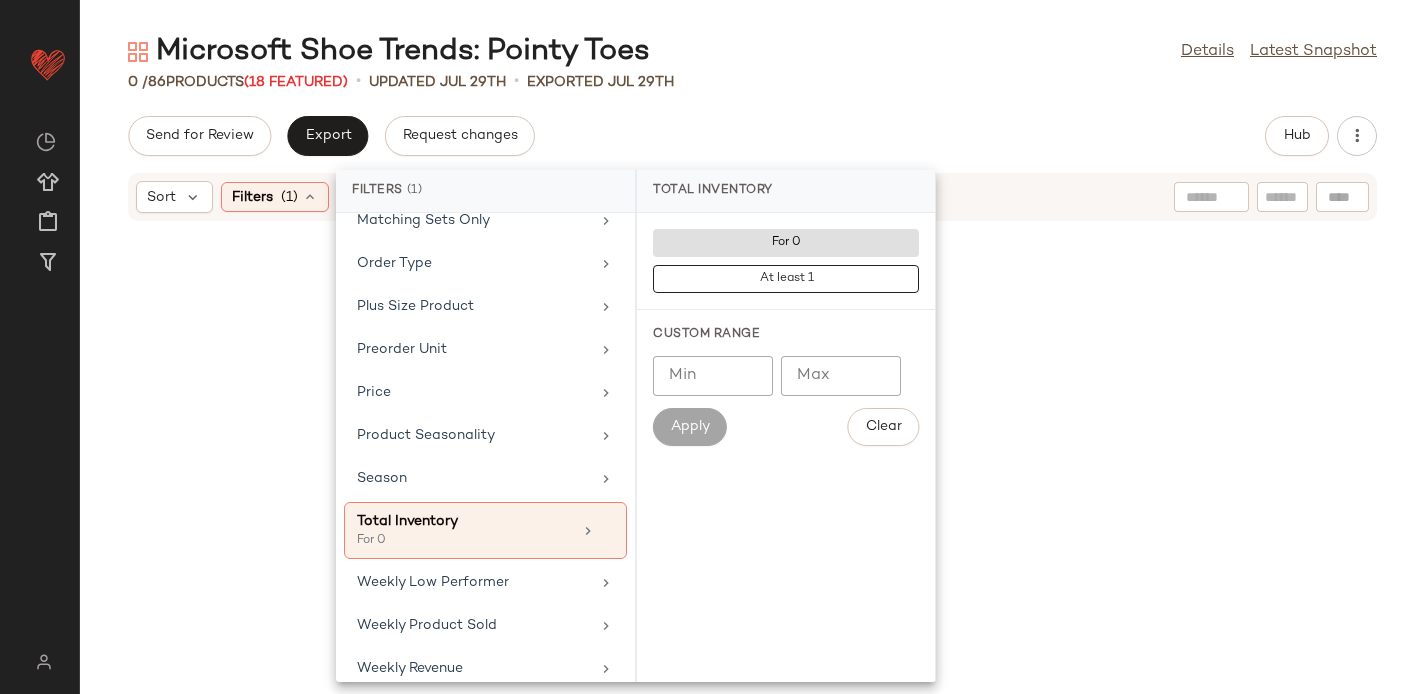 click on "Send for Review   Export   Request changes   Hub" 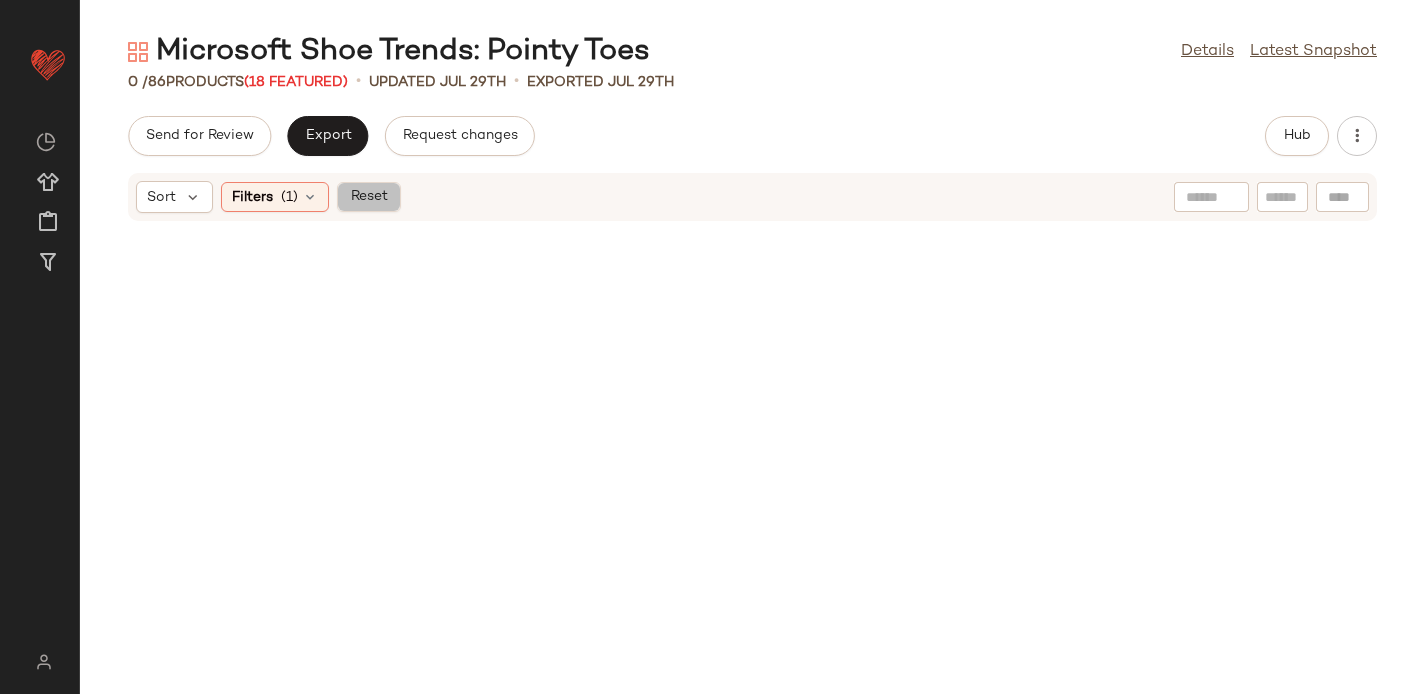 click on "Reset" 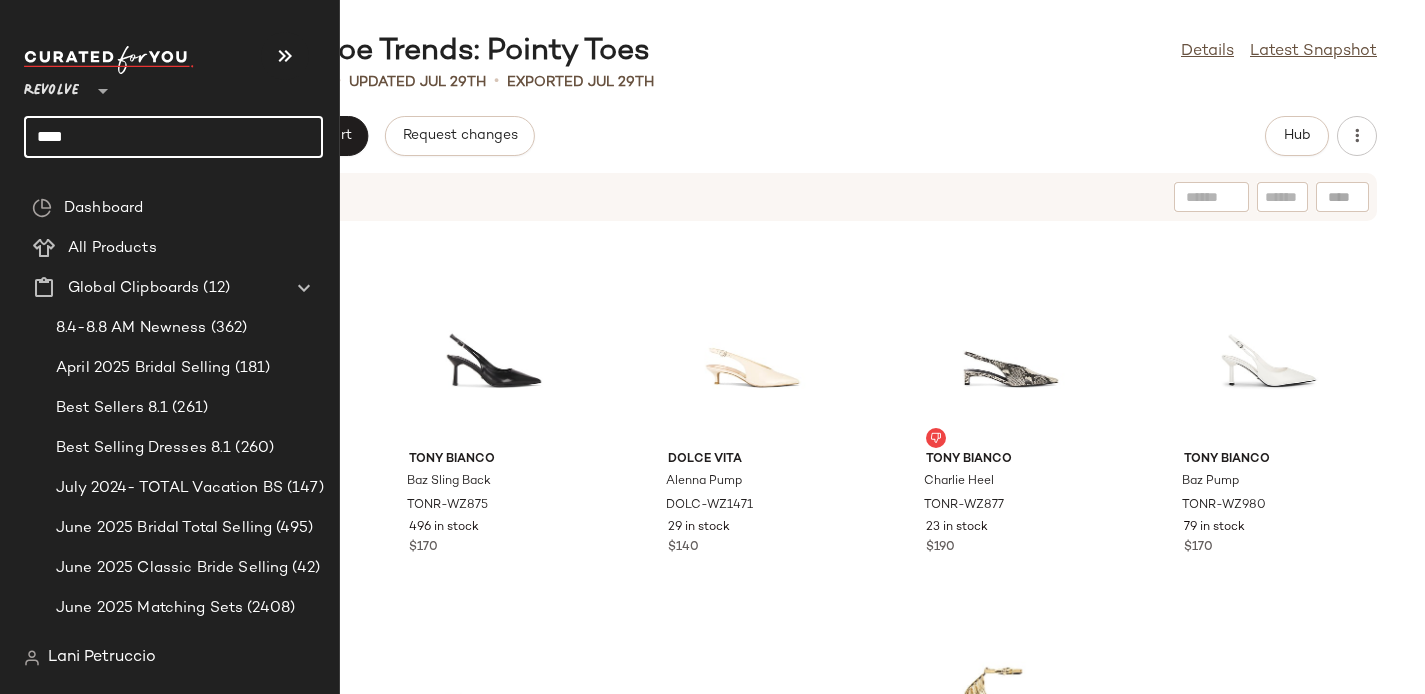click on "****" 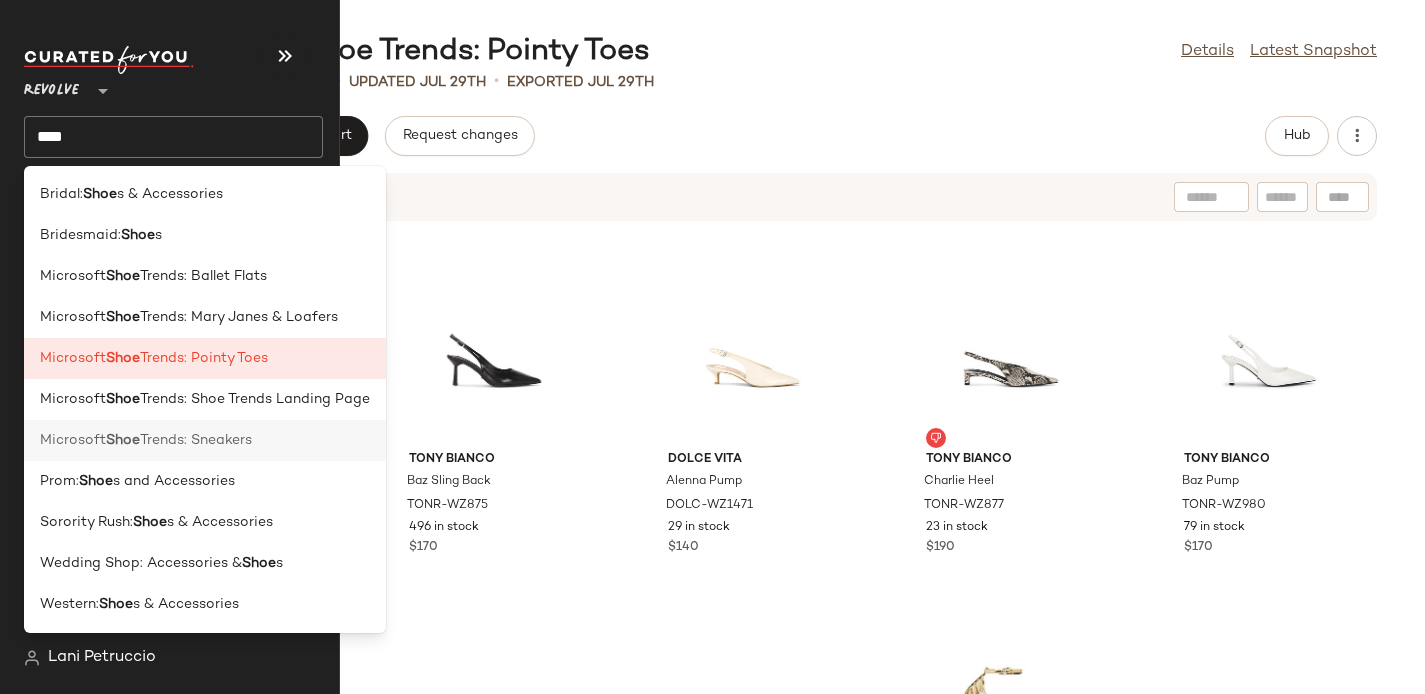 click on "Microsoft Shoe Trends: Sneakers" 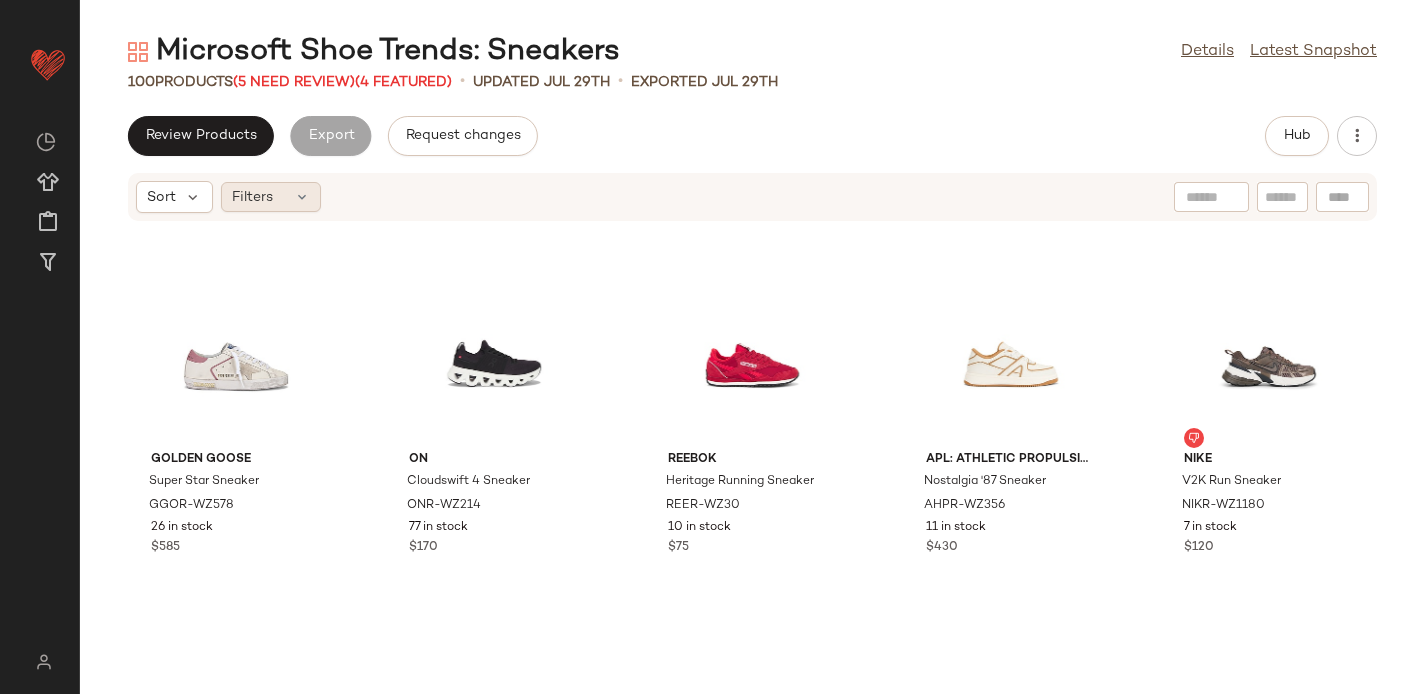 click on "Filters" at bounding box center [252, 197] 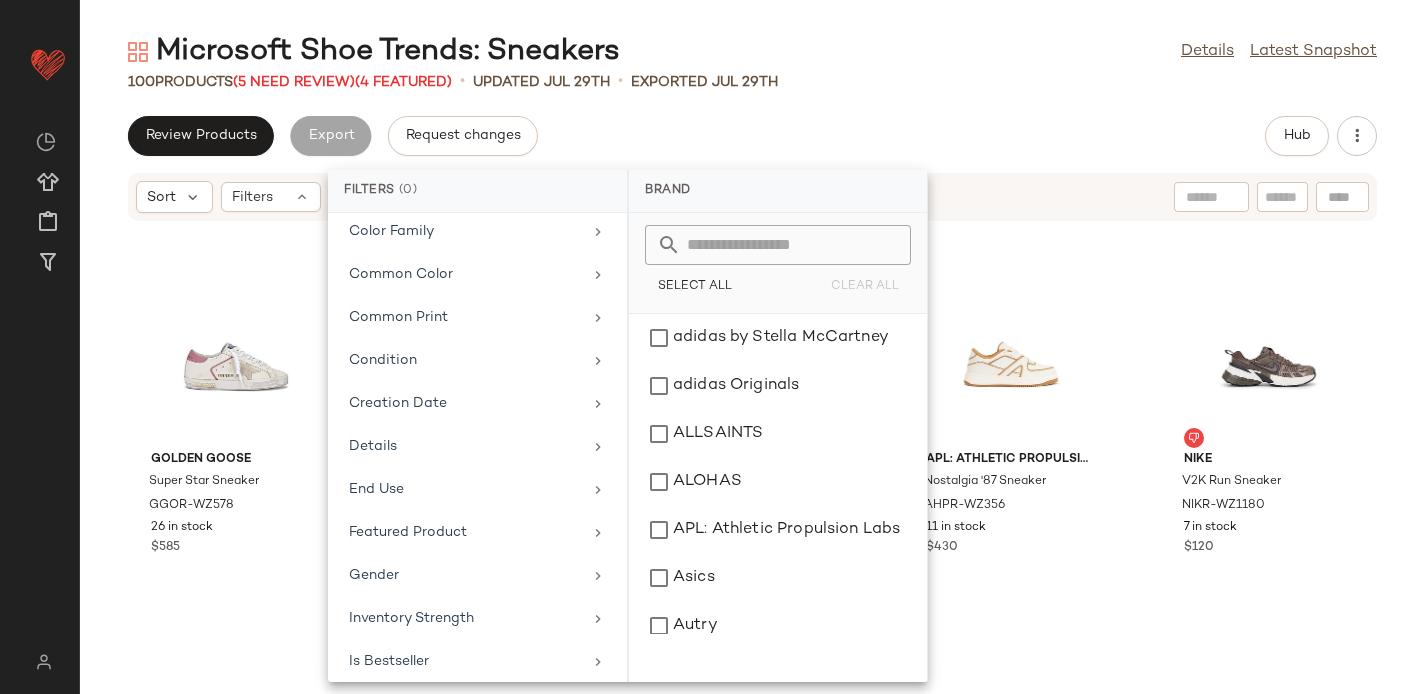 scroll, scrollTop: 880, scrollLeft: 0, axis: vertical 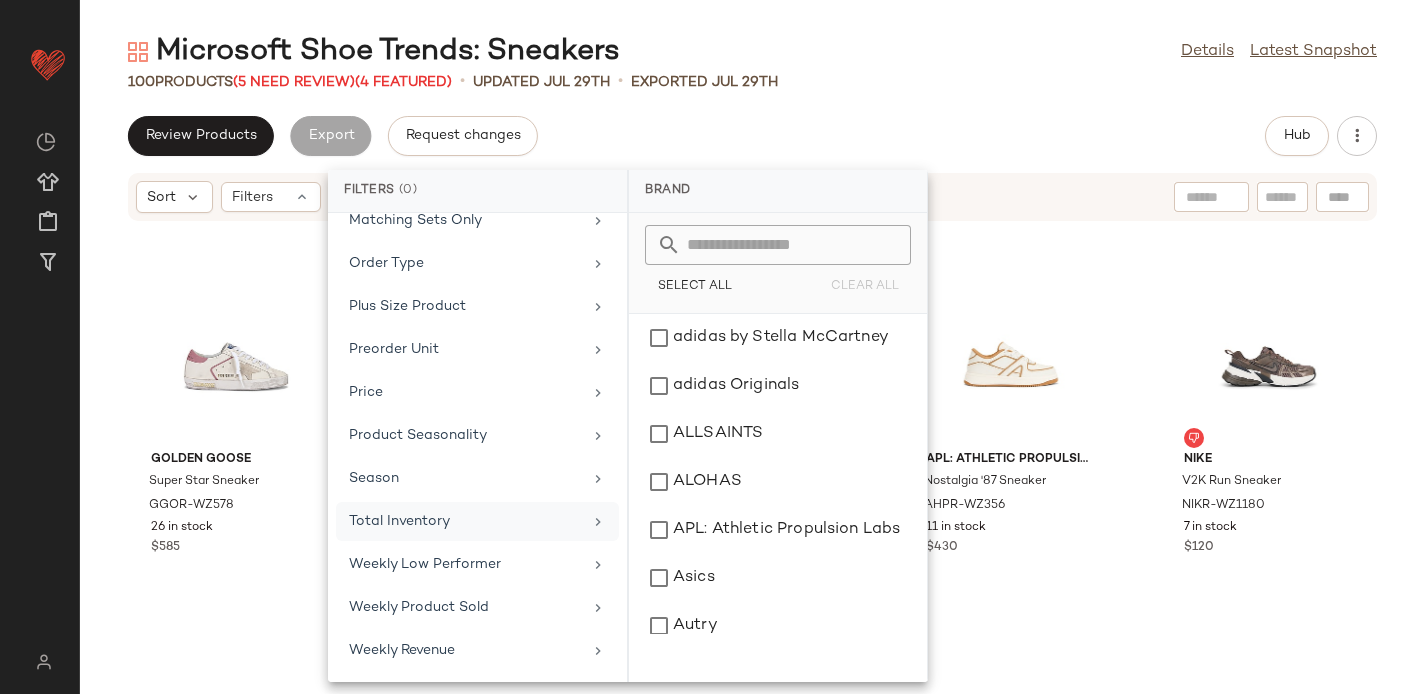 click on "Total Inventory" at bounding box center (465, 521) 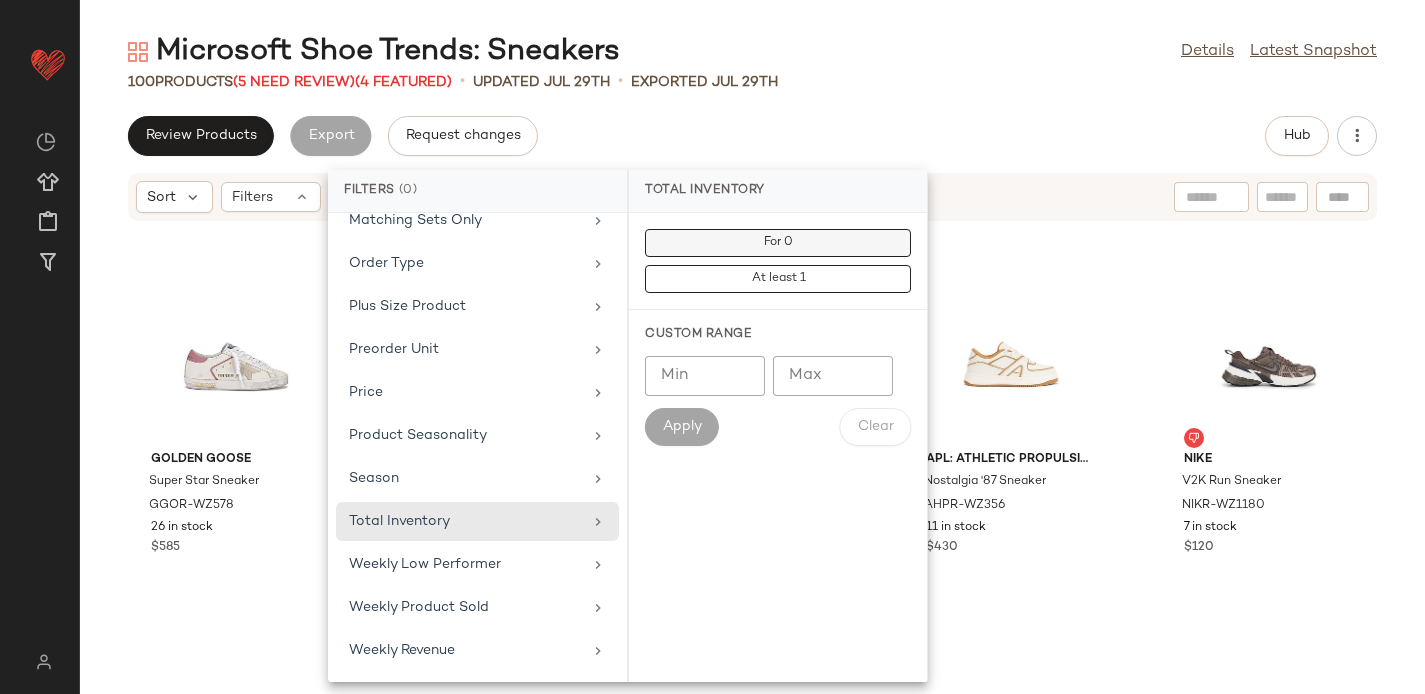 click on "For 0" 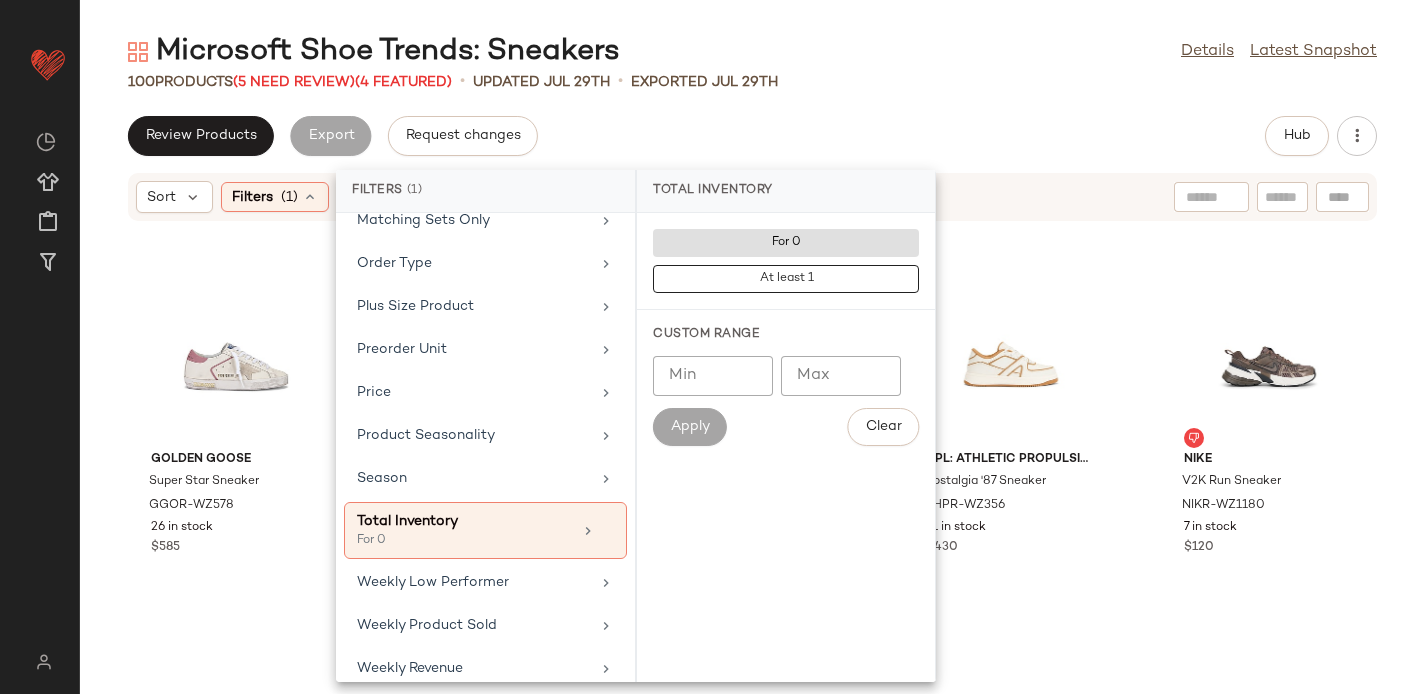 click on "Review Products   Export   Request changes   Hub" 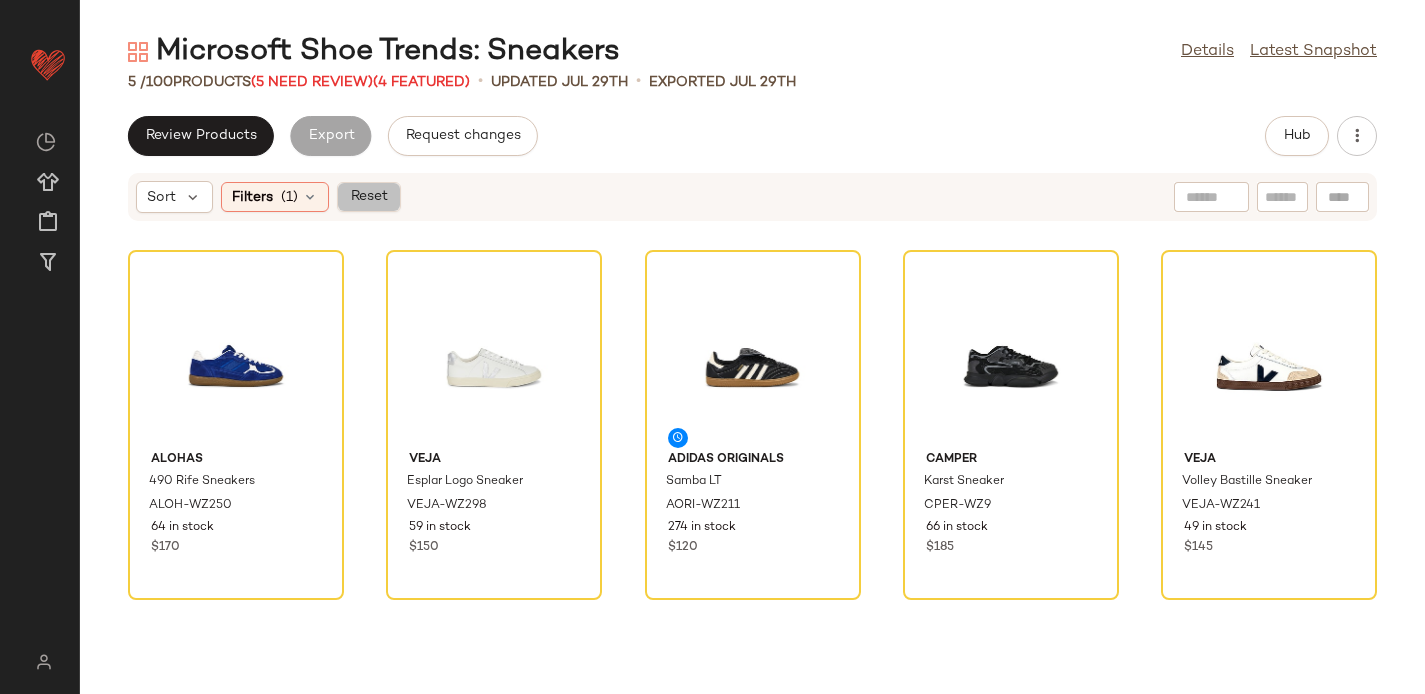 click on "Reset" 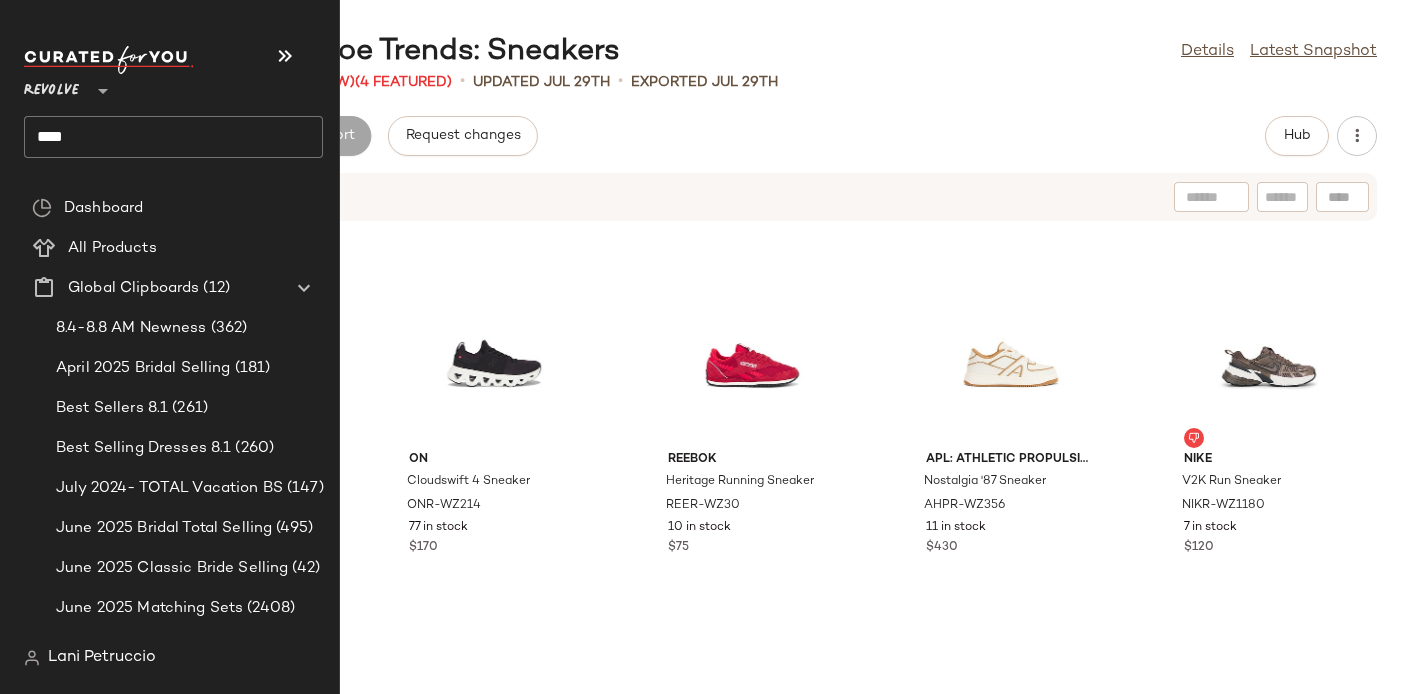 click on "****" 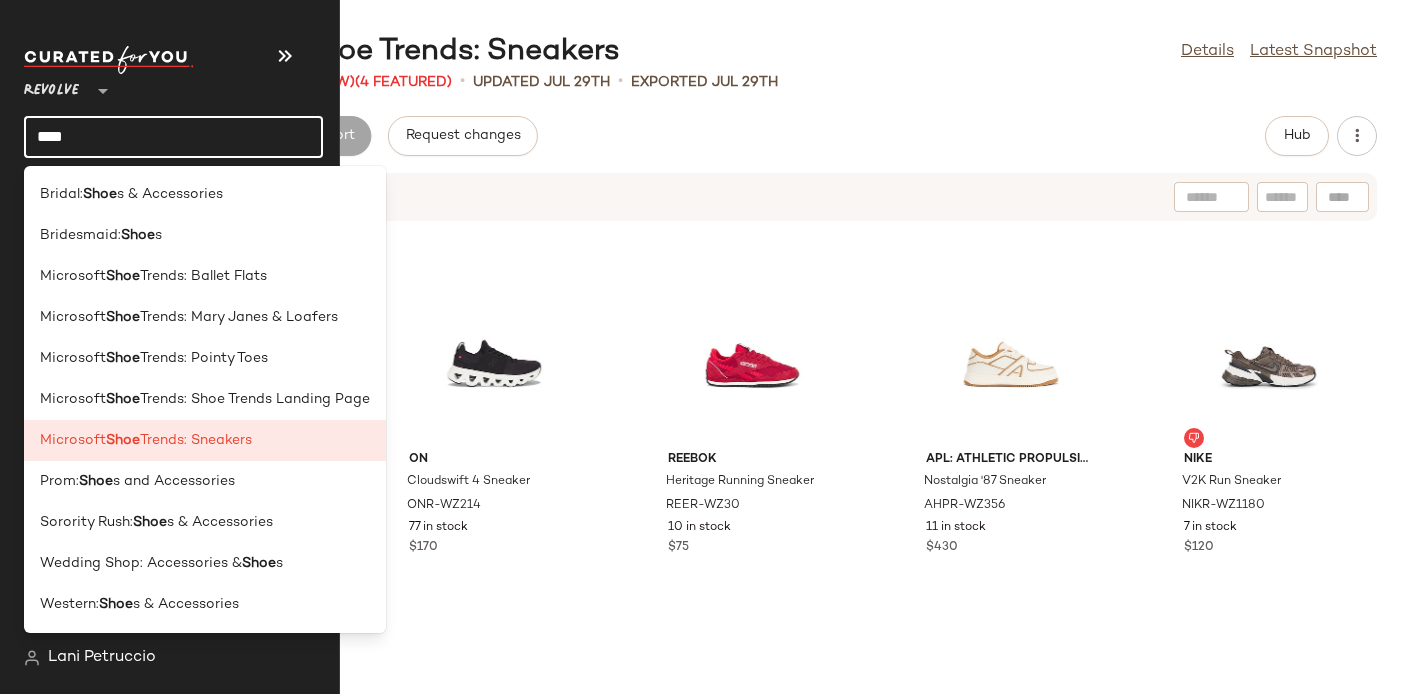 click on "****" 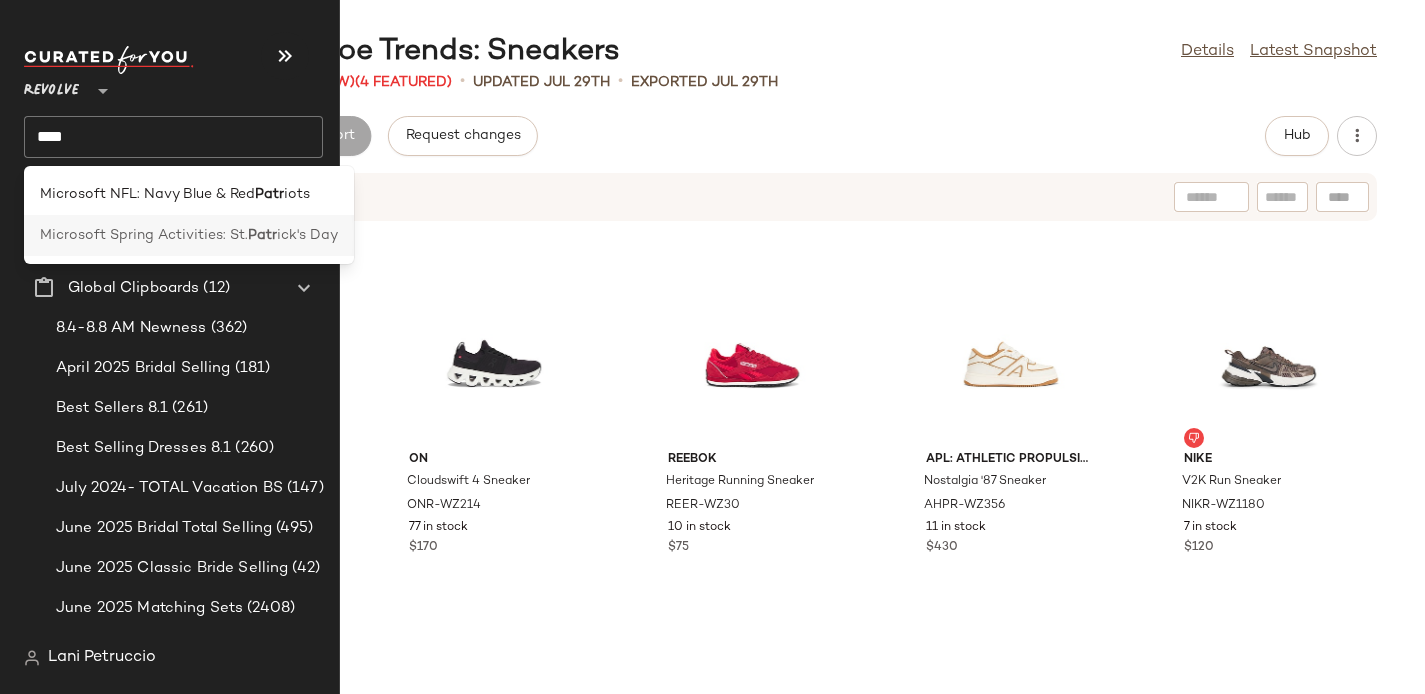 click on "Microsoft Spring Activities: St." at bounding box center (144, 235) 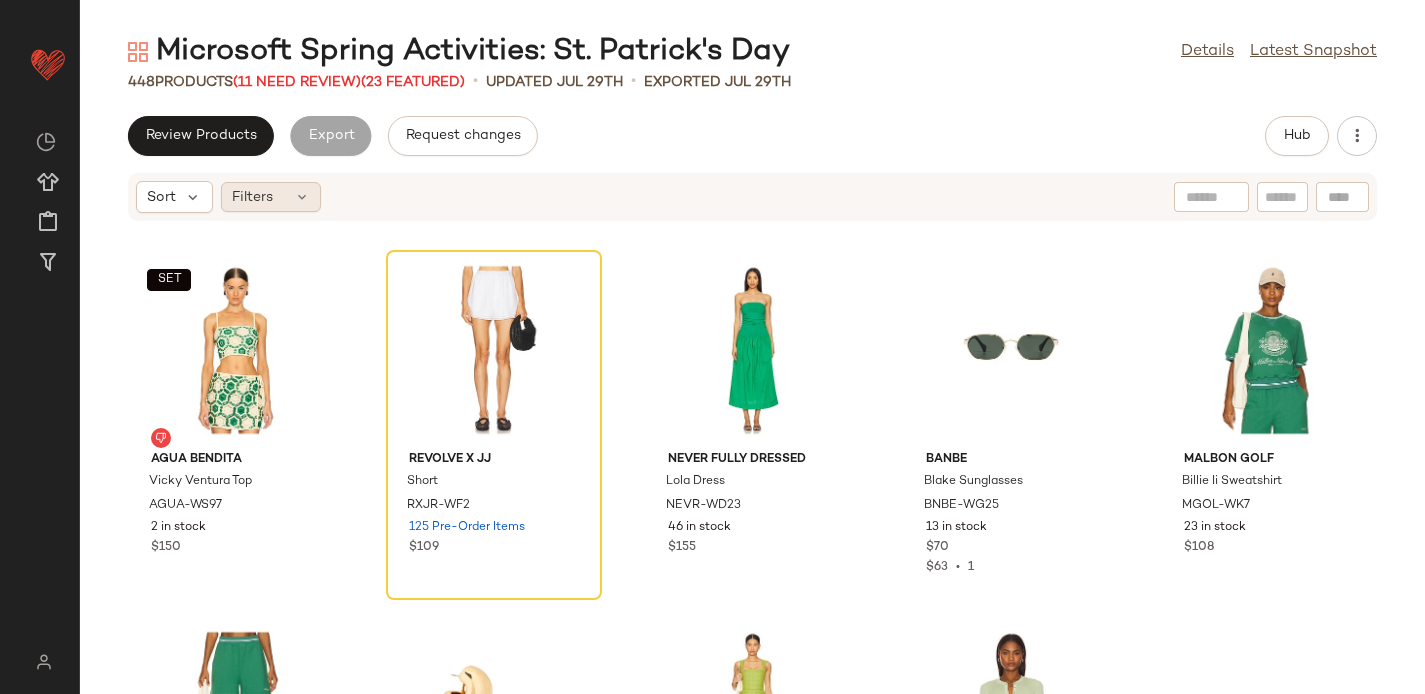 click on "Filters" at bounding box center (252, 197) 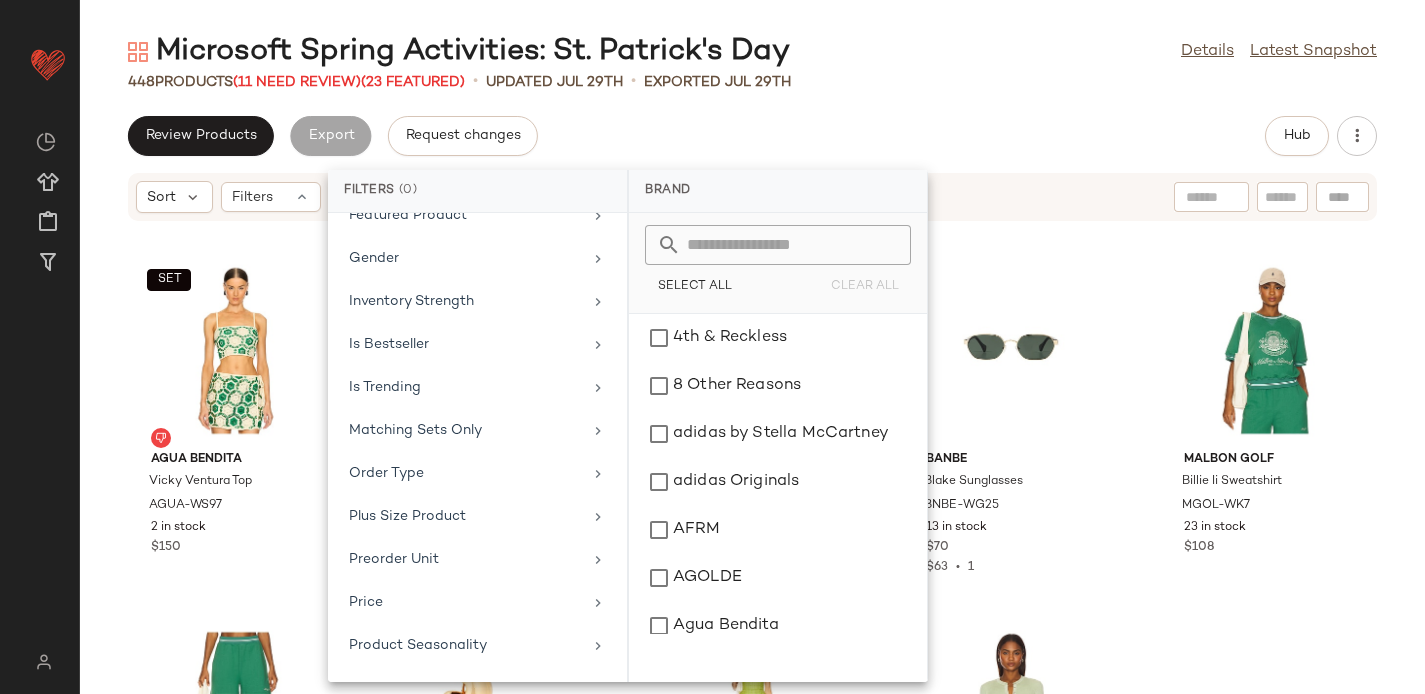 scroll, scrollTop: 923, scrollLeft: 0, axis: vertical 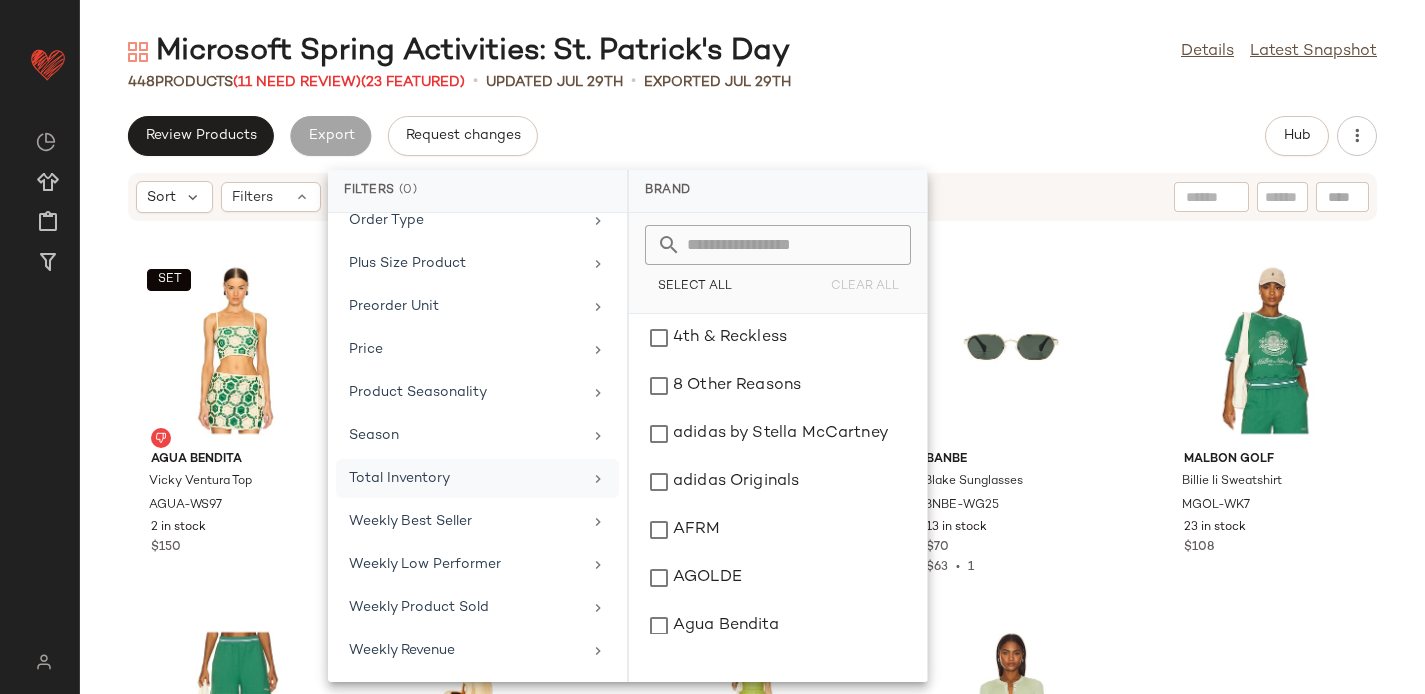 click on "Total Inventory" at bounding box center [465, 478] 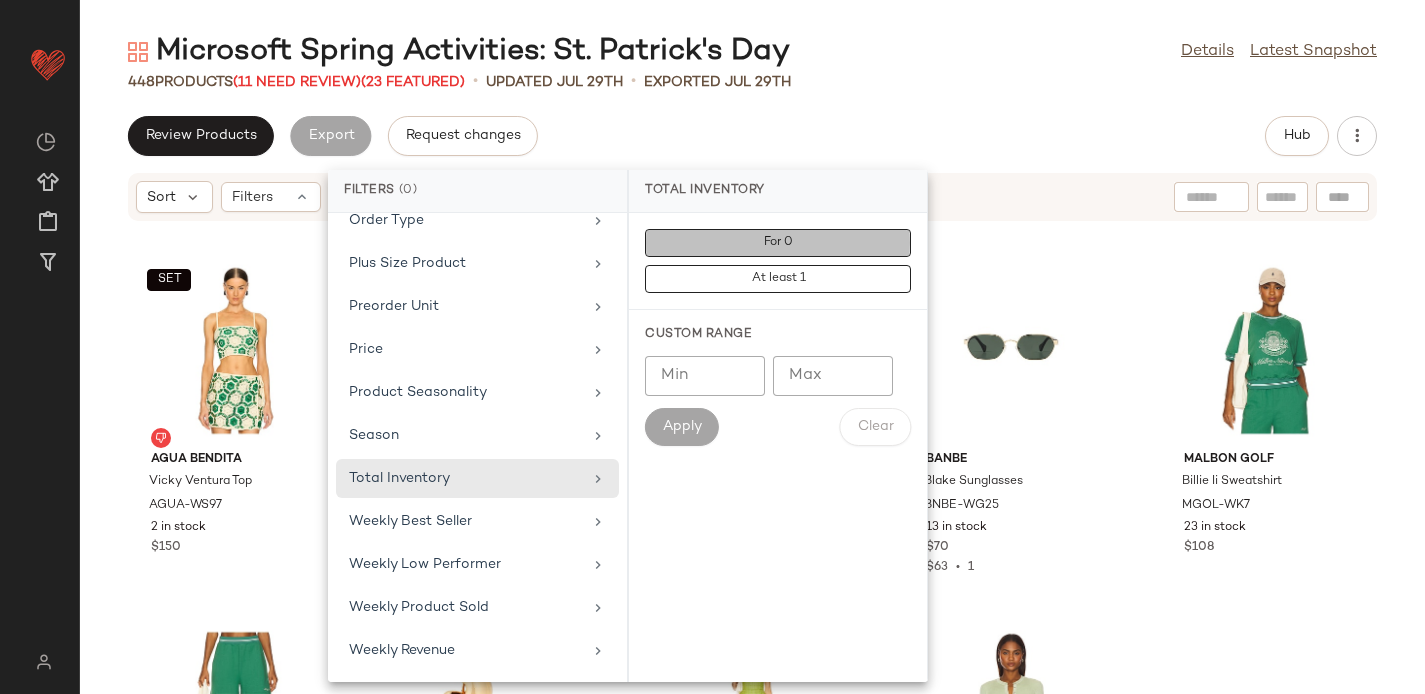 click on "For 0" 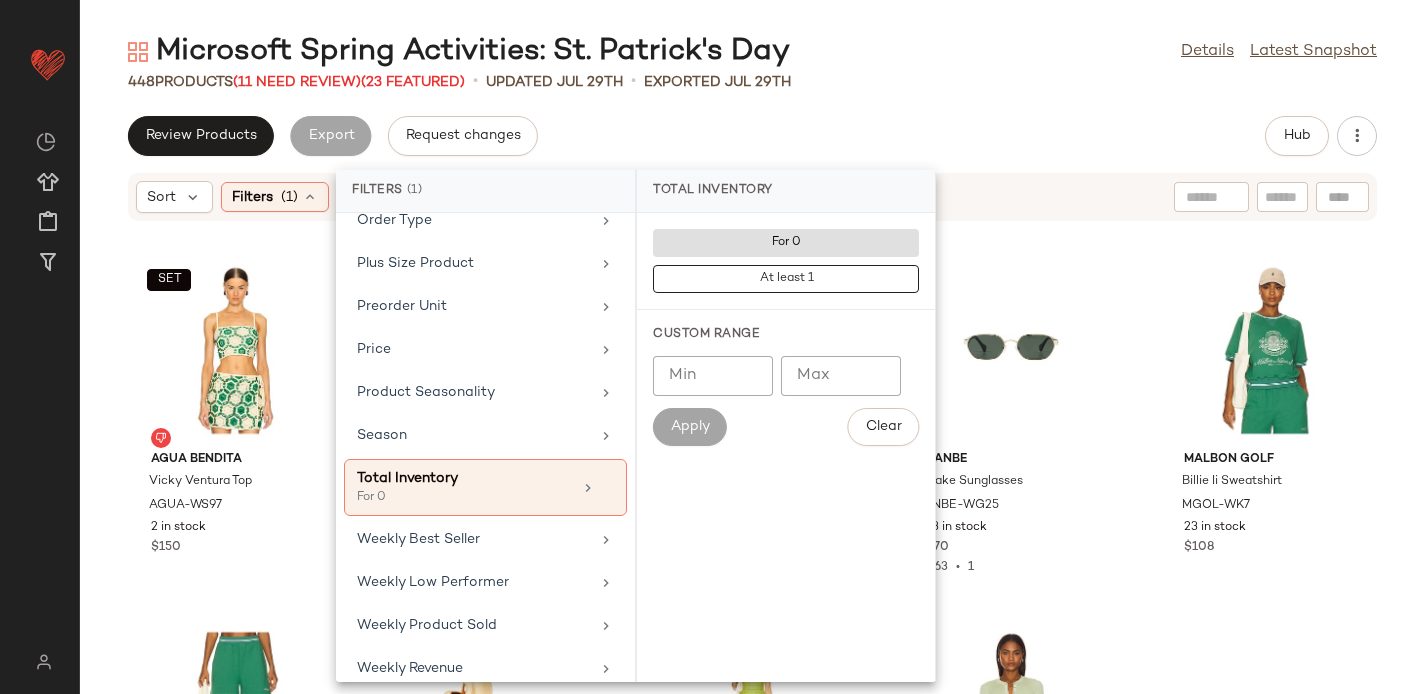 click on "updated [DATE] • Exported [DATE] ... [PRICE] ... [PRICE] ... [PRICE] ... [PRICE] [PRICE] • 1 ... [PRICE] ... [PRICE] ... [PRICE] ... [PRICE] ... [PRICE] ... [PRICE] ... [PRICE] ... [PRICE] ... [PRICE] ... [PRICE]" at bounding box center (752, 363) 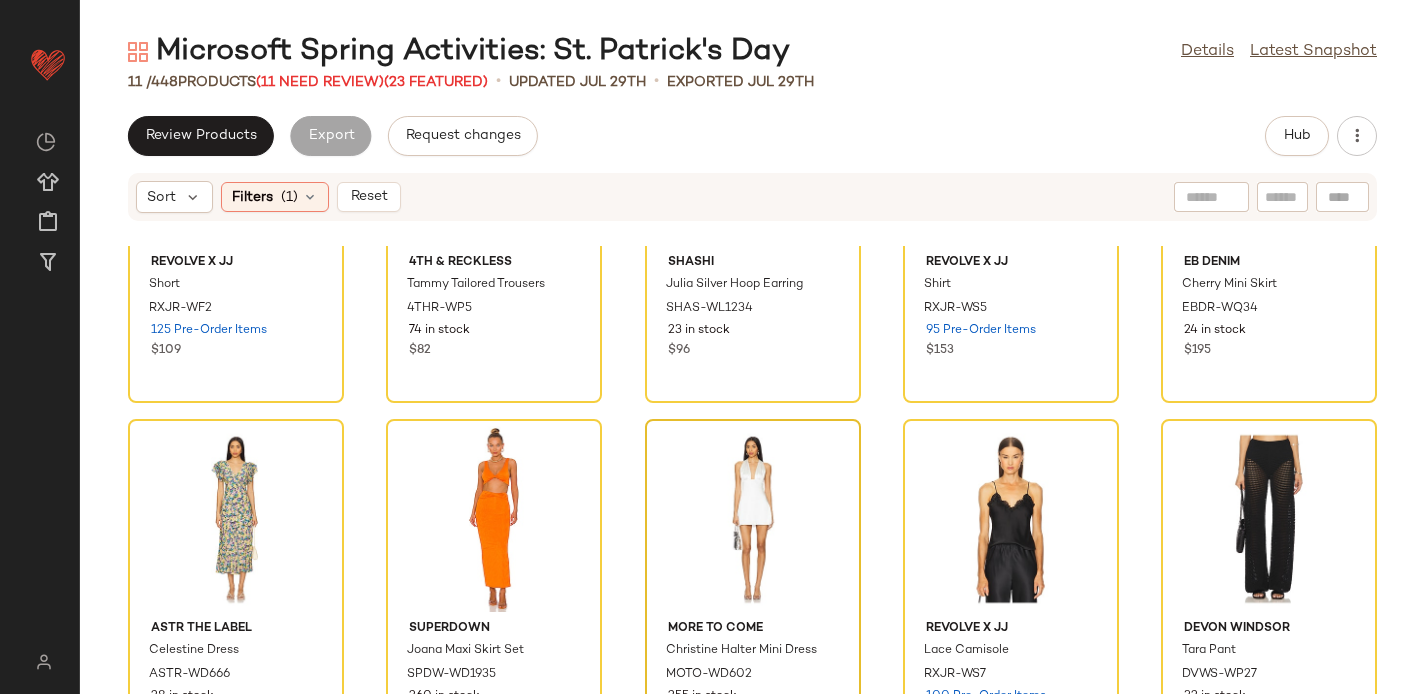 scroll, scrollTop: 0, scrollLeft: 0, axis: both 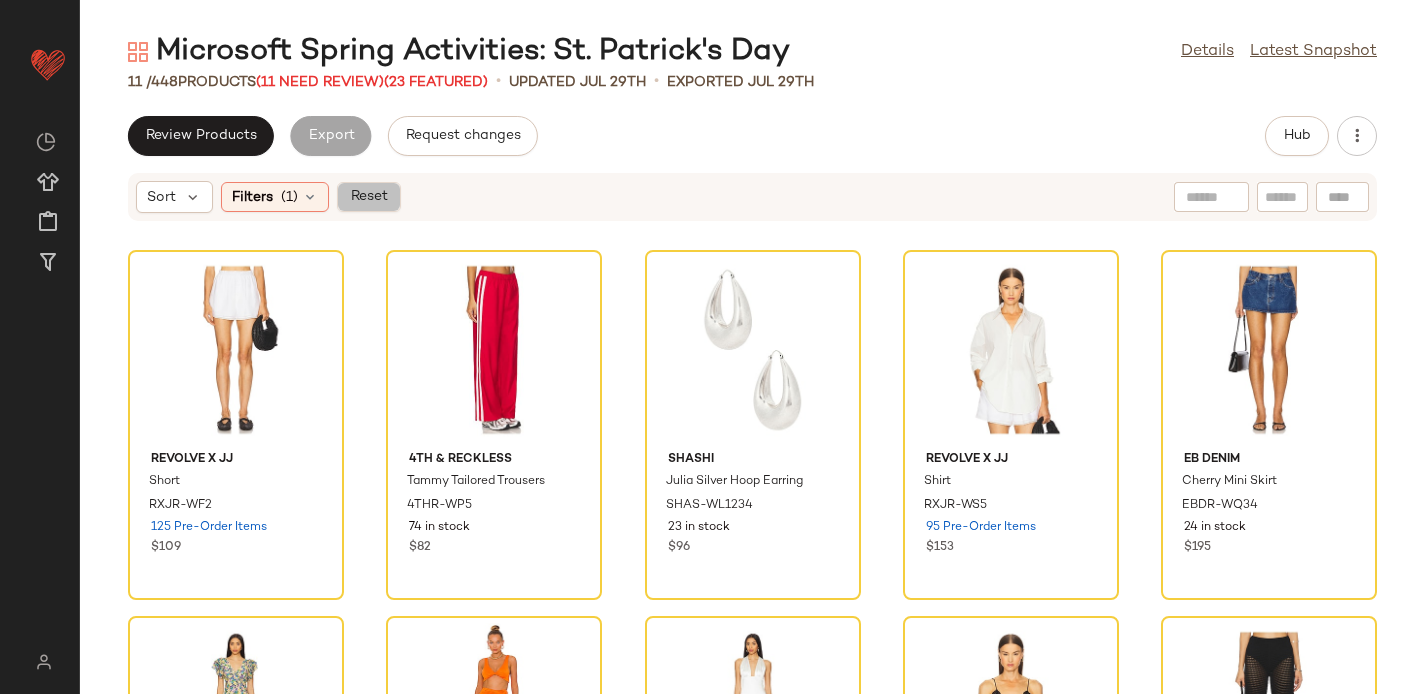 click on "Reset" 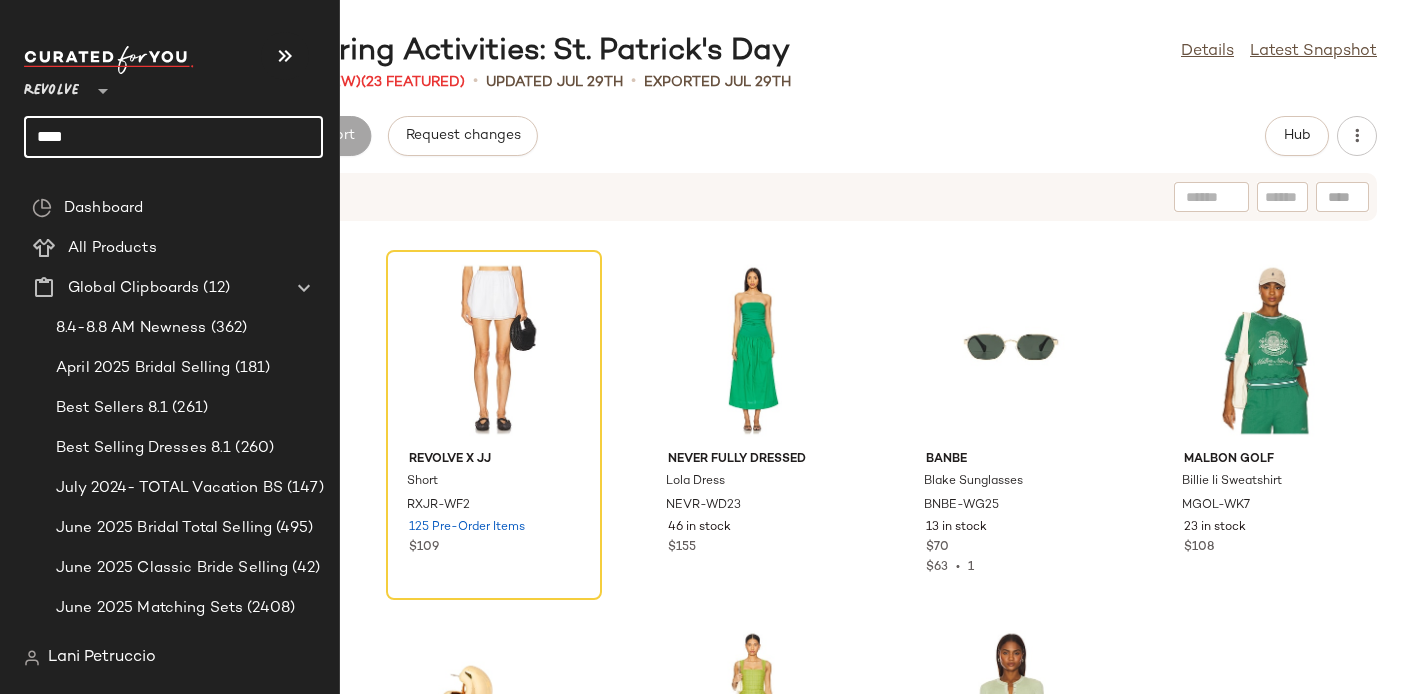 click on "****" 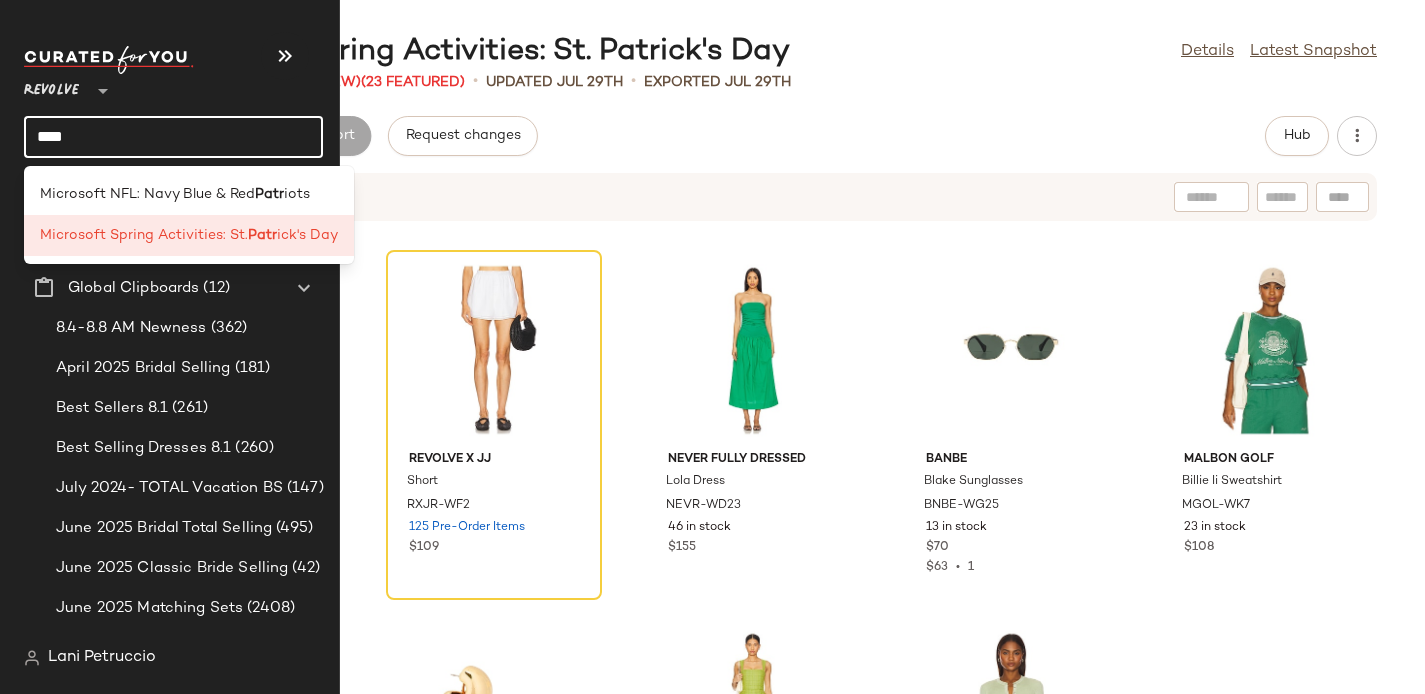 click on "****" 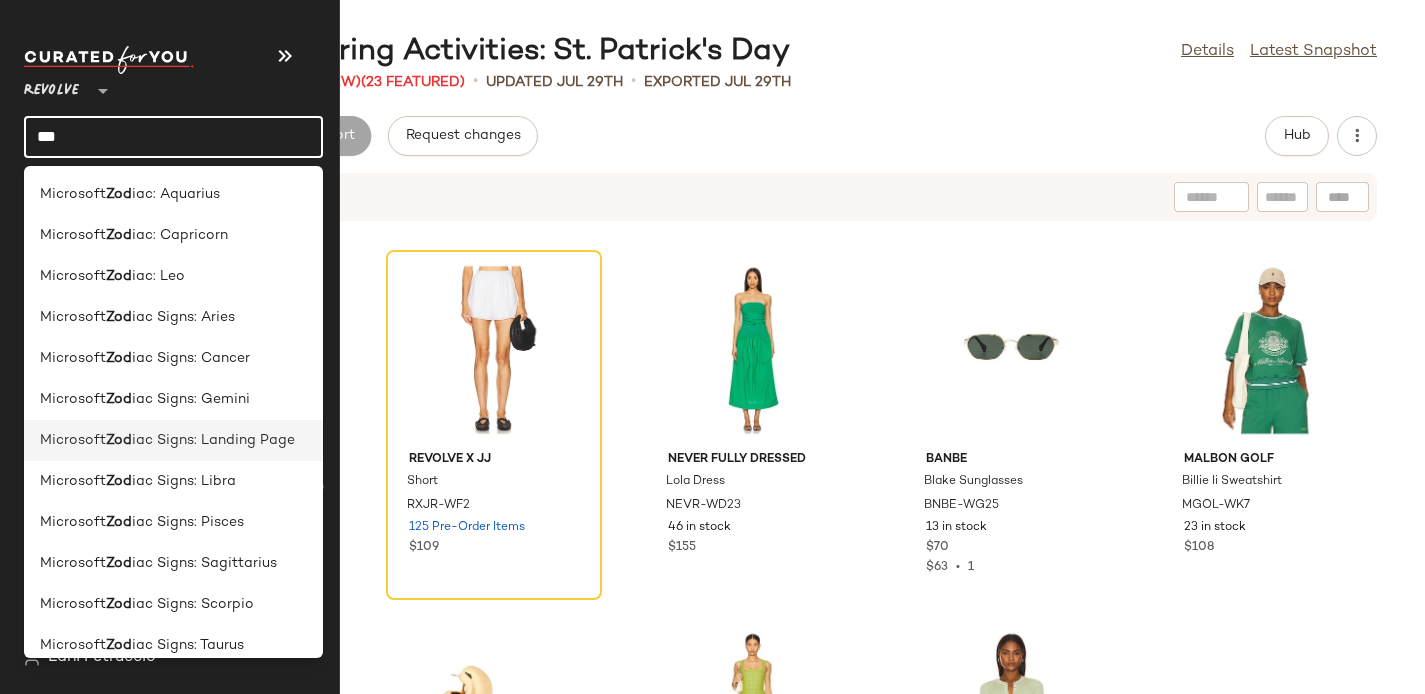 type on "***" 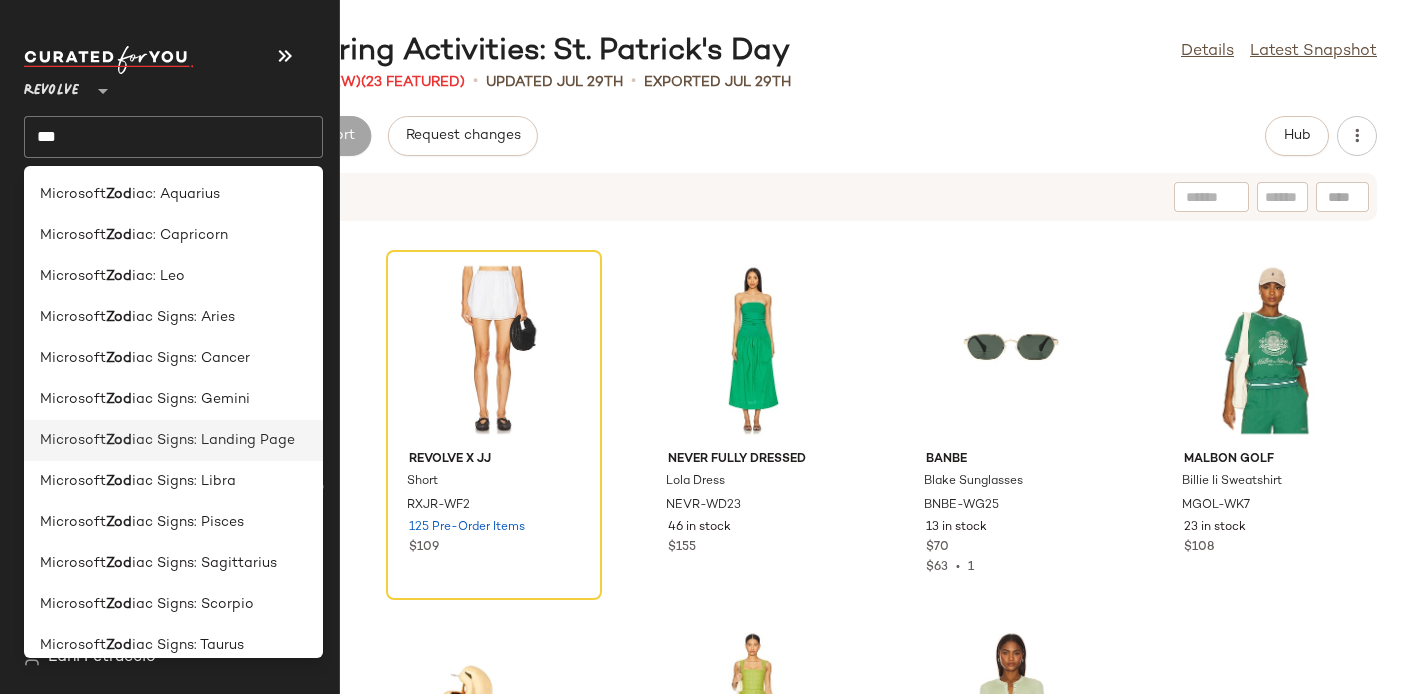 click on "iac Signs: Landing Page" at bounding box center (213, 440) 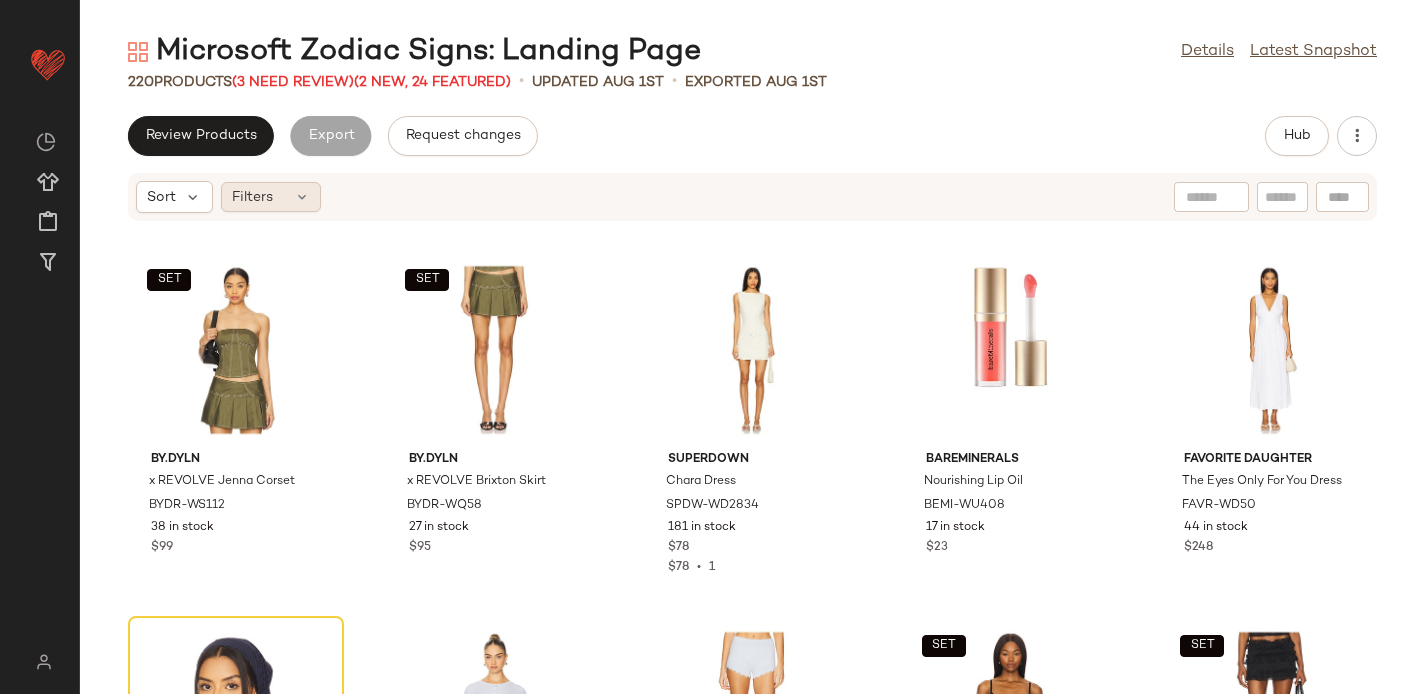 click on "Filters" 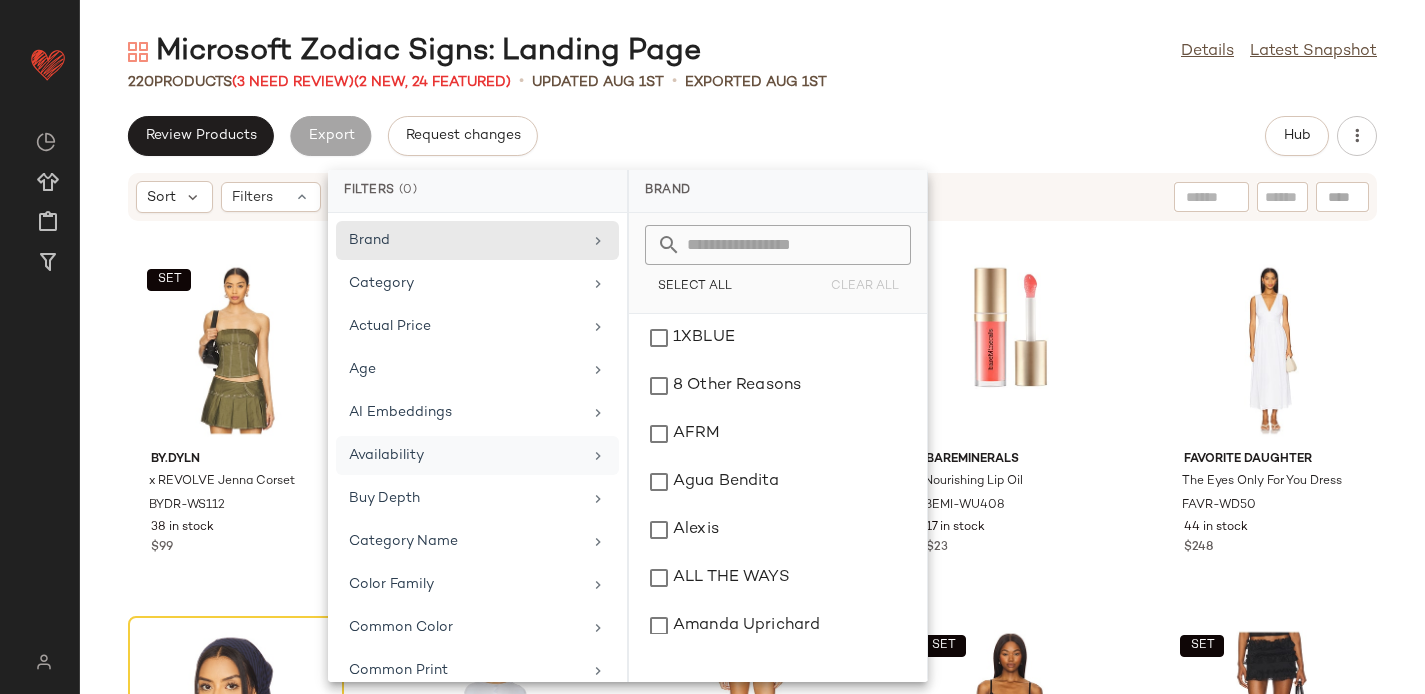 scroll, scrollTop: 923, scrollLeft: 0, axis: vertical 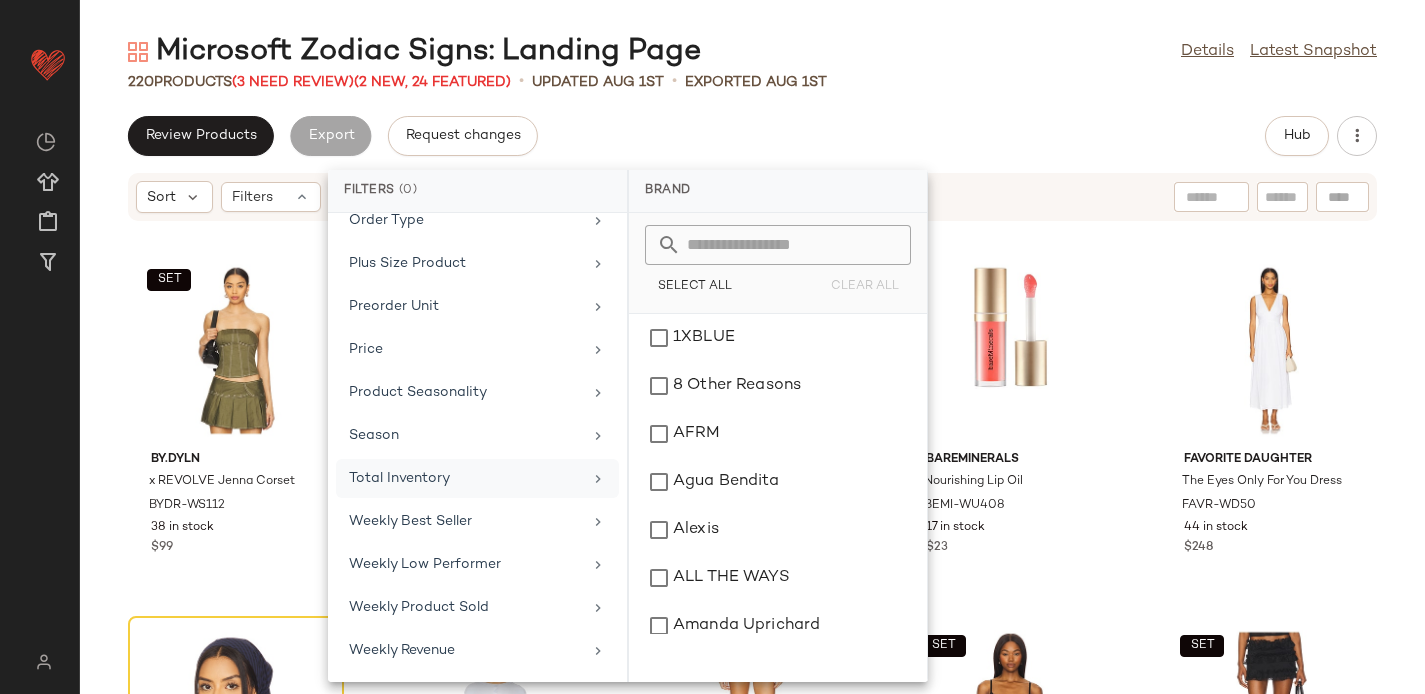 click on "Total Inventory" at bounding box center (465, 478) 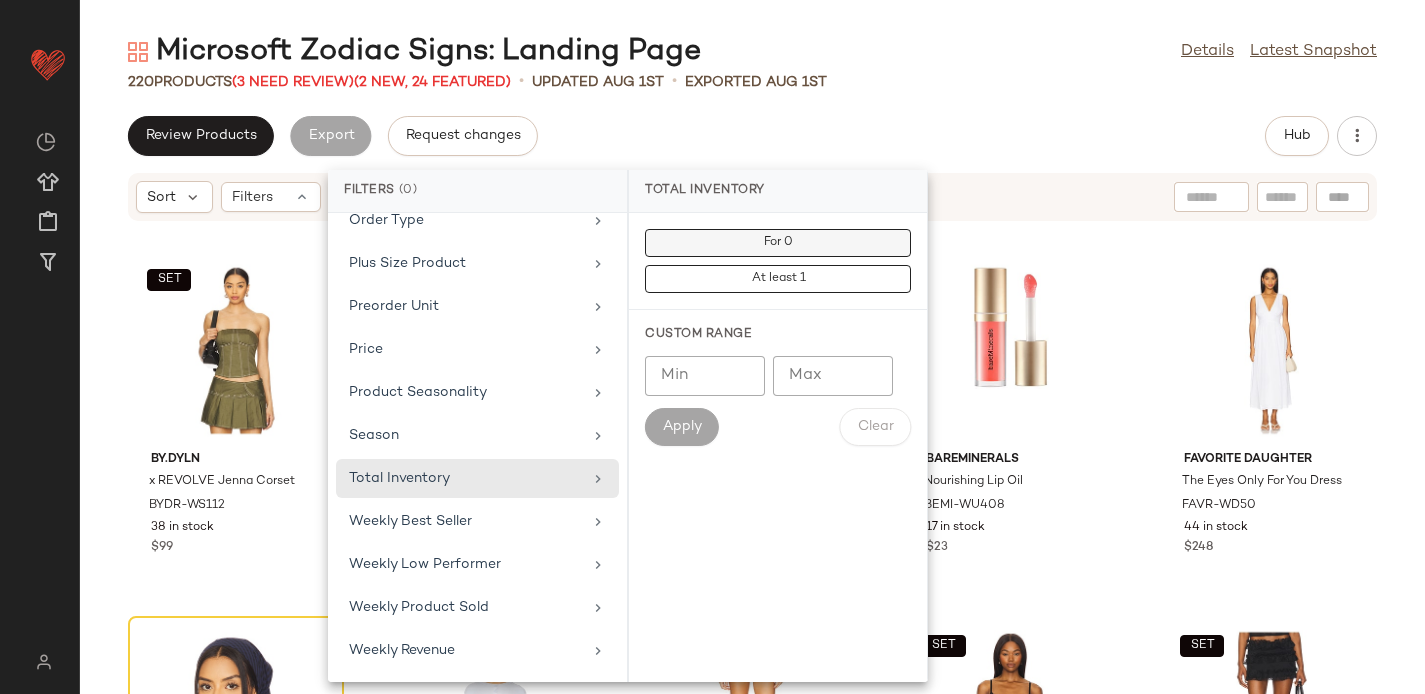 click on "For 0" 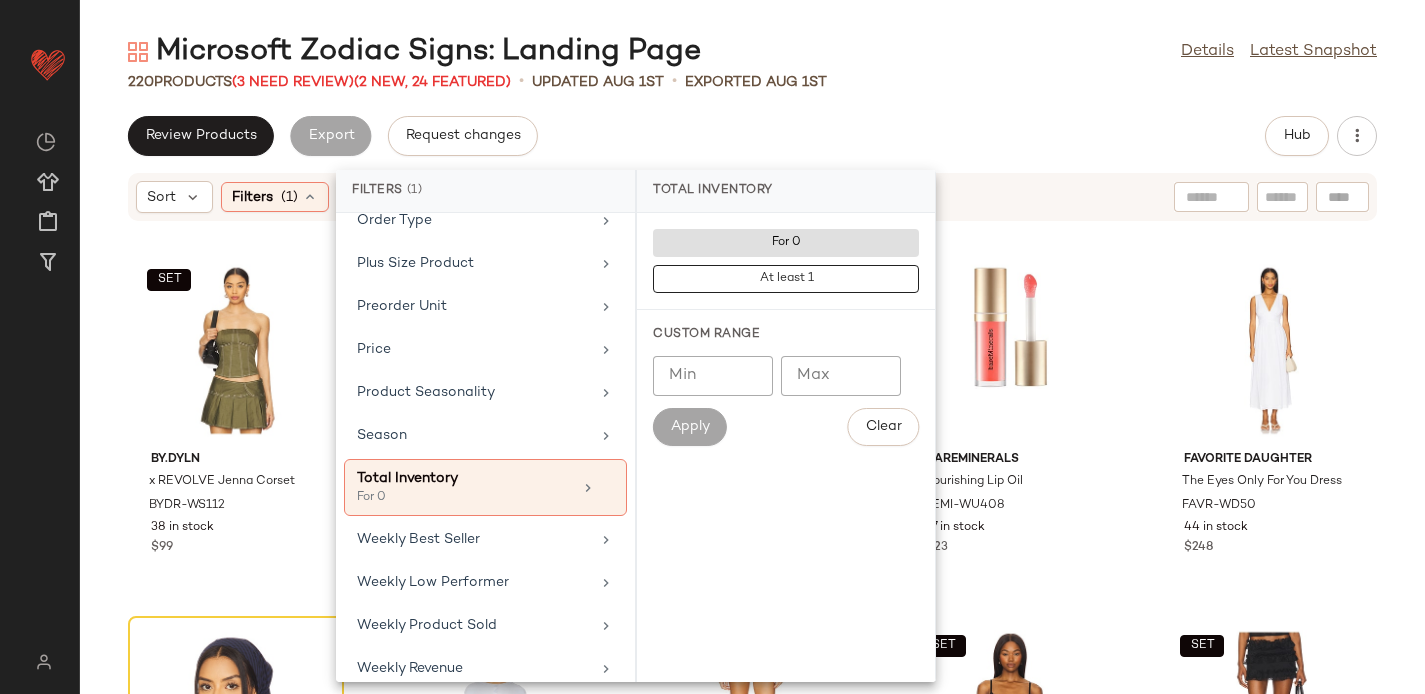 click on "Review Products   Export   Request changes   Hub" 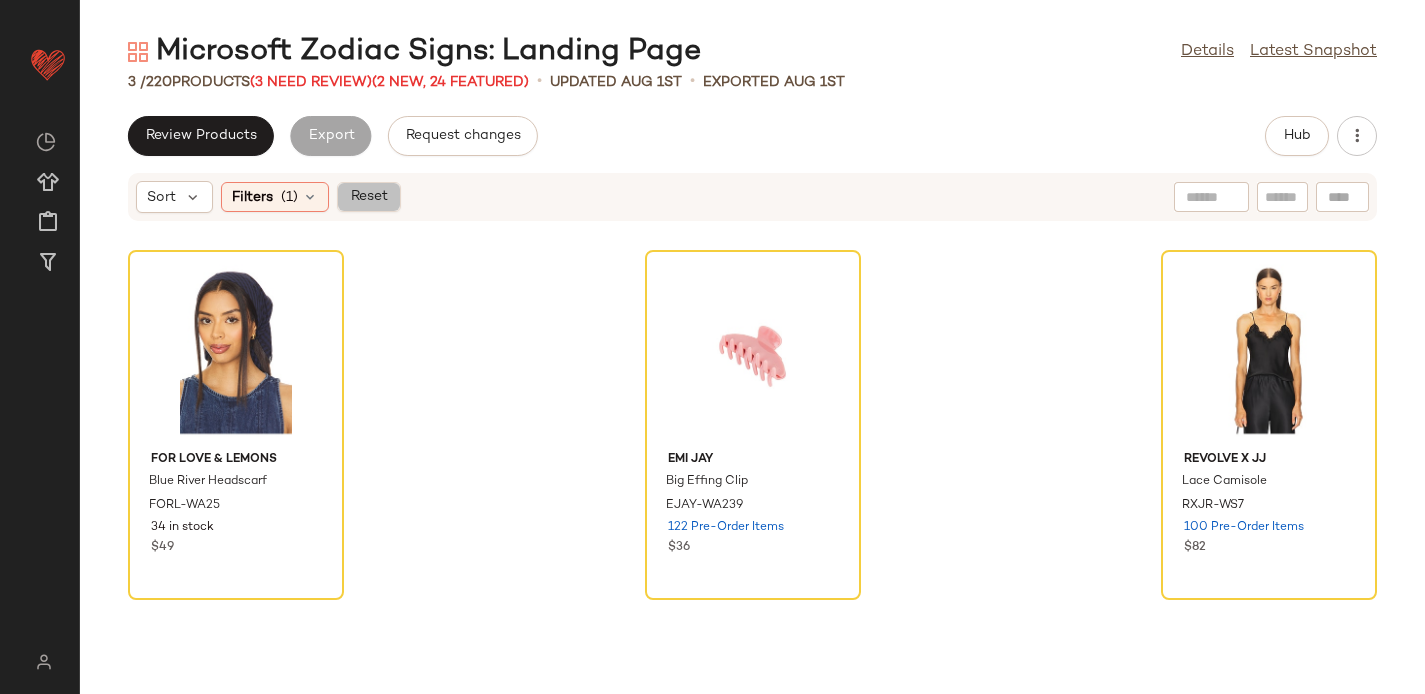 click on "Reset" 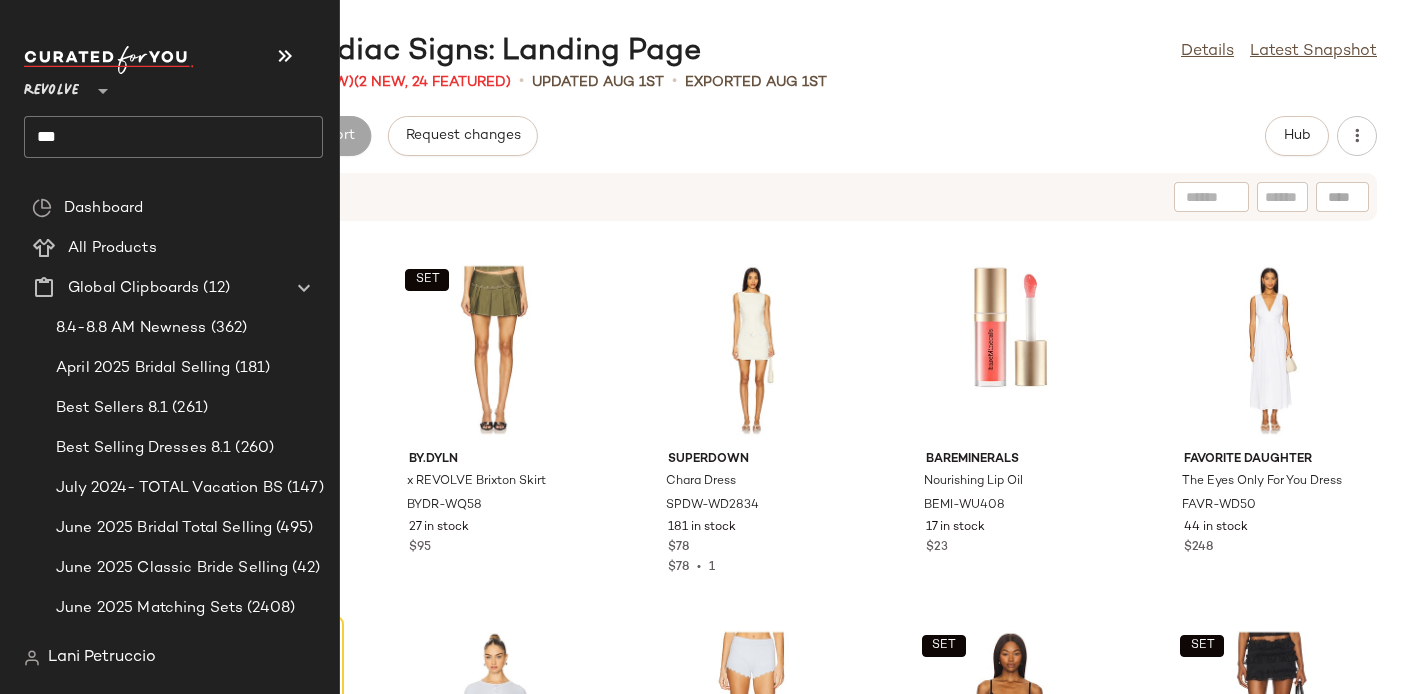 click on "***" 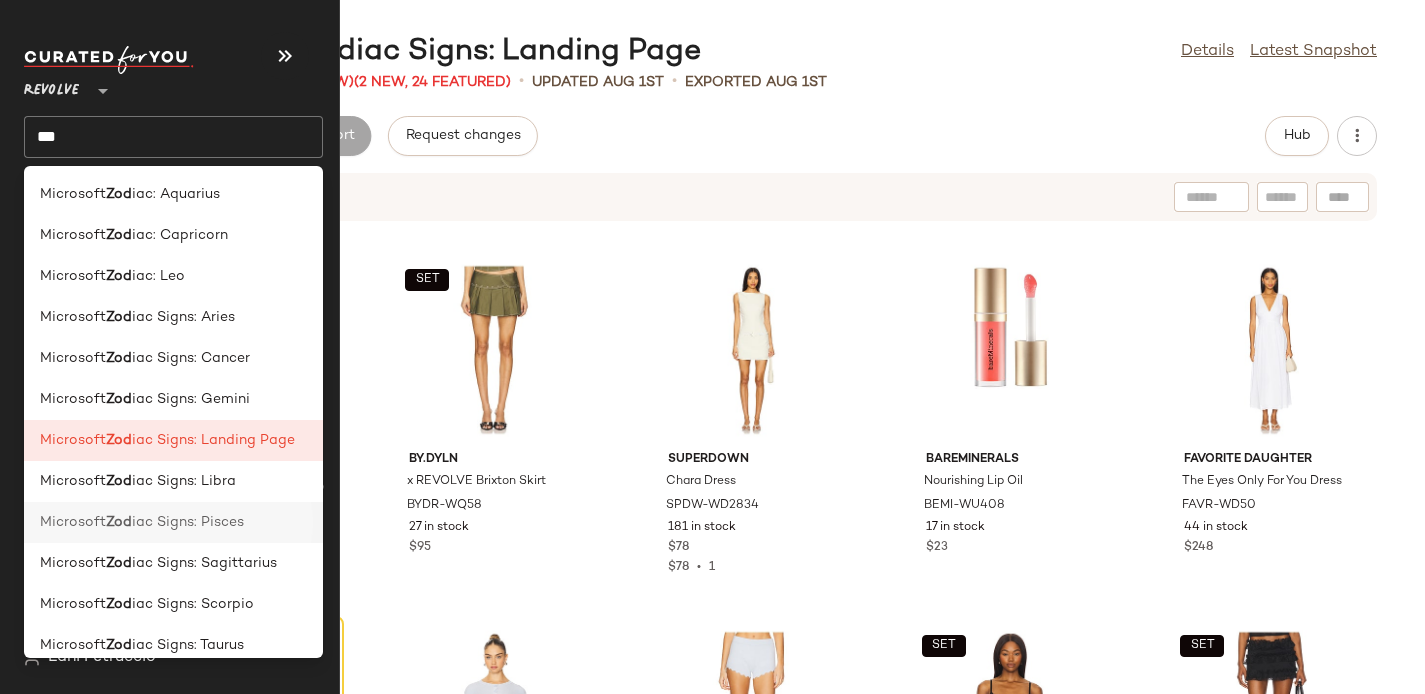 click on "iac Signs: Pisces" at bounding box center (188, 522) 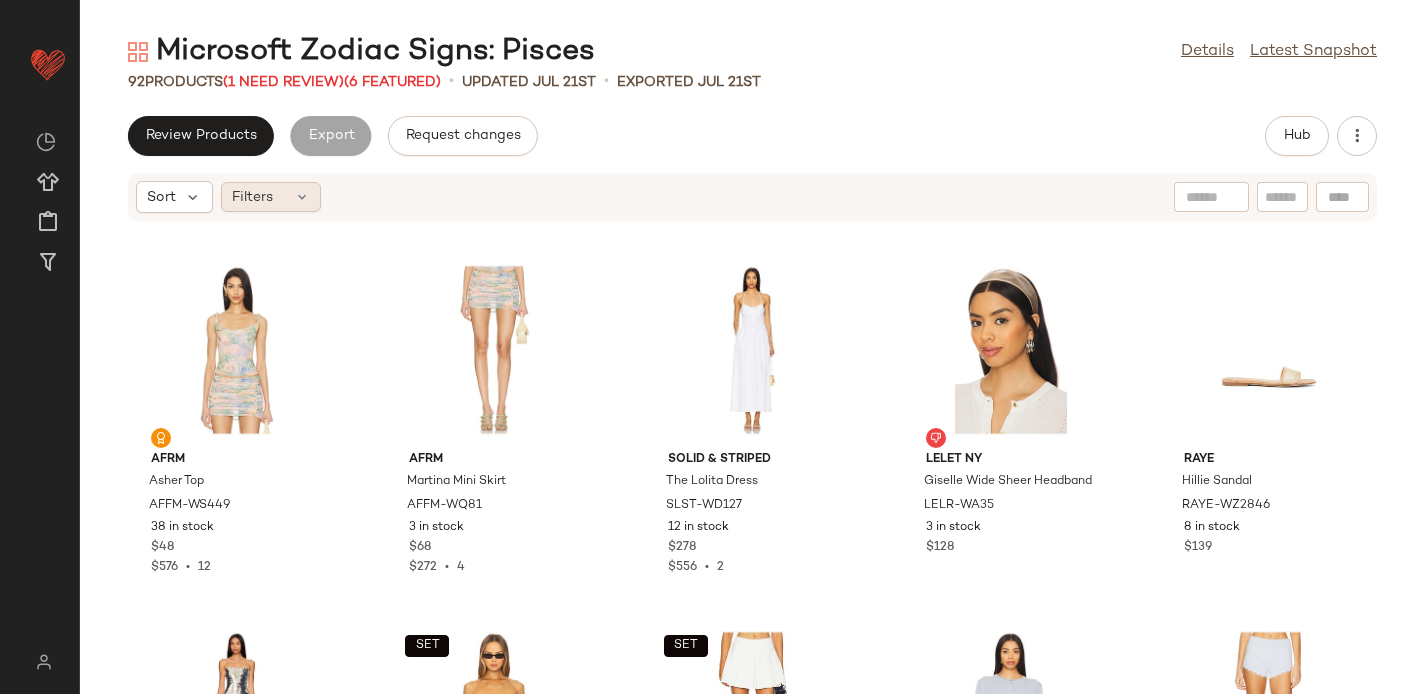 click on "Filters" at bounding box center (252, 197) 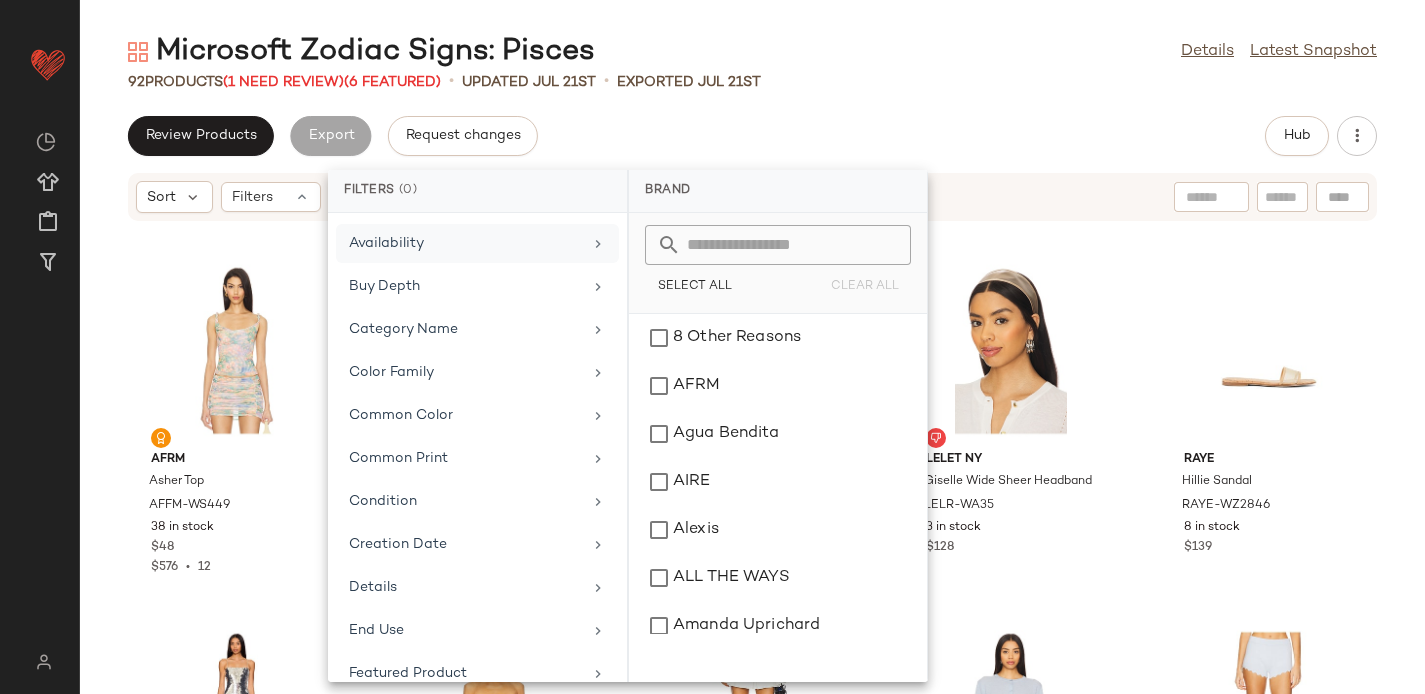 scroll, scrollTop: 923, scrollLeft: 0, axis: vertical 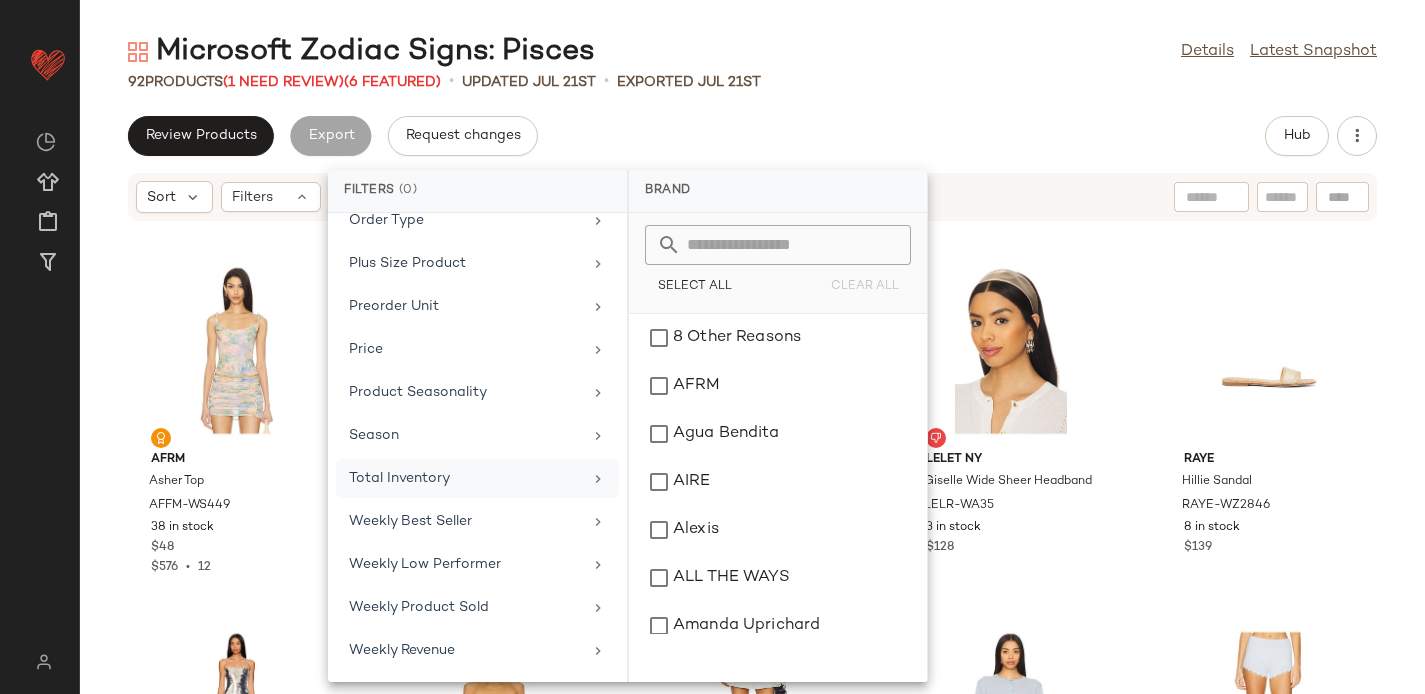 click on "Total Inventory" at bounding box center (465, 478) 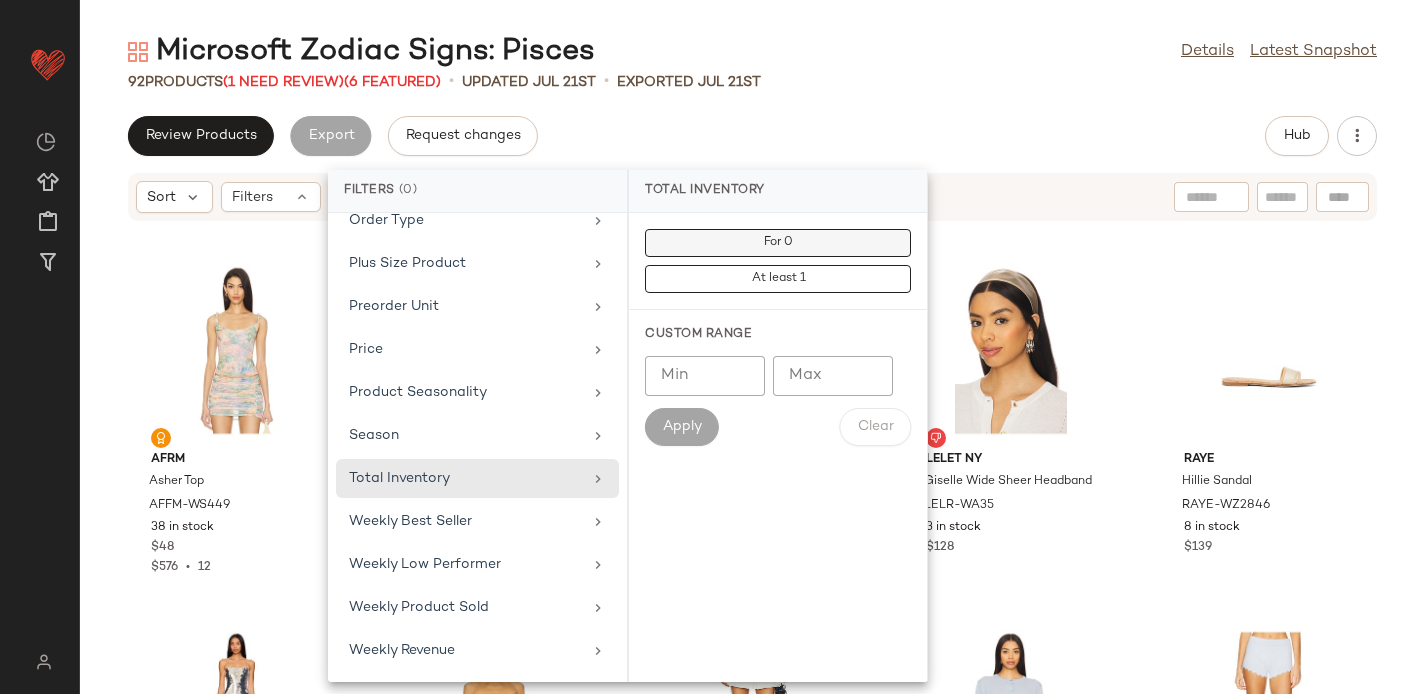 click on "For 0" 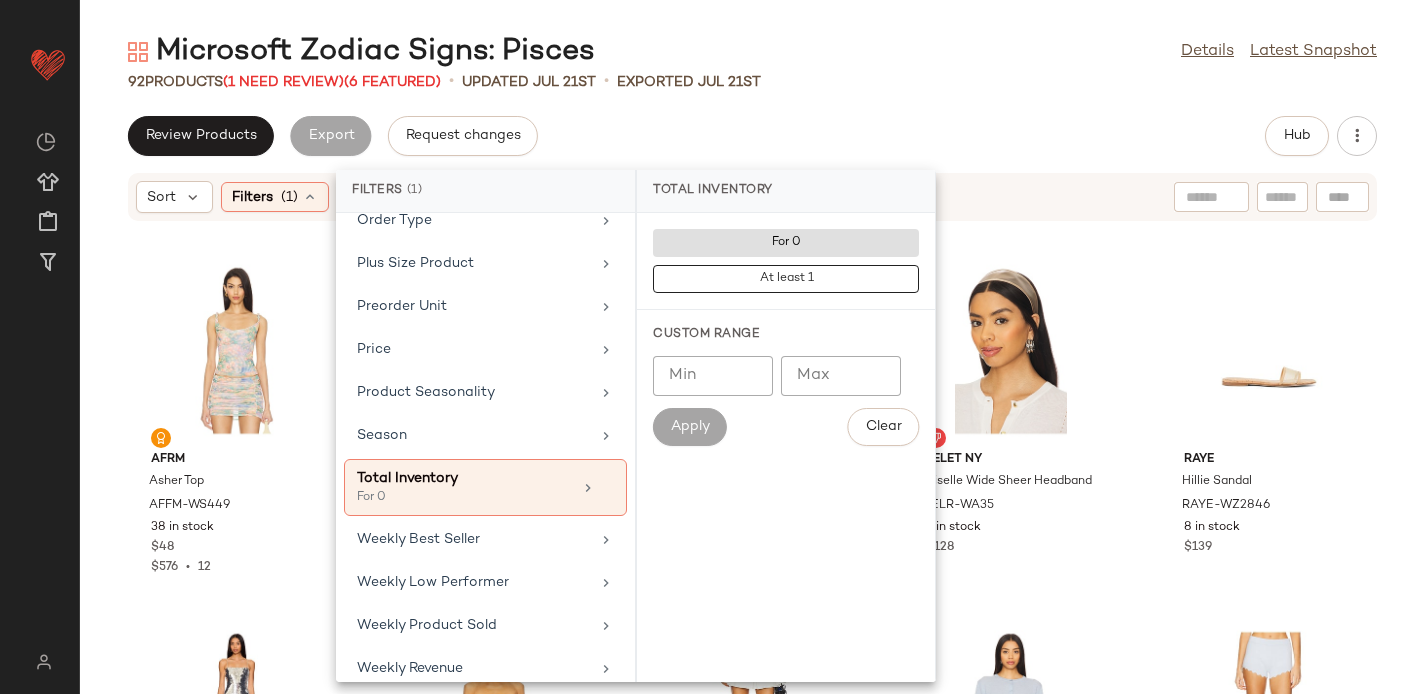 click on "Review Products   Export   Request changes   Hub" 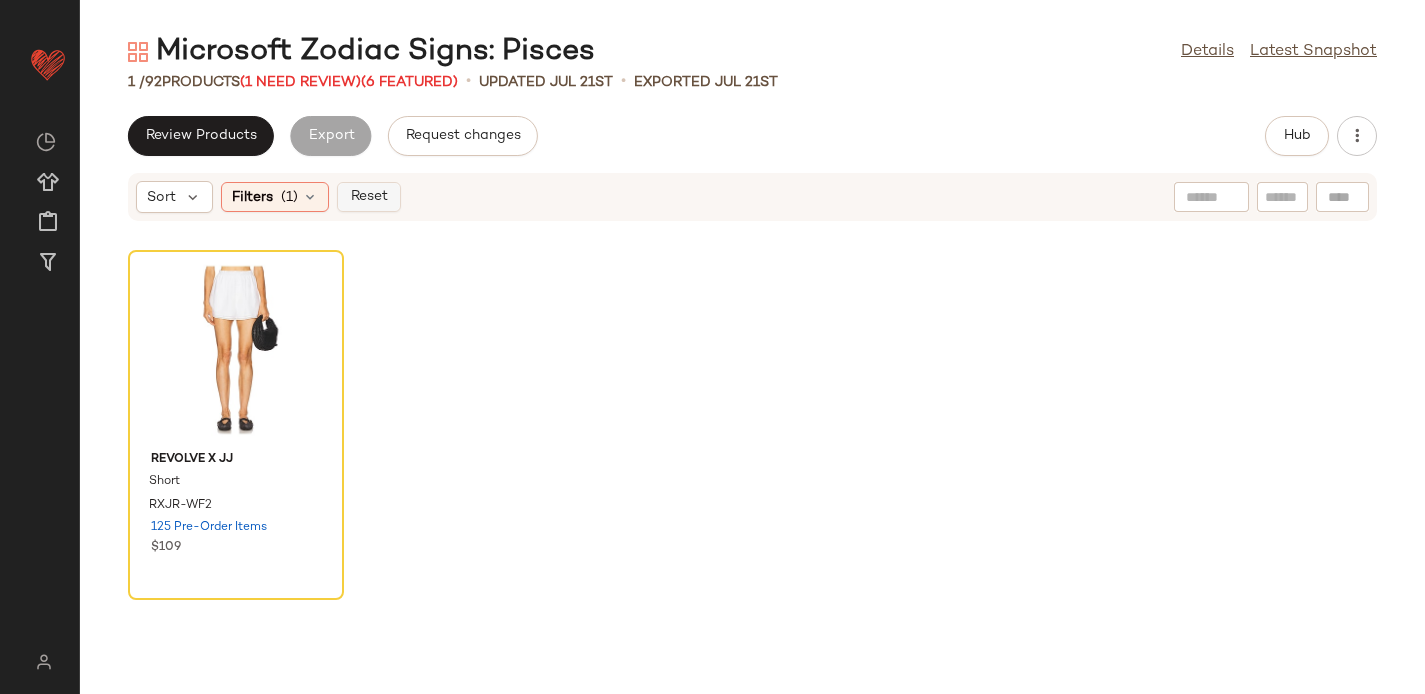 click on "Reset" 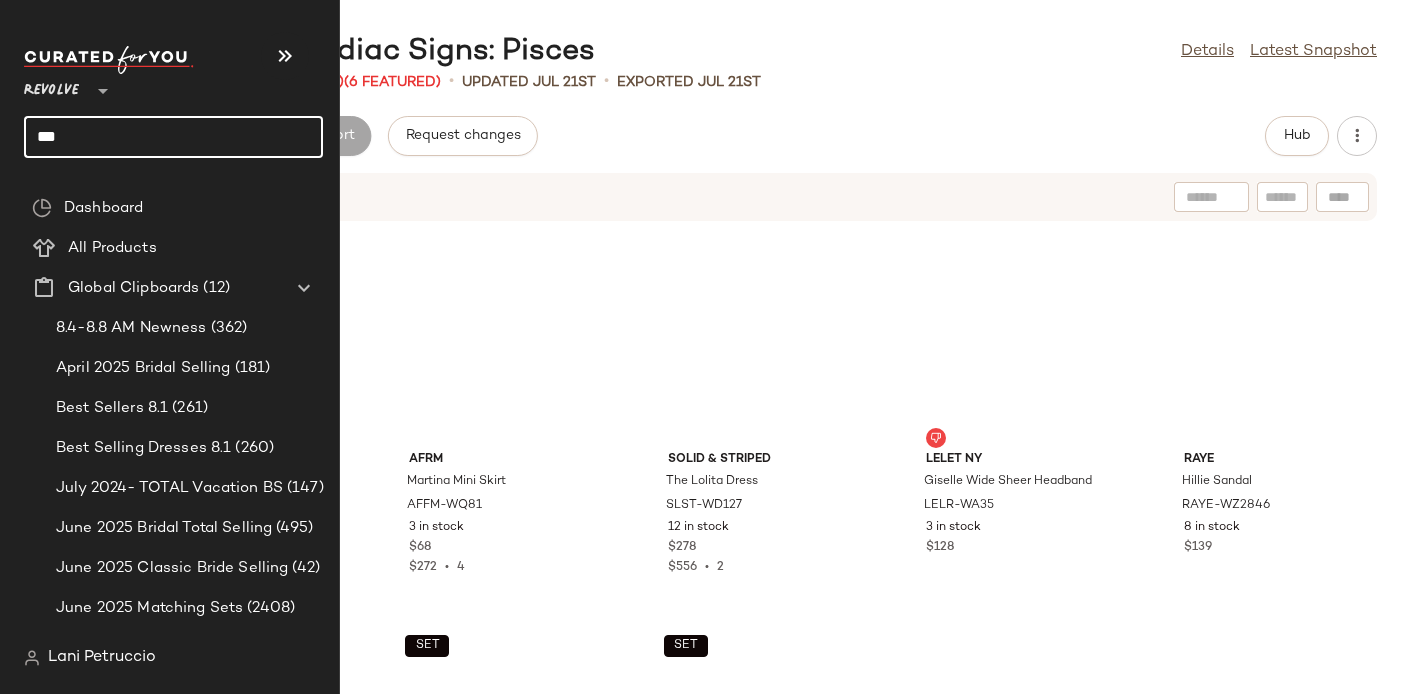 click on "***" 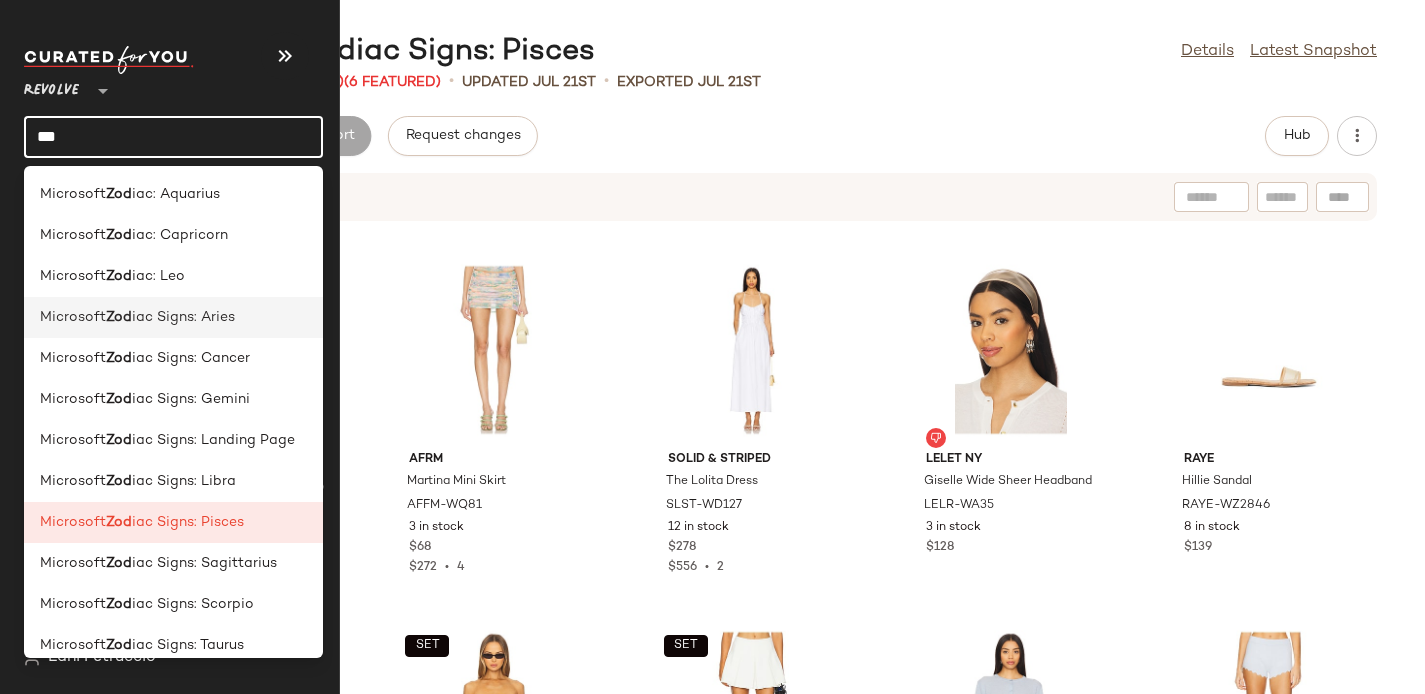 click on "Zod" at bounding box center [119, 317] 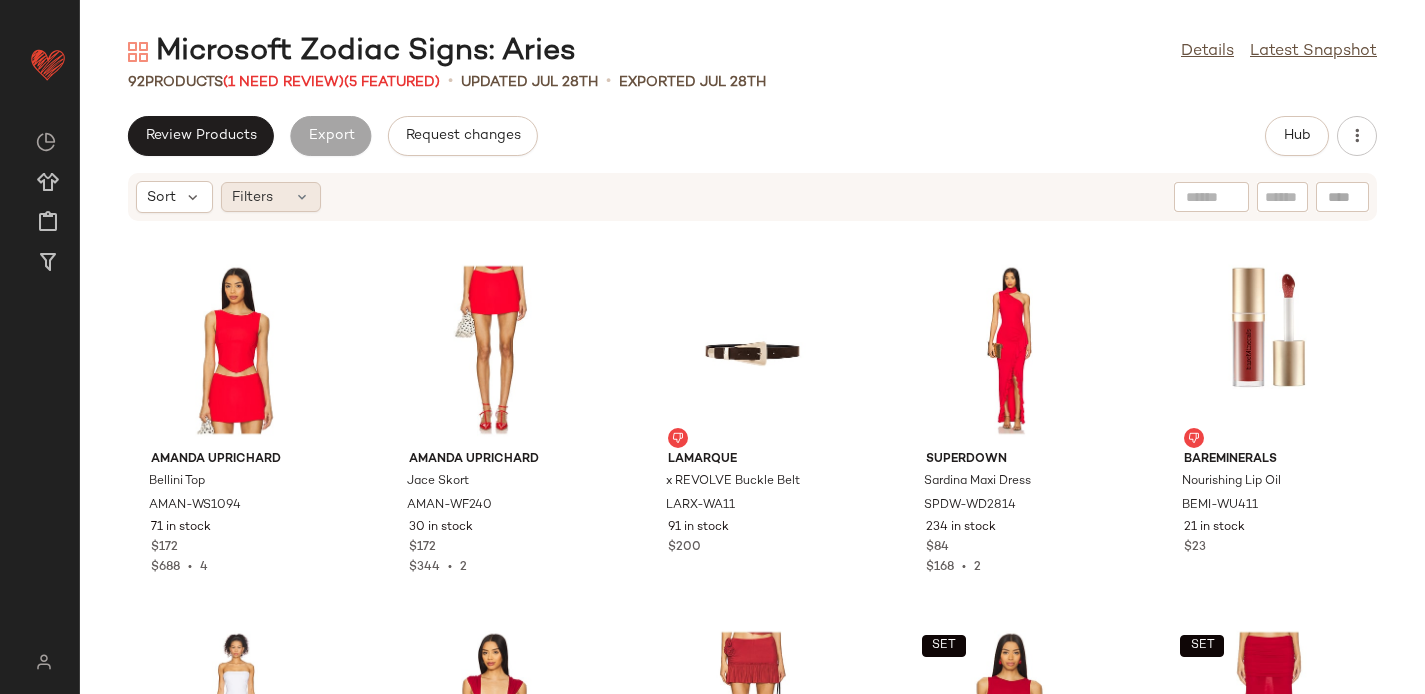 click on "Filters" at bounding box center (252, 197) 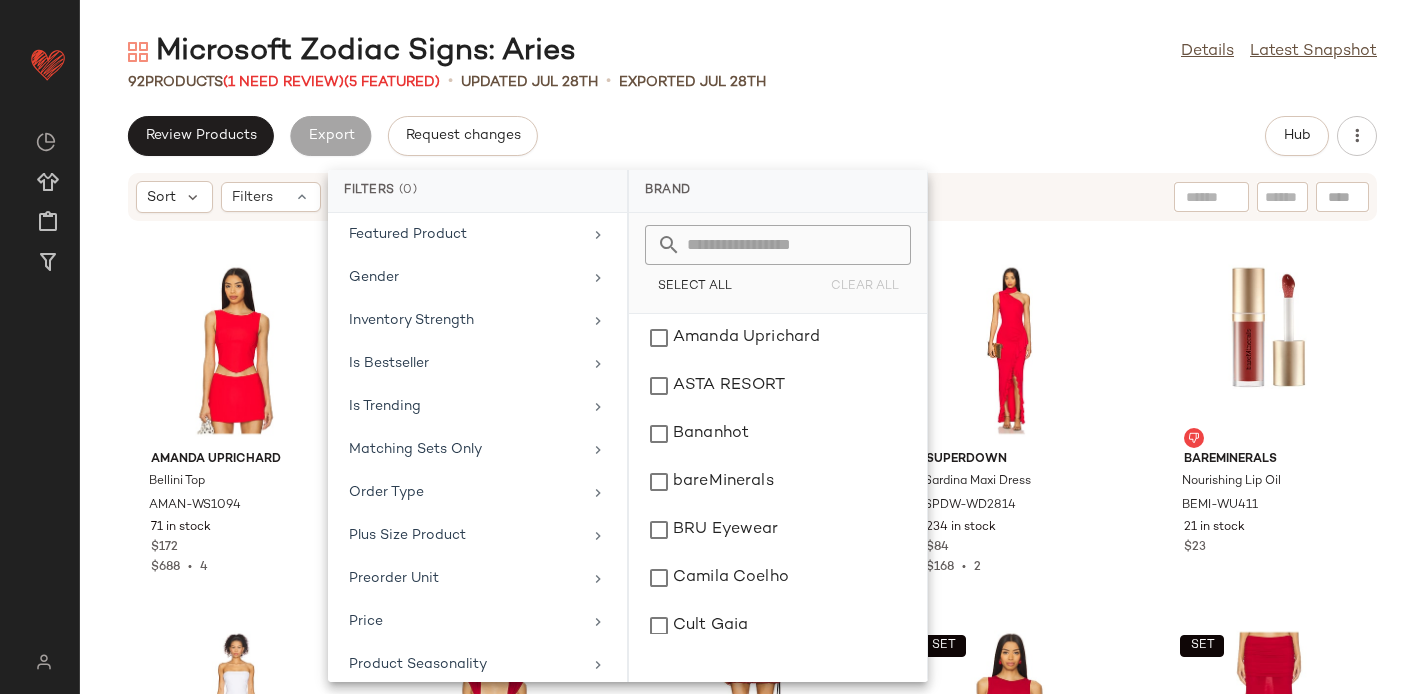 scroll, scrollTop: 880, scrollLeft: 0, axis: vertical 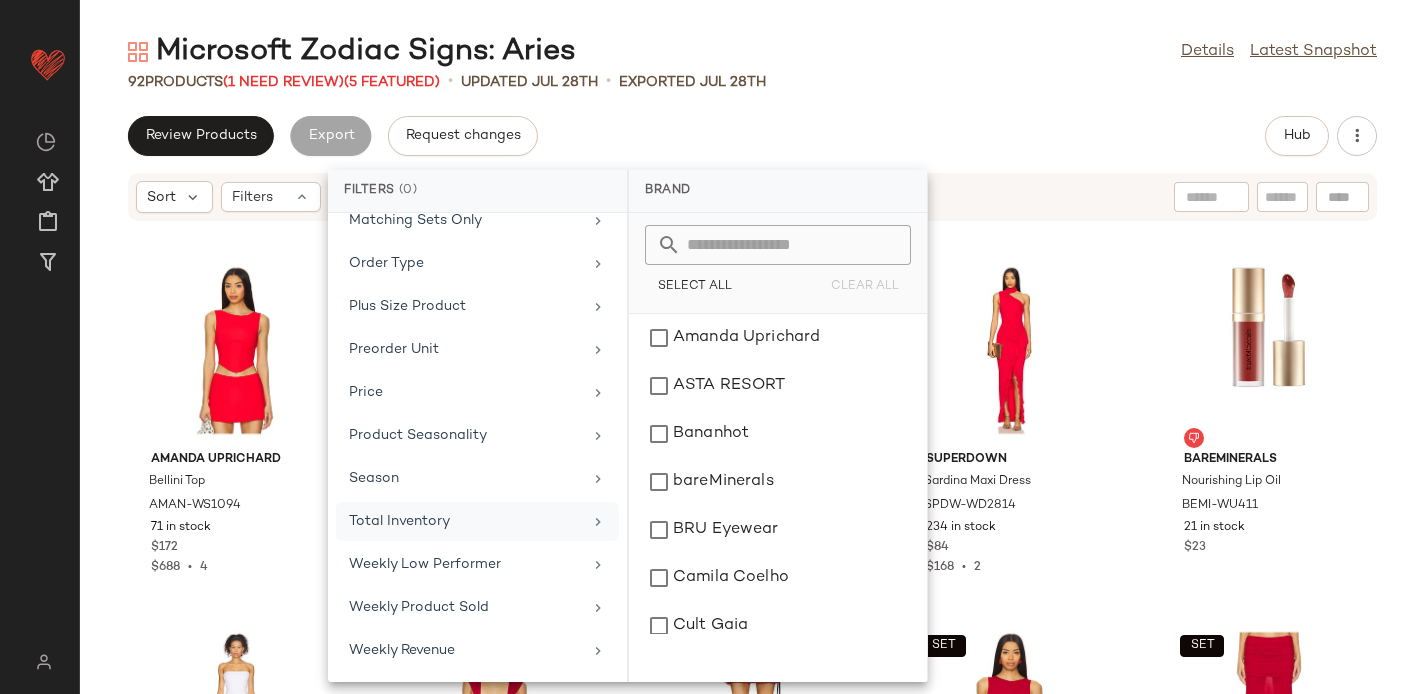 click on "Total Inventory" at bounding box center (465, 521) 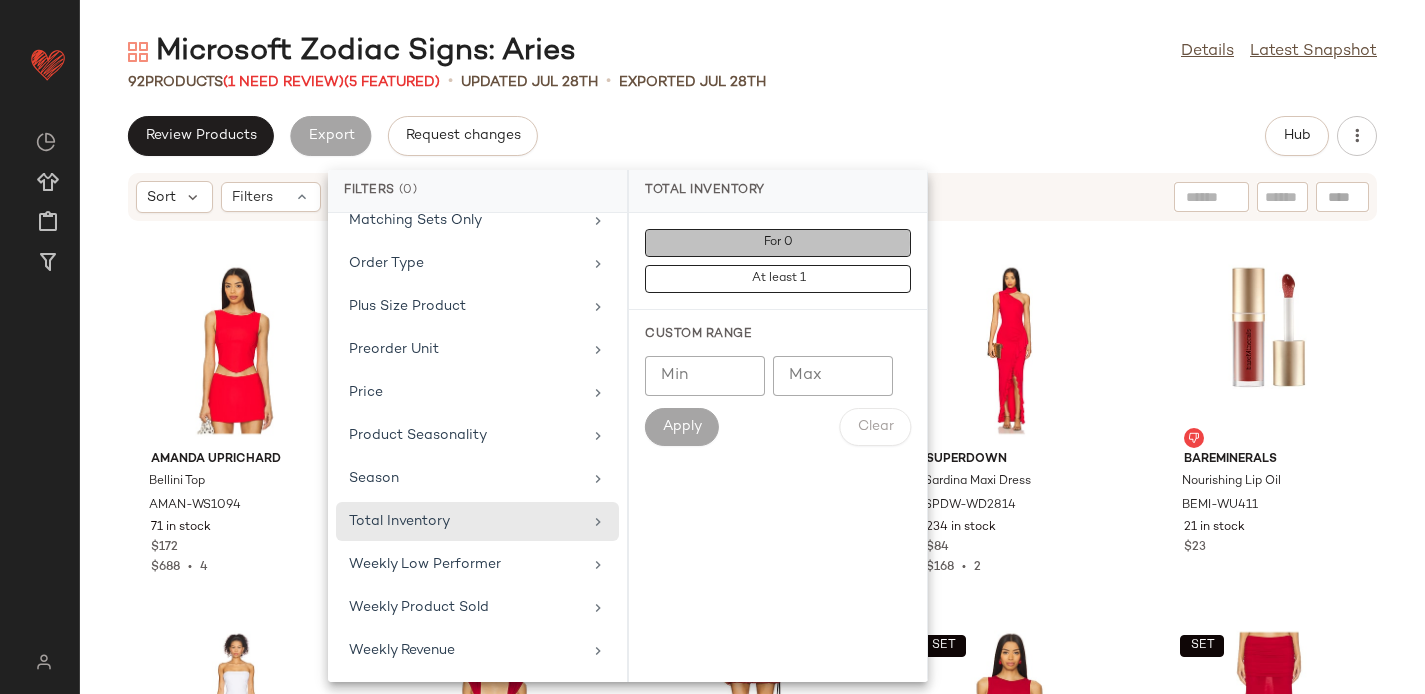 click on "For 0" 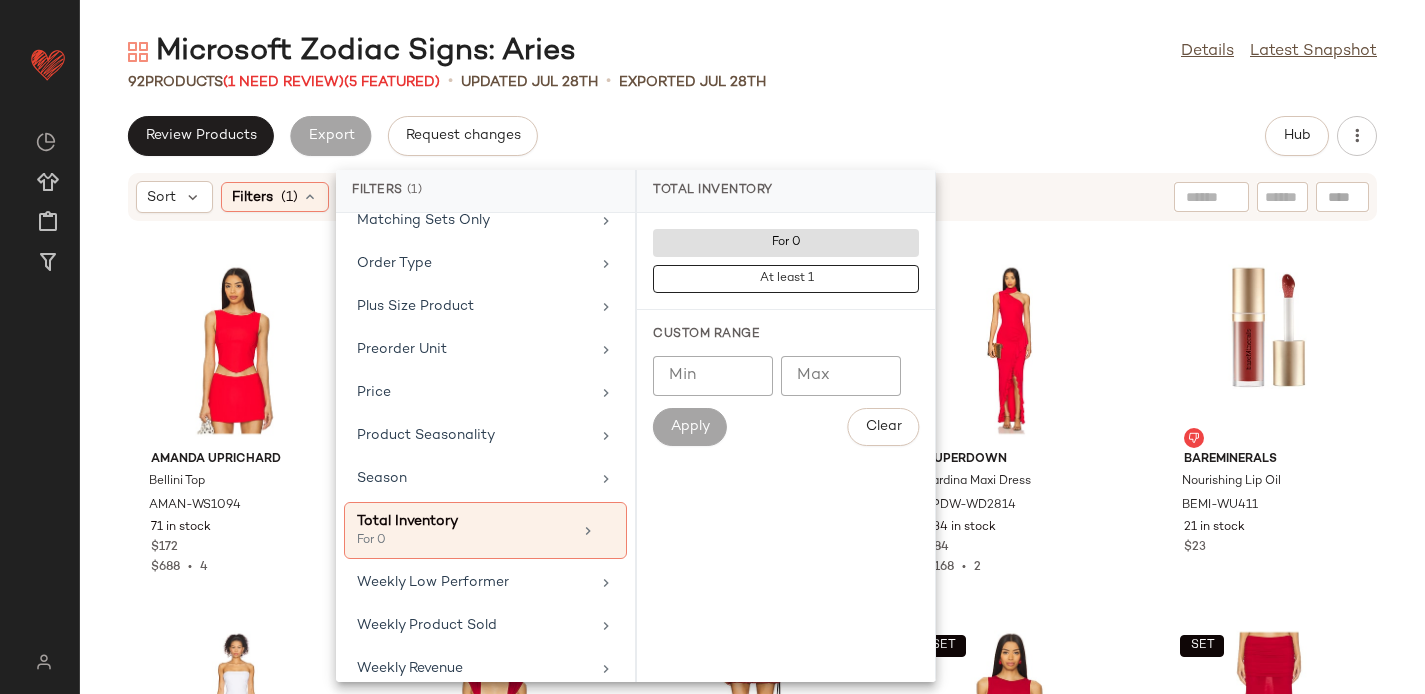 click on "Review Products   Export   Request changes   Hub" 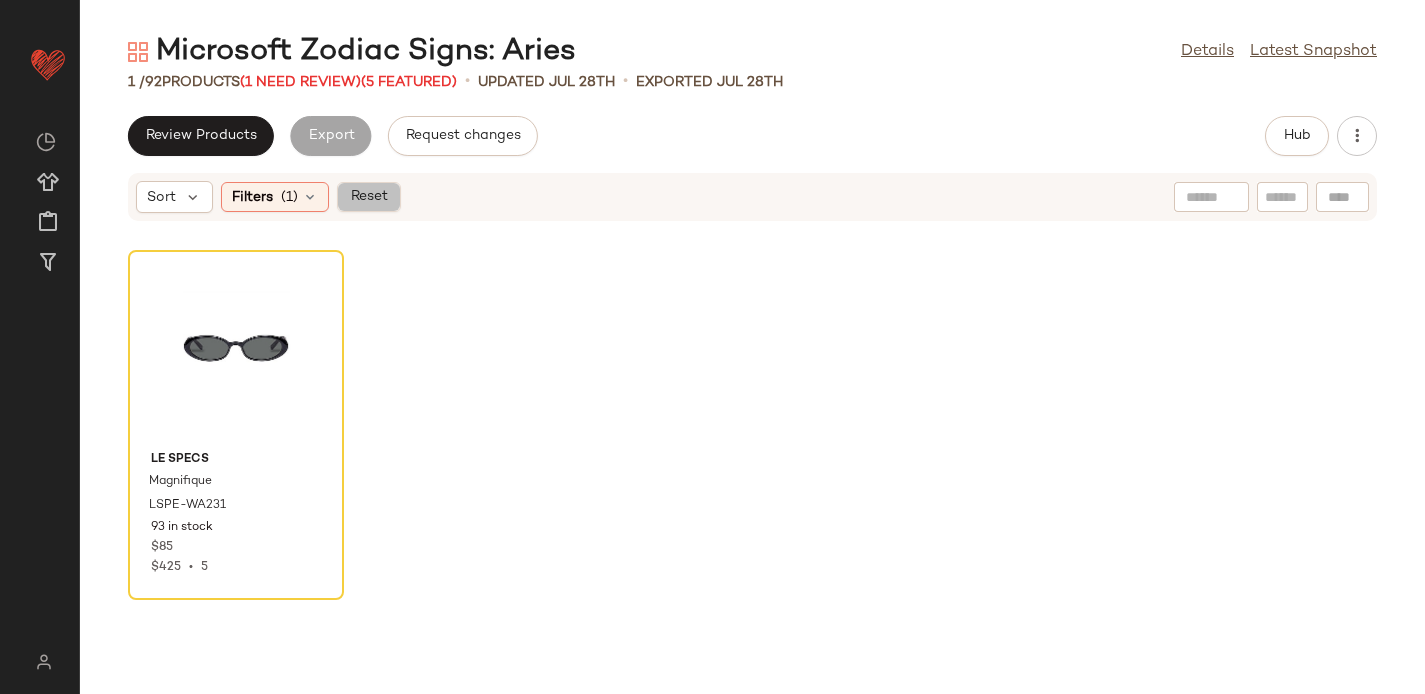 click on "Reset" 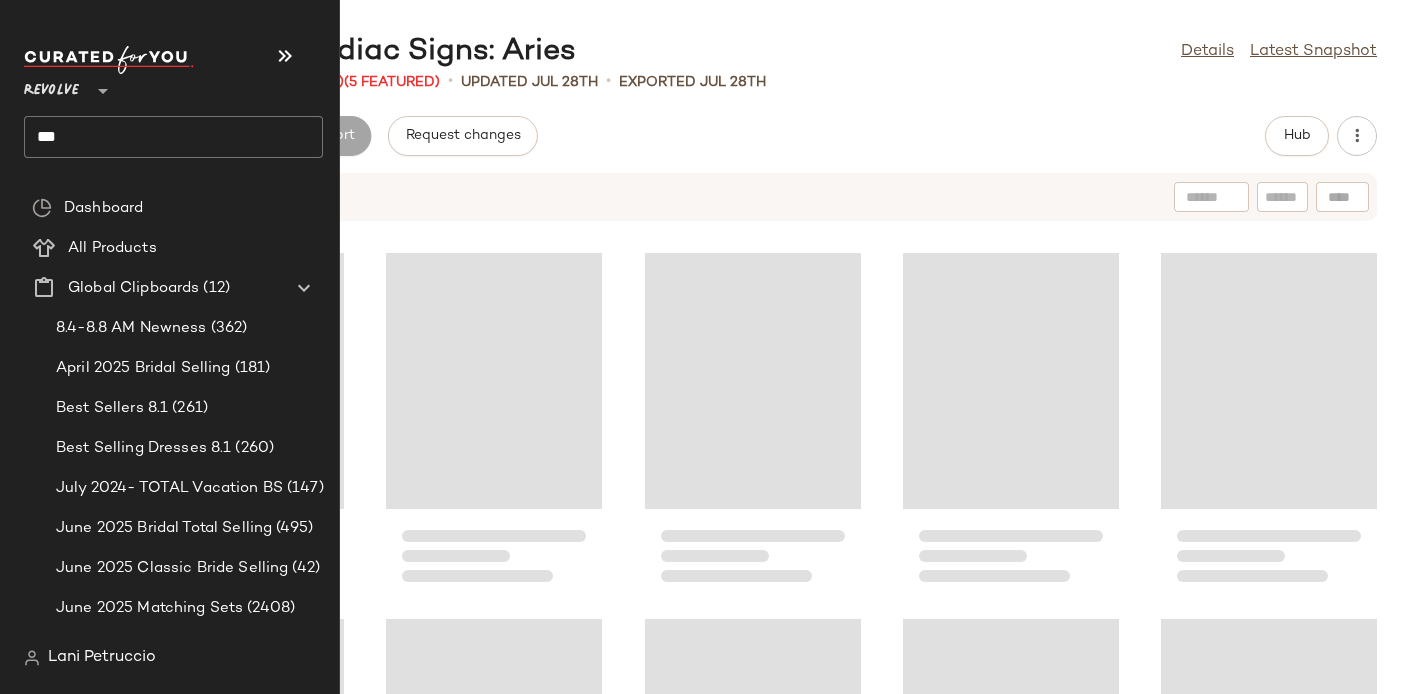 click on "***" 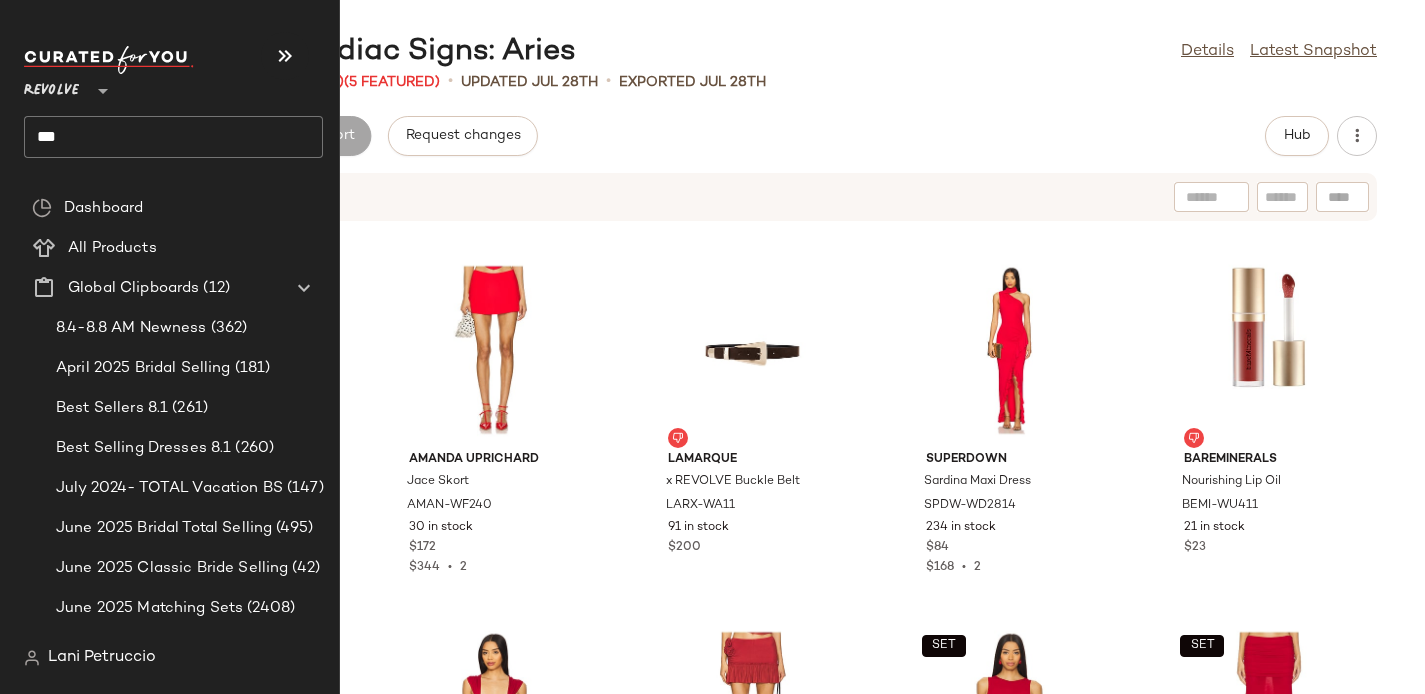 click on "***" 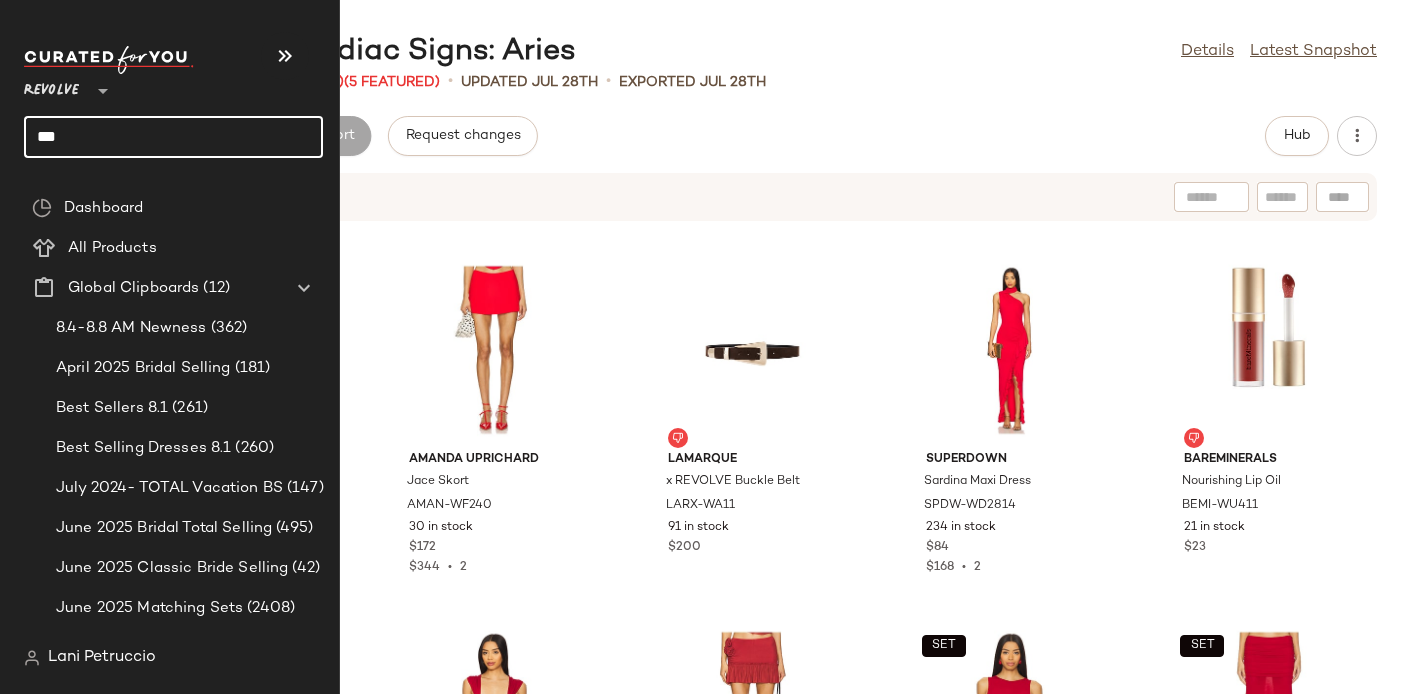 click on "***" 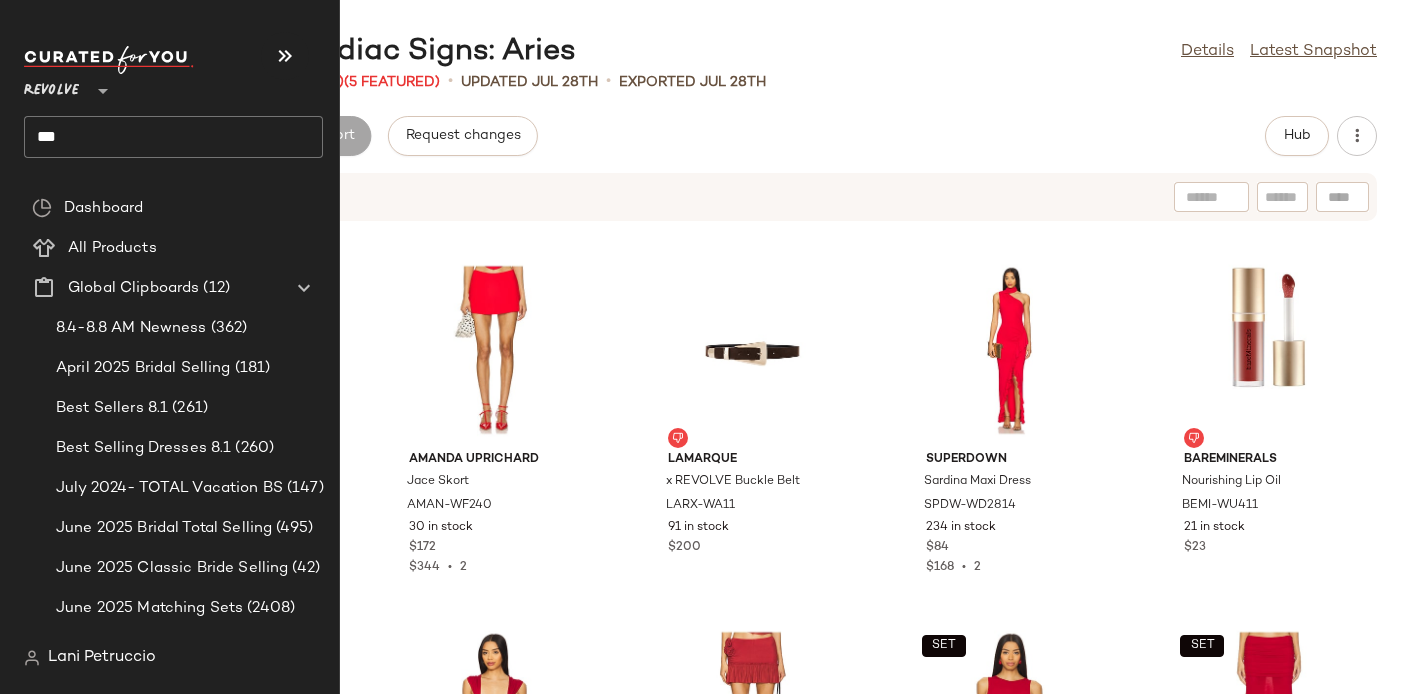 click on "***" 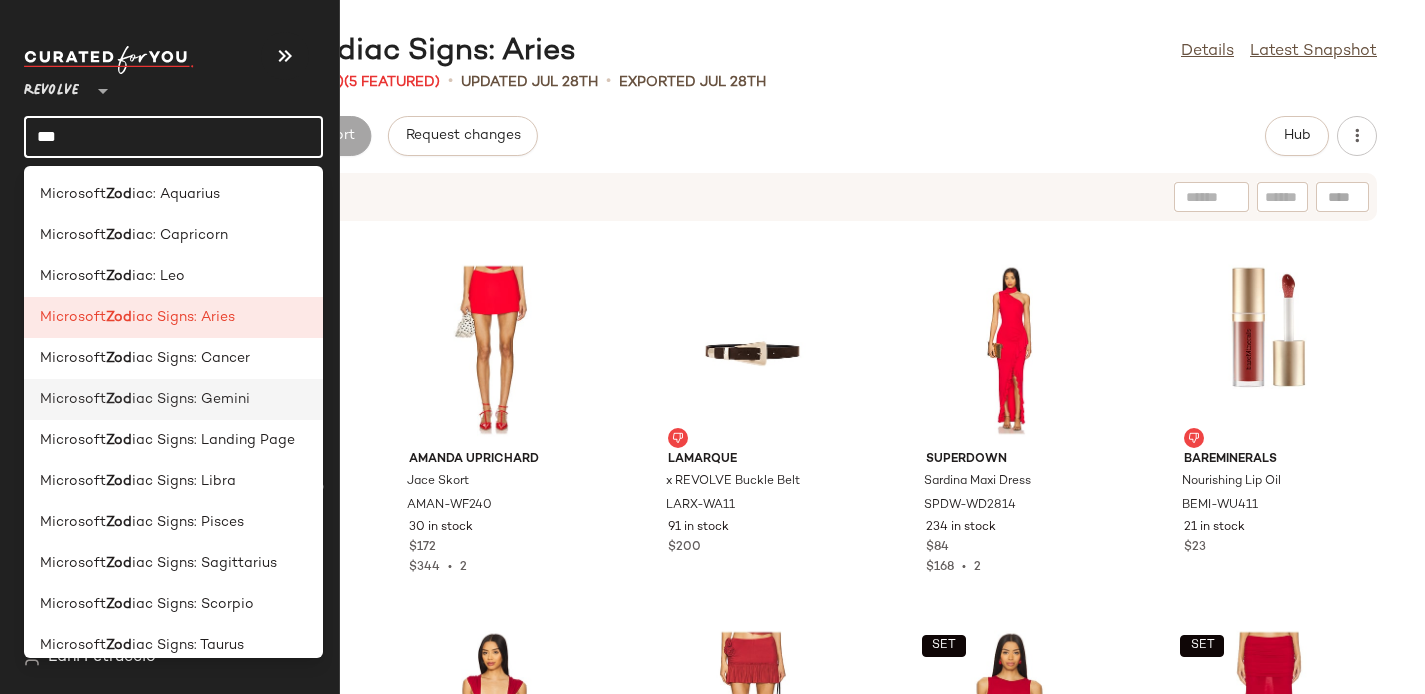 click on "Microsoft  Zod iac Signs: Gemini" 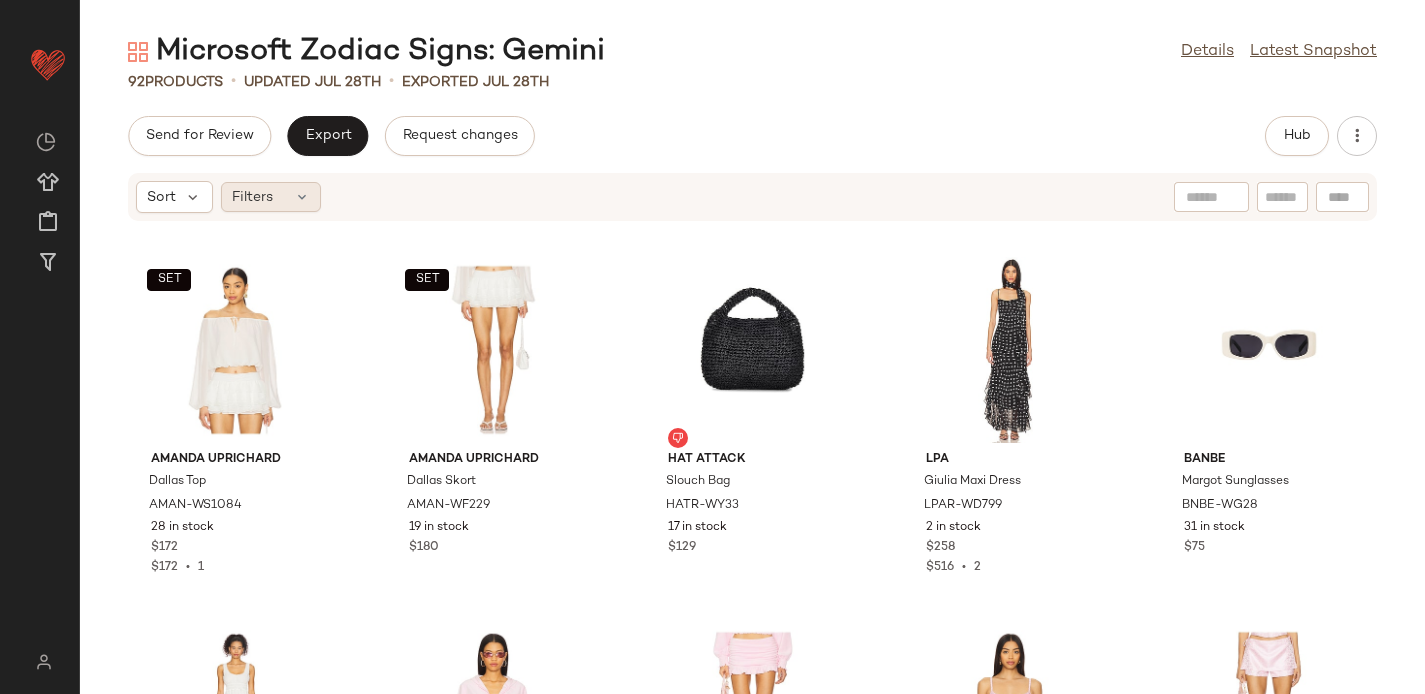 click at bounding box center (302, 197) 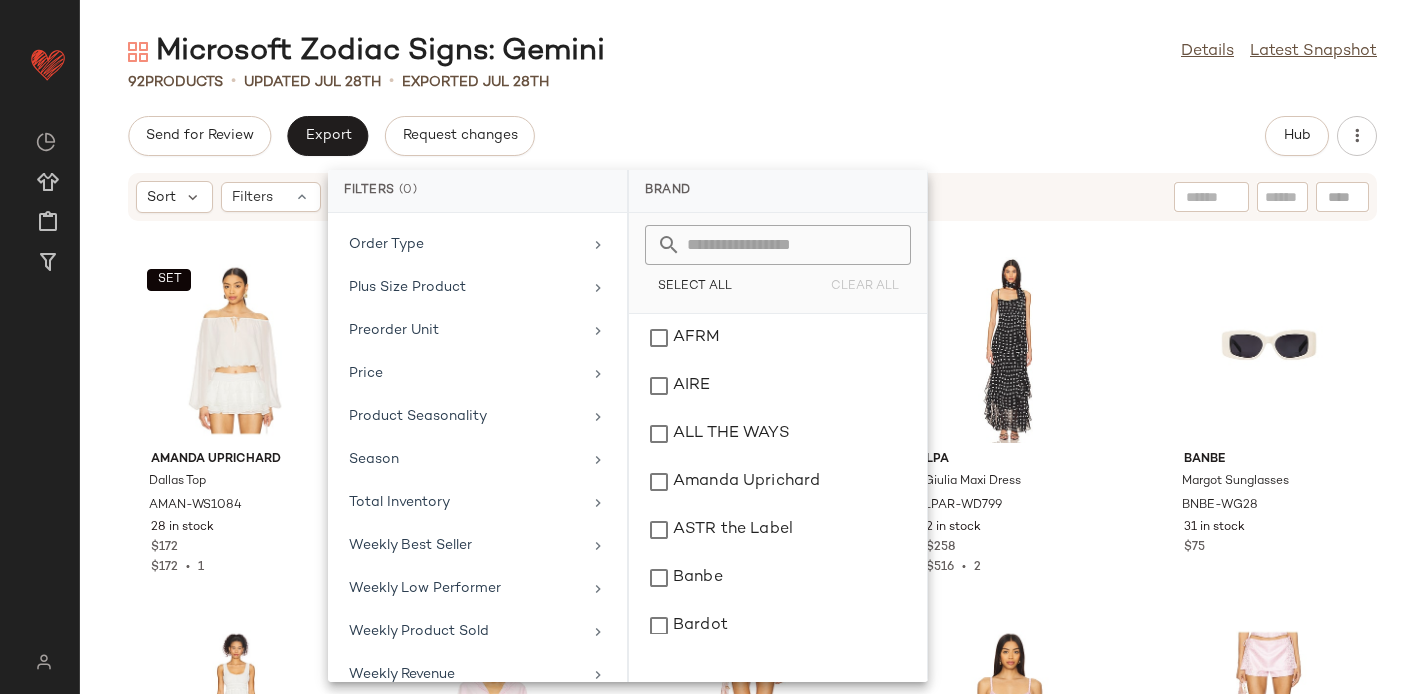 scroll, scrollTop: 923, scrollLeft: 0, axis: vertical 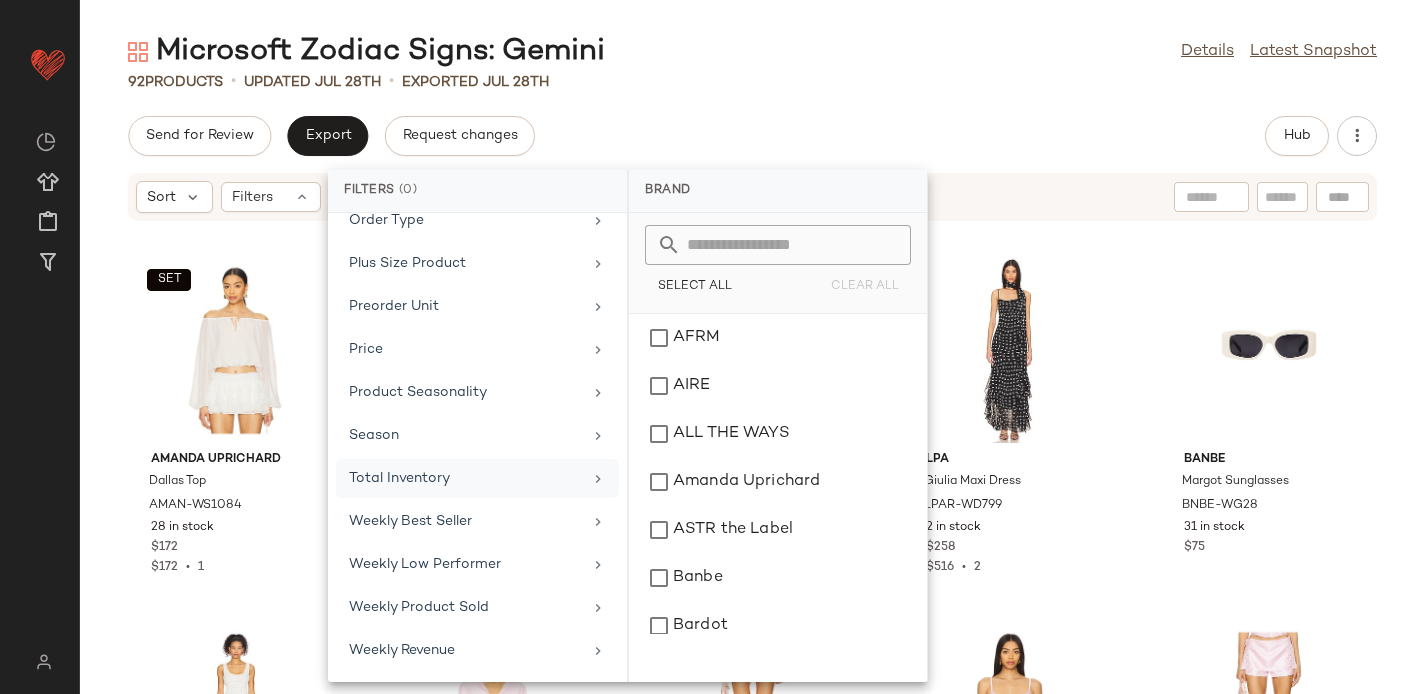 click on "Total Inventory" at bounding box center (465, 478) 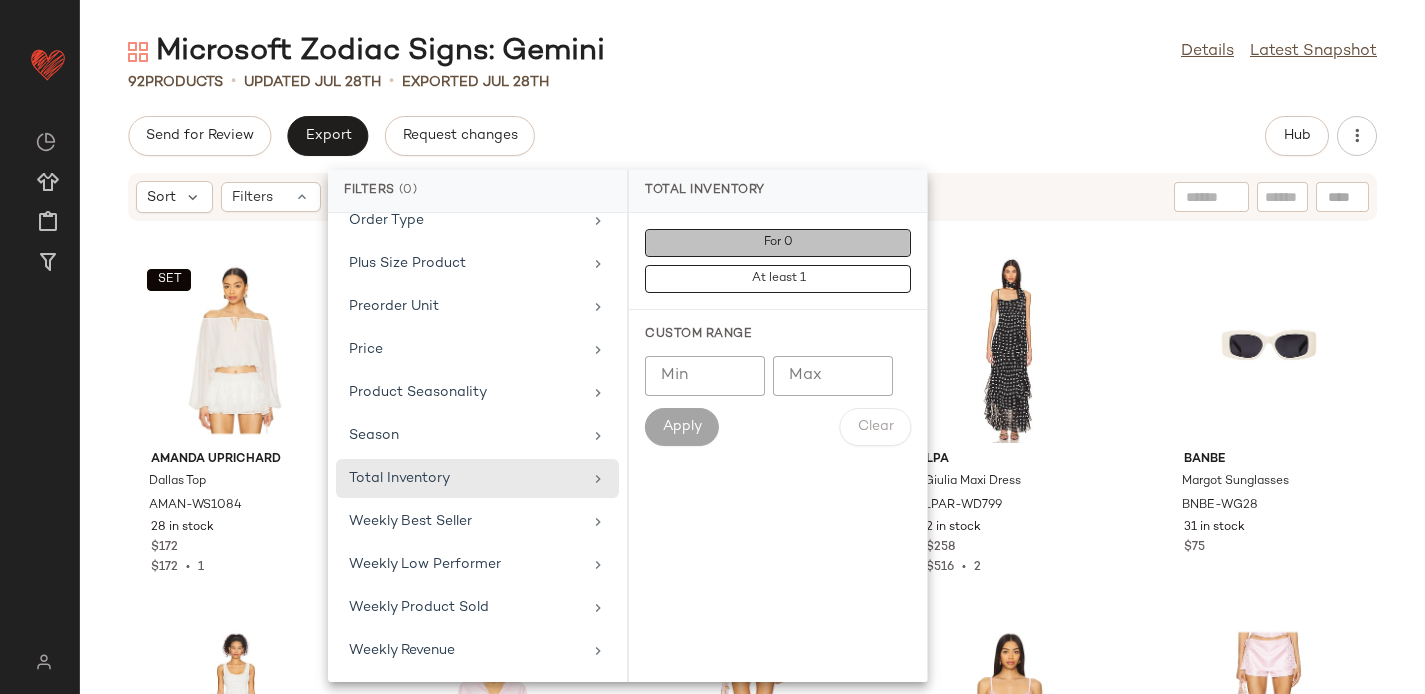 click on "For 0" 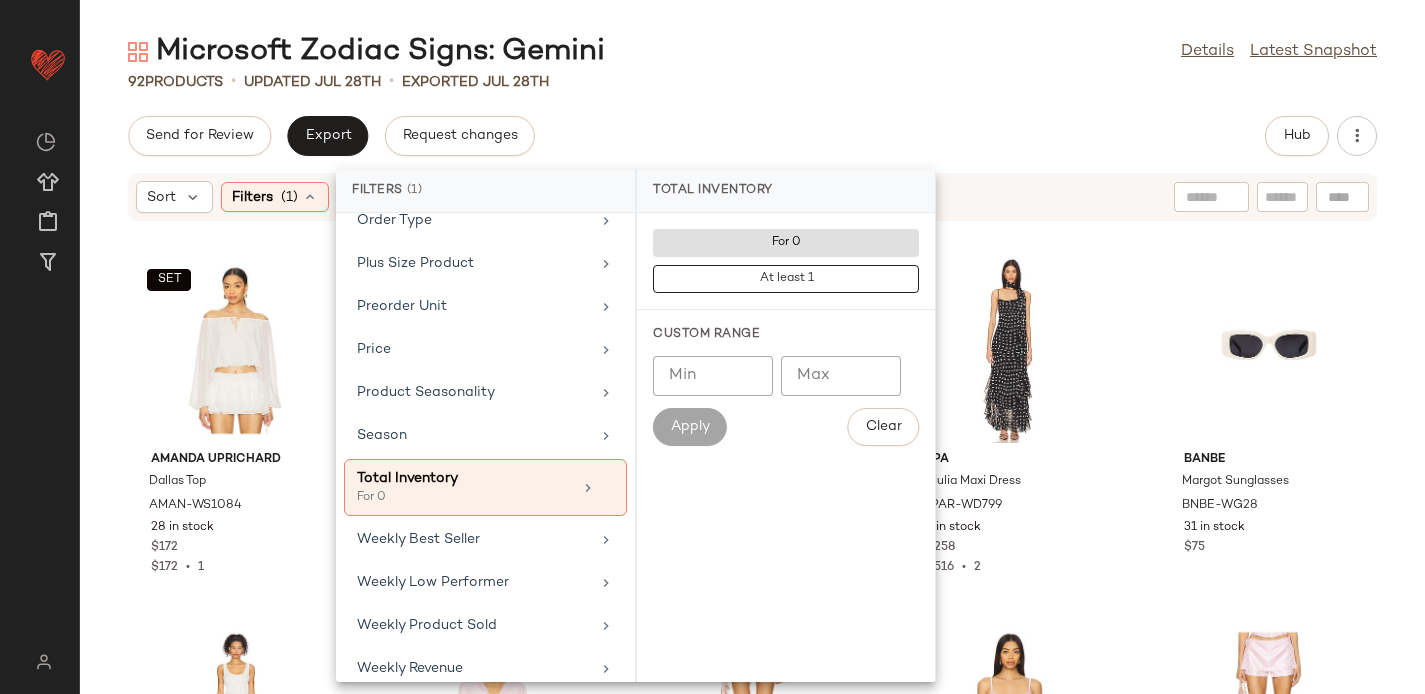click on "Microsoft Zodiac Signs: Gemini Details Latest Snapshot 92 &nbsp;Products • updated [DATE] • Exported [DATE] Send for Review Export Request changes Hub Sort Filters (1) Reset SET Amanda Uprichard Dallas Top [PRODUCT_CODE] 28 in stock $172 $172 • 1 SET Amanda Uprichard Dallas Skort [PRODUCT_CODE] 19 in stock $180 Hat Attack Slouch Bag [PRODUCT_CODE] 17 in stock $129 LPA Giulia Maxi Dress [PRODUCT_CODE] 2 in stock $258 $516 • 2 Banbe Margot Sunglasses [PRODUCT_CODE] 31 in stock $75 FAITHFULL THE BRAND Juliet Mini Dress [PRODUCT_CODE] 4 in stock $180 superdown Mahina Terry Hoodie [PRODUCT_CODE] 45 in stock $92 $92 • 1 superdown Mahina Terry Mini Skort [PRODUCT_CODE] 47 in stock $62 Amanda Uprichard Deserae Top [PRODUCT_CODE] 66 in stock $172 $344 • 2 Amanda Uprichard Deserae Skort [PRODUCT_CODE] 11 in stock $185 $185 • 1 LA FUORI Aurora Twilight Blossom Dress [PRODUCT_CODE] 10 in stock $1.27K Luv AJ The Mini Snake Chain Hoops [PRODUCT_CODE] 16 in stock $65 Katie May Tara Gown [PRODUCT_CODE] 24 in stock $298 $596 2" at bounding box center (752, 363) 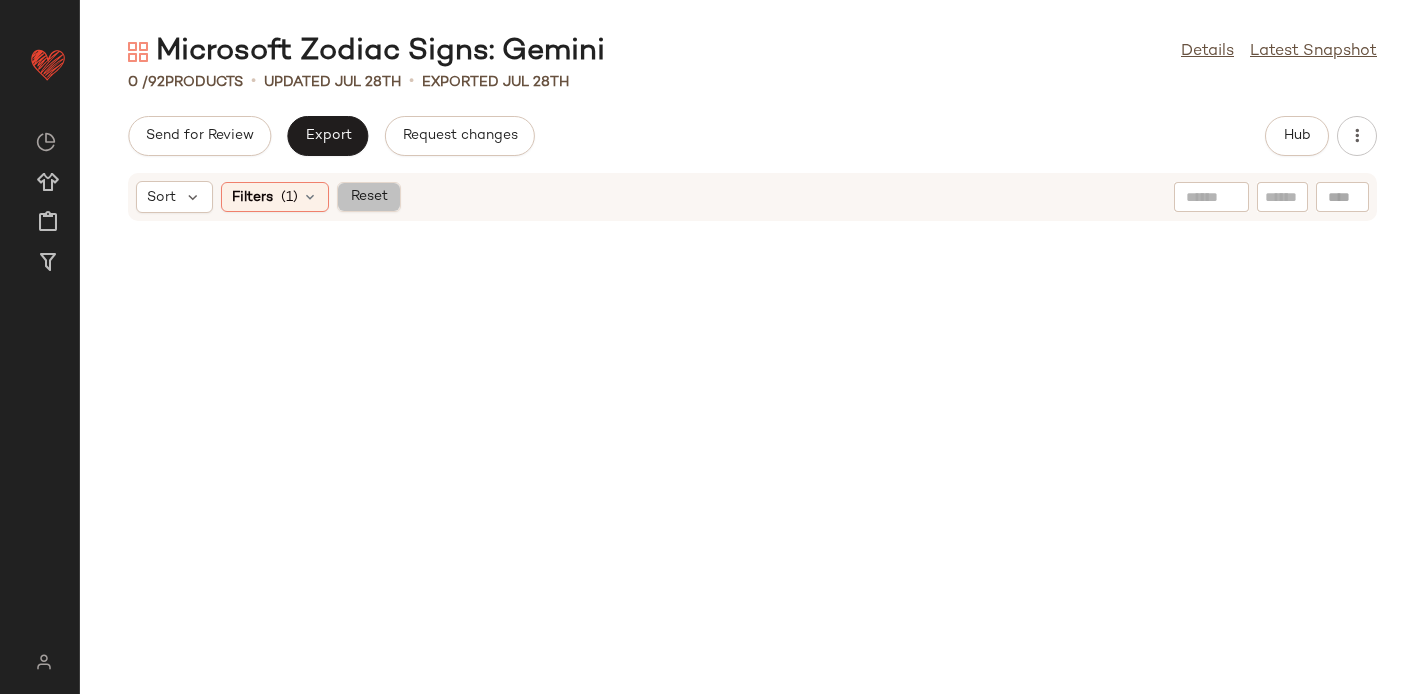 click on "Reset" 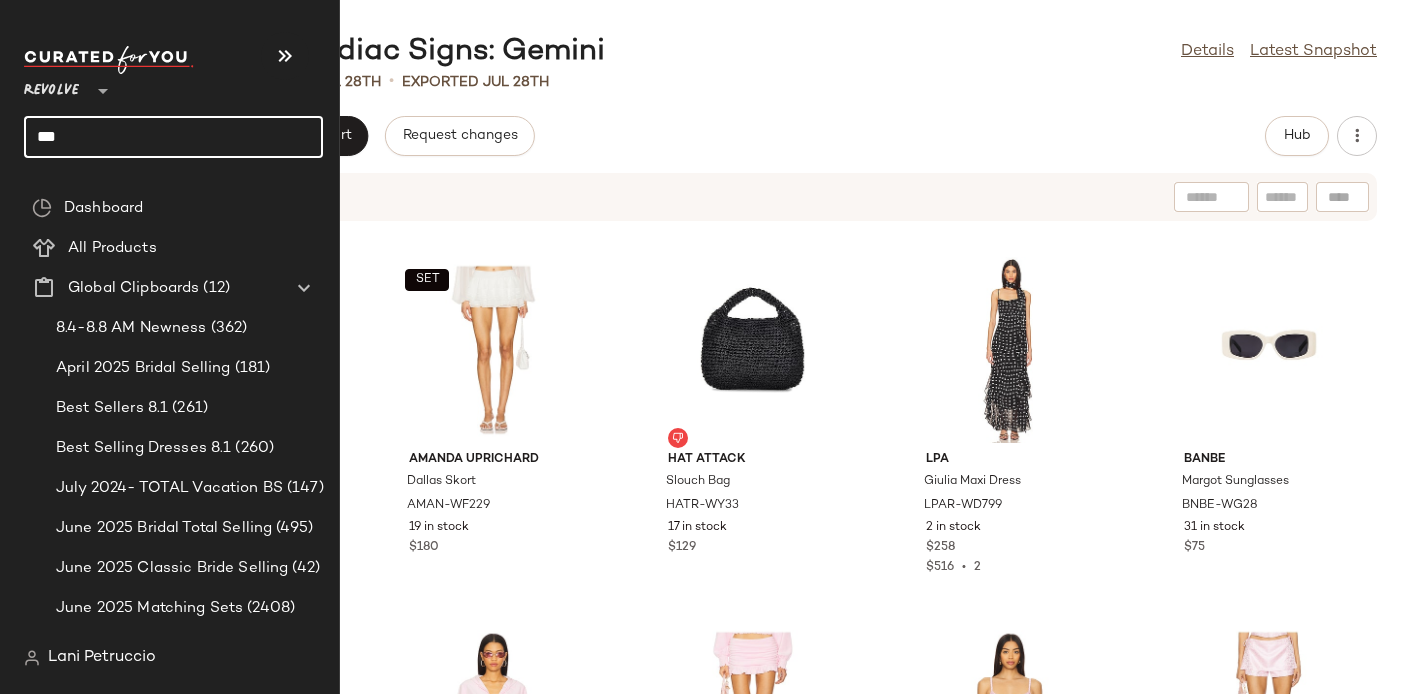 click on "***" 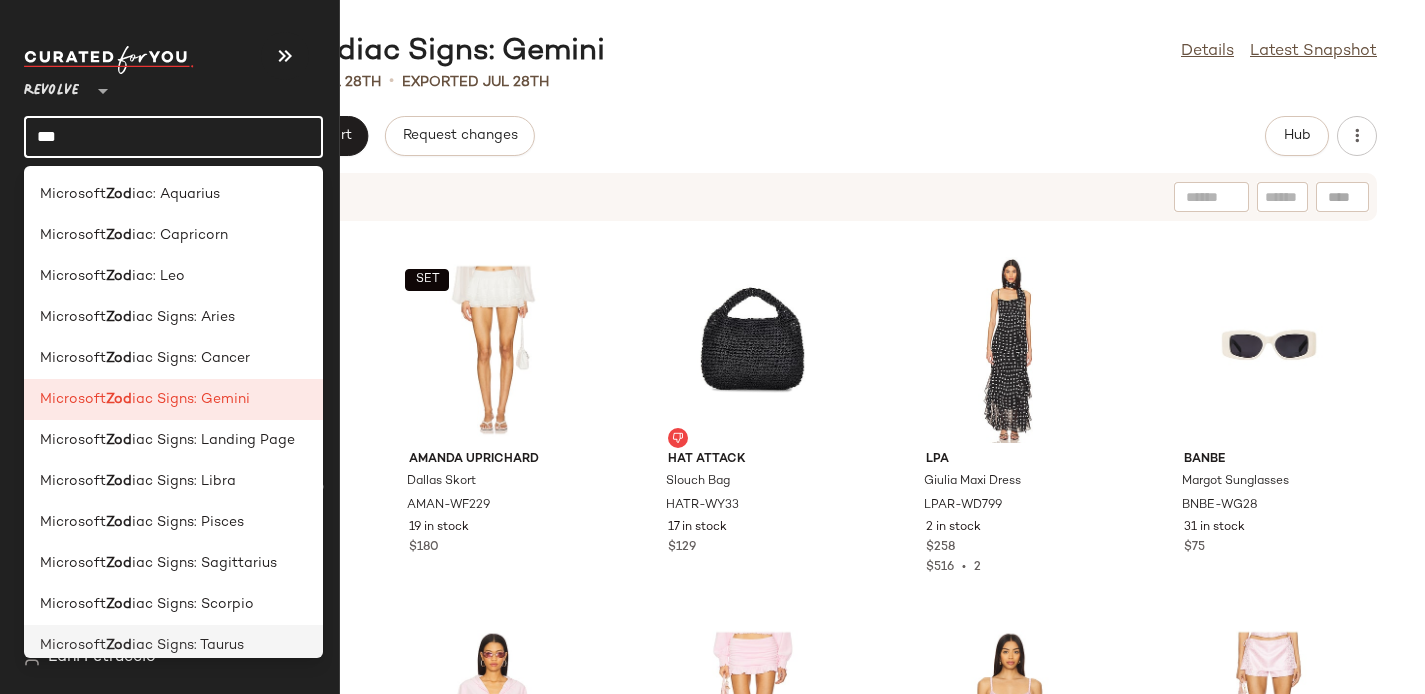 click on "Microsoft  Zod iac Signs: Taurus" 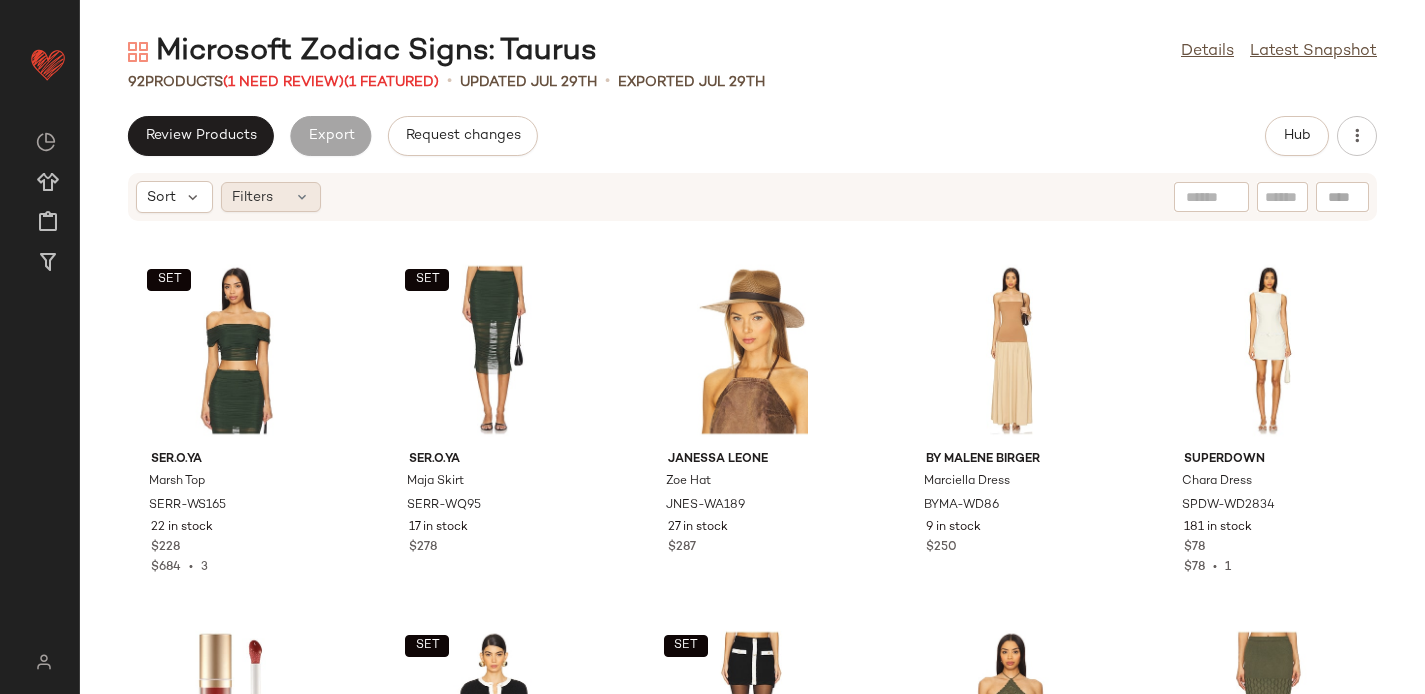 click on "Filters" 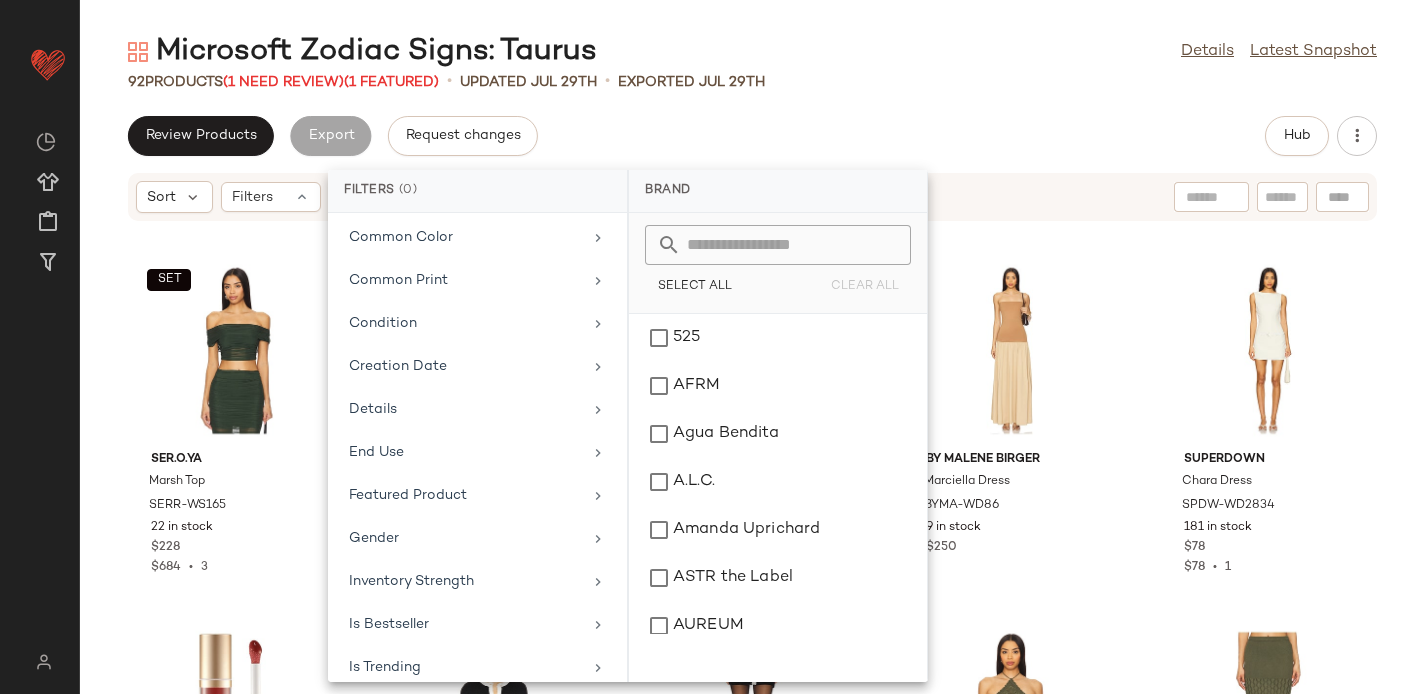 scroll, scrollTop: 923, scrollLeft: 0, axis: vertical 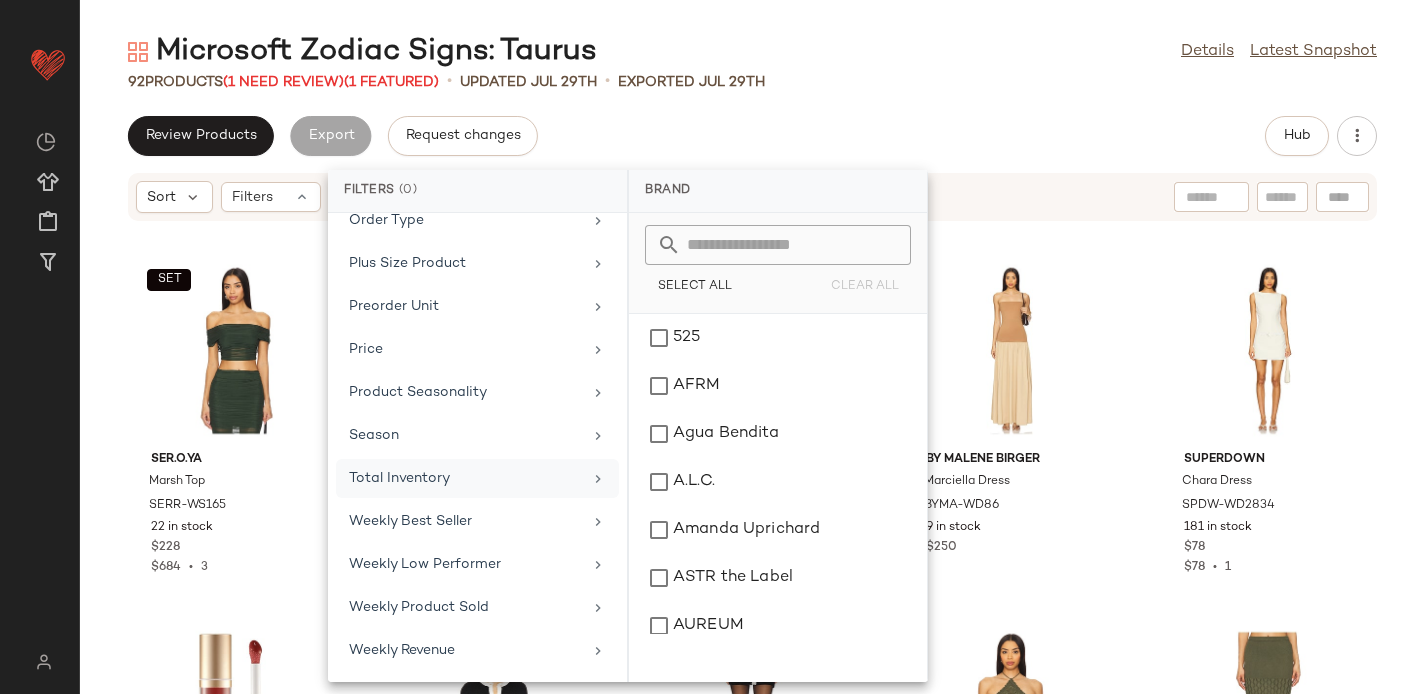 click on "Total Inventory" at bounding box center [465, 478] 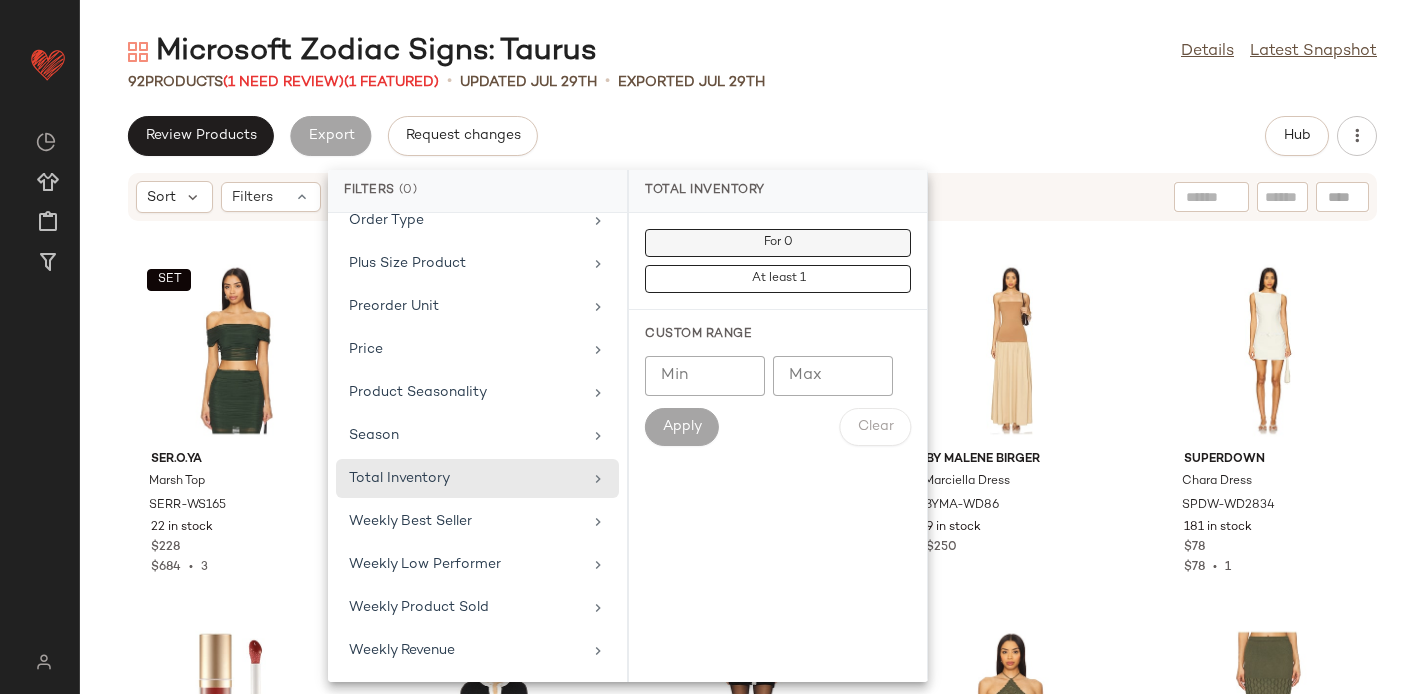 click on "For 0" 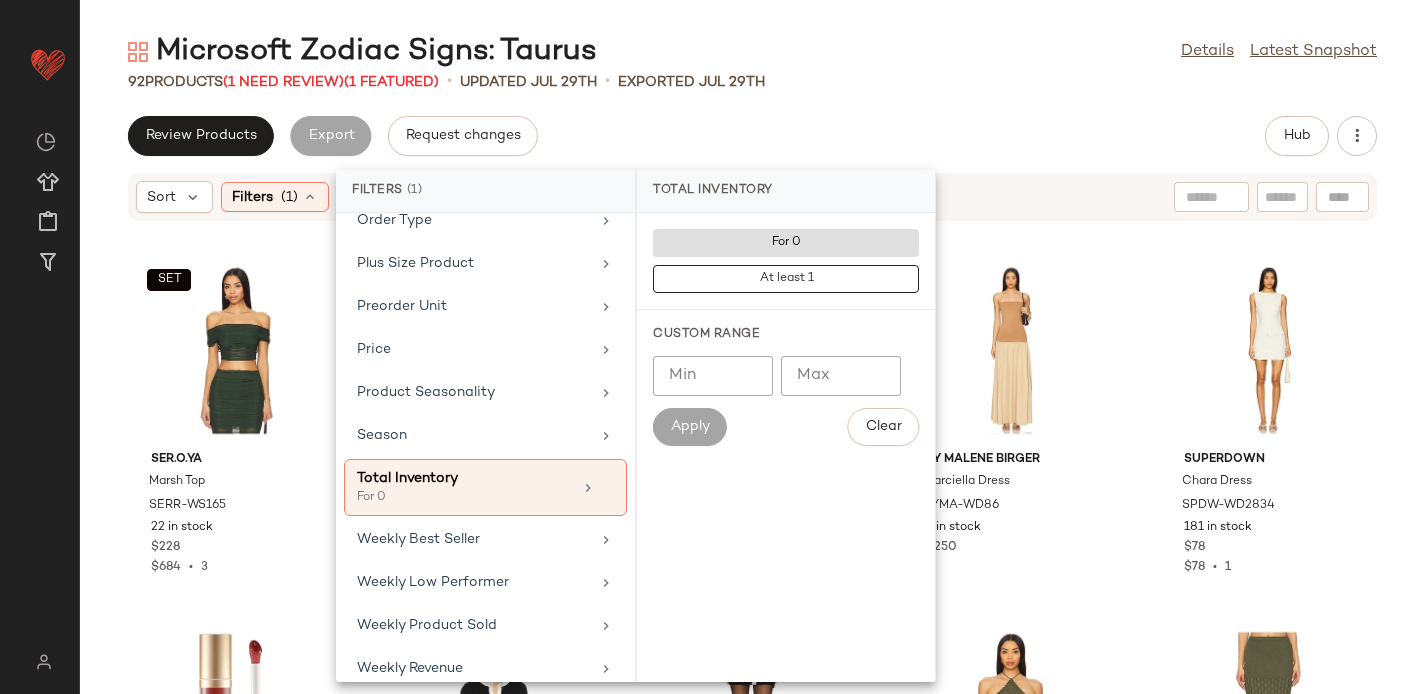 click on "Review Products   Export   Request changes   Hub" 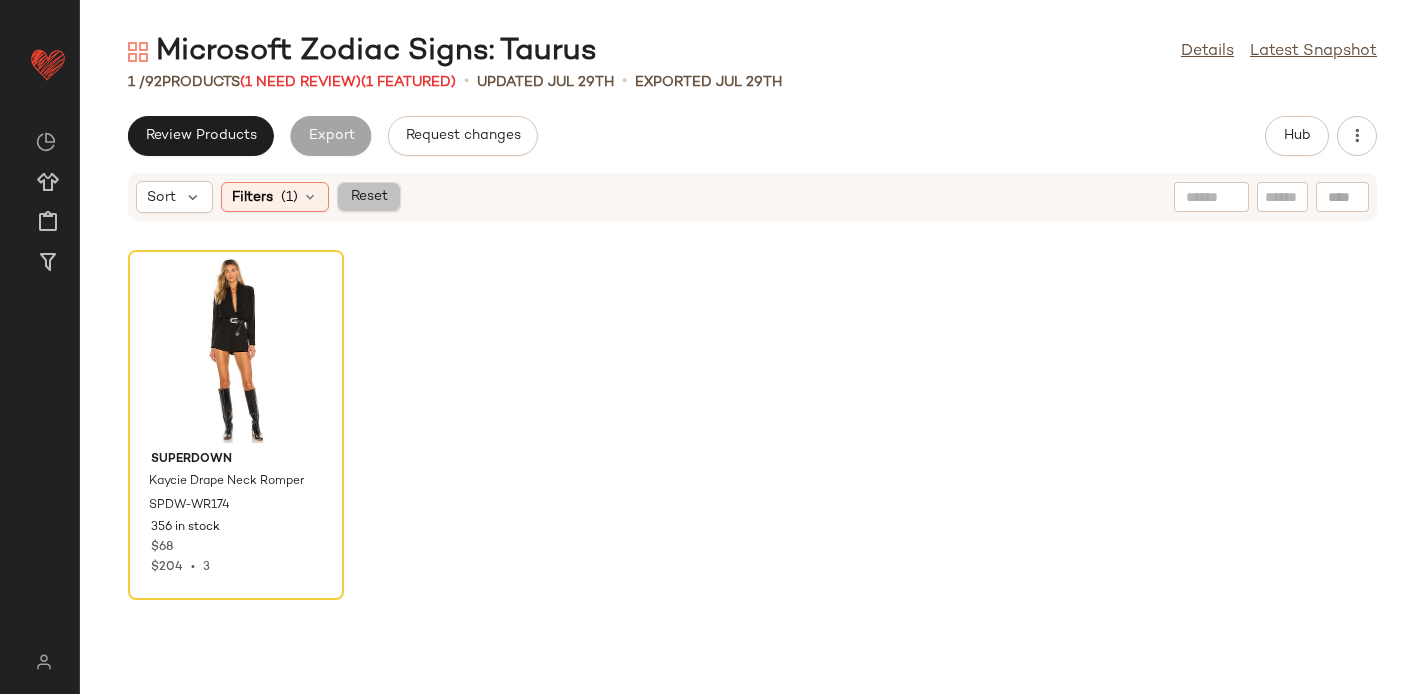 click on "Reset" 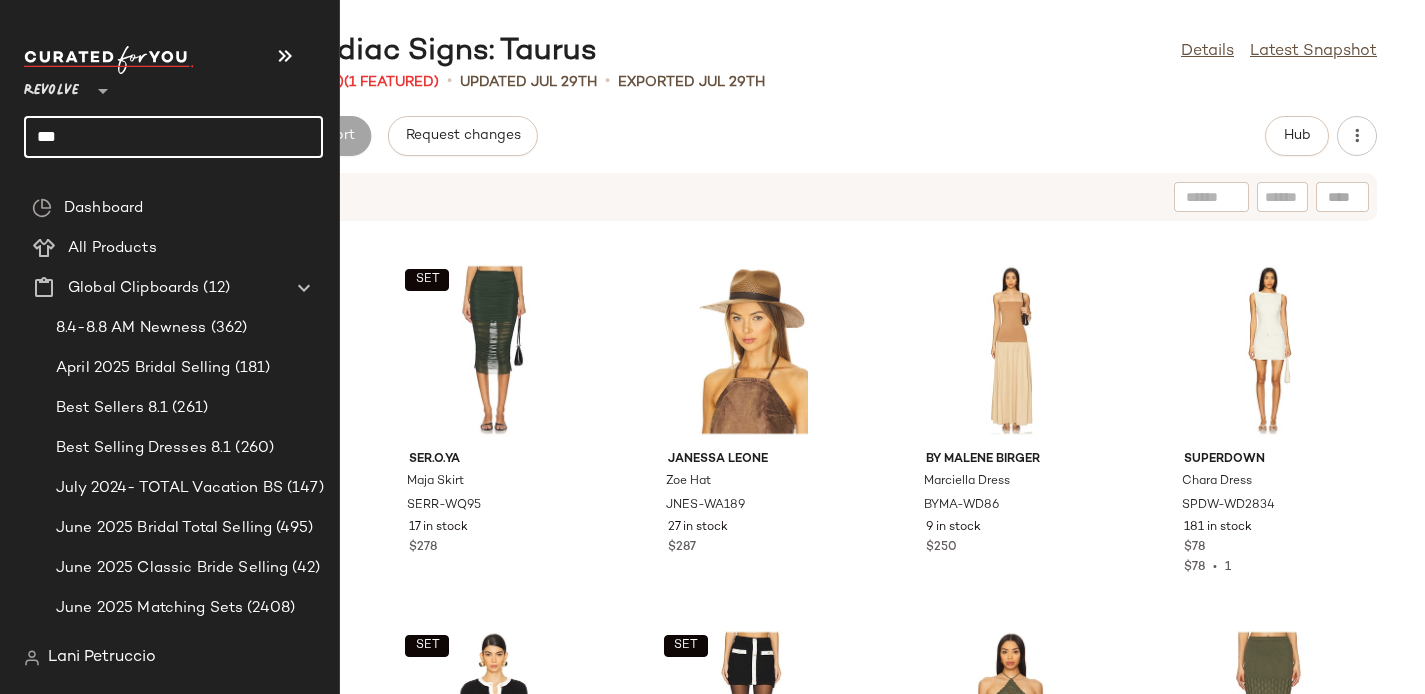 click on "***" 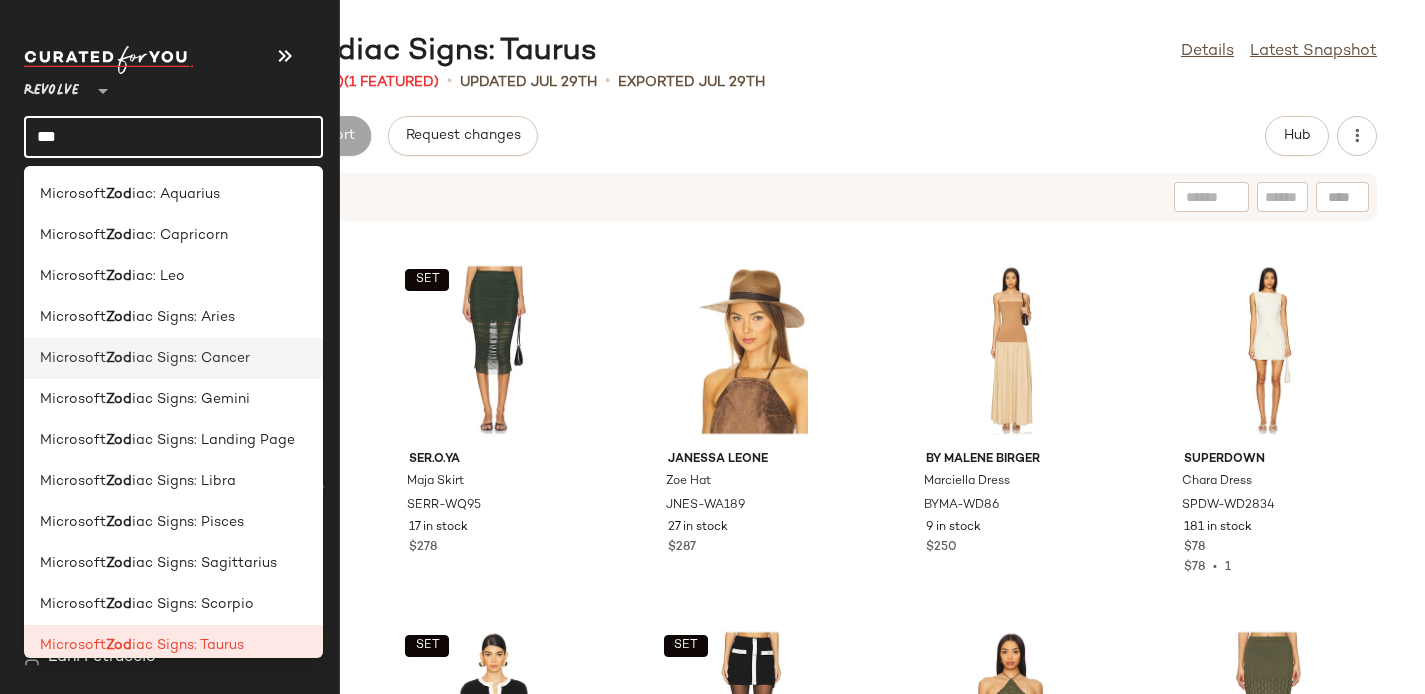 click on "iac Signs: Cancer" at bounding box center (191, 358) 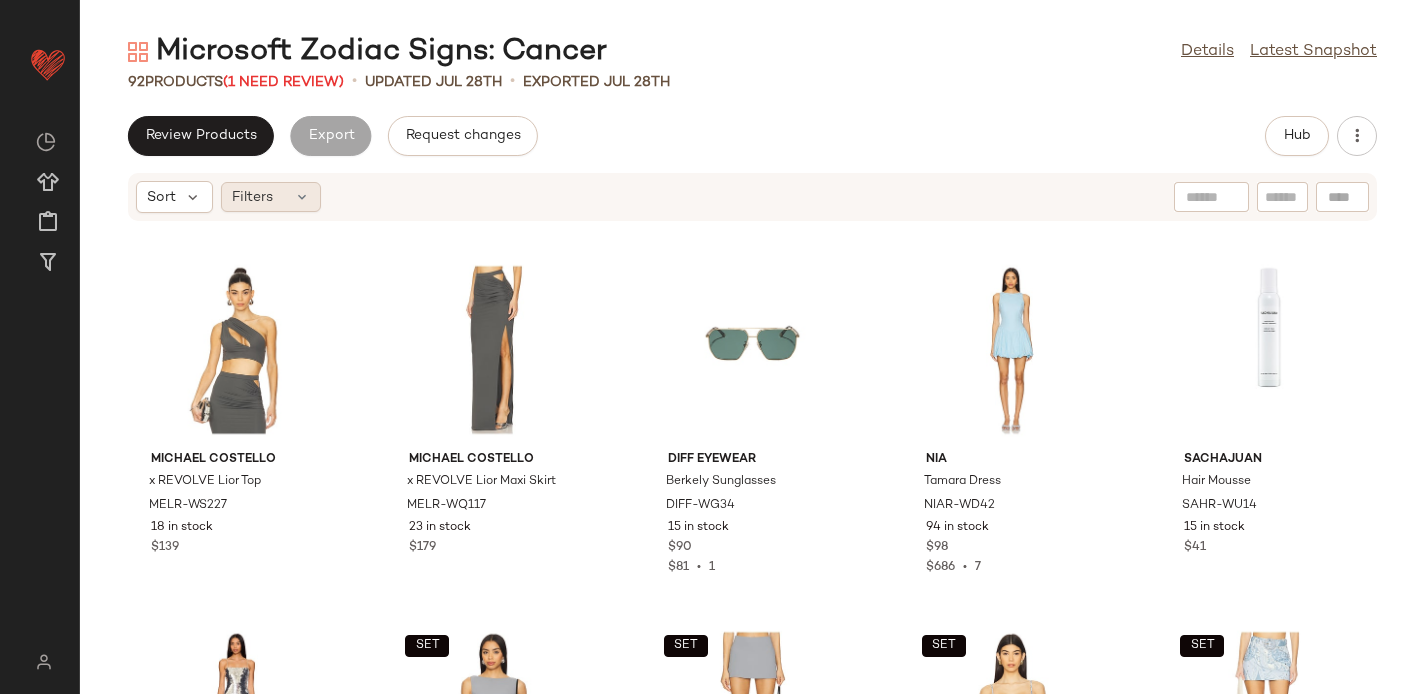 click on "Filters" at bounding box center [252, 197] 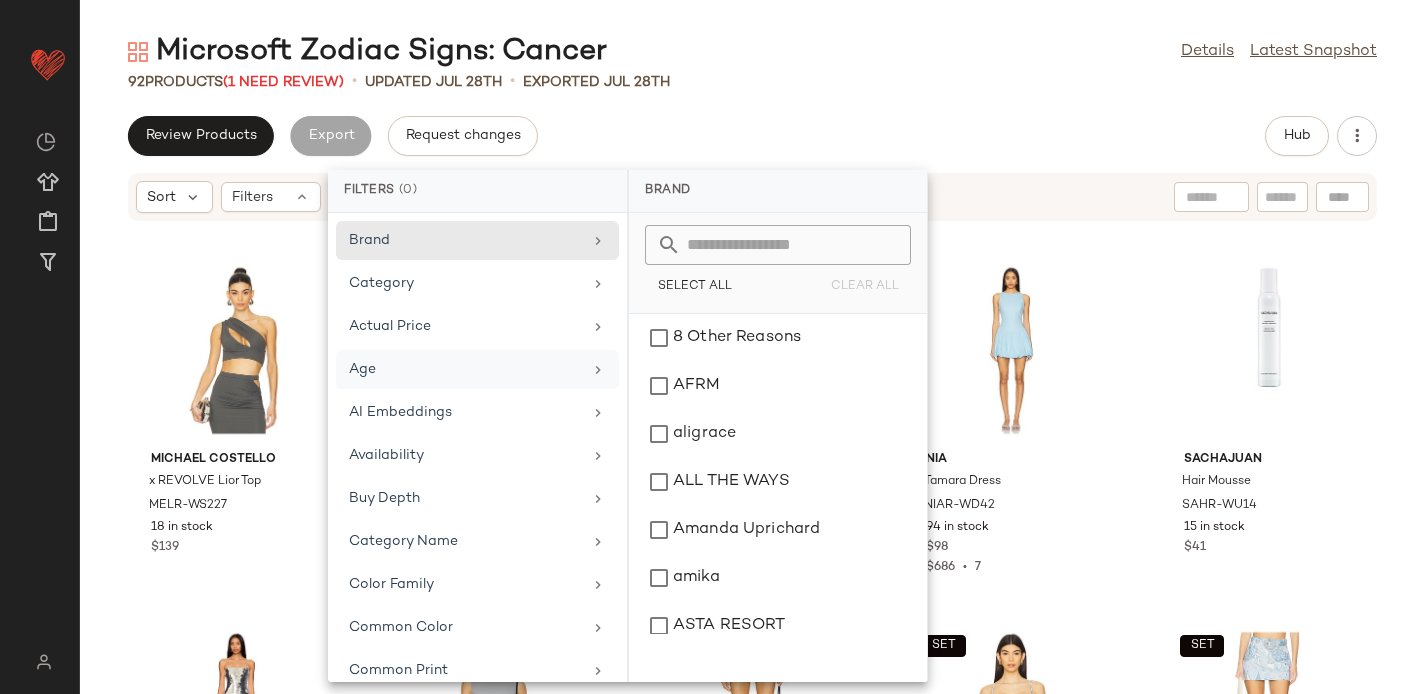 scroll, scrollTop: 966, scrollLeft: 0, axis: vertical 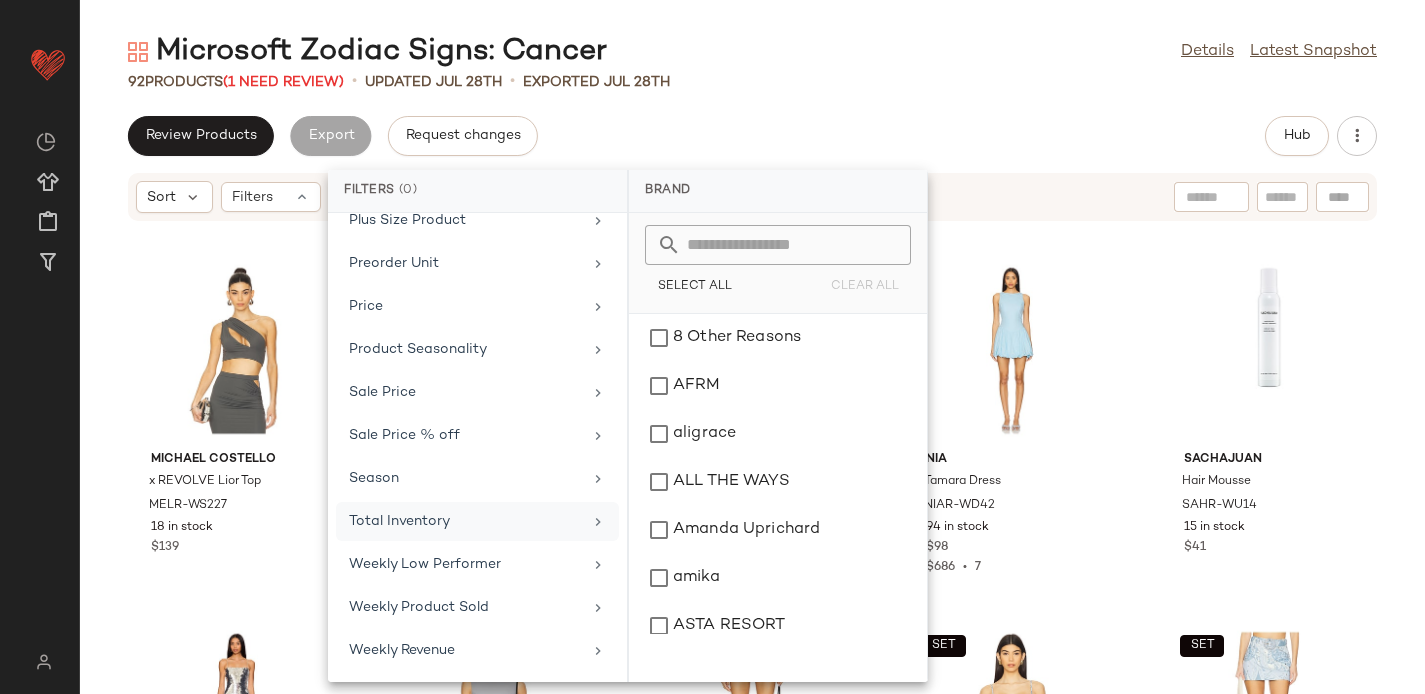 click on "Total Inventory" 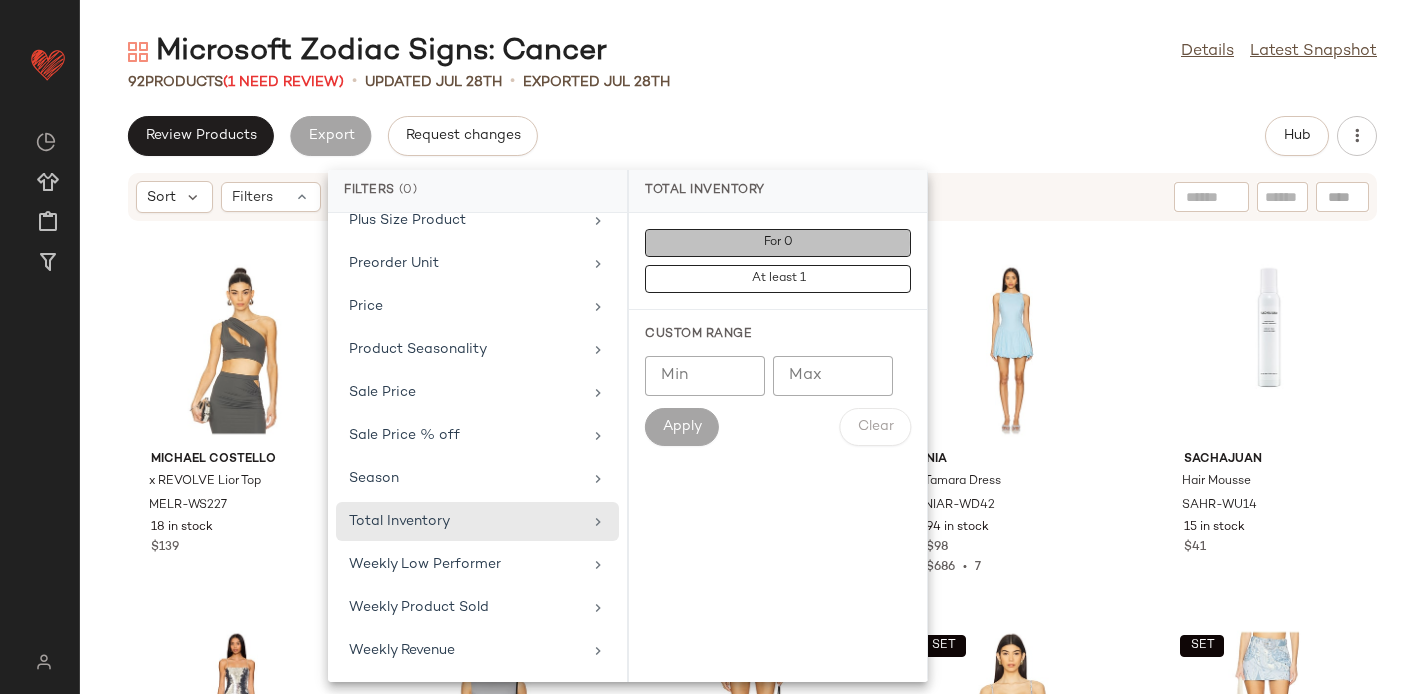 click on "For 0" 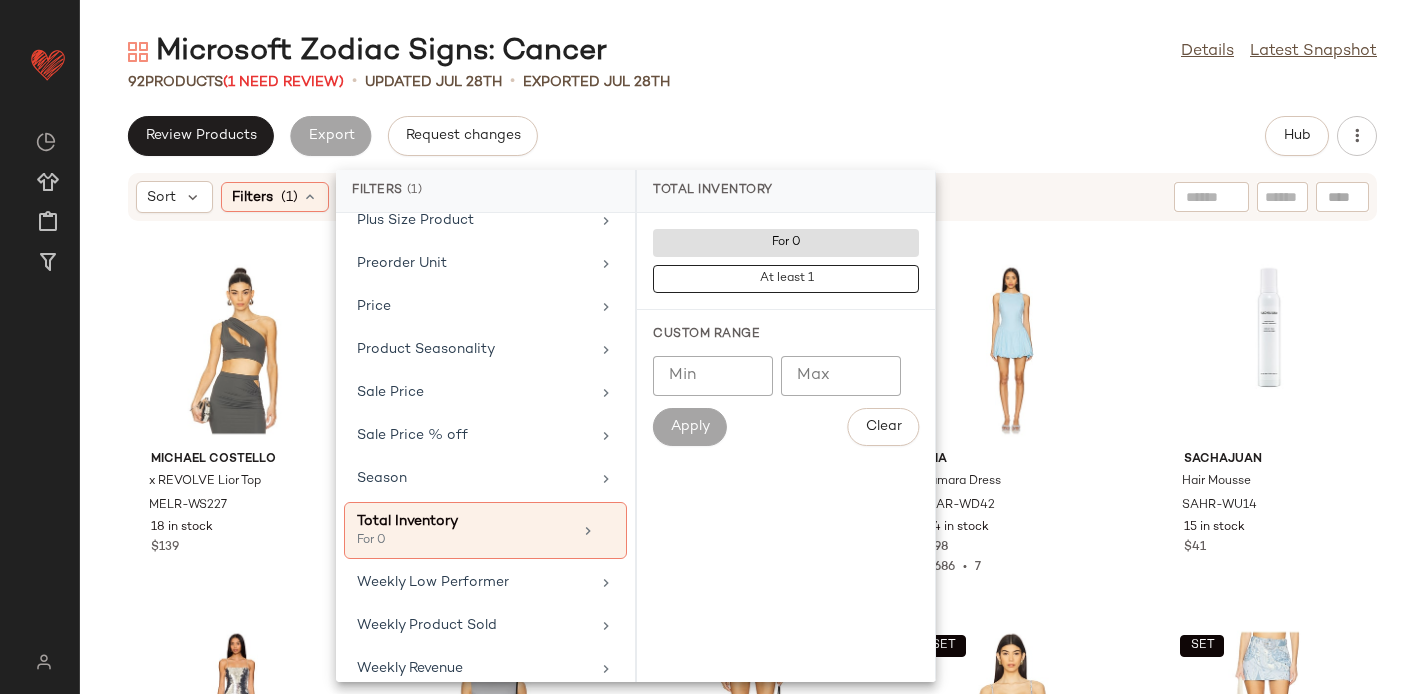click on "Review Products   Export   Request changes   Hub" 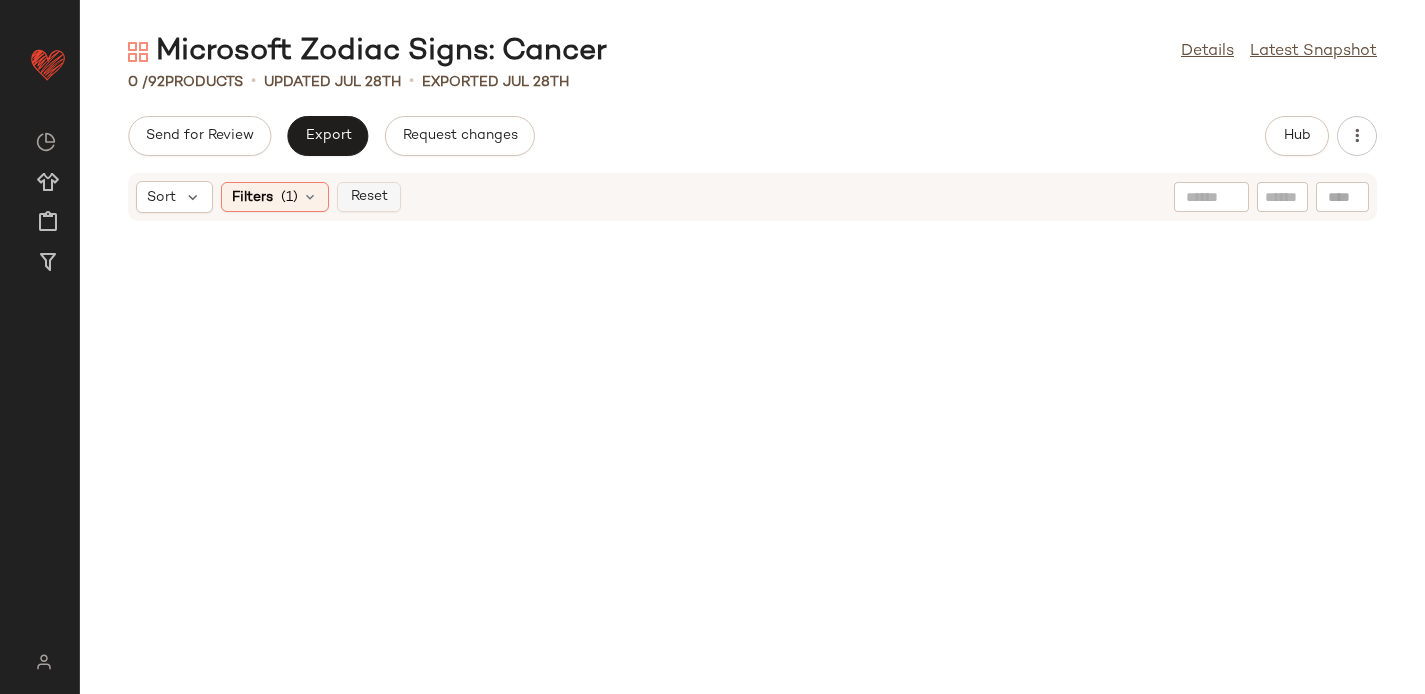 click on "Reset" 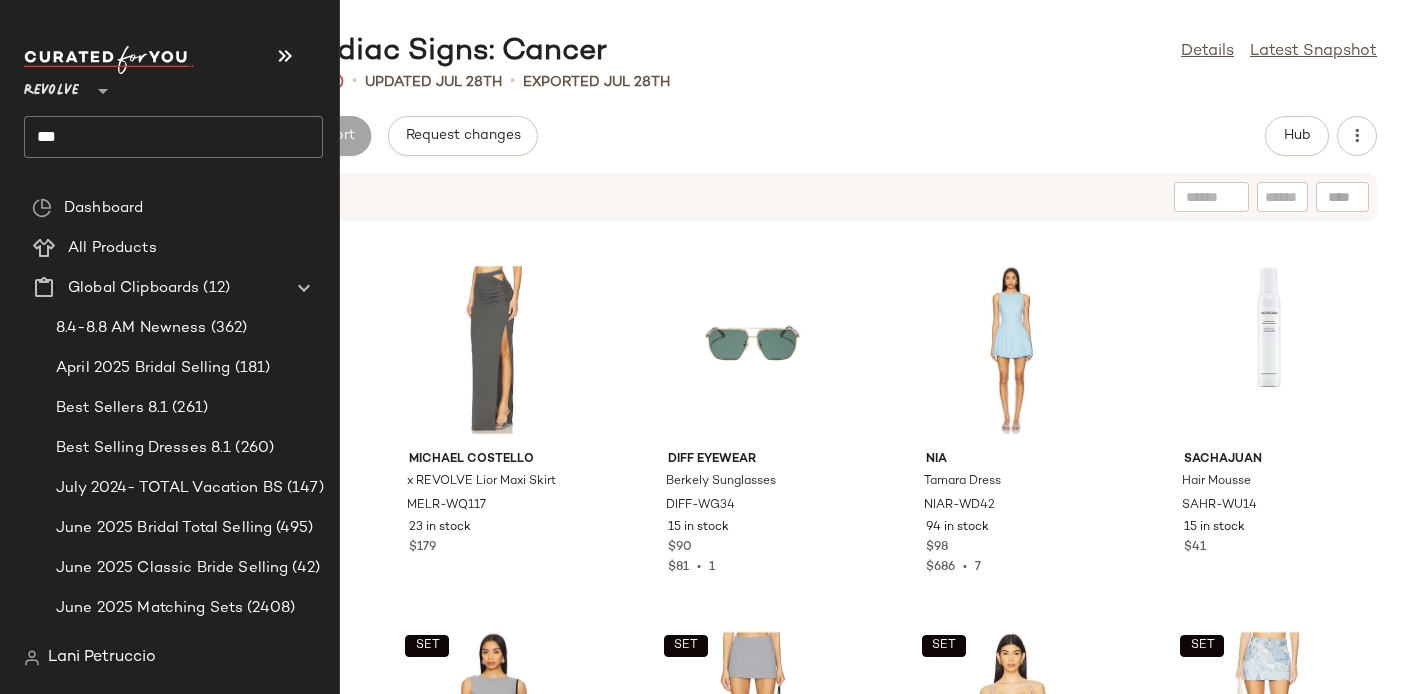 click on "***" 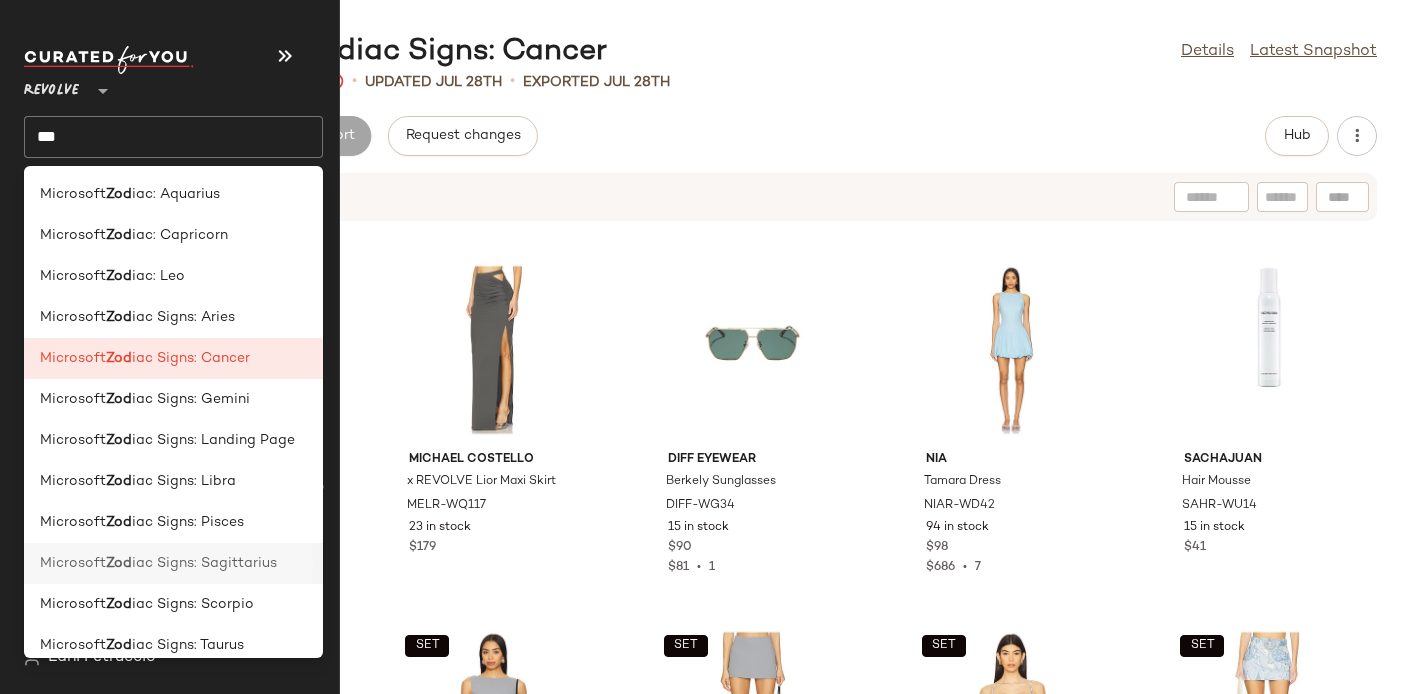 click on "iac Signs: Sagittarius" at bounding box center (204, 563) 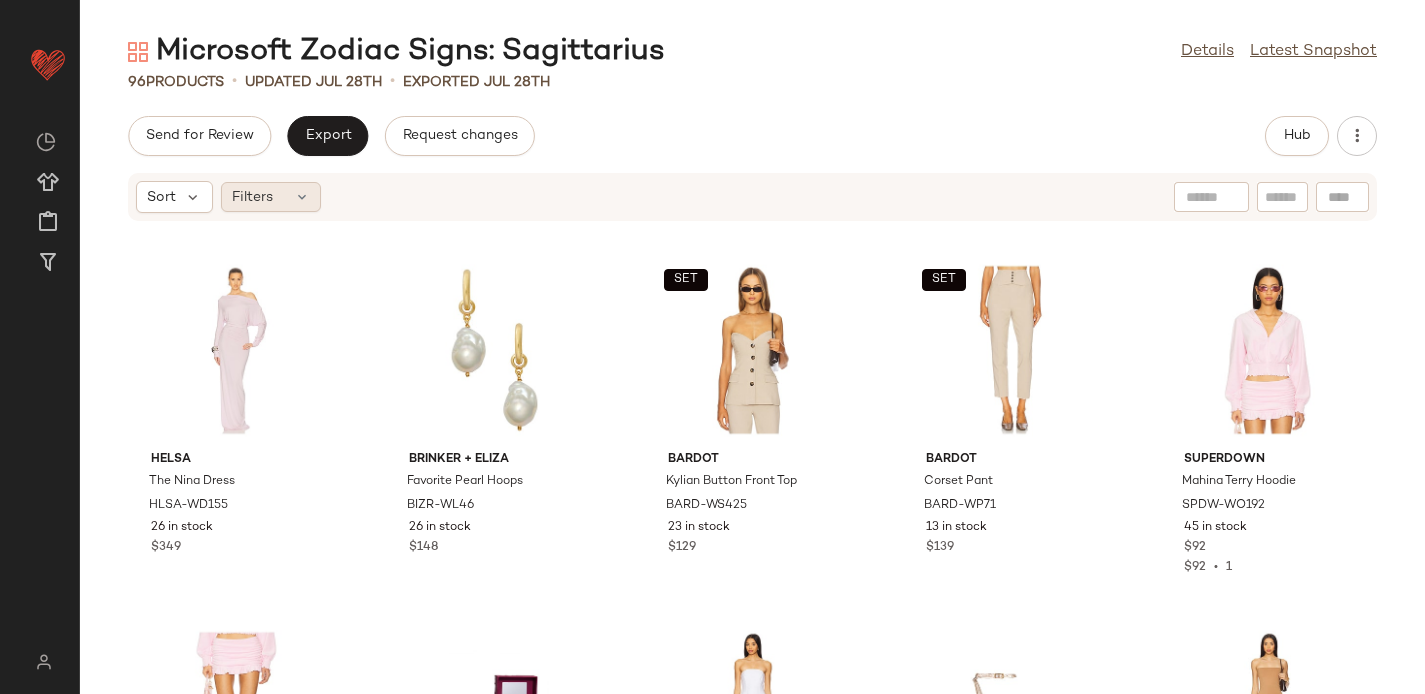 click on "Filters" at bounding box center (252, 197) 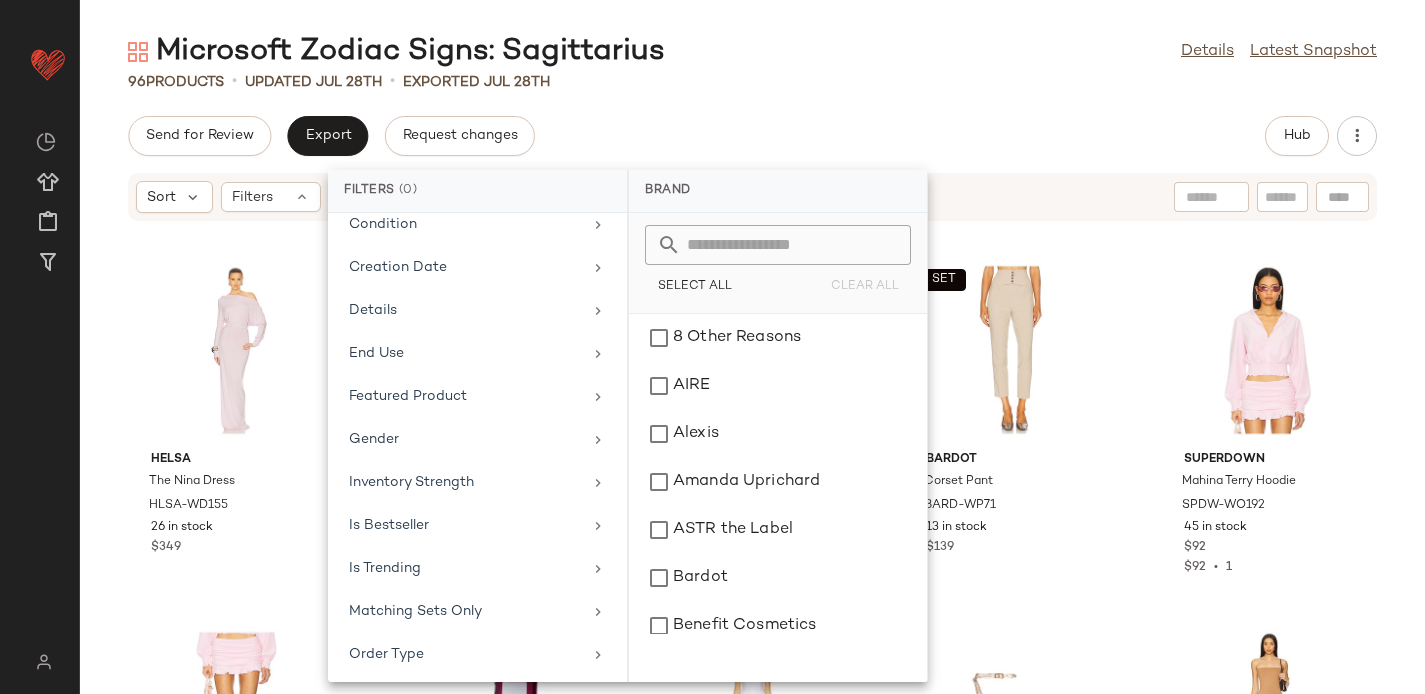 scroll, scrollTop: 923, scrollLeft: 0, axis: vertical 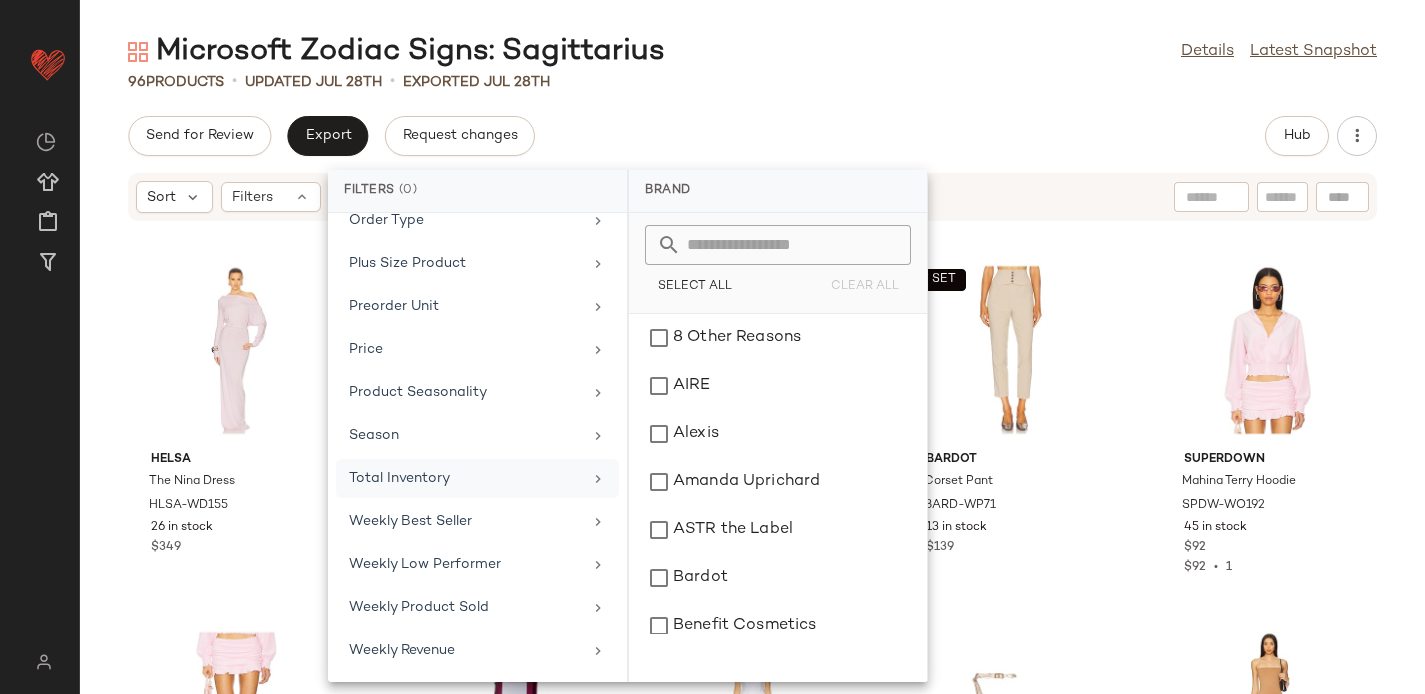 click on "Total Inventory" at bounding box center [465, 478] 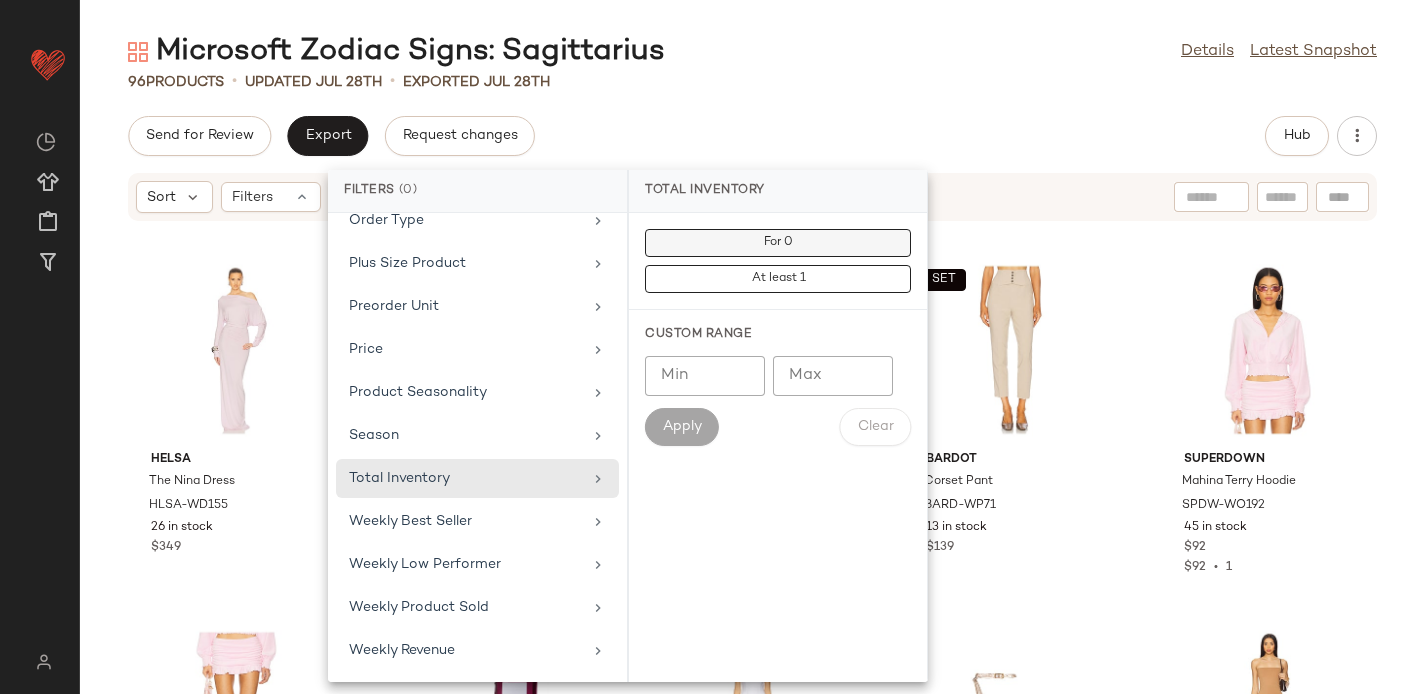 click on "For 0" 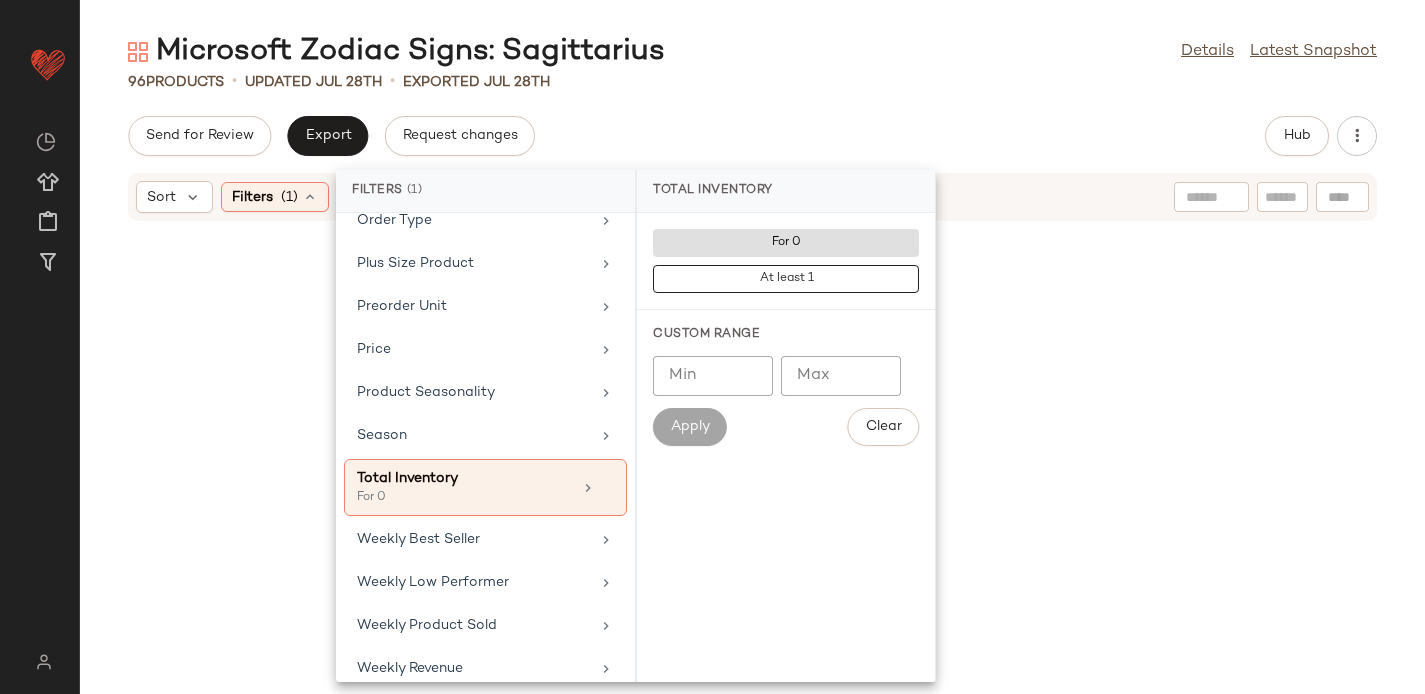 click on "Send for Review   Export   Request changes   Hub" 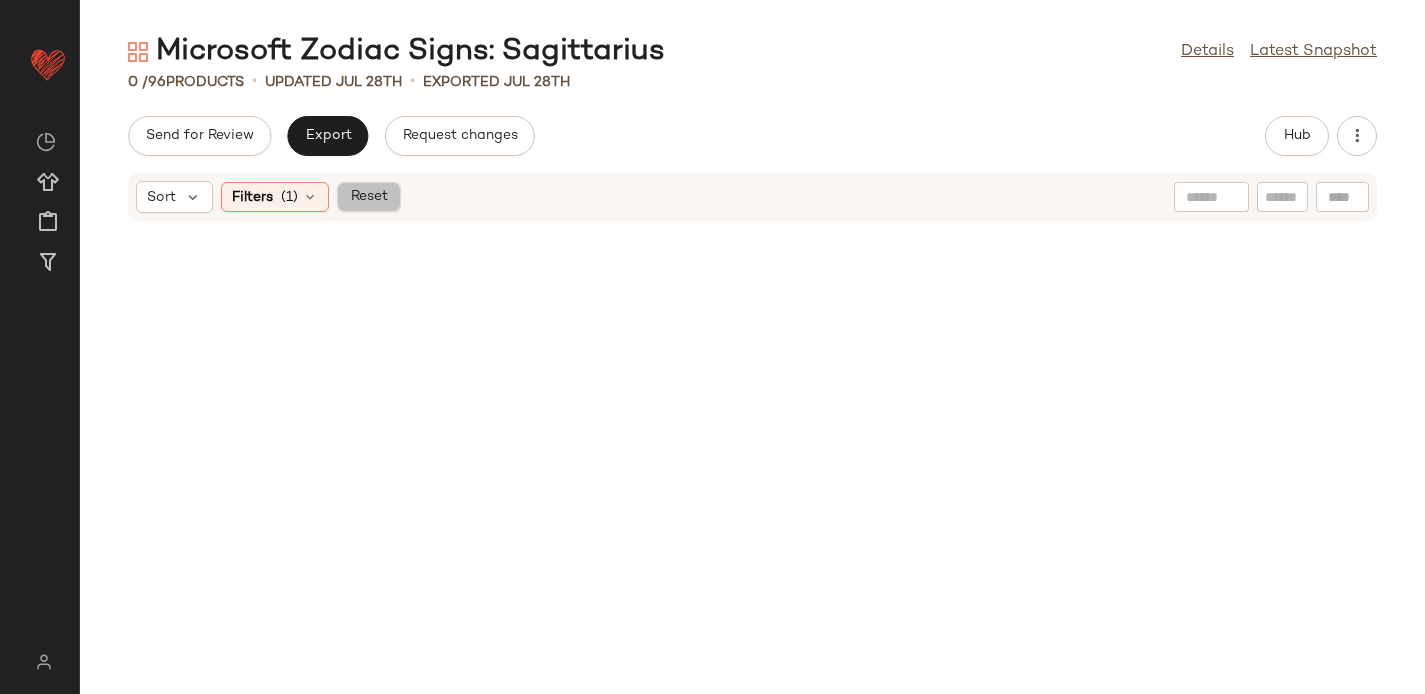 click on "Reset" 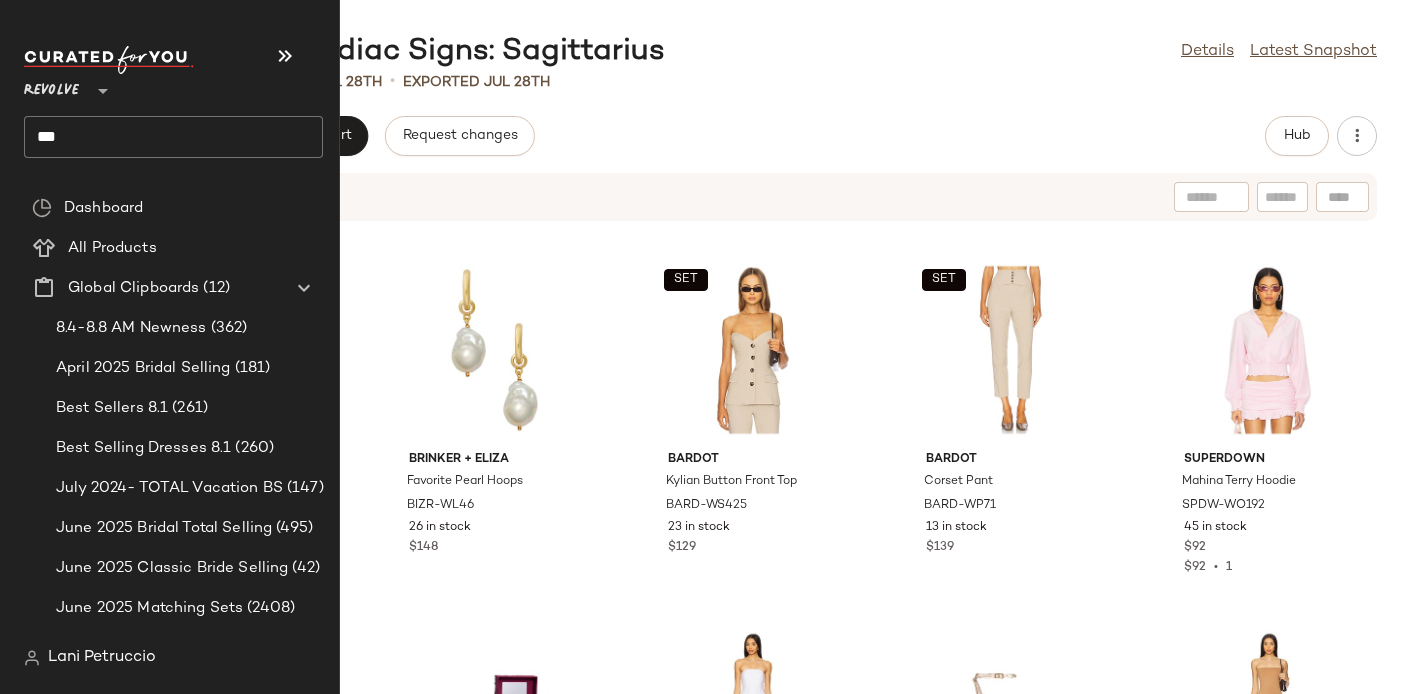 click on "***" 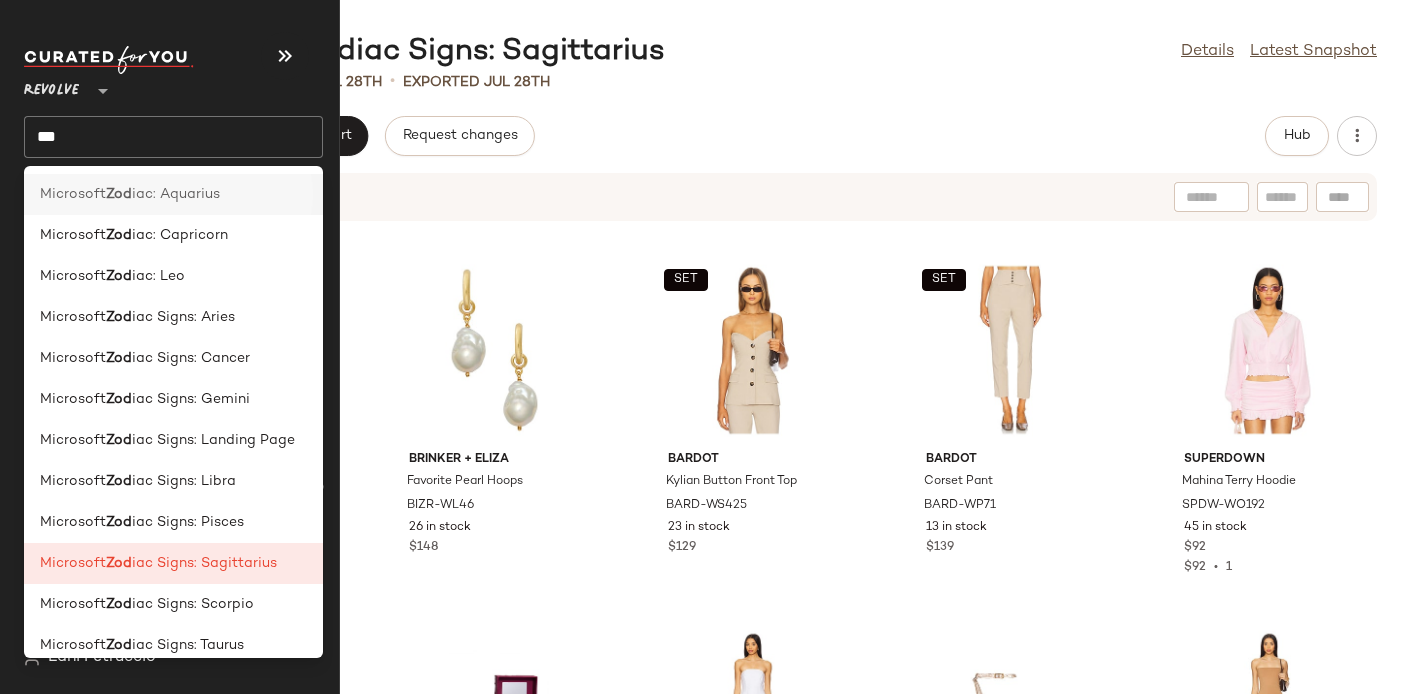 click on "Microsoft" at bounding box center [73, 194] 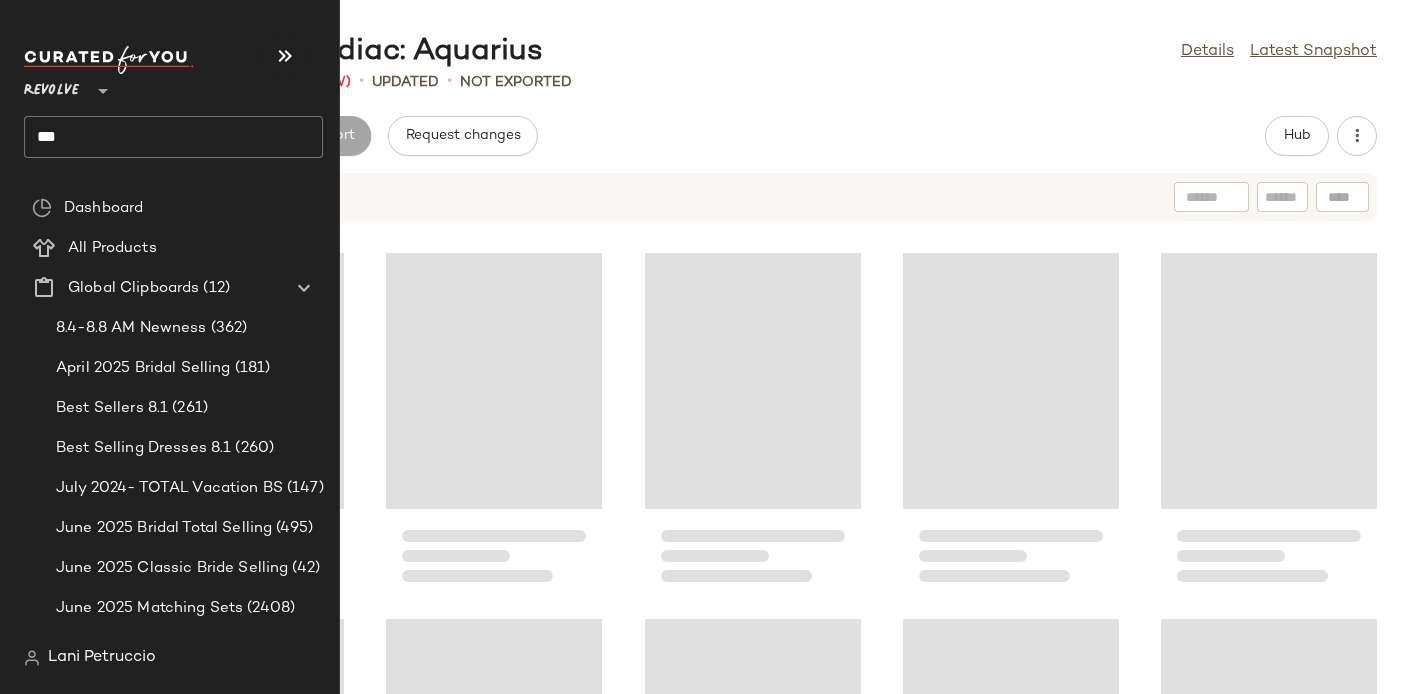 click on "***" 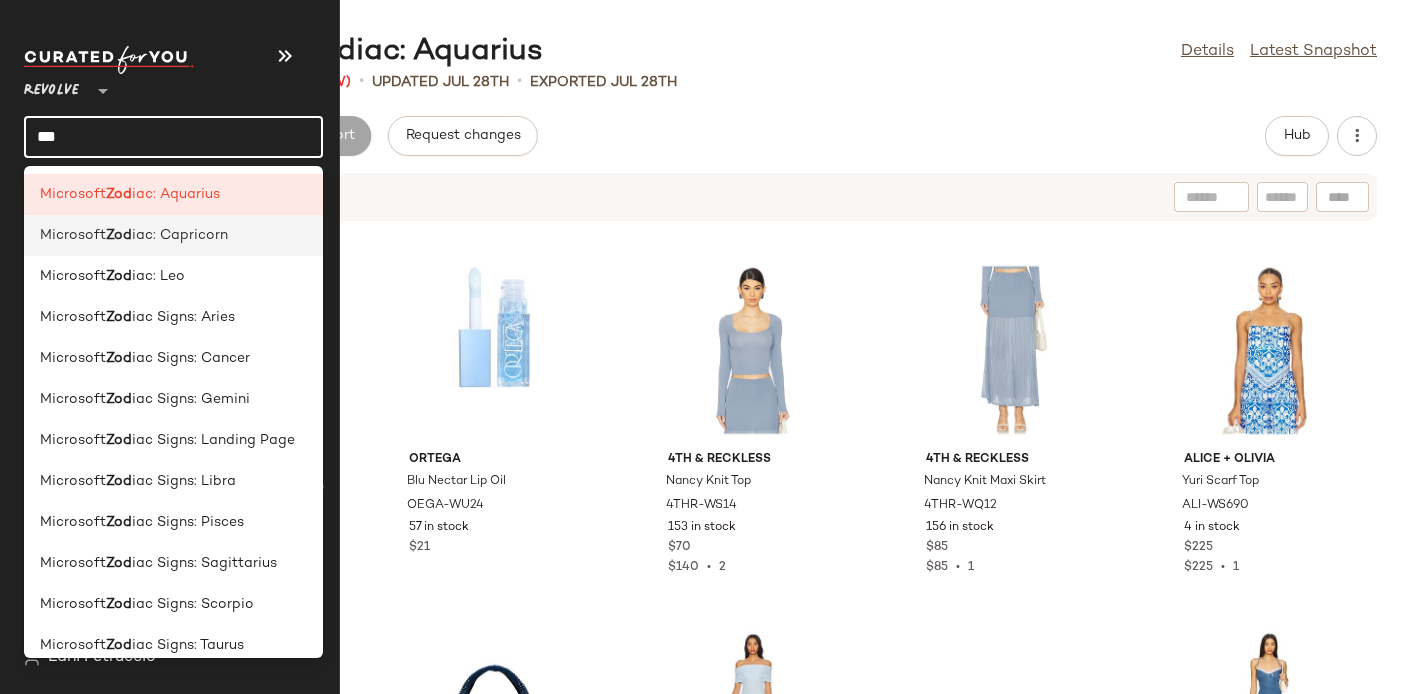 click on "Microsoft" at bounding box center [73, 235] 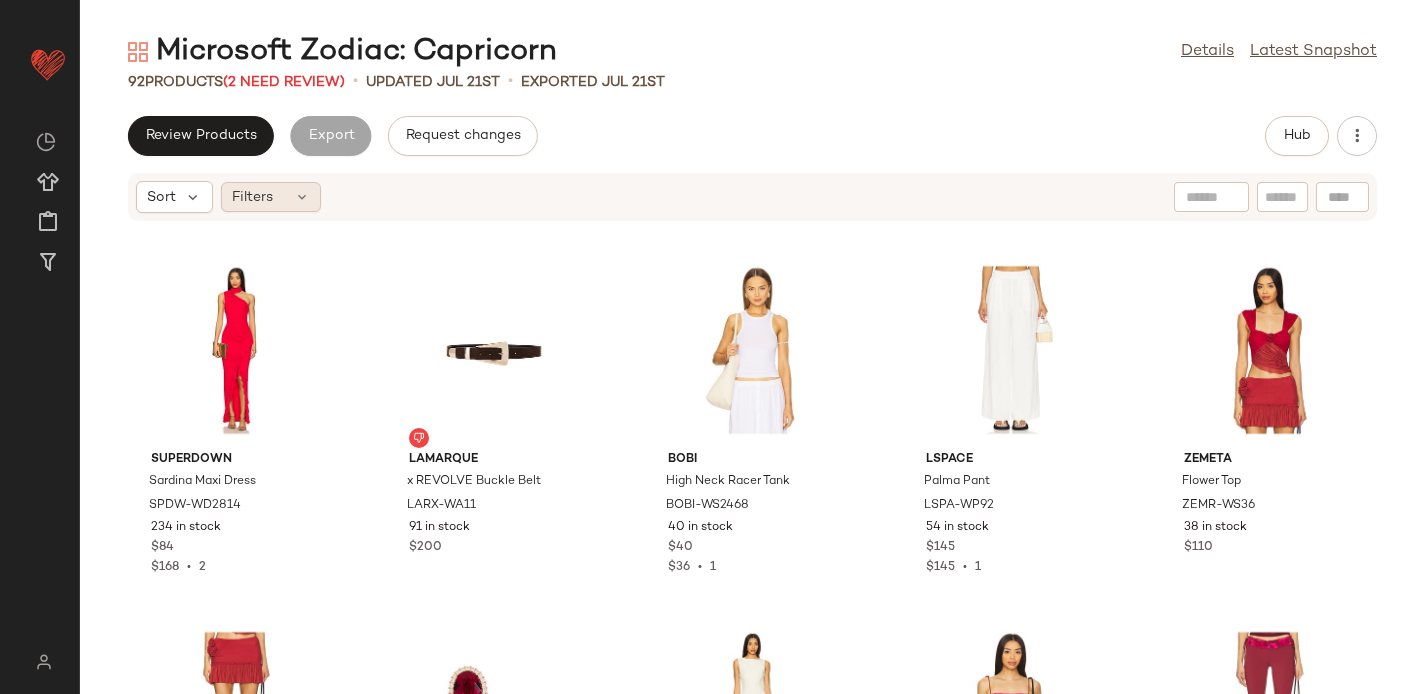 click on "Filters" 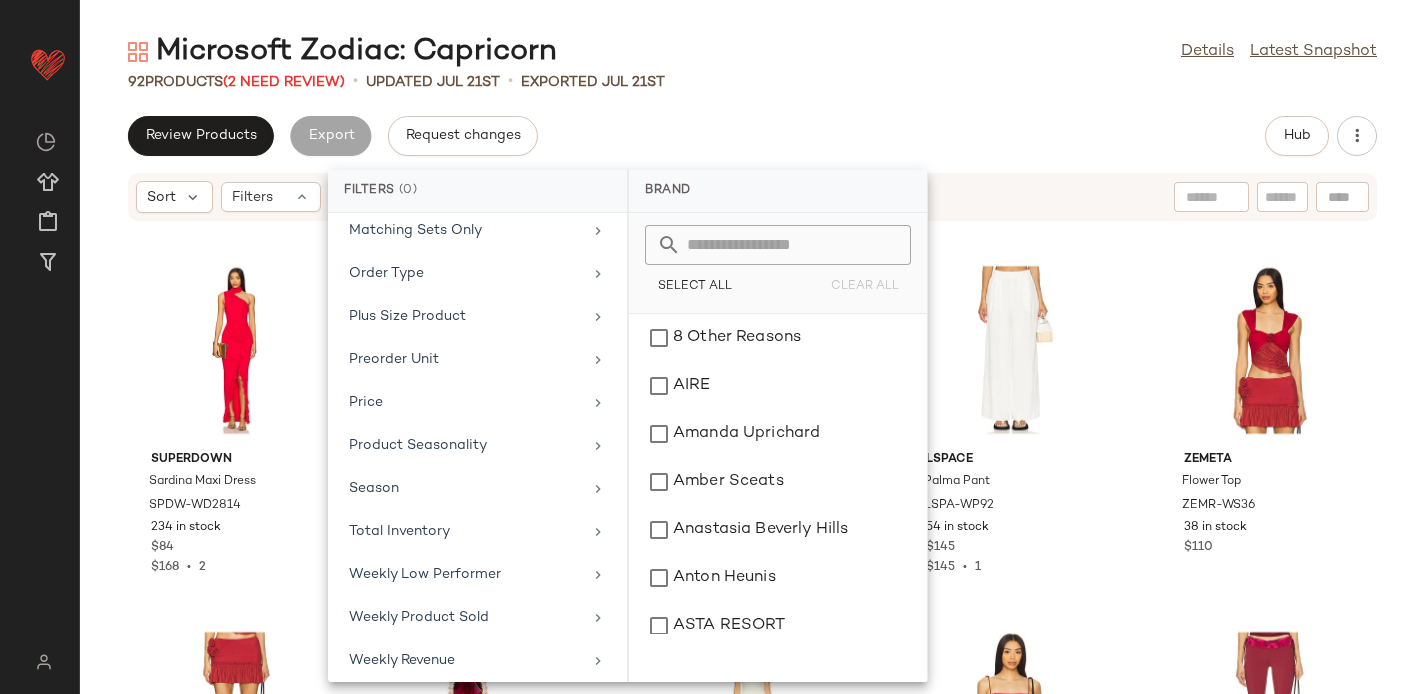 scroll, scrollTop: 880, scrollLeft: 0, axis: vertical 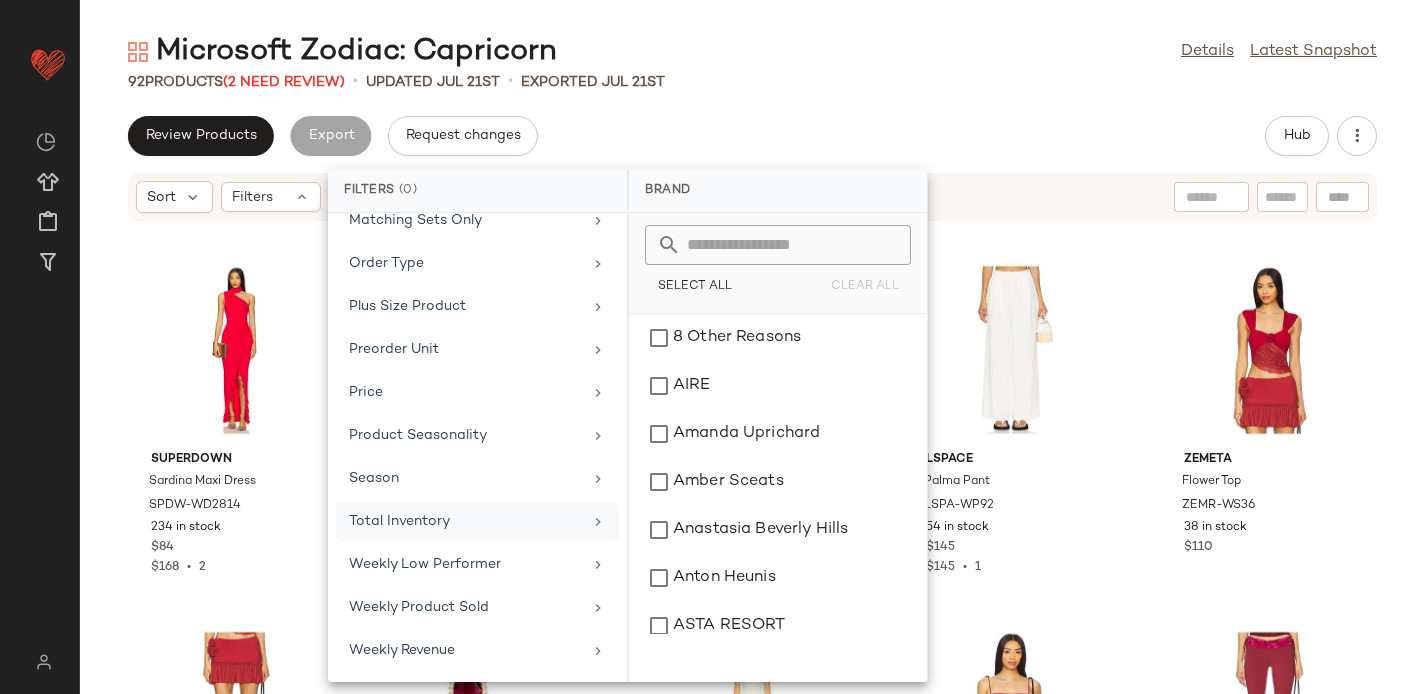 click on "Total Inventory" 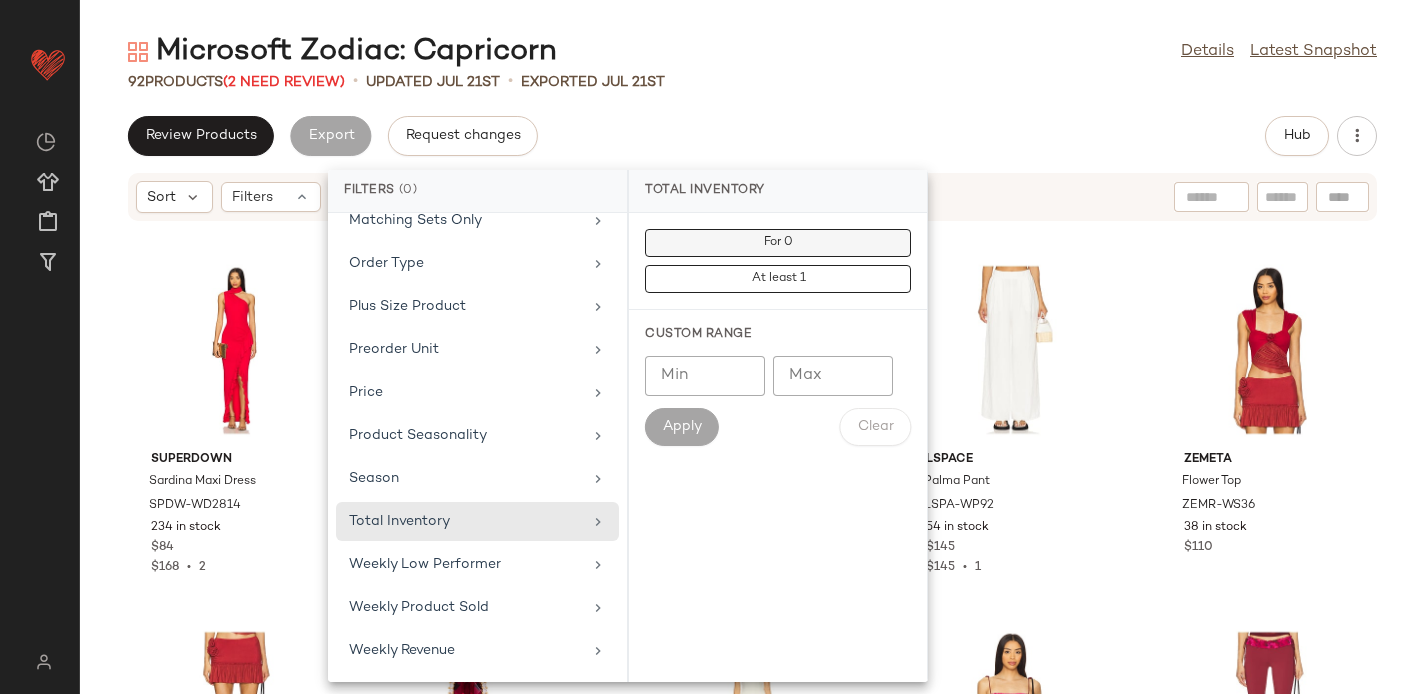 click on "For 0" 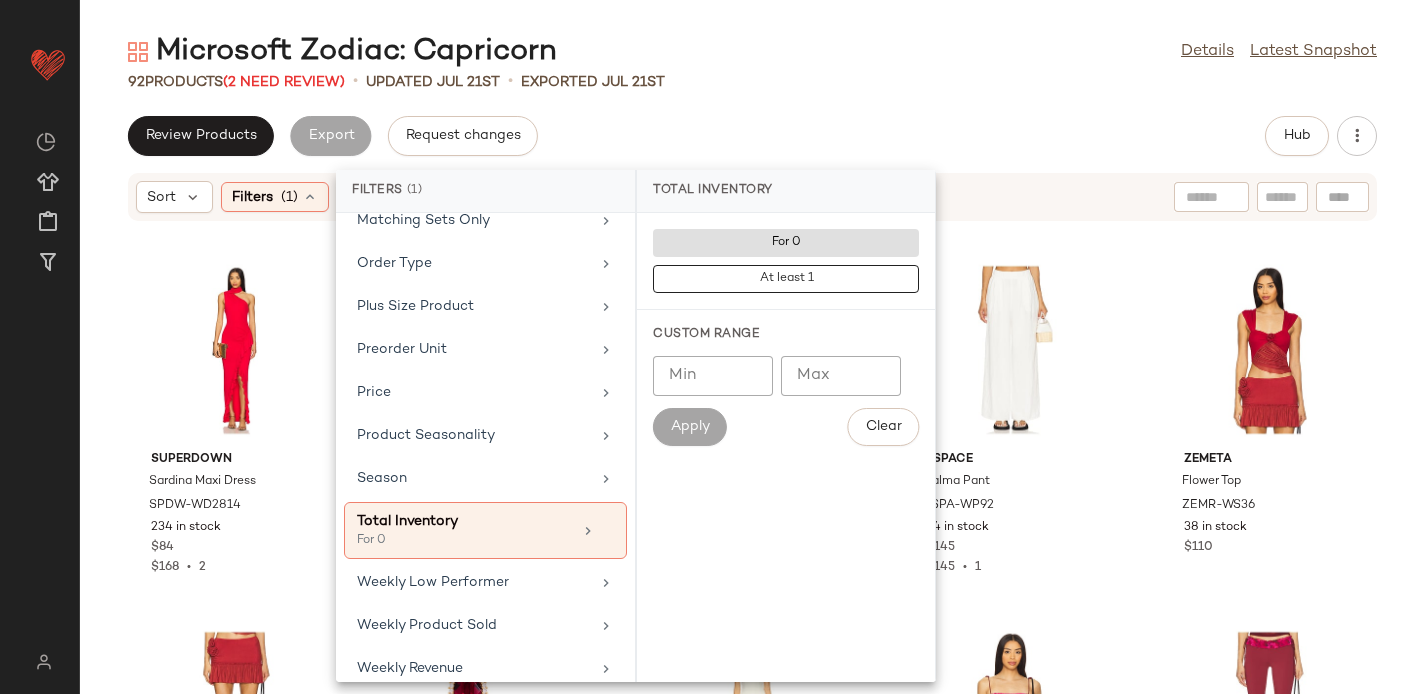 click on "[NUMBER] • updated [DATE] • Exported [DATE]" 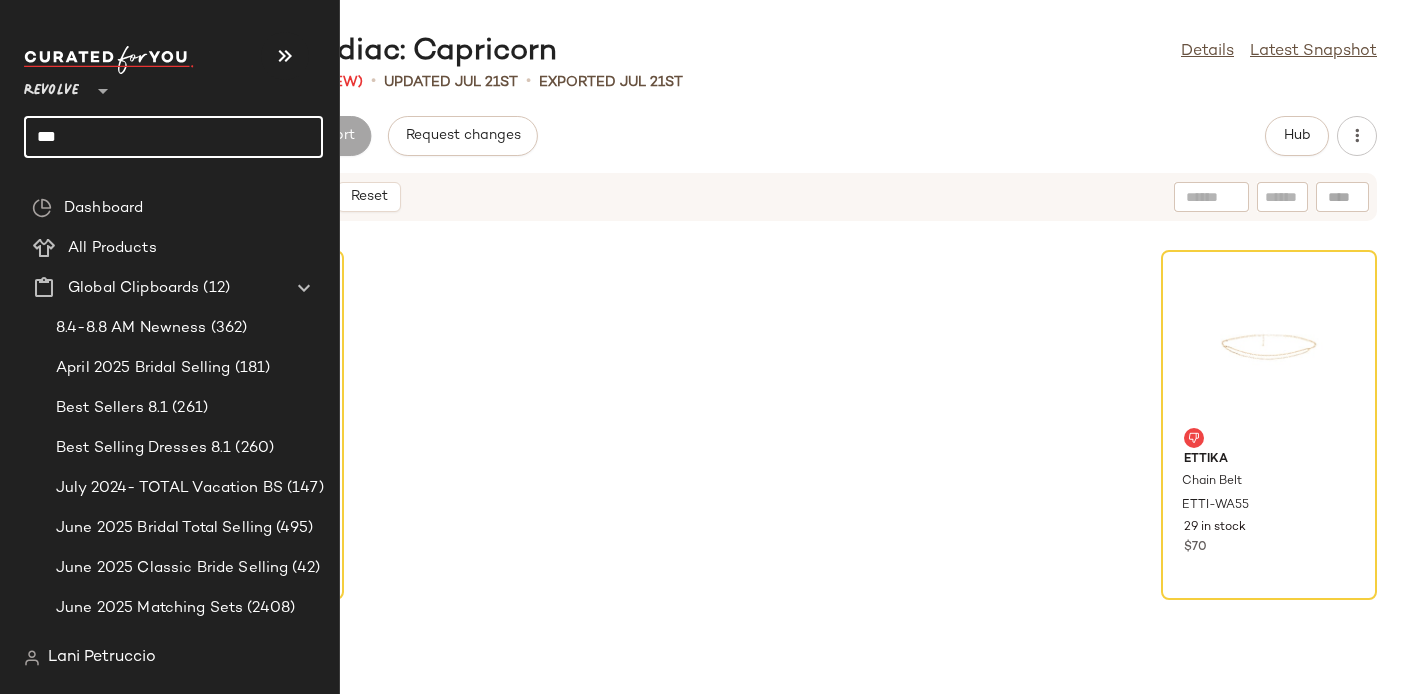 click on "***" 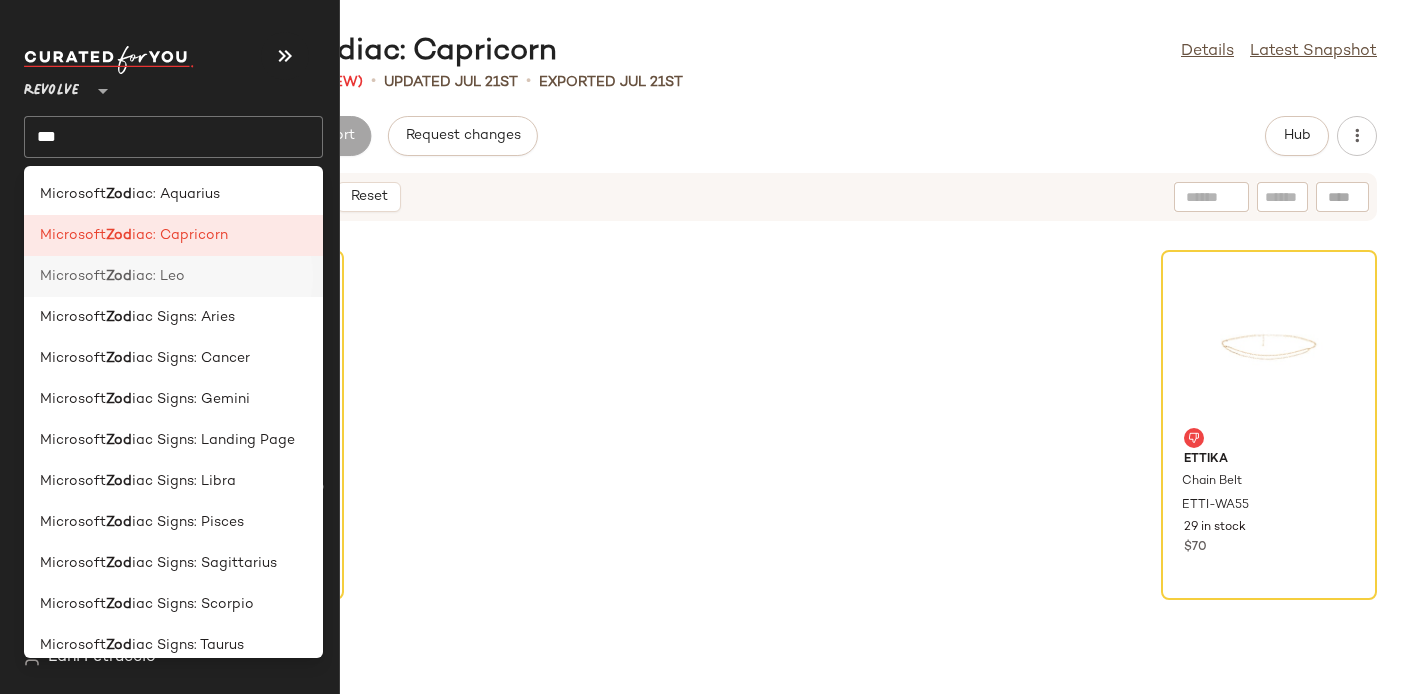 click on "Microsoft" at bounding box center (73, 276) 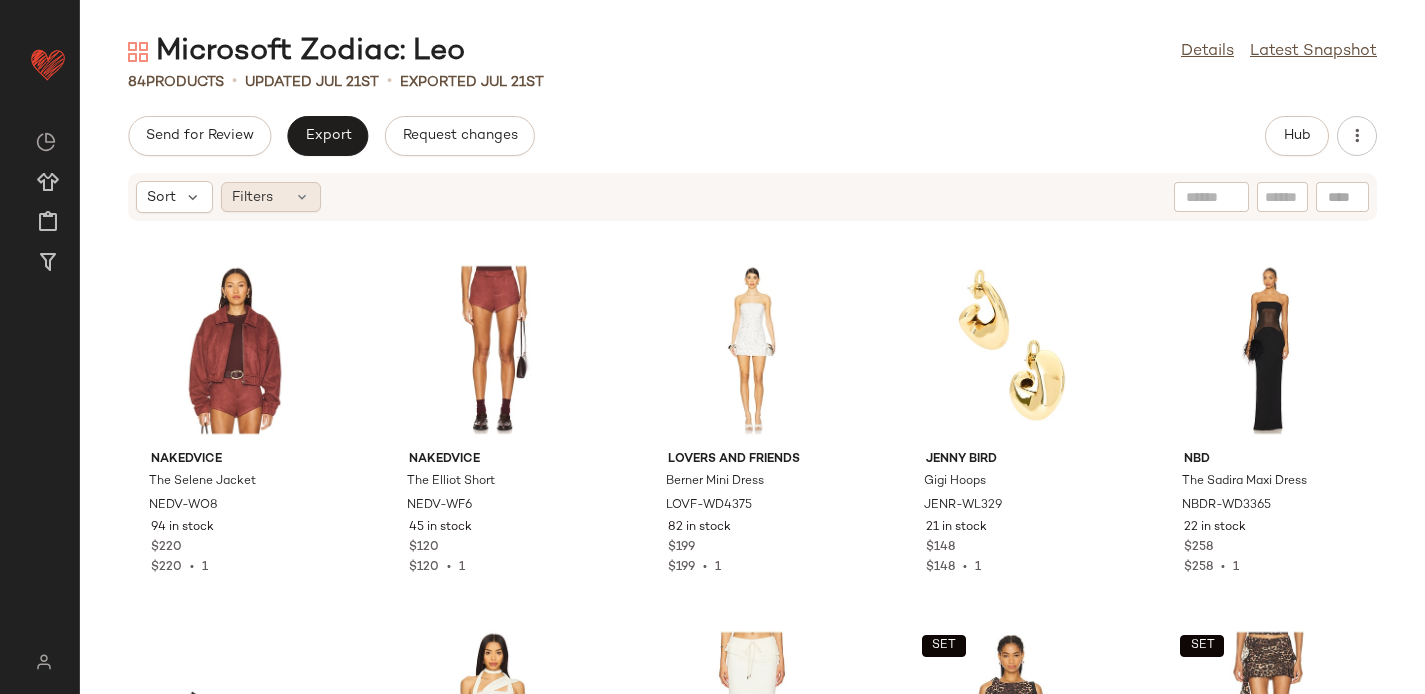 click on "Filters" 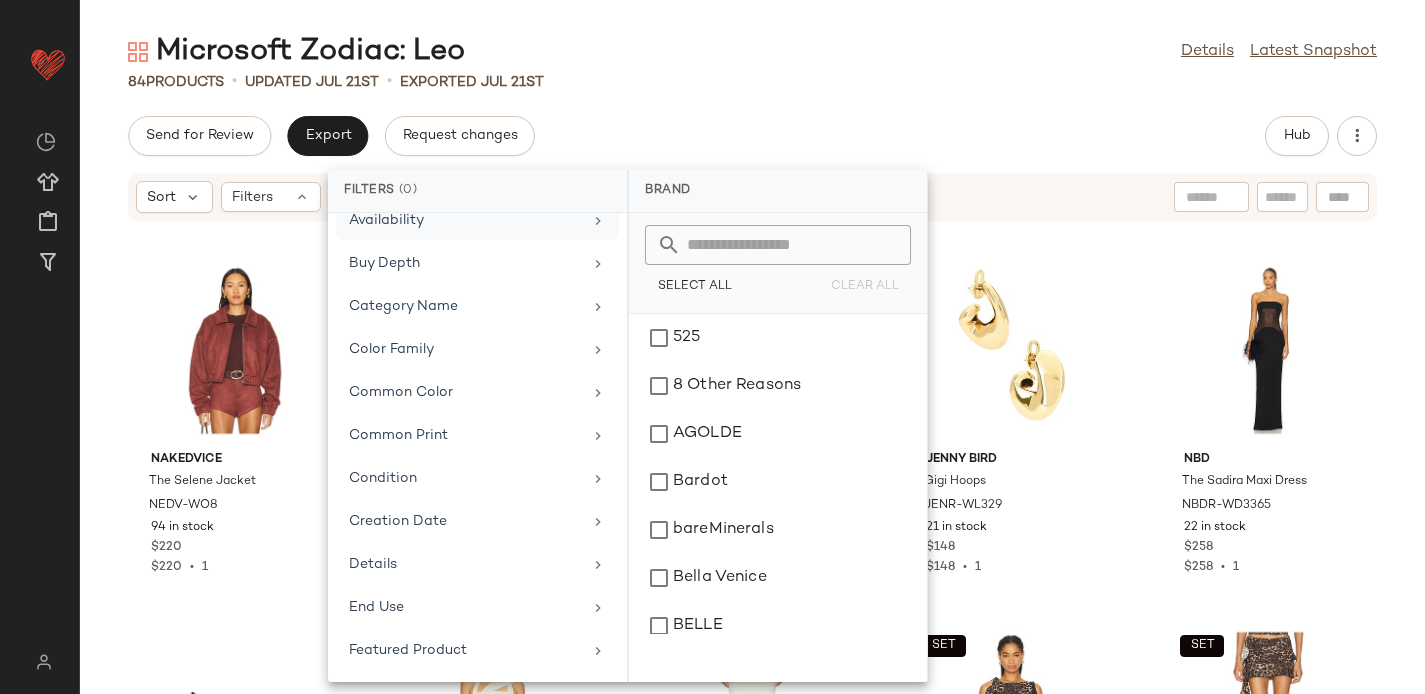 scroll, scrollTop: 923, scrollLeft: 0, axis: vertical 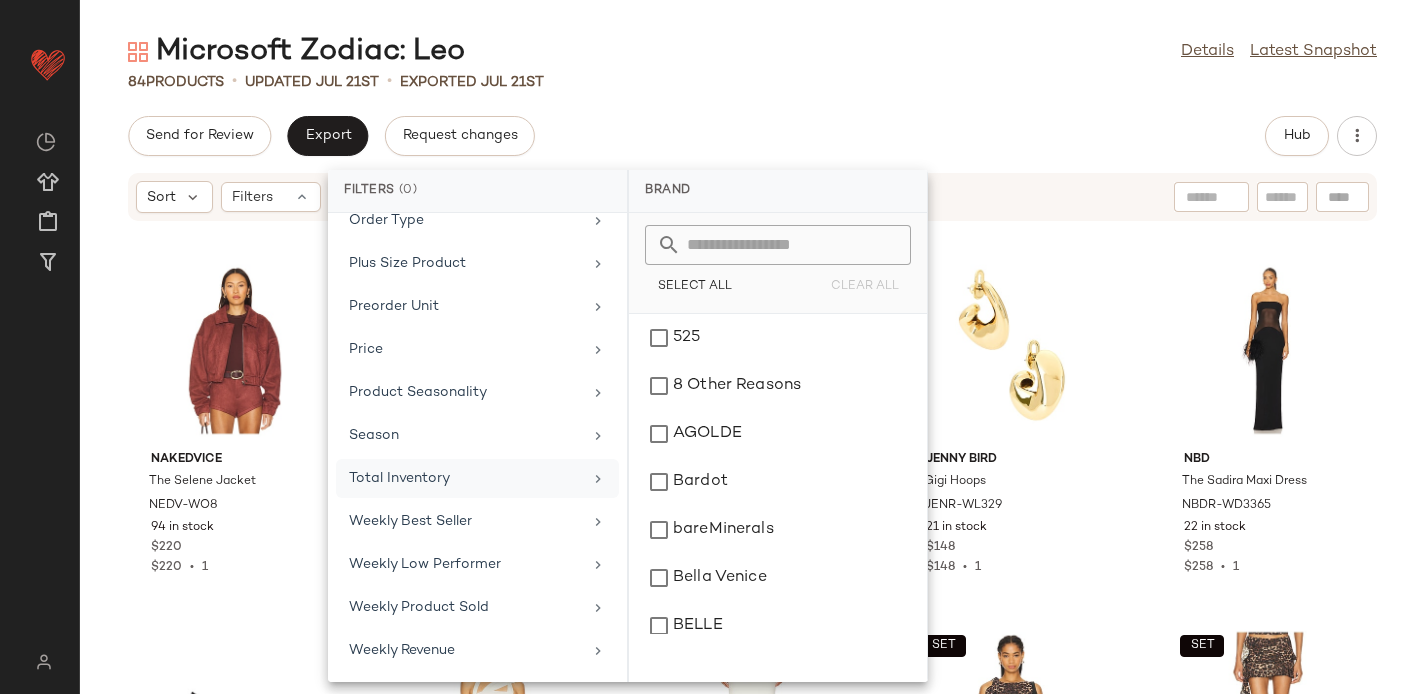 click on "Total Inventory" at bounding box center (465, 478) 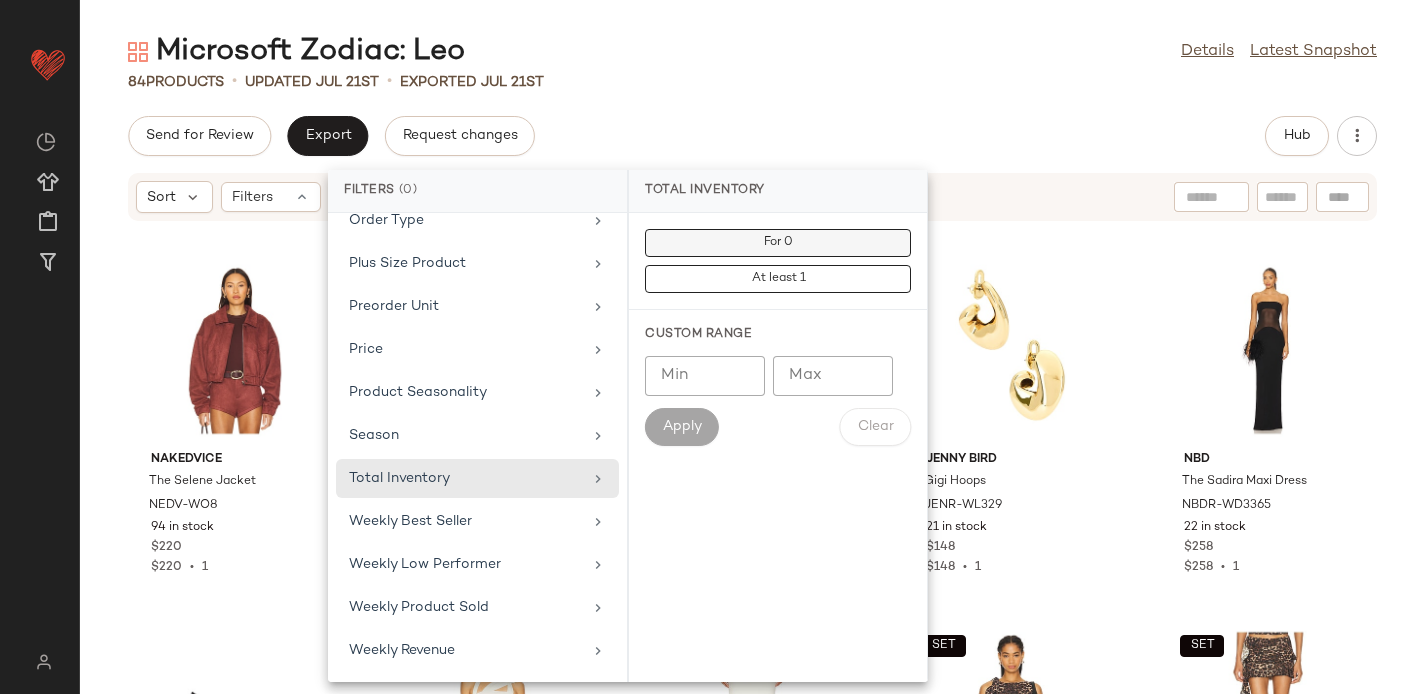click on "For 0" 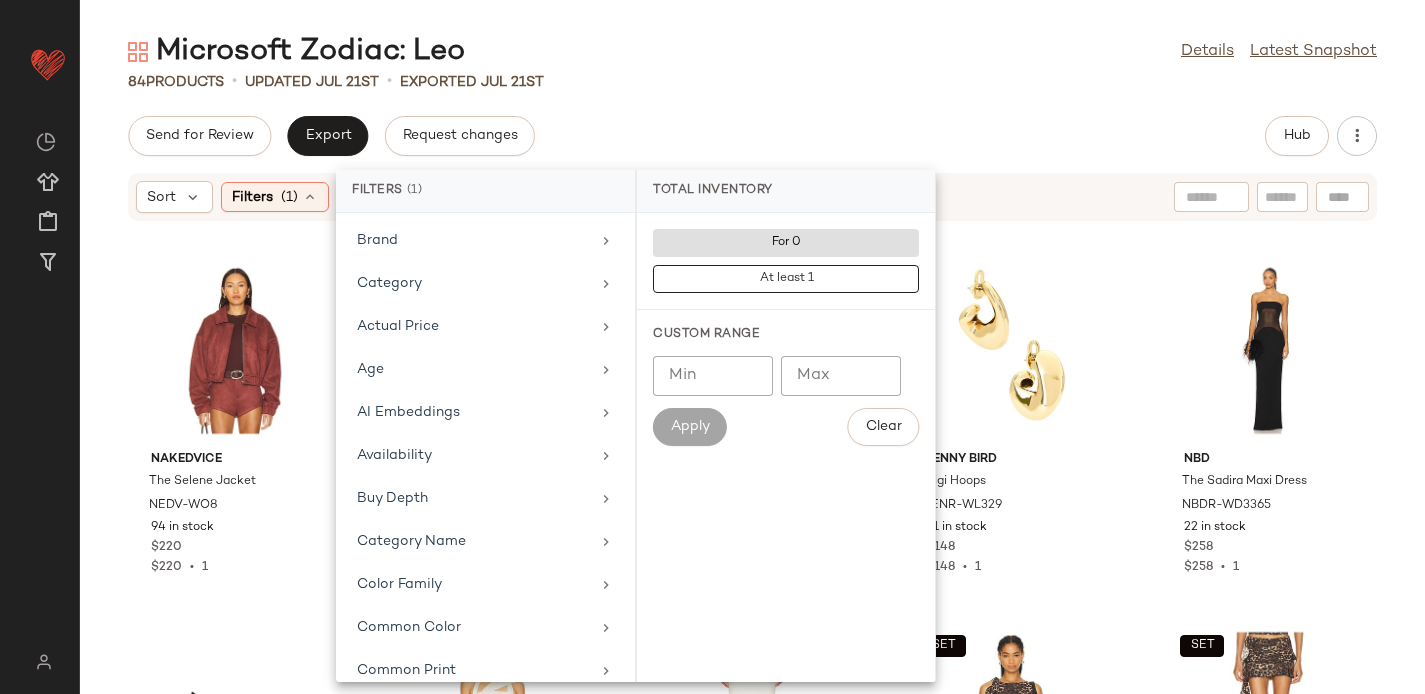 scroll, scrollTop: 0, scrollLeft: 0, axis: both 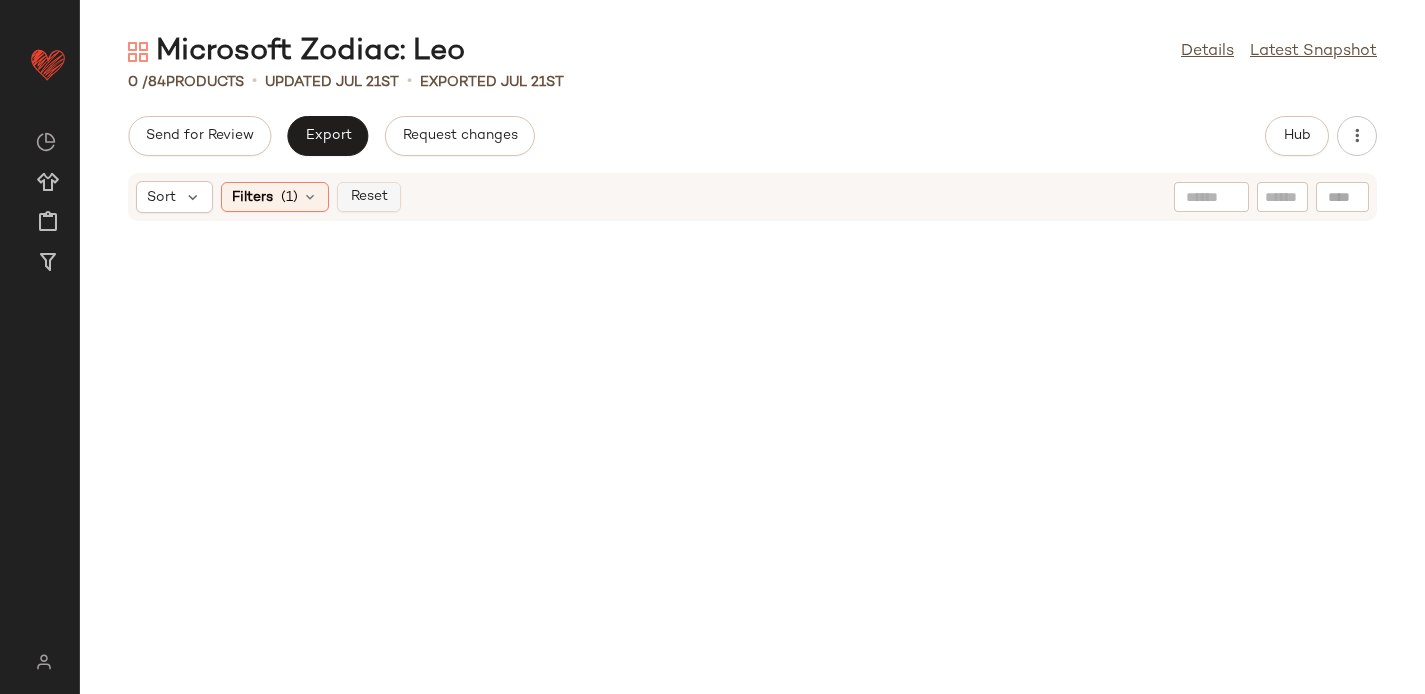 click on "Reset" 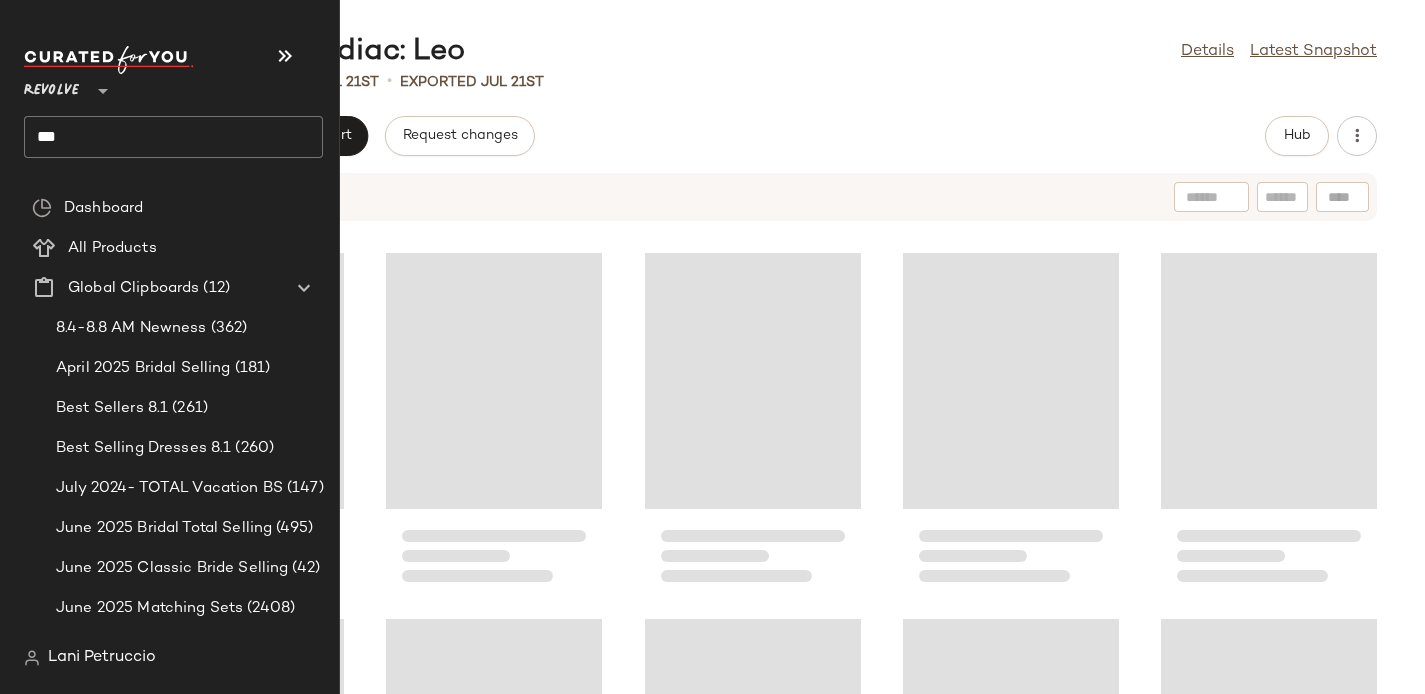 click on "***" 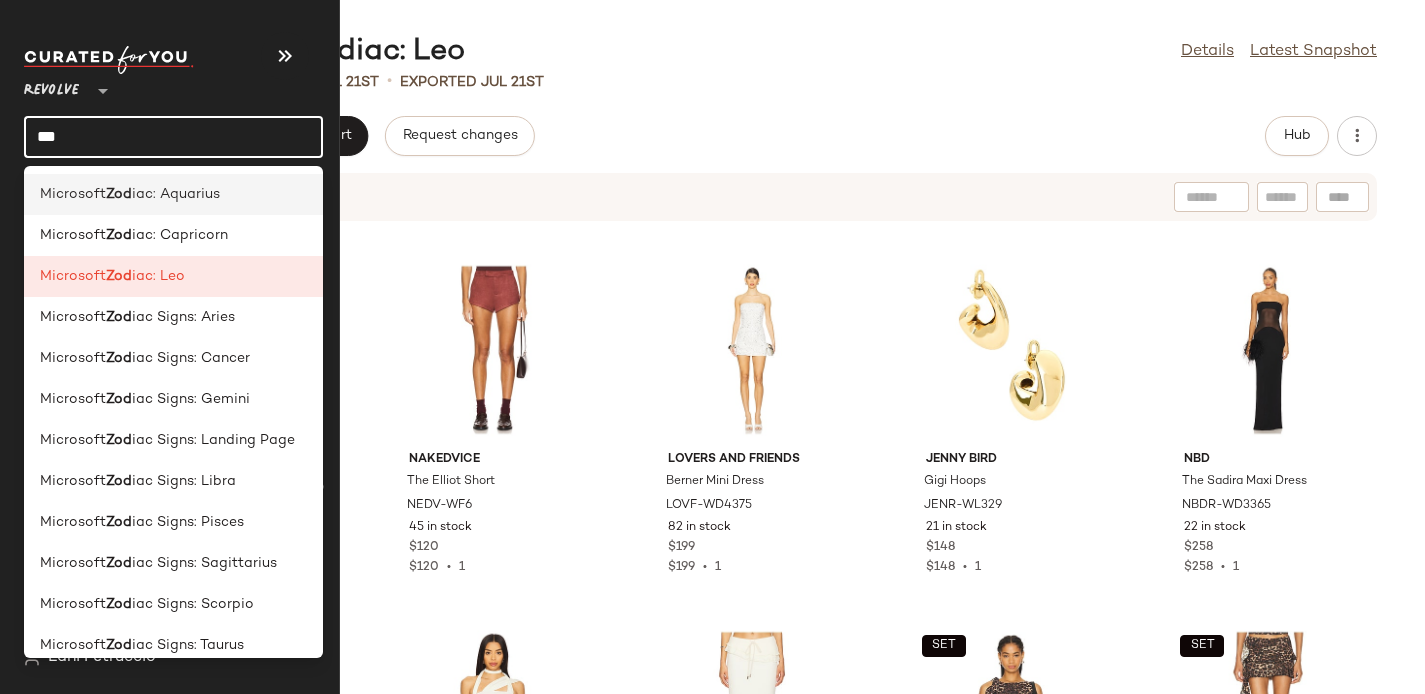 click on "Microsoft" at bounding box center [73, 194] 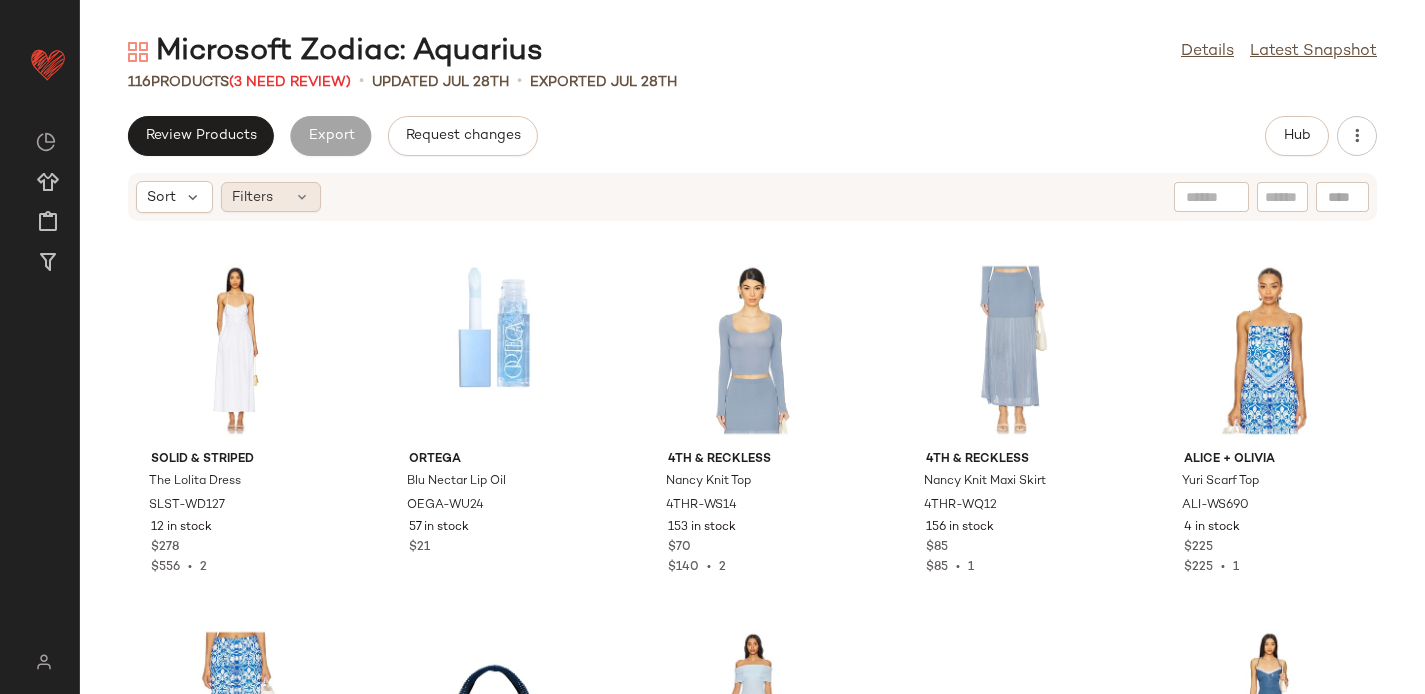 click on "Filters" at bounding box center (252, 197) 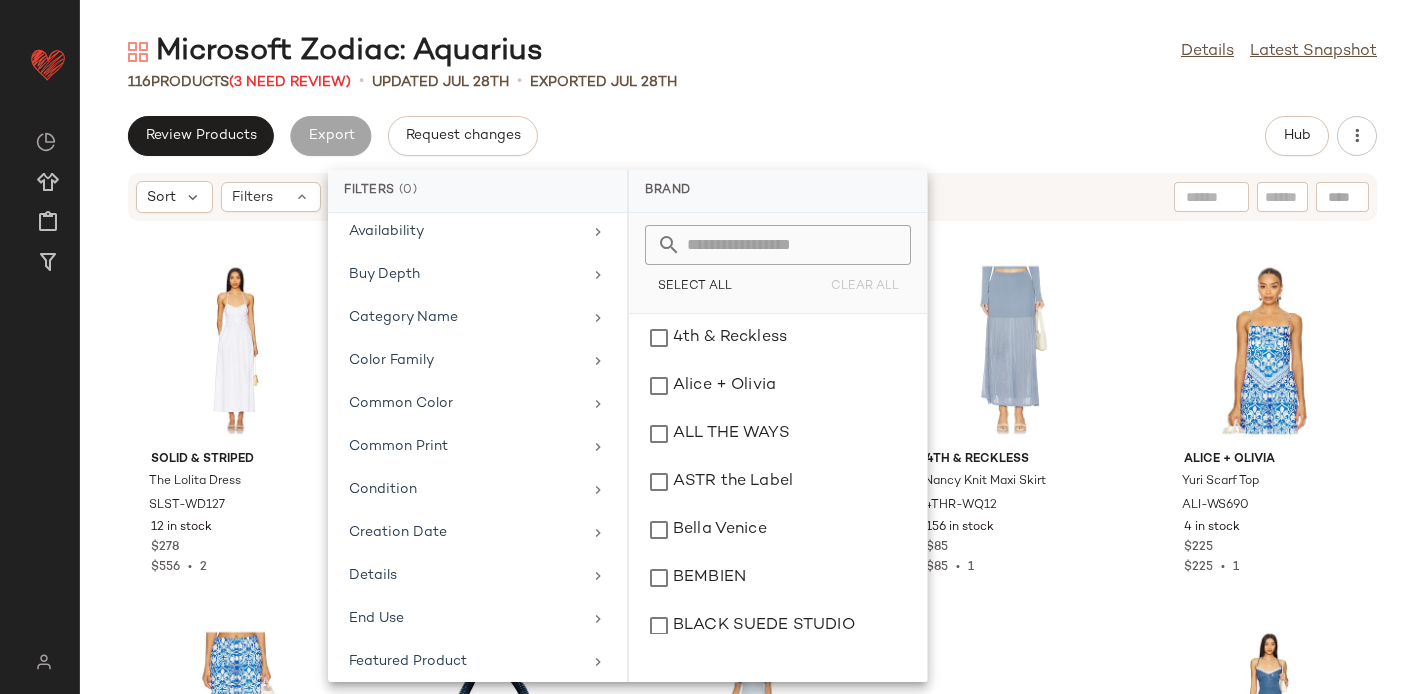 scroll, scrollTop: 923, scrollLeft: 0, axis: vertical 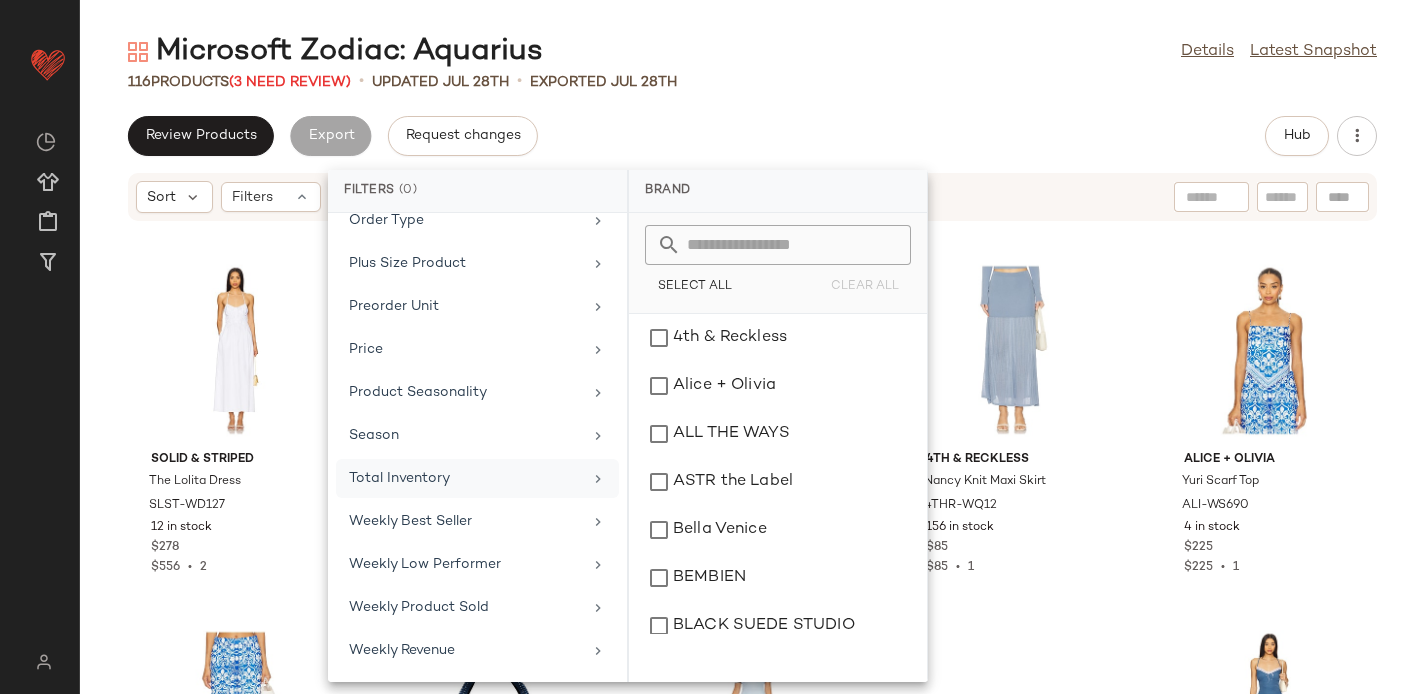 click on "Total Inventory" at bounding box center (465, 478) 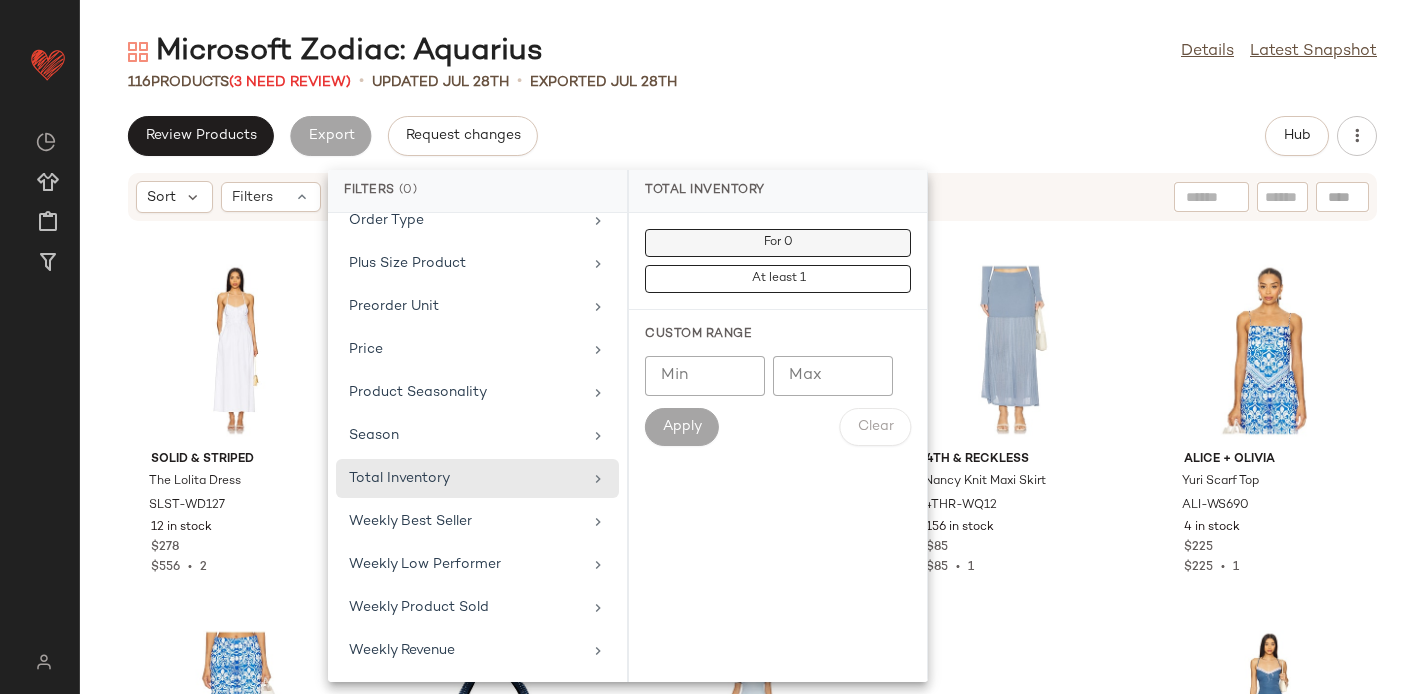 click on "For 0" 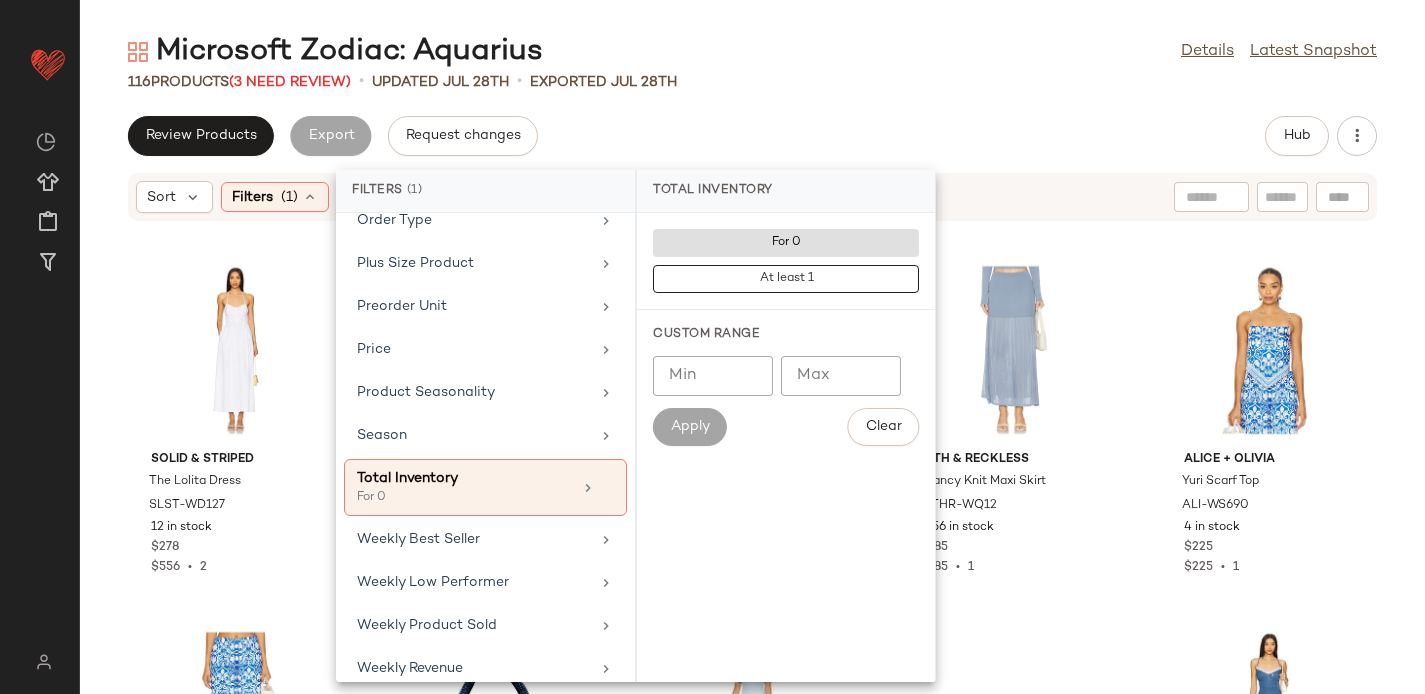 click on "Review Products   Export   Request changes   Hub" 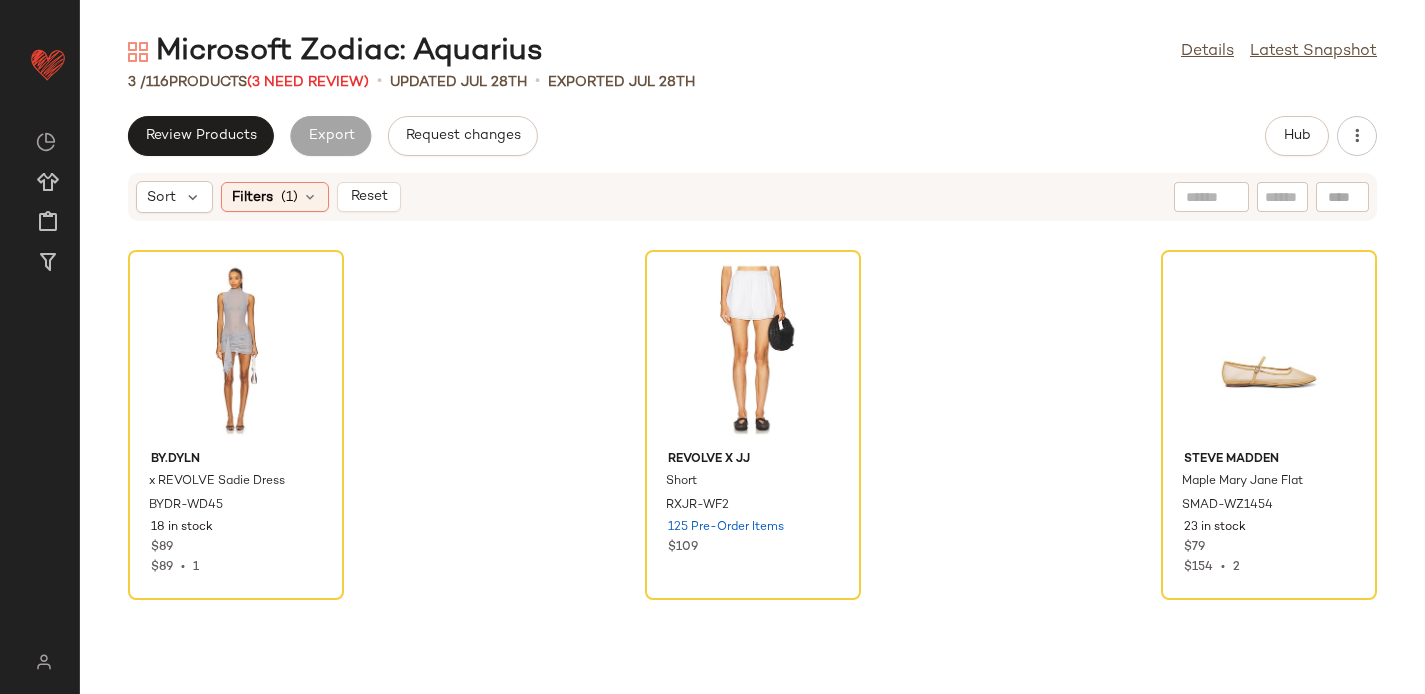 click on "Sort  Filters  (1)   Reset" at bounding box center (752, 197) 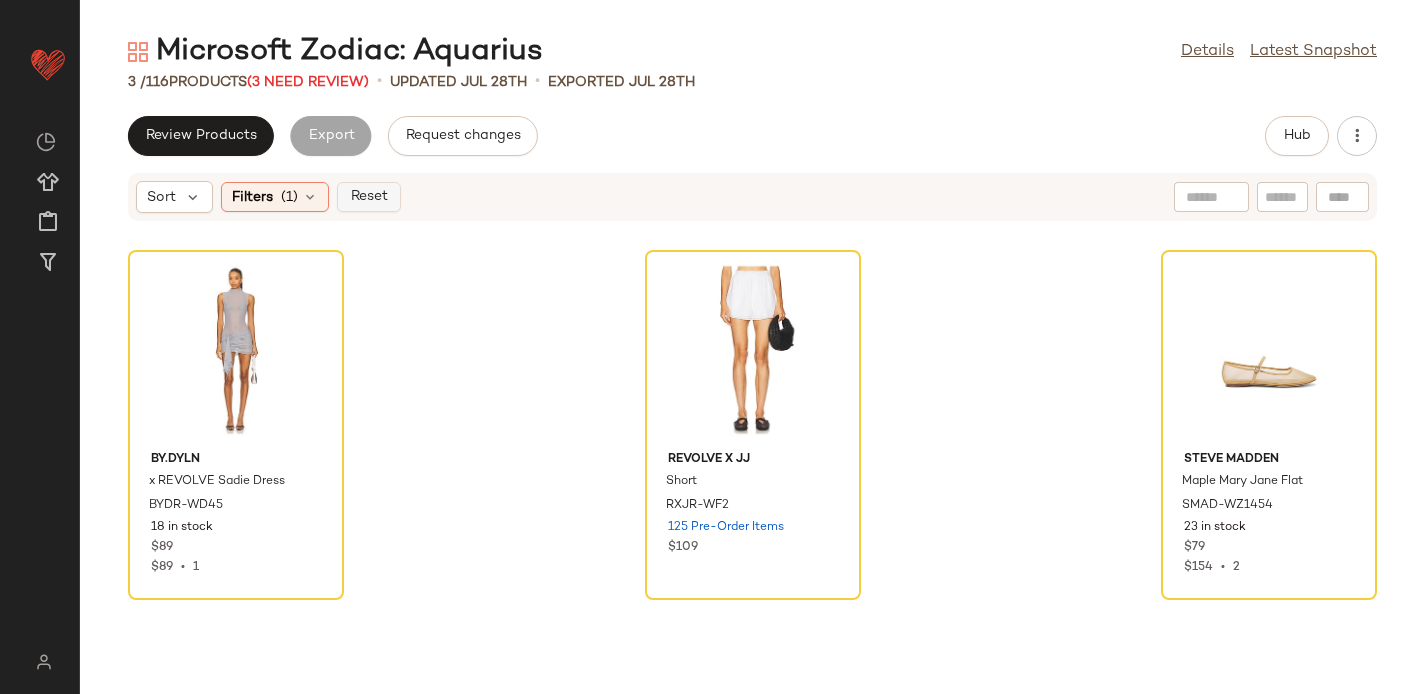 click on "Reset" 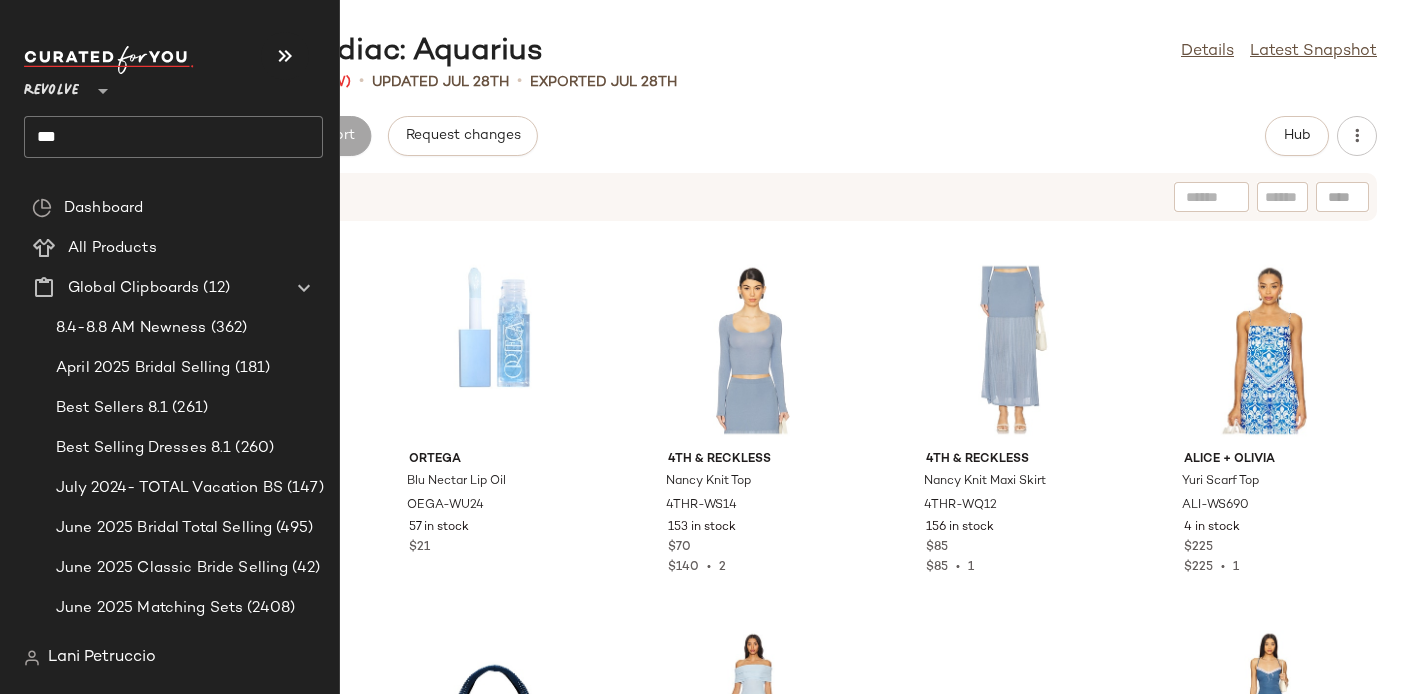 click on "***" 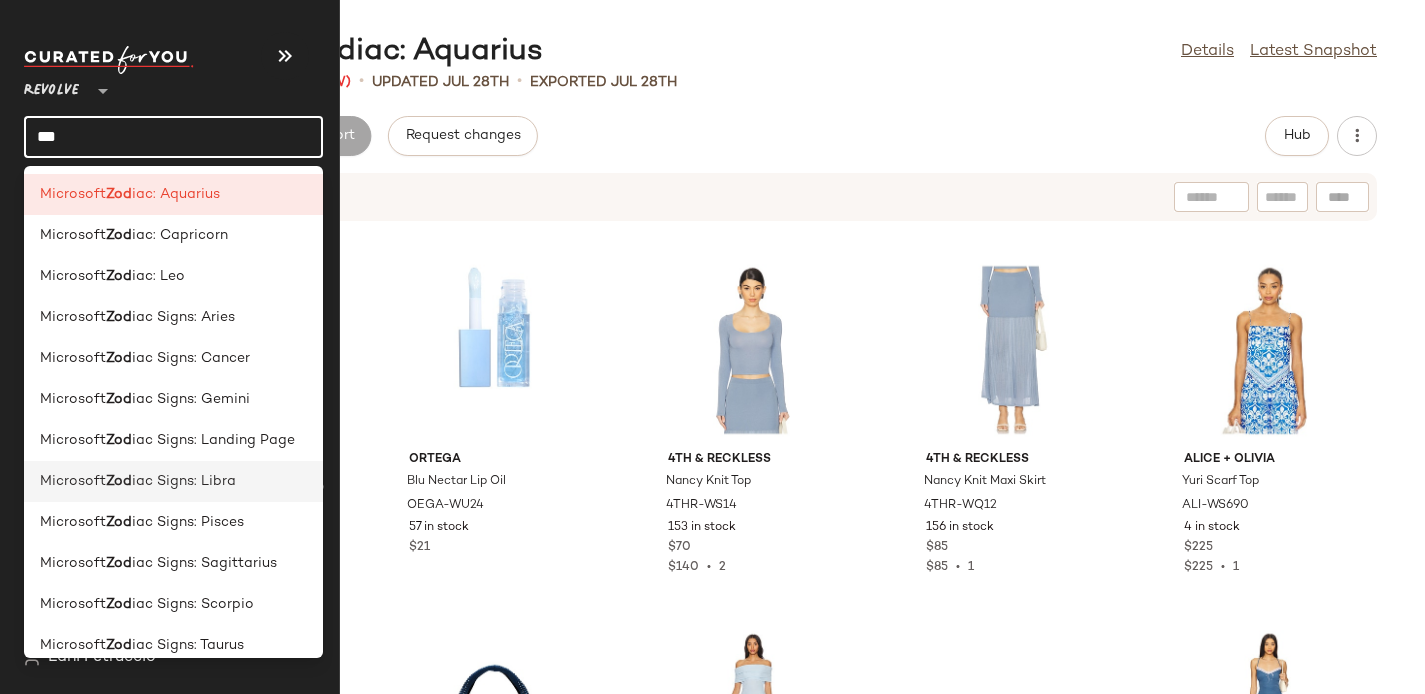 click on "Zod" at bounding box center [119, 481] 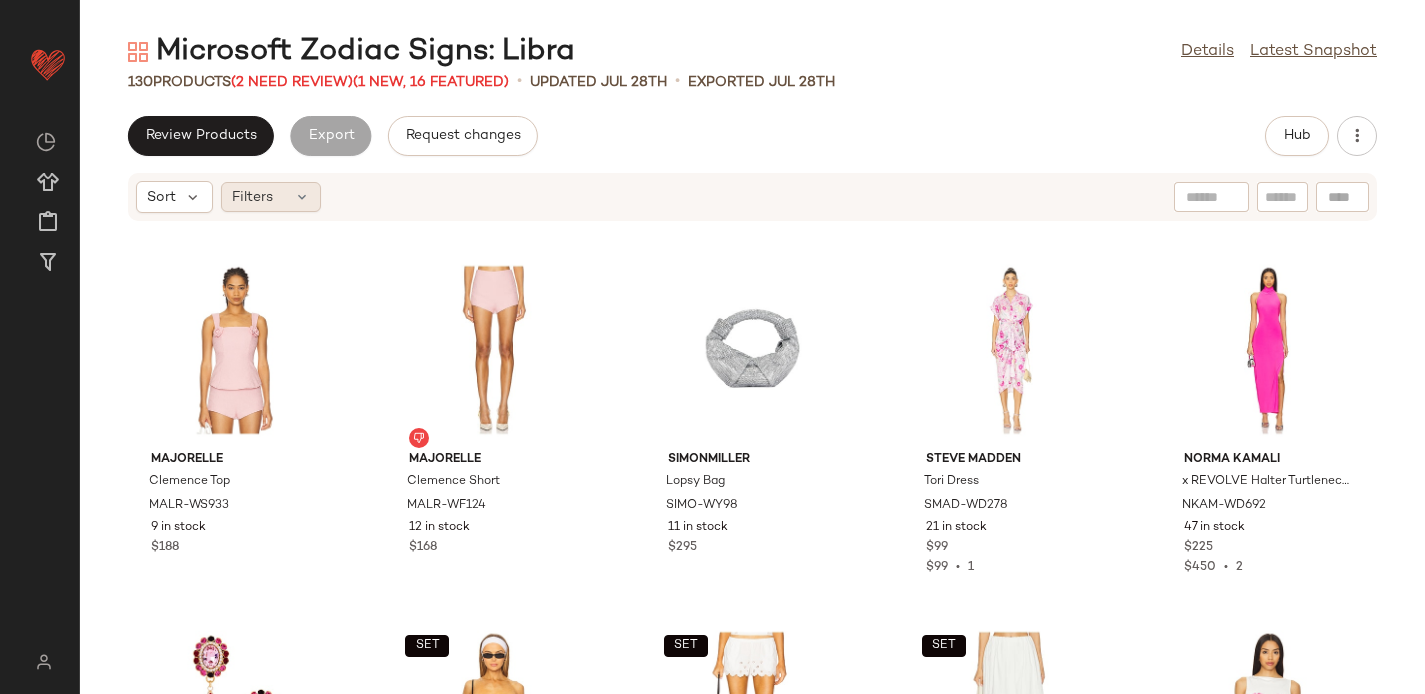 click on "Filters" 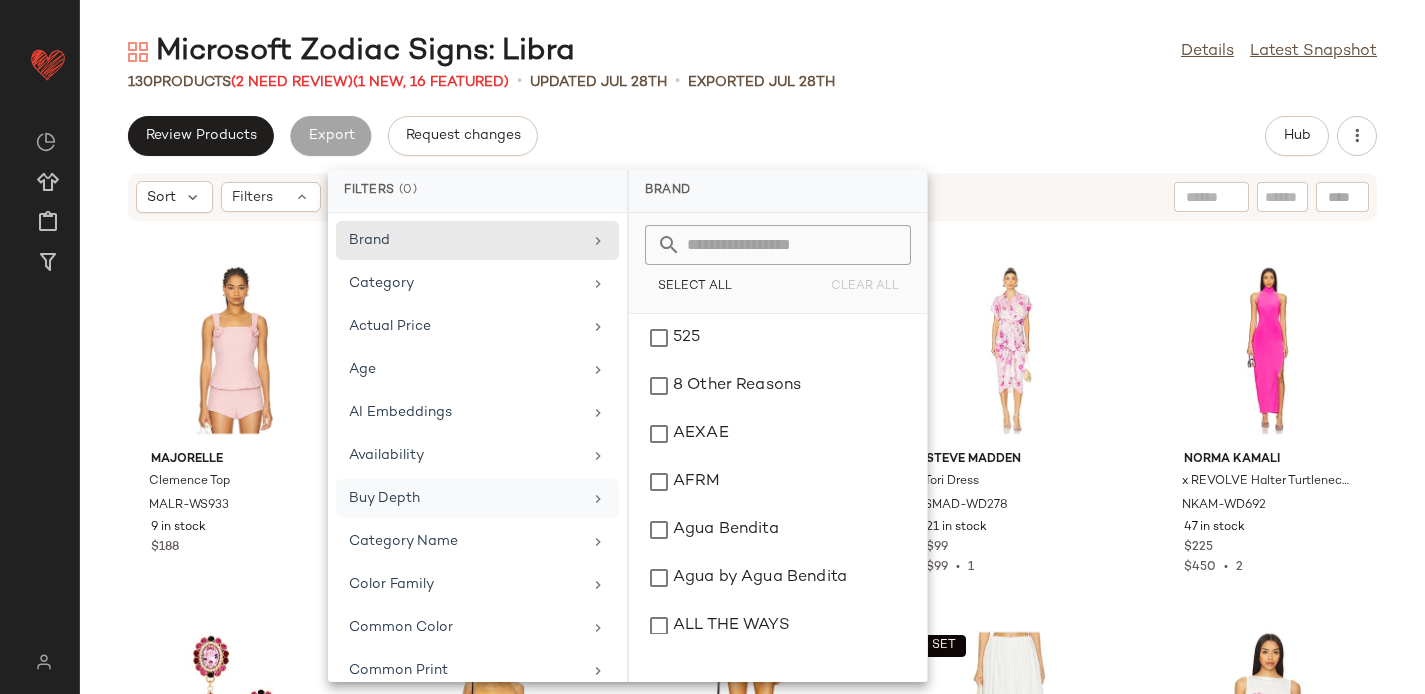 scroll, scrollTop: 1009, scrollLeft: 0, axis: vertical 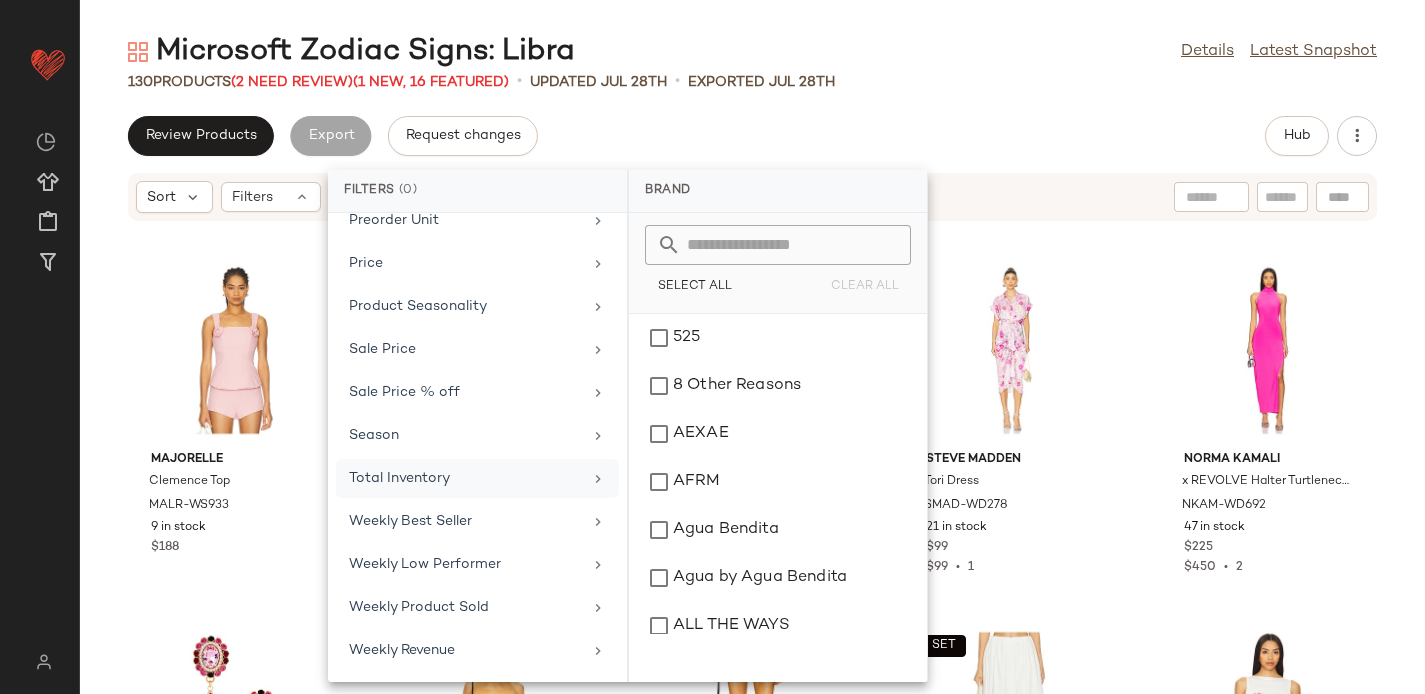click on "Total Inventory" at bounding box center [465, 478] 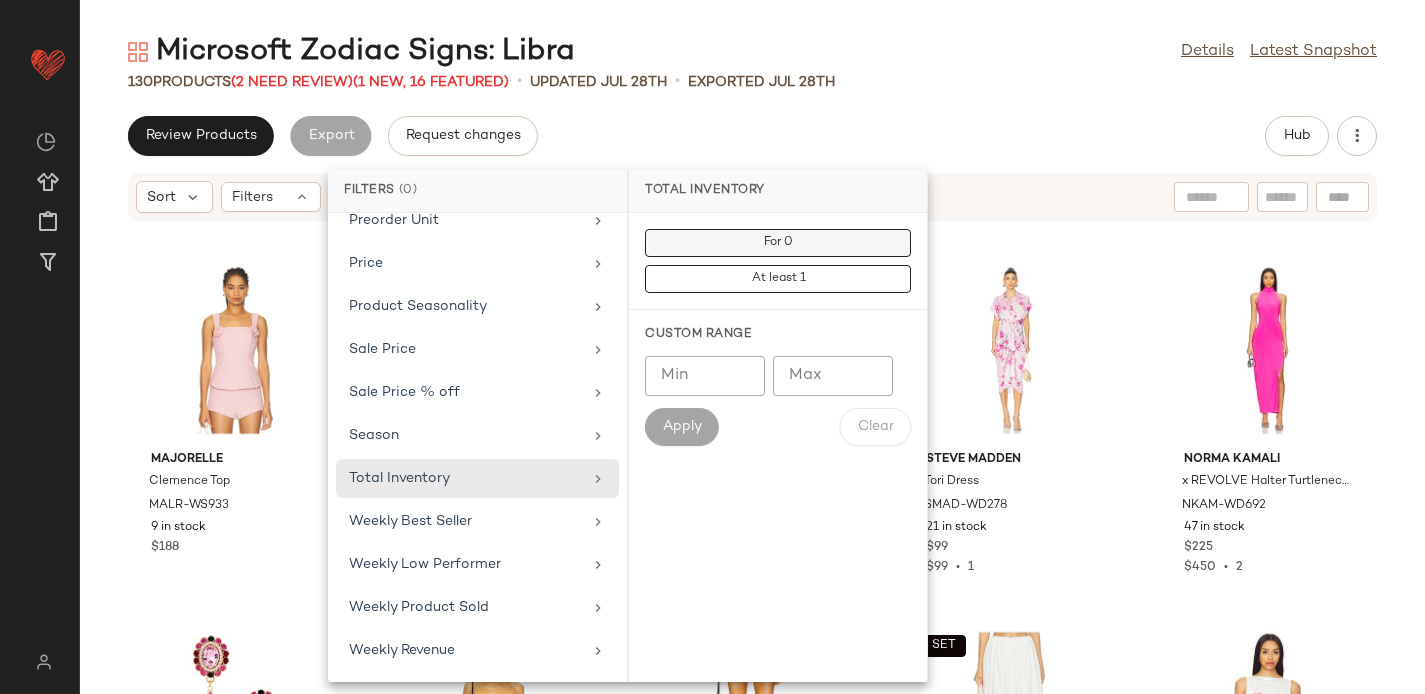 click on "For 0" 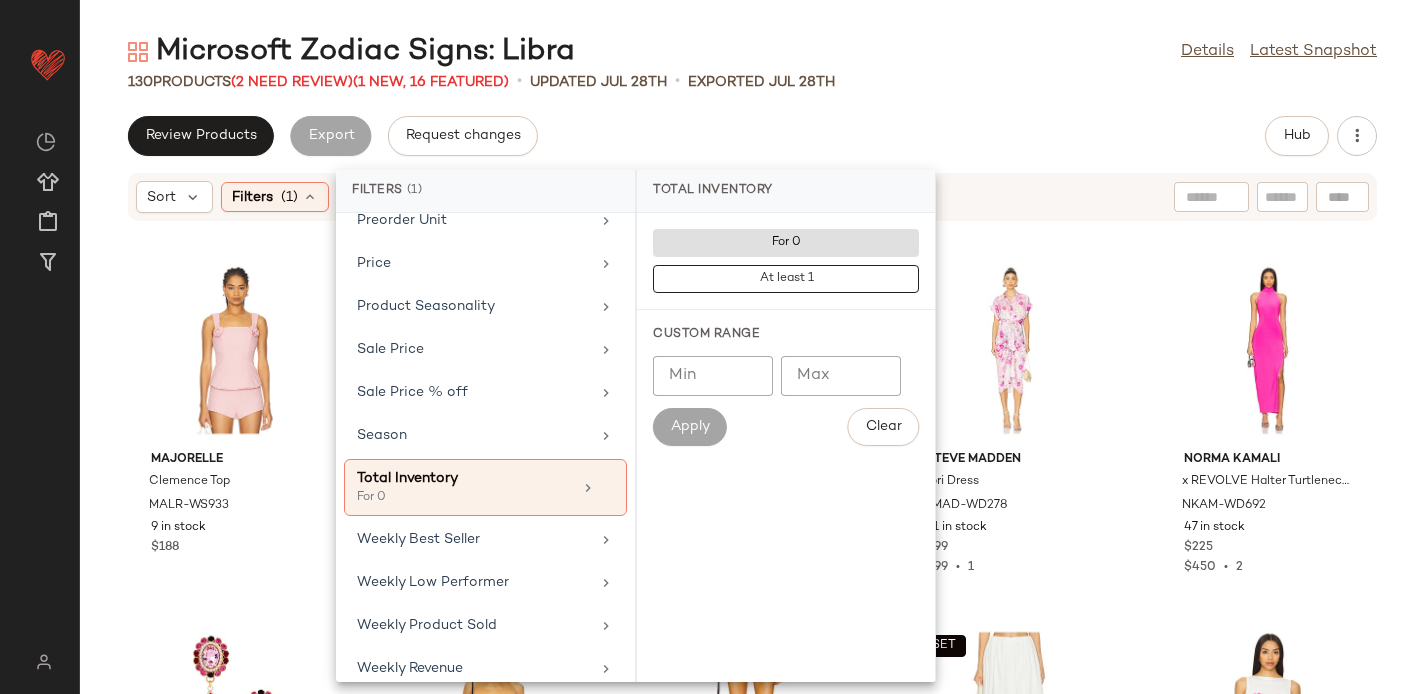 click on "Review Products   Export   Request changes   Hub" 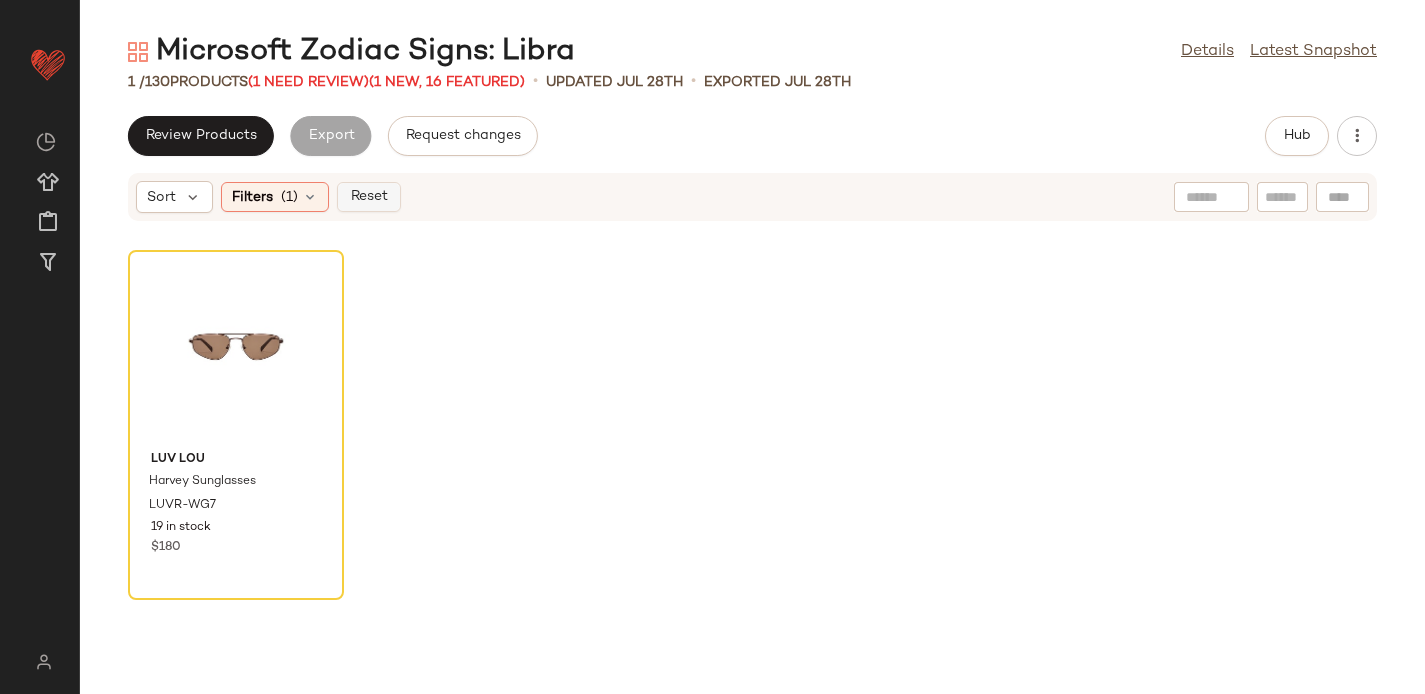 click on "Reset" 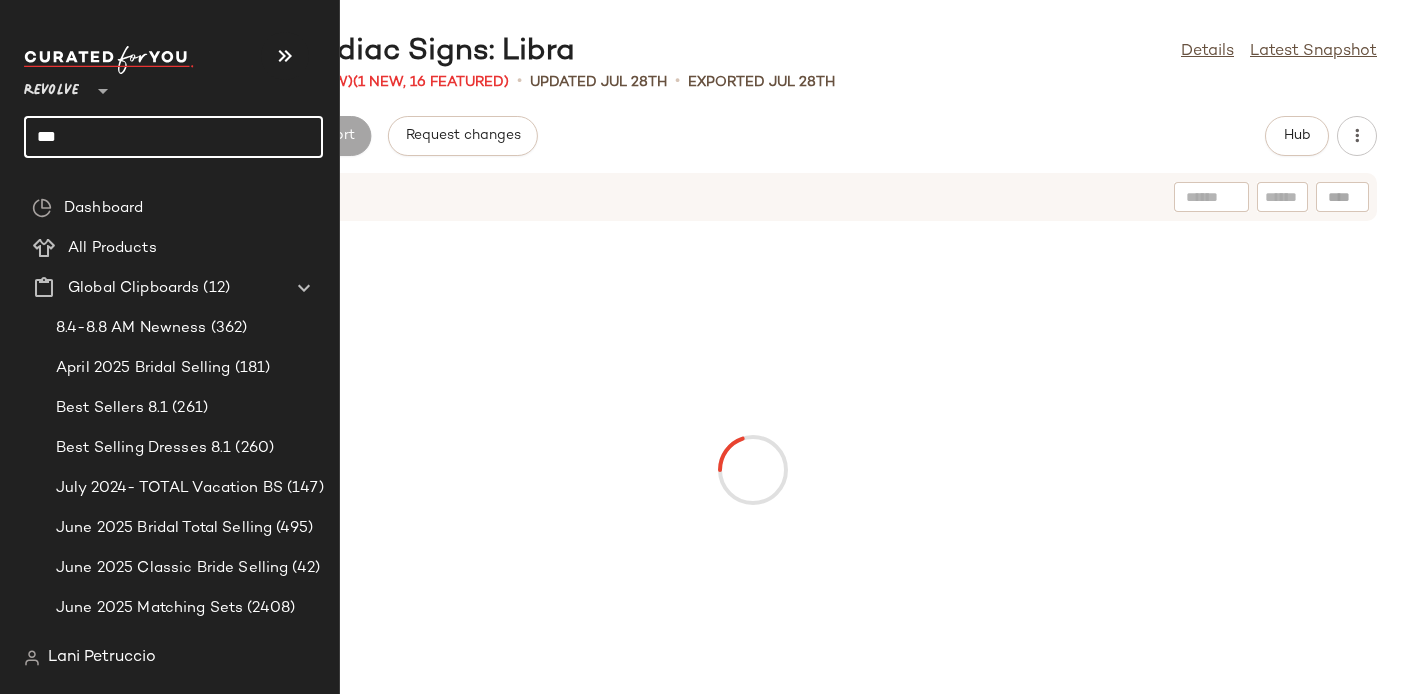 click on "***" 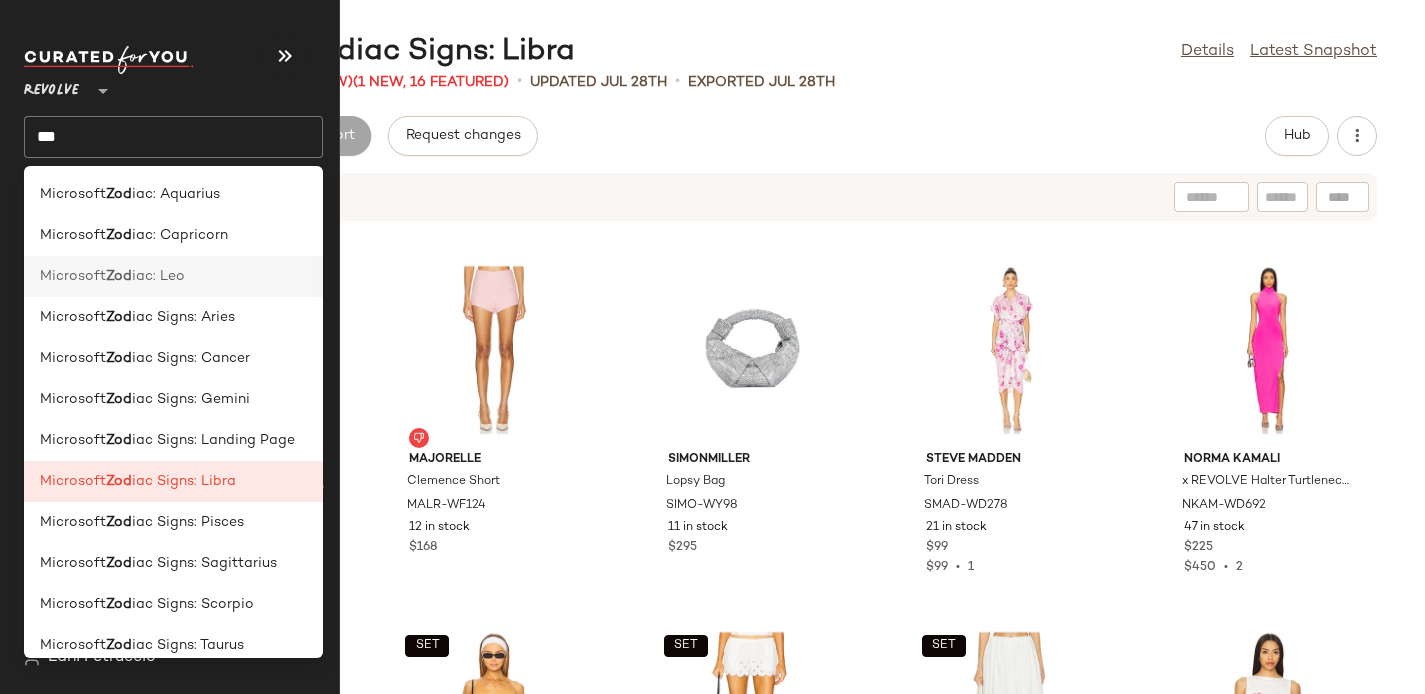 click on "Microsoft" at bounding box center (73, 276) 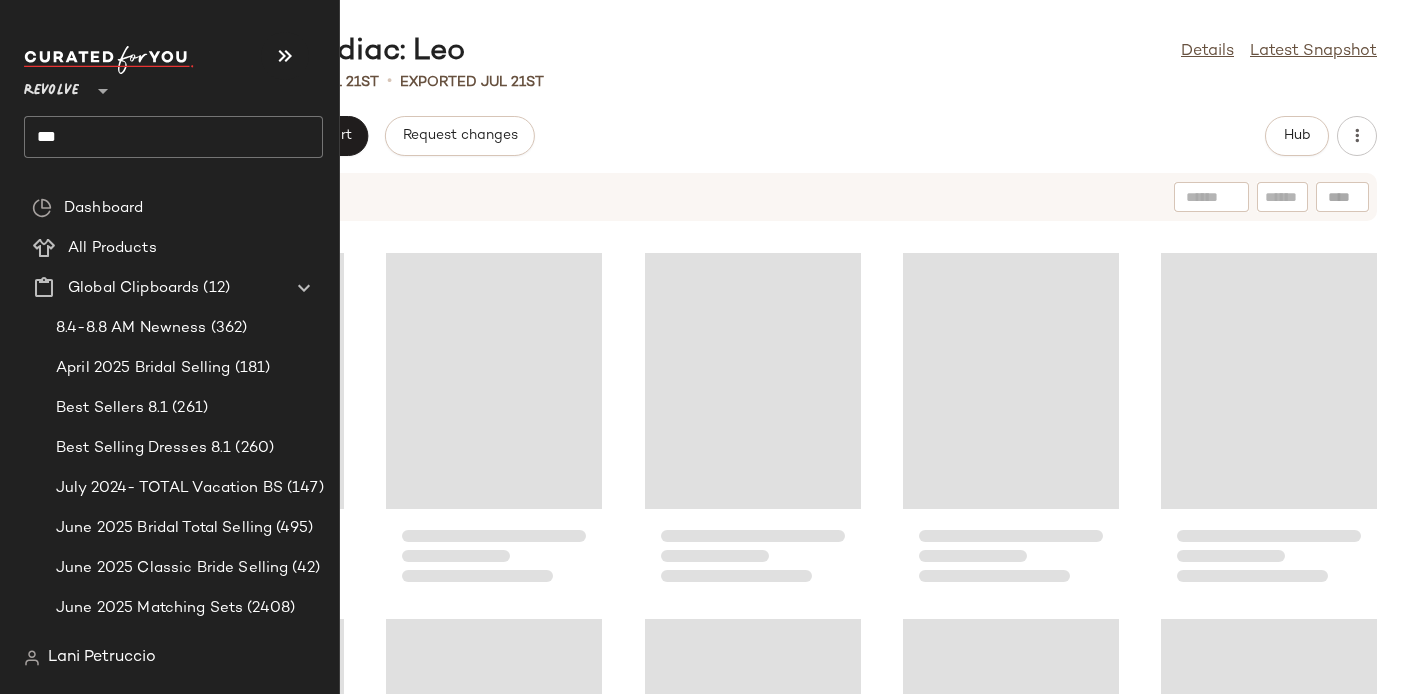 click on "***" 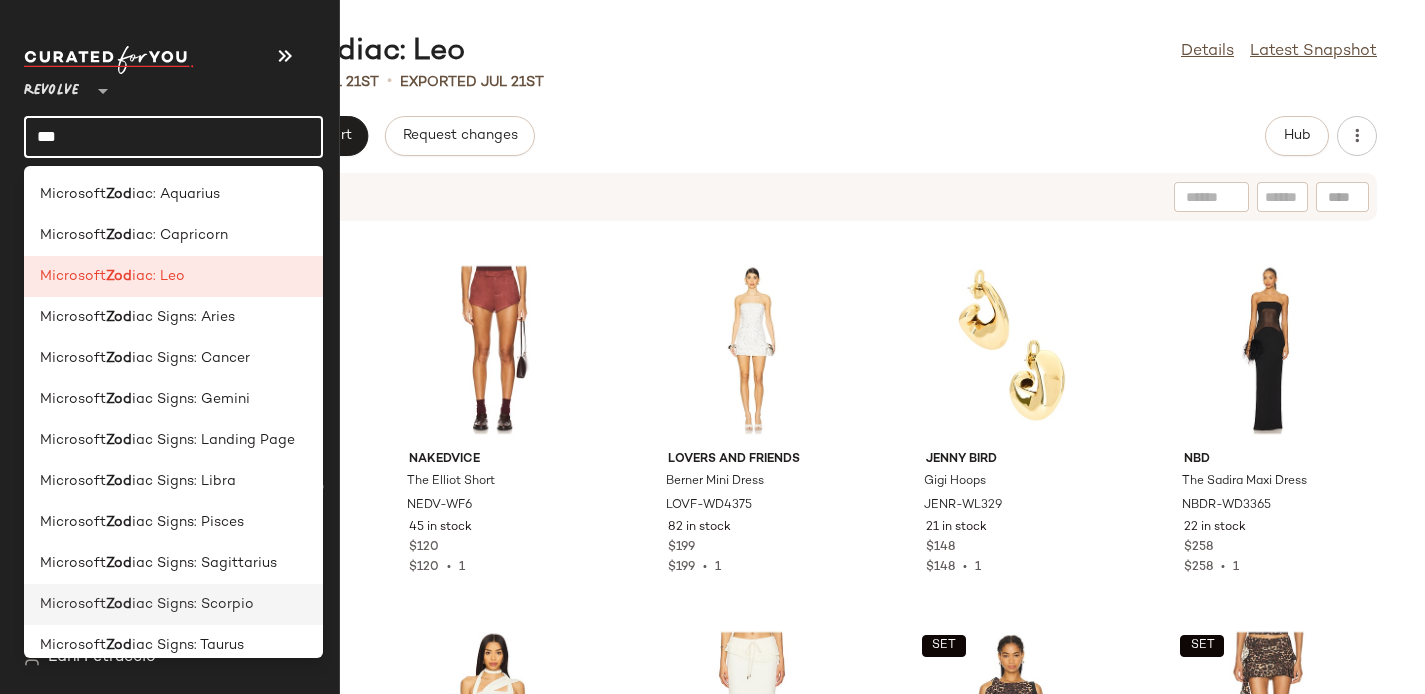 click on "Zod" at bounding box center (119, 604) 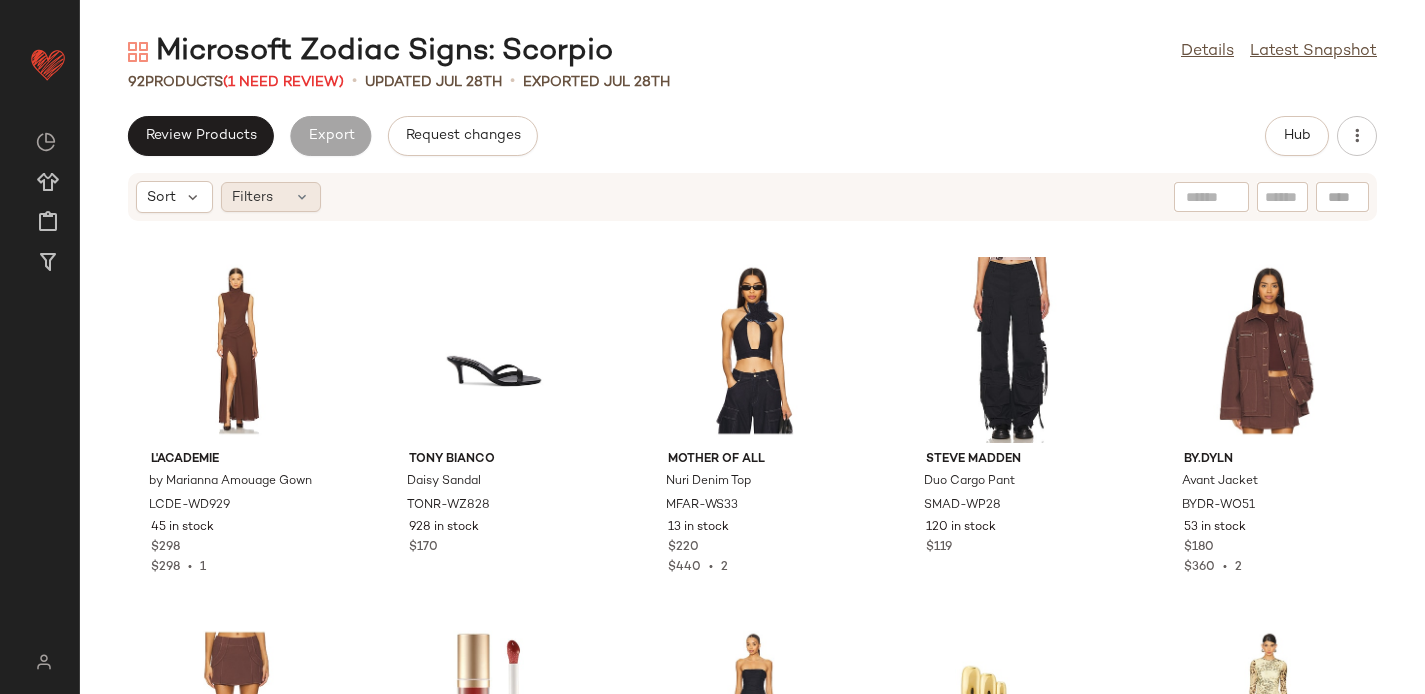 click on "Filters" 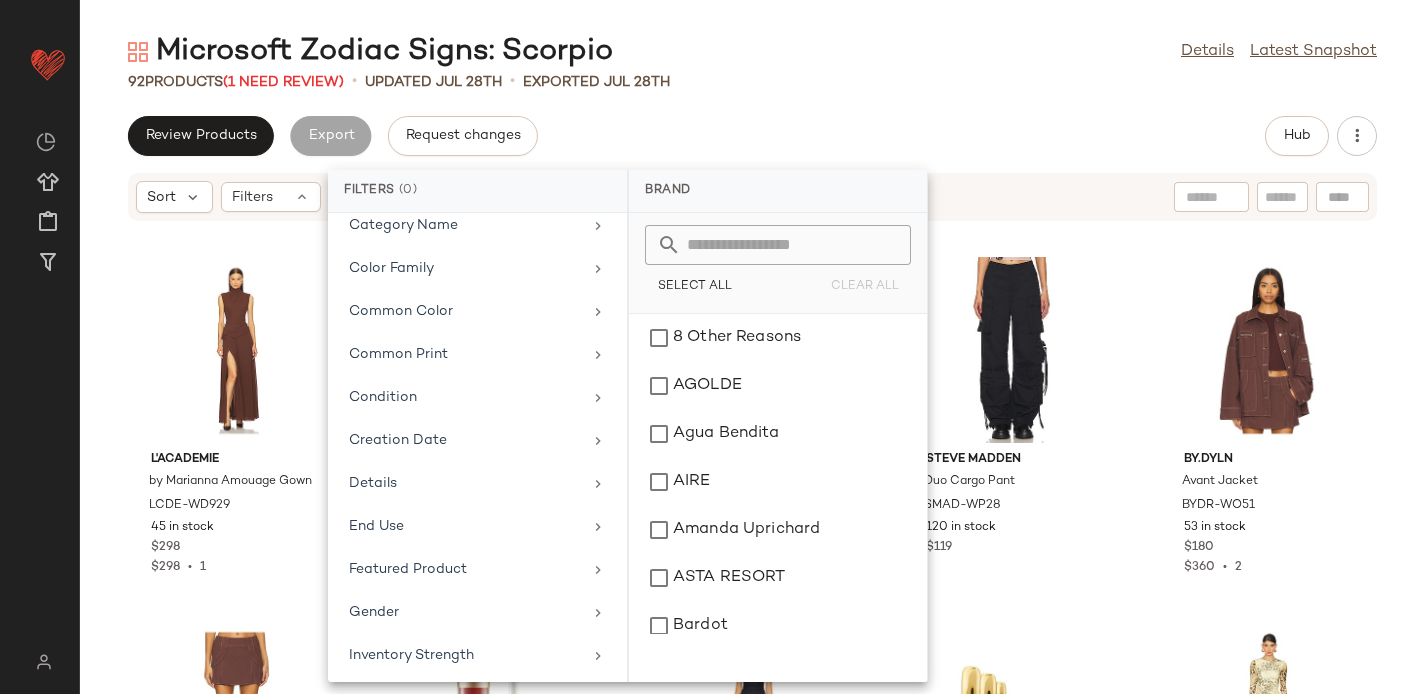 scroll, scrollTop: 880, scrollLeft: 0, axis: vertical 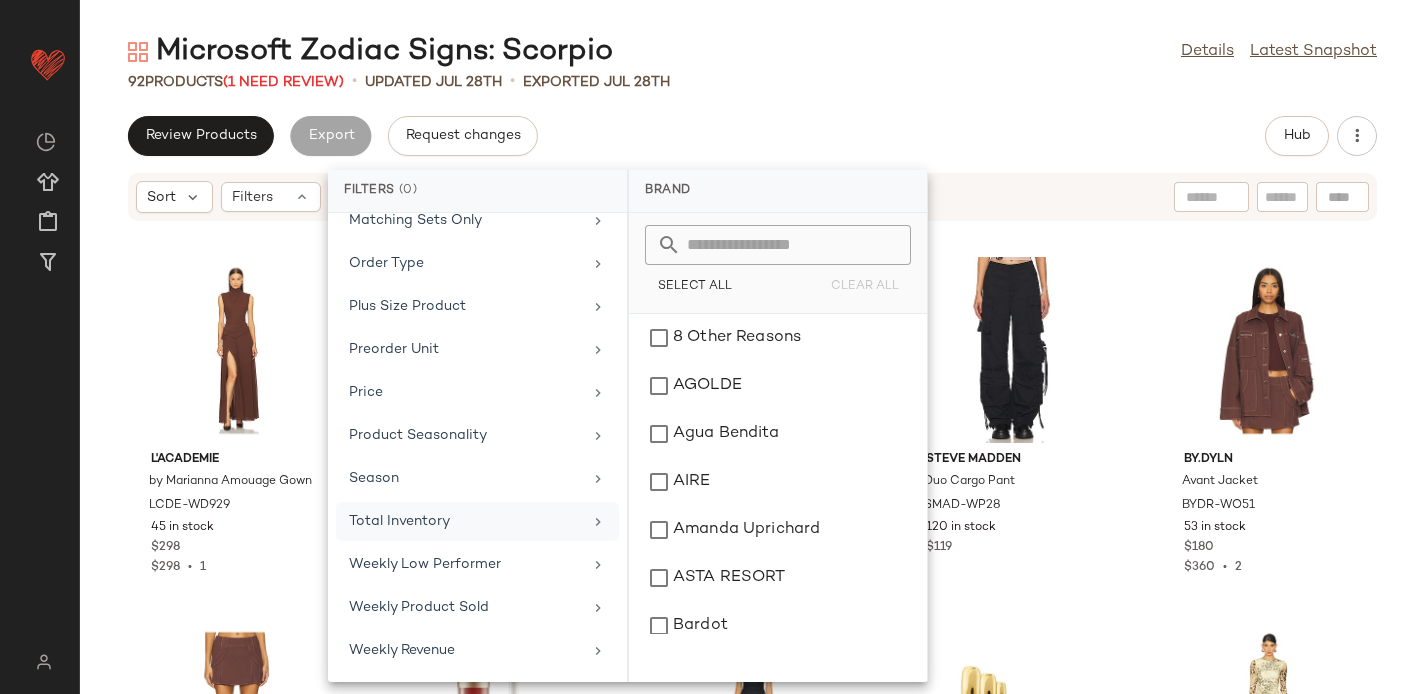 click on "Total Inventory" at bounding box center (465, 521) 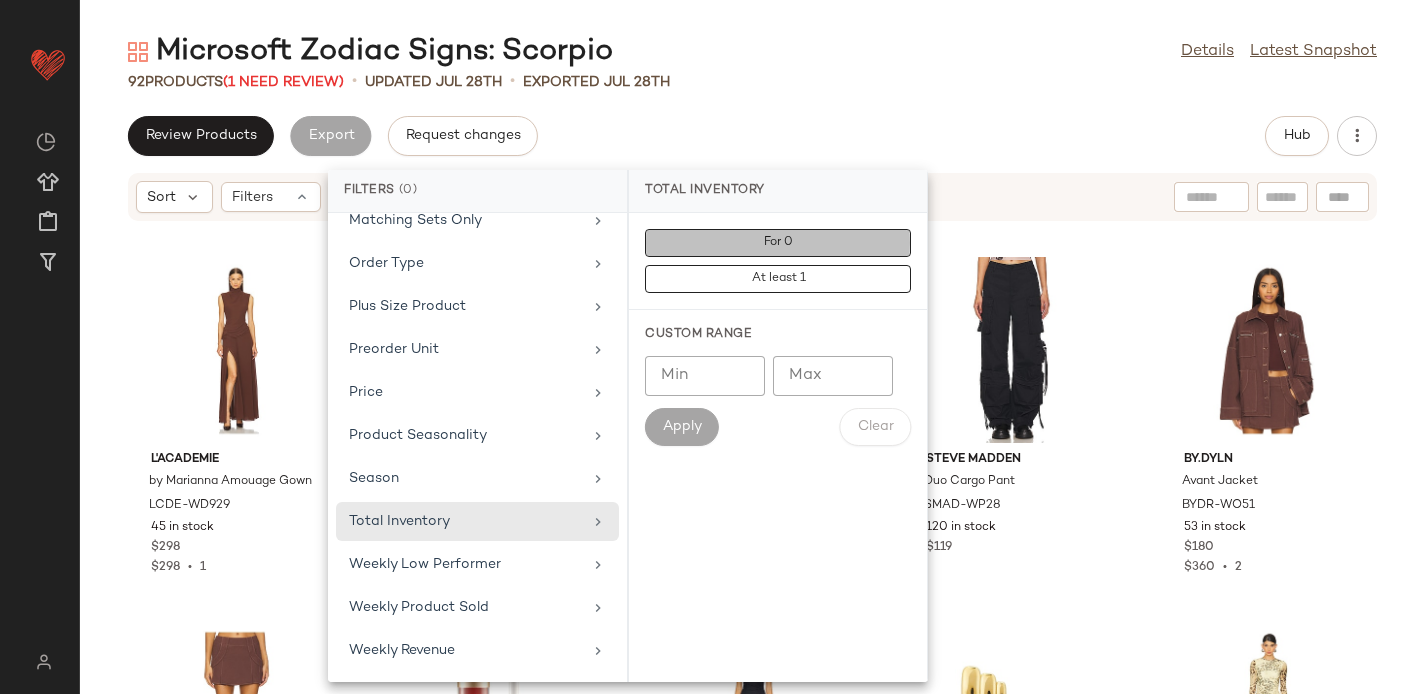 click on "For 0" 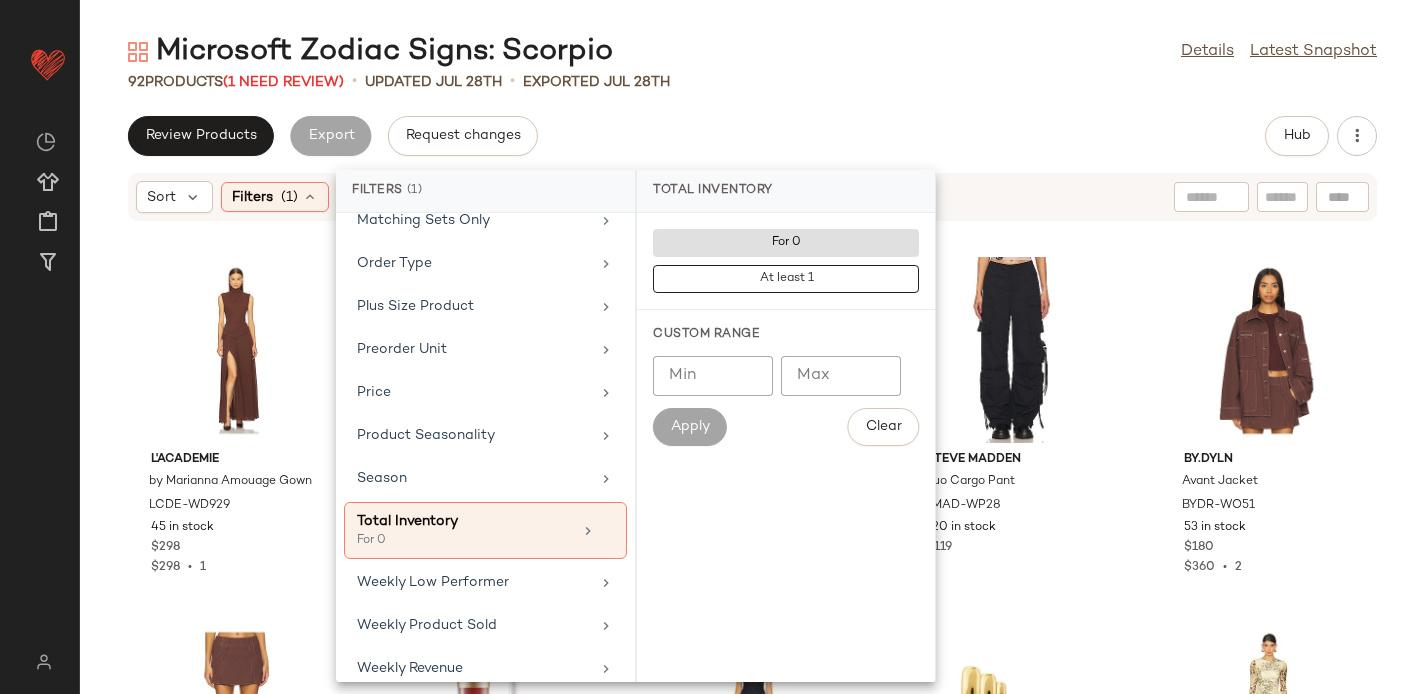 click on "Review Products   Export   Request changes   Hub" 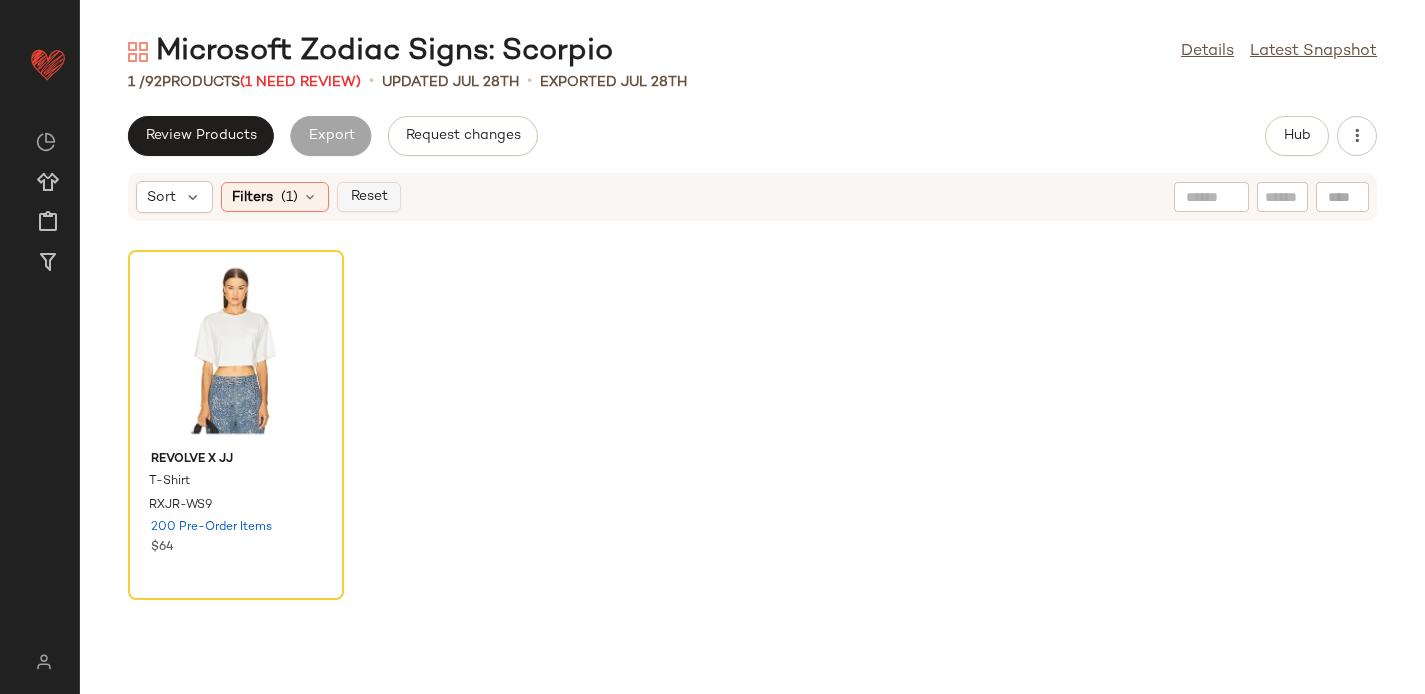 click on "Reset" 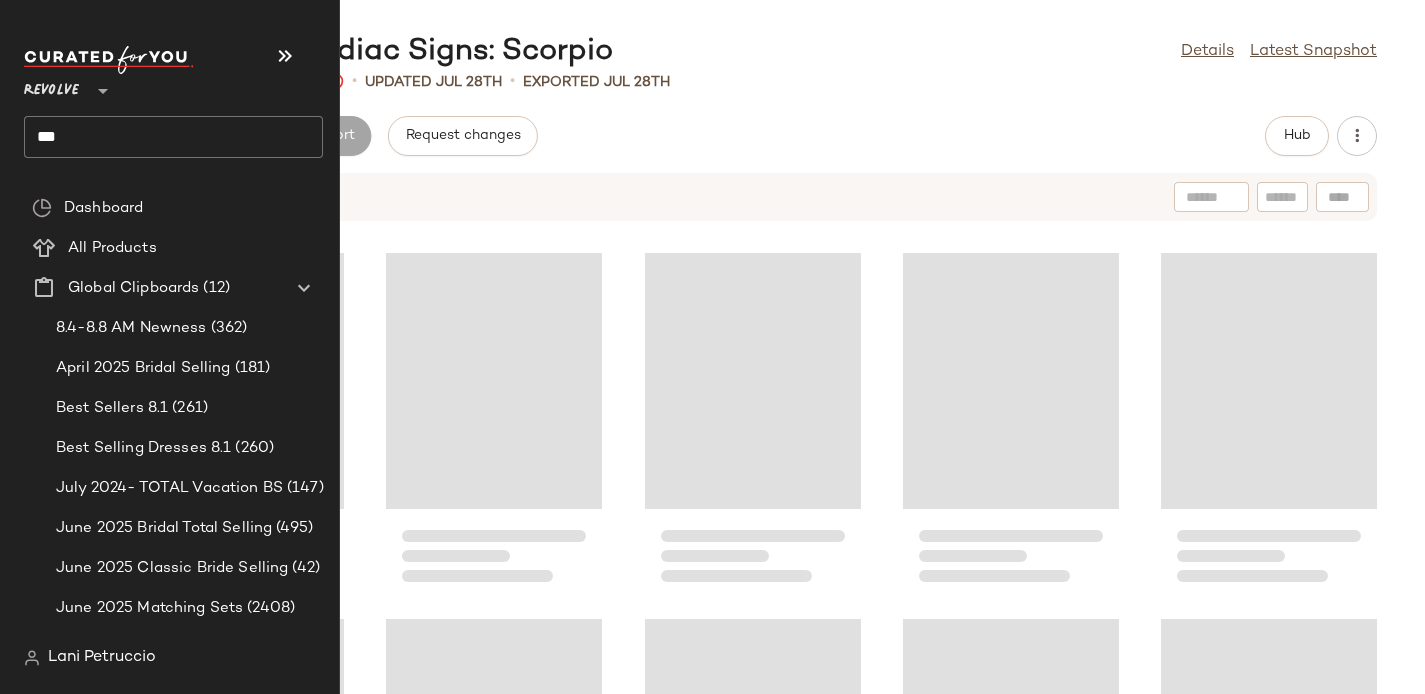 click on "***" 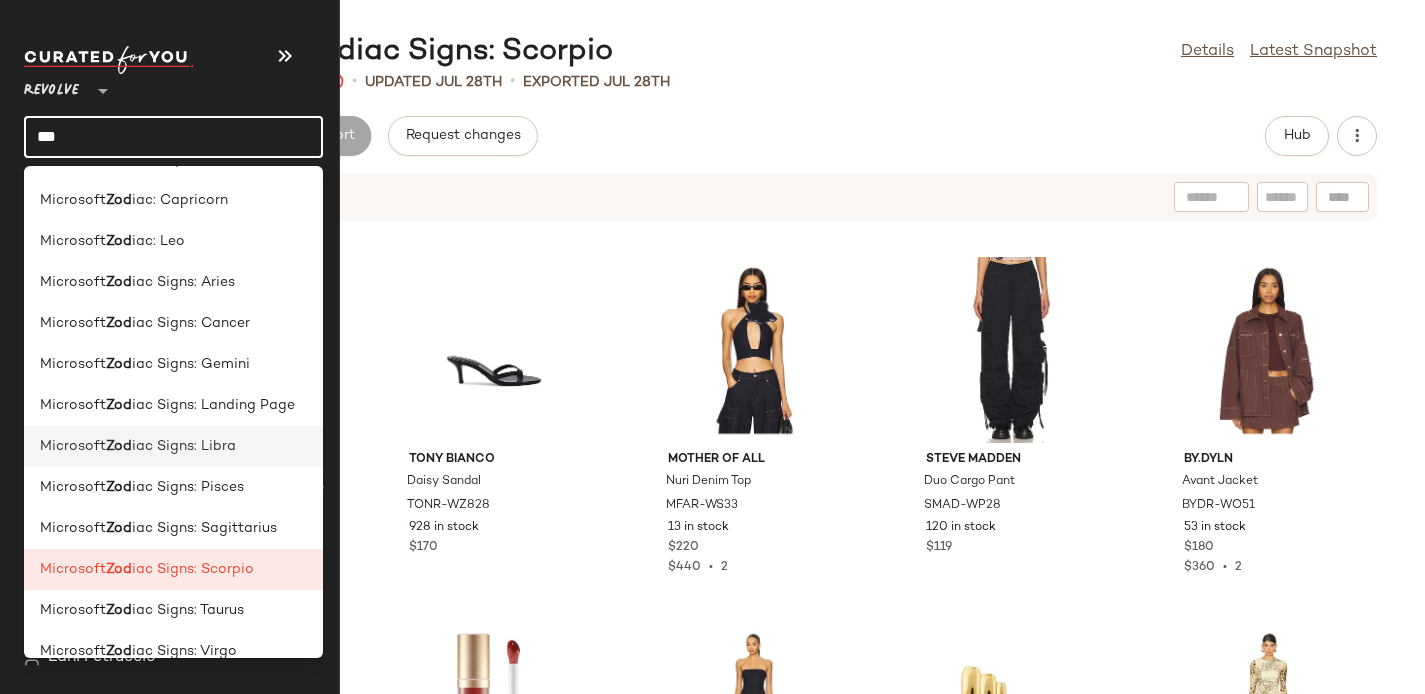 scroll, scrollTop: 57, scrollLeft: 0, axis: vertical 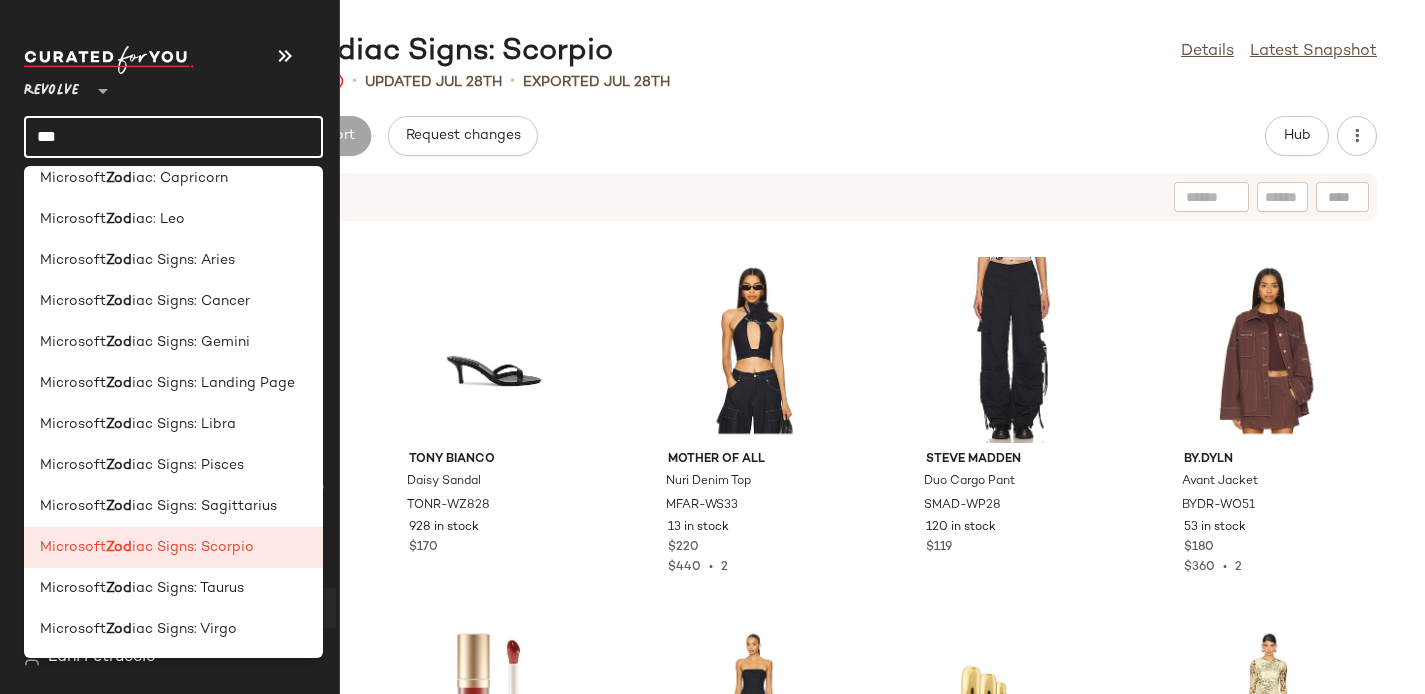 click on "iac Signs: Virgo" at bounding box center [184, 629] 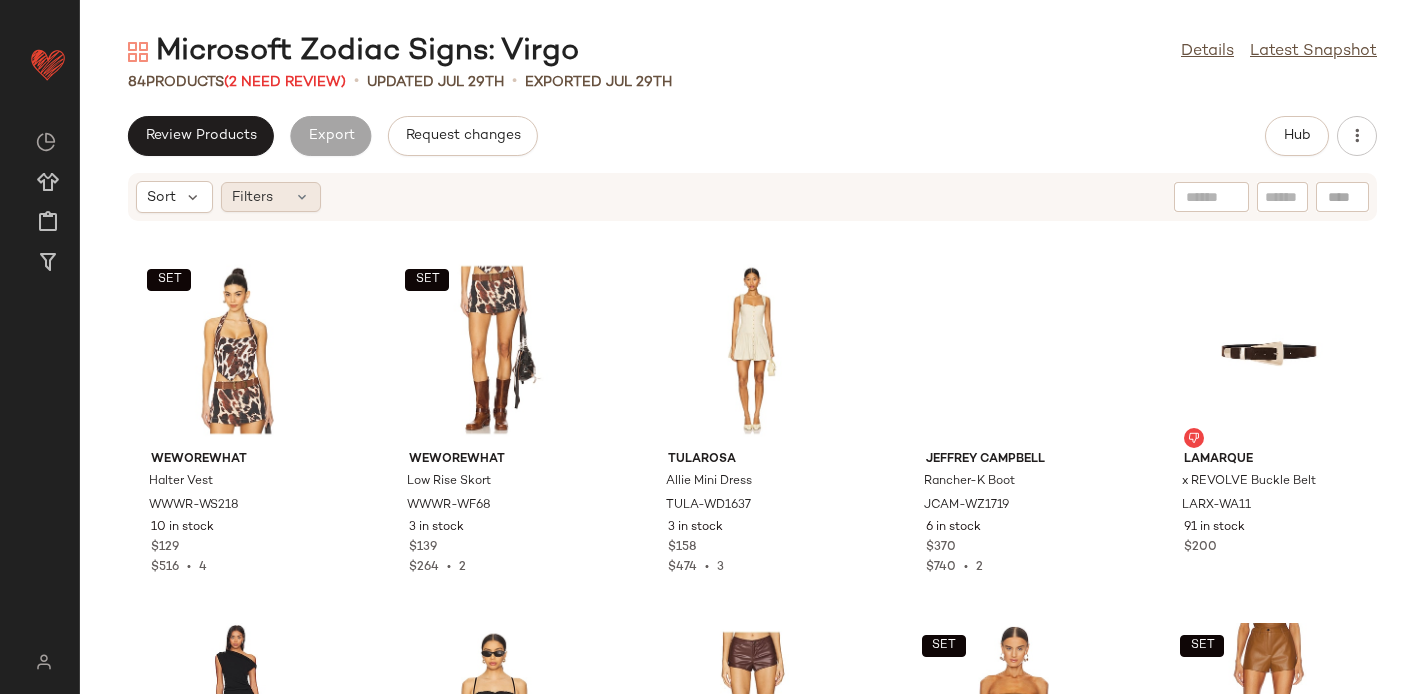 click on "Filters" 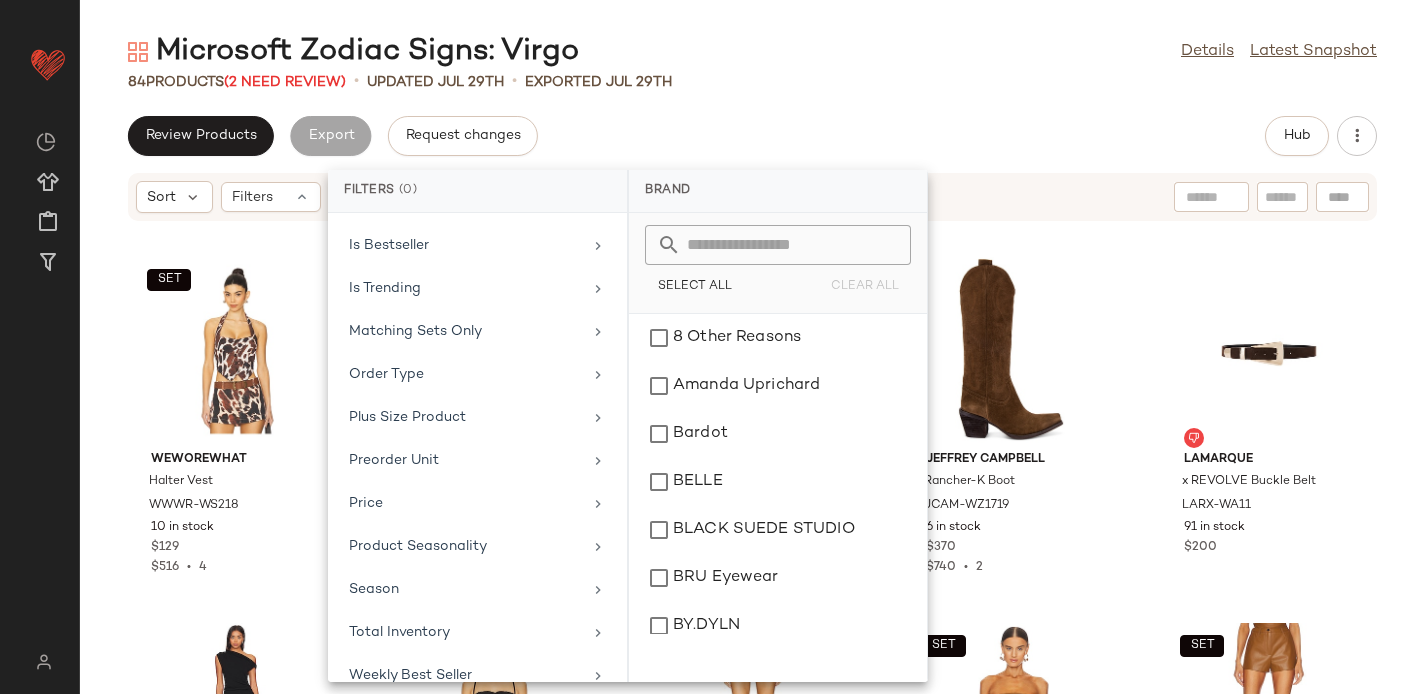 scroll, scrollTop: 923, scrollLeft: 0, axis: vertical 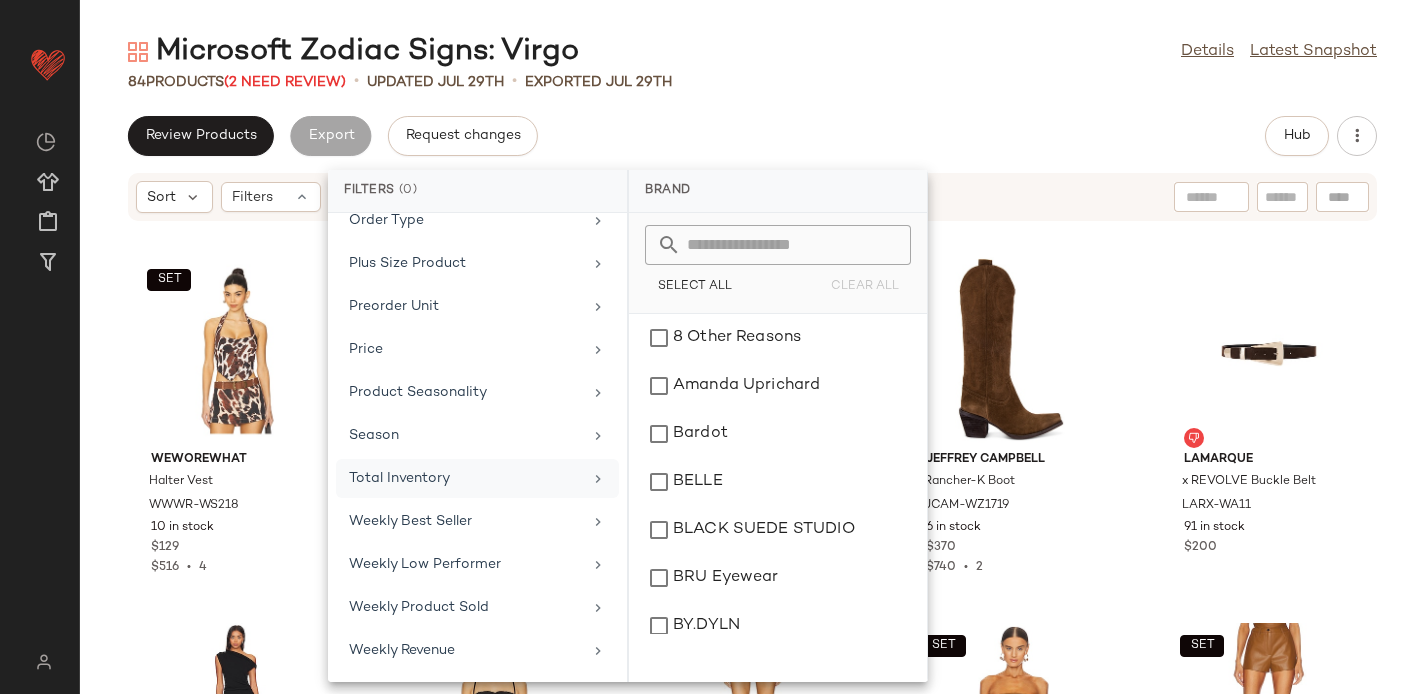 click on "Total Inventory" 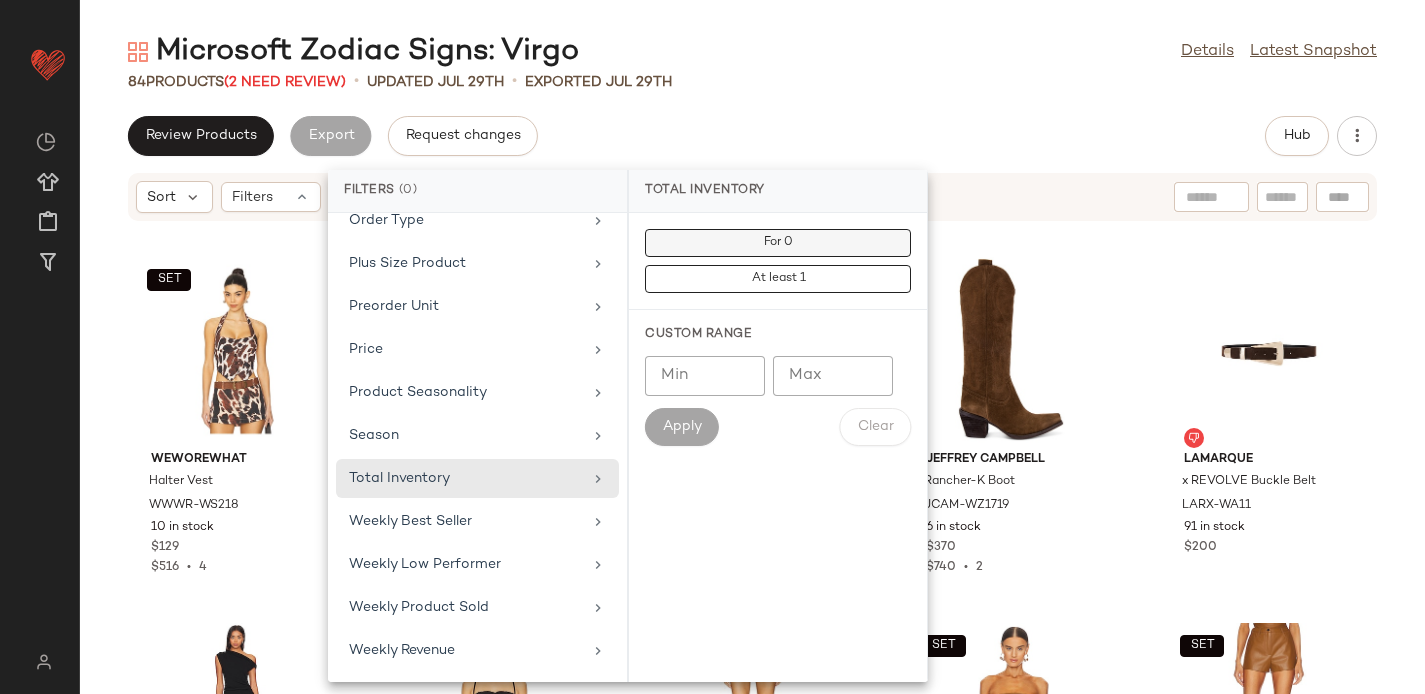 click on "For 0" 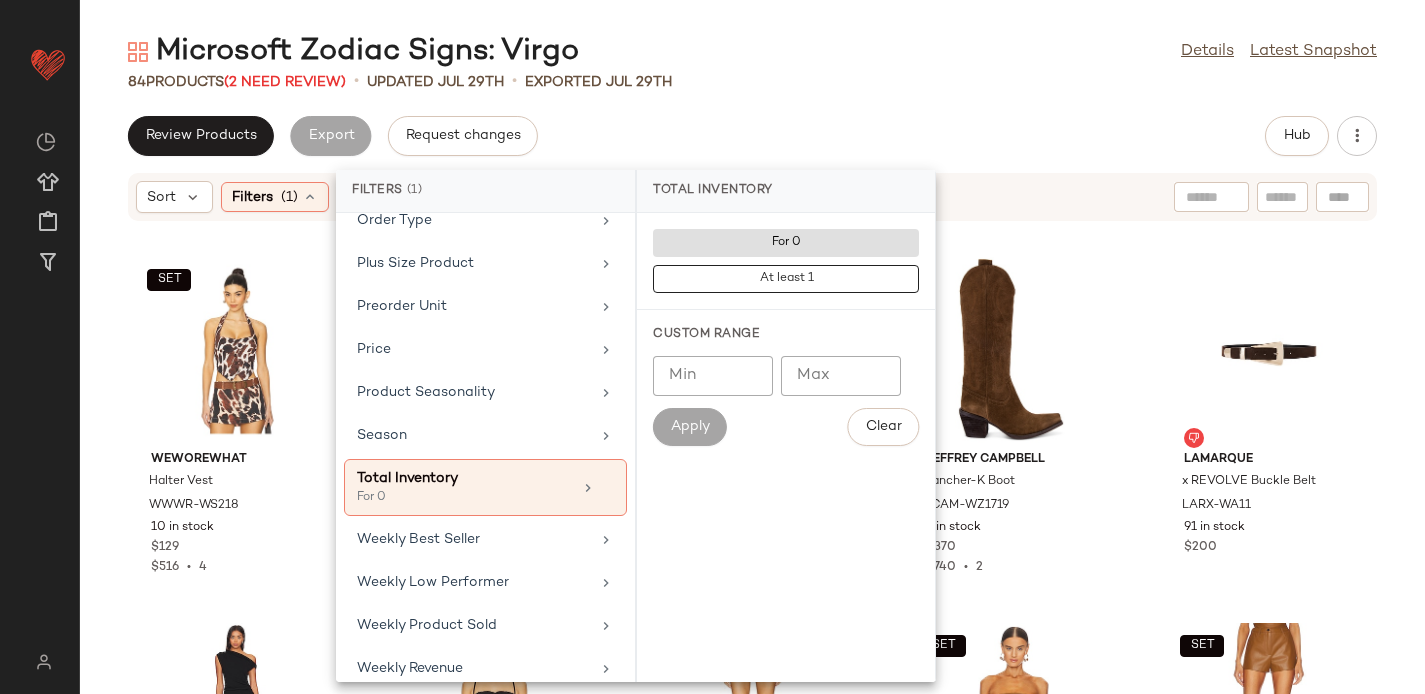 click on "Microsoft Zodiac Signs: Virgo  Details   Latest Snapshot  84   Products   (2 Need Review)   •   updated Jul 29th  •  Exported Jul 29th  Review Products   Export   Request changes   Hub  Sort  Filters  (1)   Reset   SET  WeWoreWhat Halter Vest WWWR-WS218 10 in stock $129 $516  •  4  SET  WeWoreWhat Low Rise Skort WWWR-WF68 3 in stock $139 $264  •  2 Tularosa Allie Mini Dress TULA-WD1637 3 in stock $158 $474  •  3 Jeffrey Campbell Rancher-K Boot JCAM-WZ1719 6 in stock $370 $740  •  2 LAMARQUE x REVOLVE Buckle Belt LARX-WA11 91 in stock $200 LIONESS Original Sin Dress LIOR-WD47 3229 in stock $69 $965  •  14 GUIZIO Scallop Lace Up Corset DGUI-WS181 13 in stock $188 superdown Gianna Faux Leather Shorts SPDW-WF251 225 in stock $52 $52  •  1  SET  CULTNAKED Bandeau Top CULR-WS1 111 Pre-Order Items $180 $342  •  2  SET  CULTNAKED Faux Leather Short CULR-WF1 58 in stock $190 Mansur Gavriel Candy Baguette Bag MANR-WY70 9 in stock $595 Katie May Tiki Gown KATR-WD558 63 in stock $398 Runaway The Label" at bounding box center (752, 363) 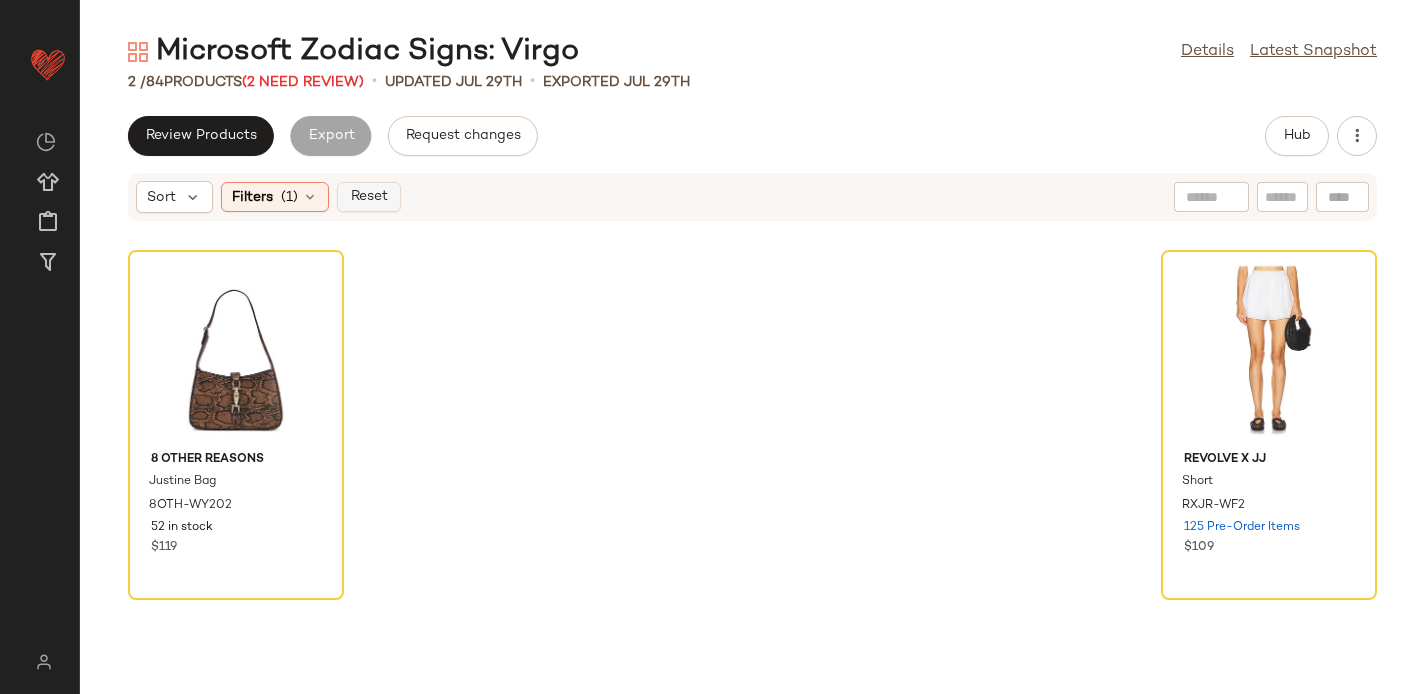 click on "Reset" 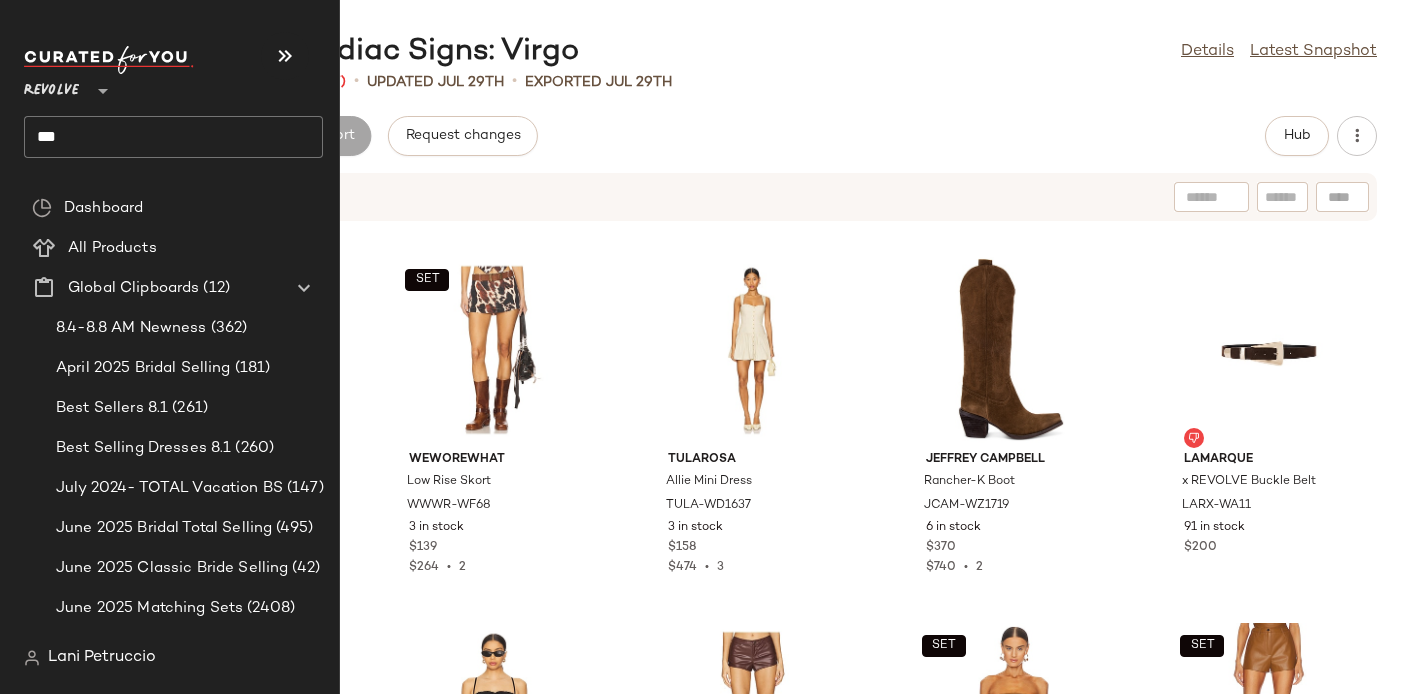 click on "Revolve" at bounding box center [51, 86] 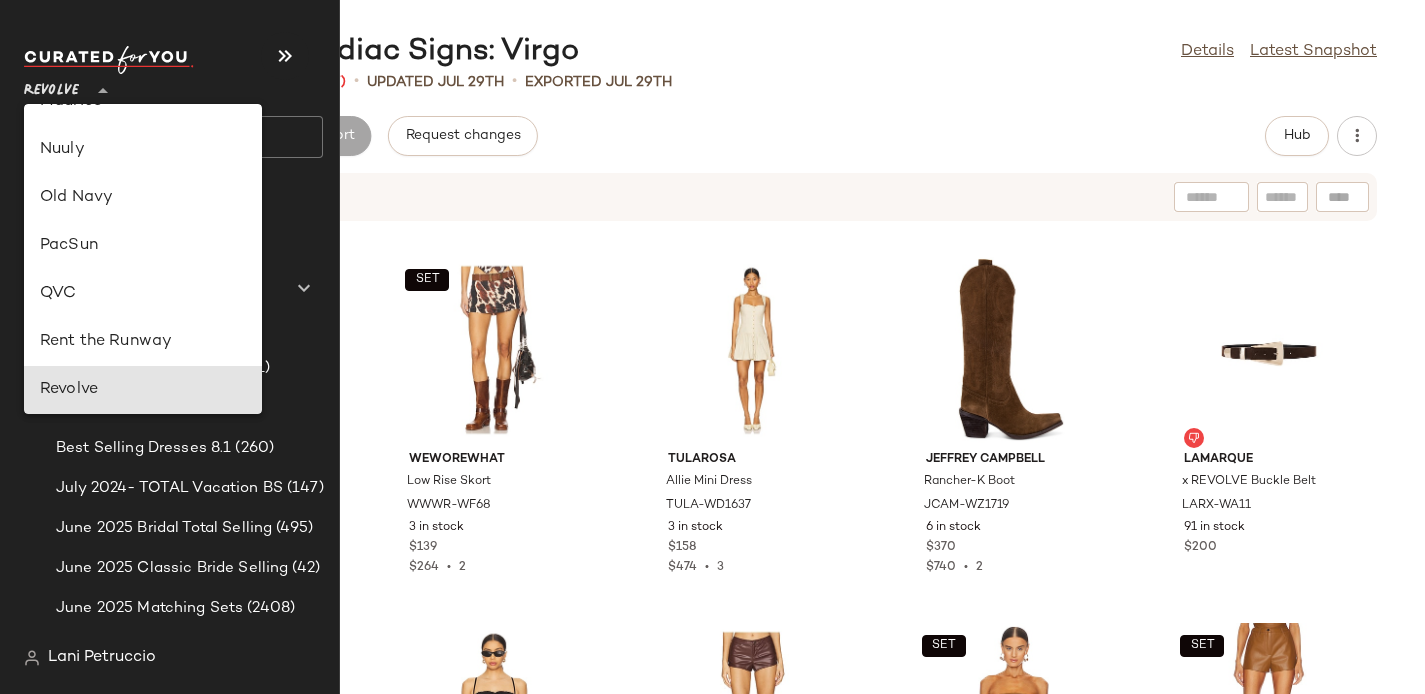 scroll, scrollTop: 786, scrollLeft: 0, axis: vertical 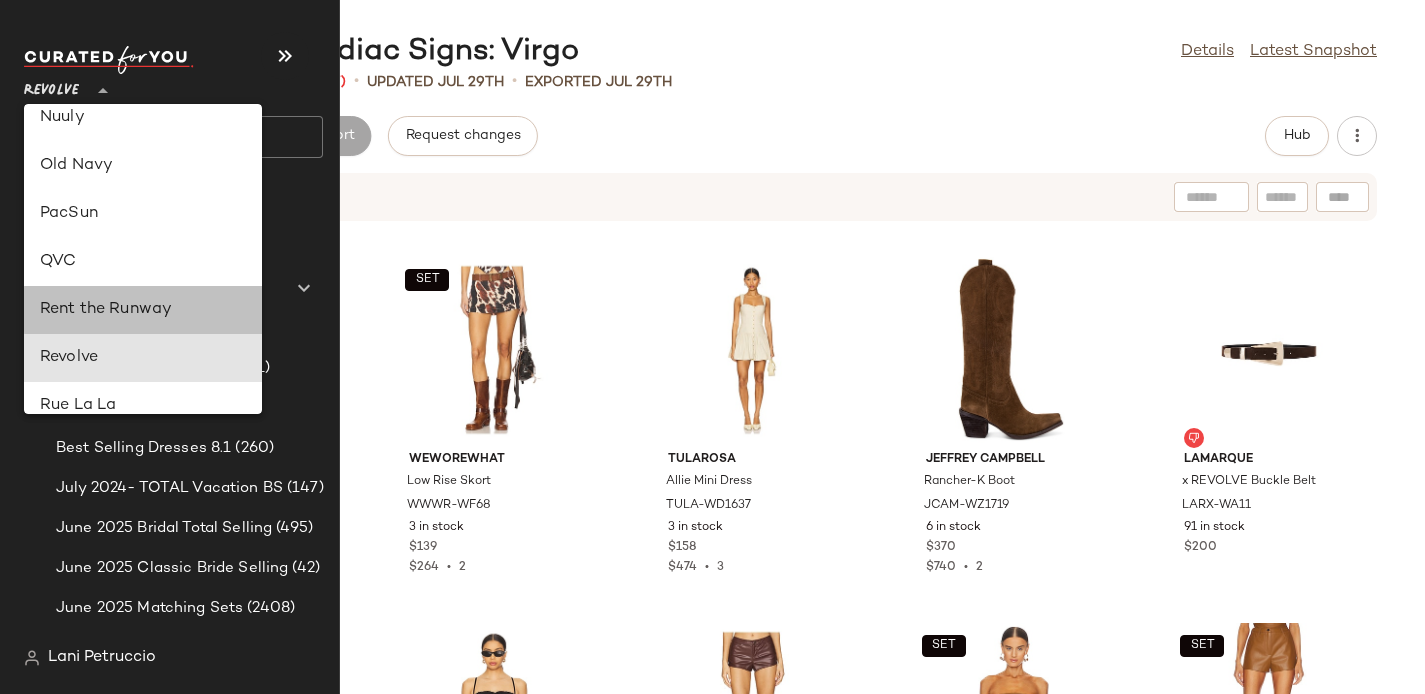 click on "Rent the Runway" at bounding box center [143, 310] 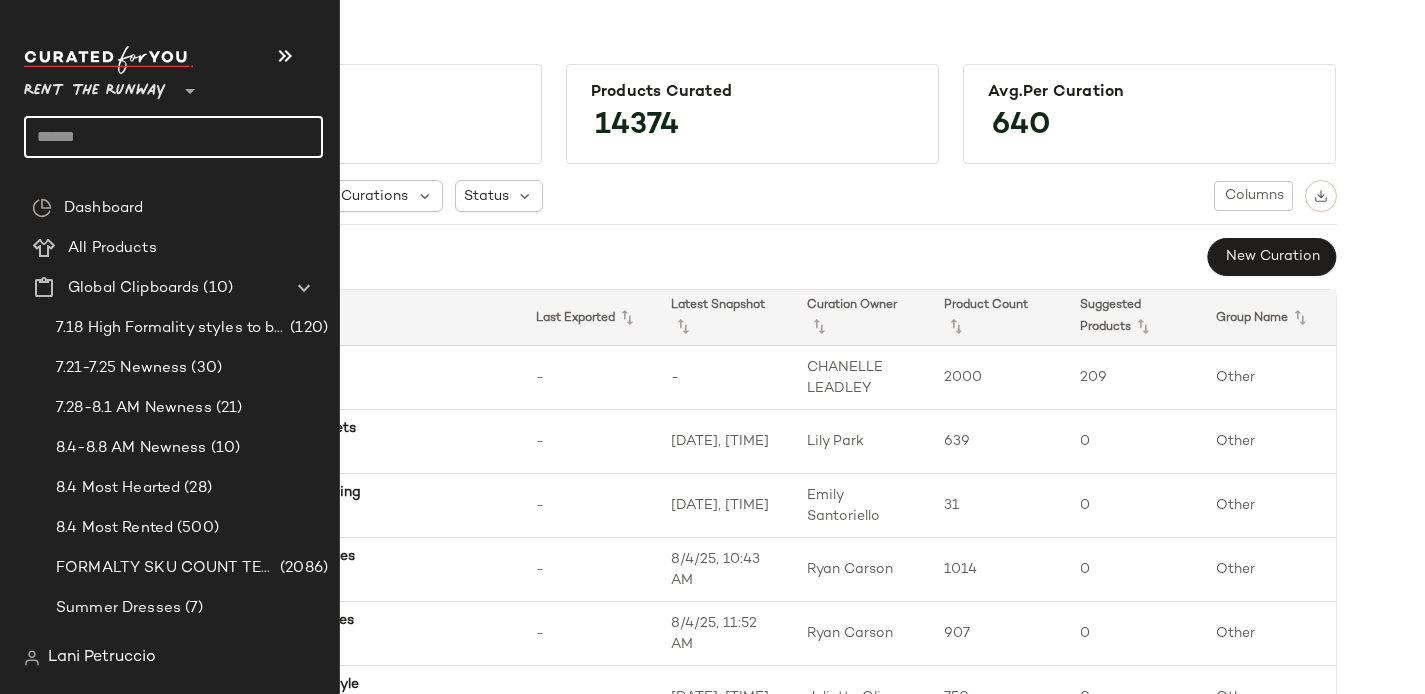 click 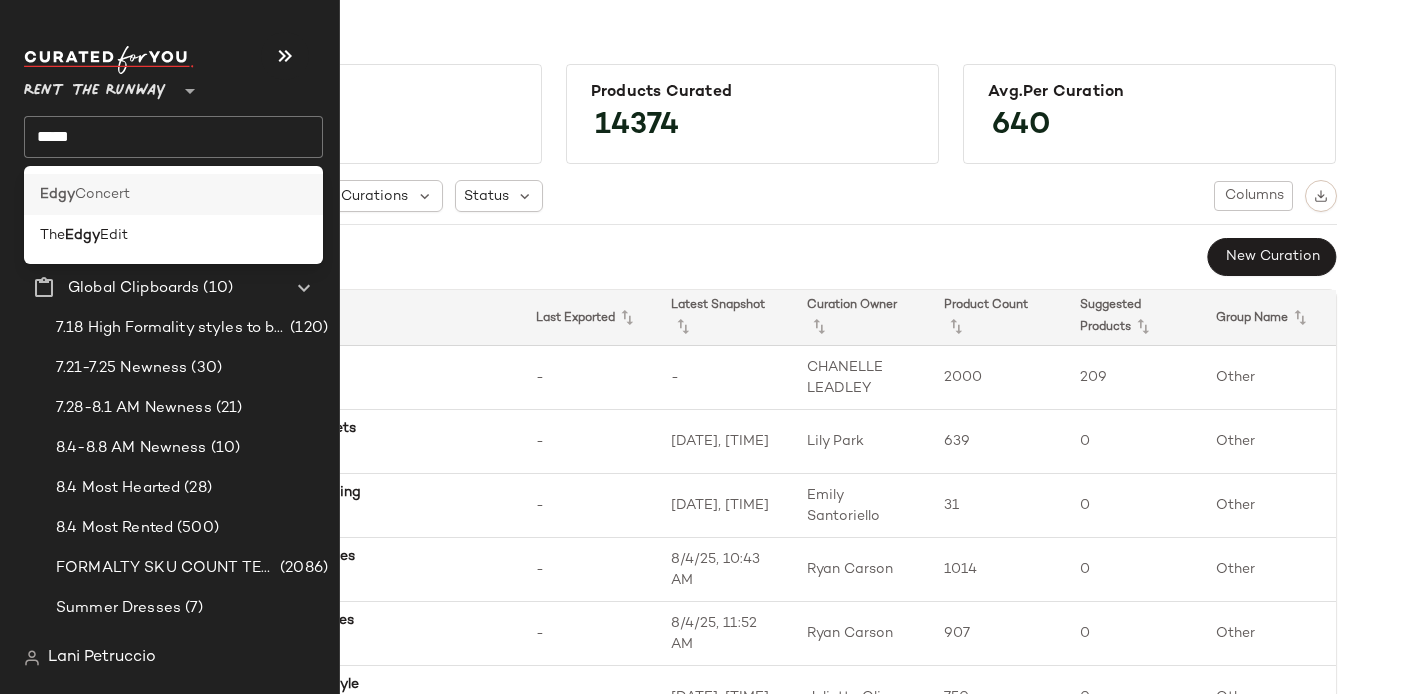 click on "Edgy  Concert" 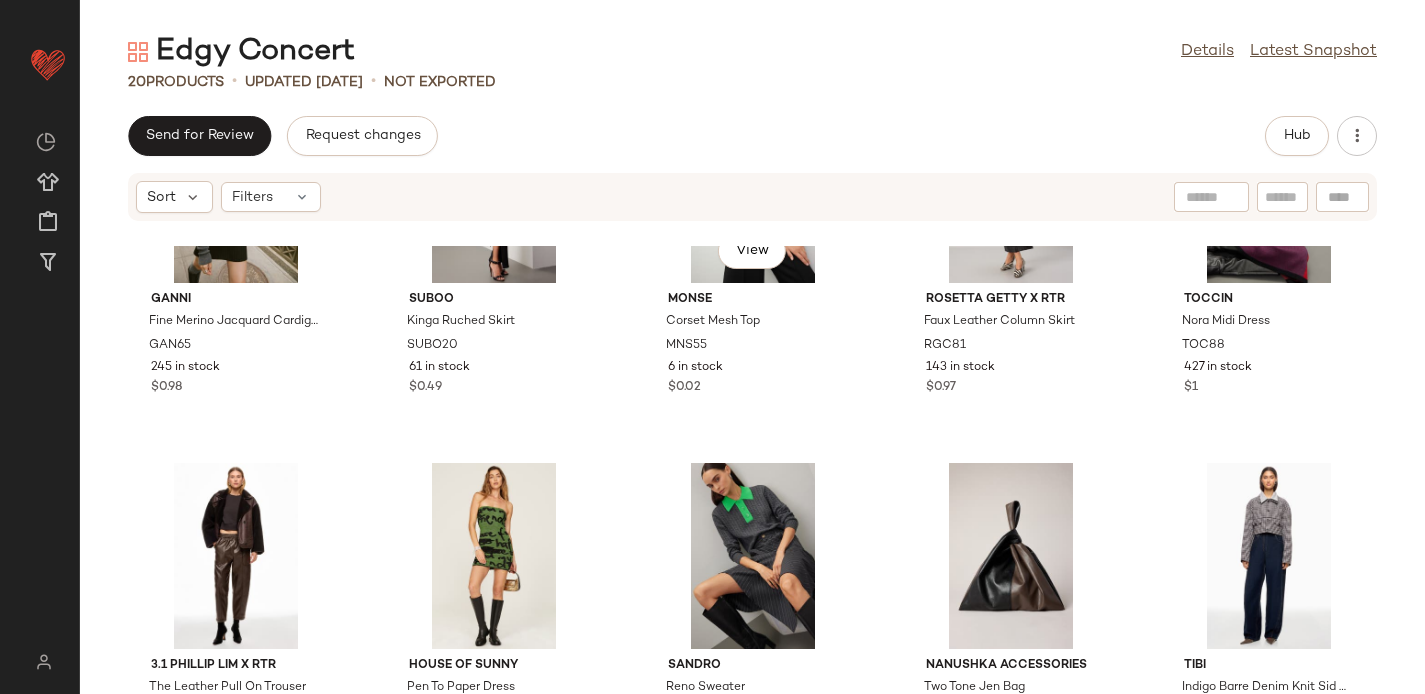 scroll, scrollTop: 1020, scrollLeft: 0, axis: vertical 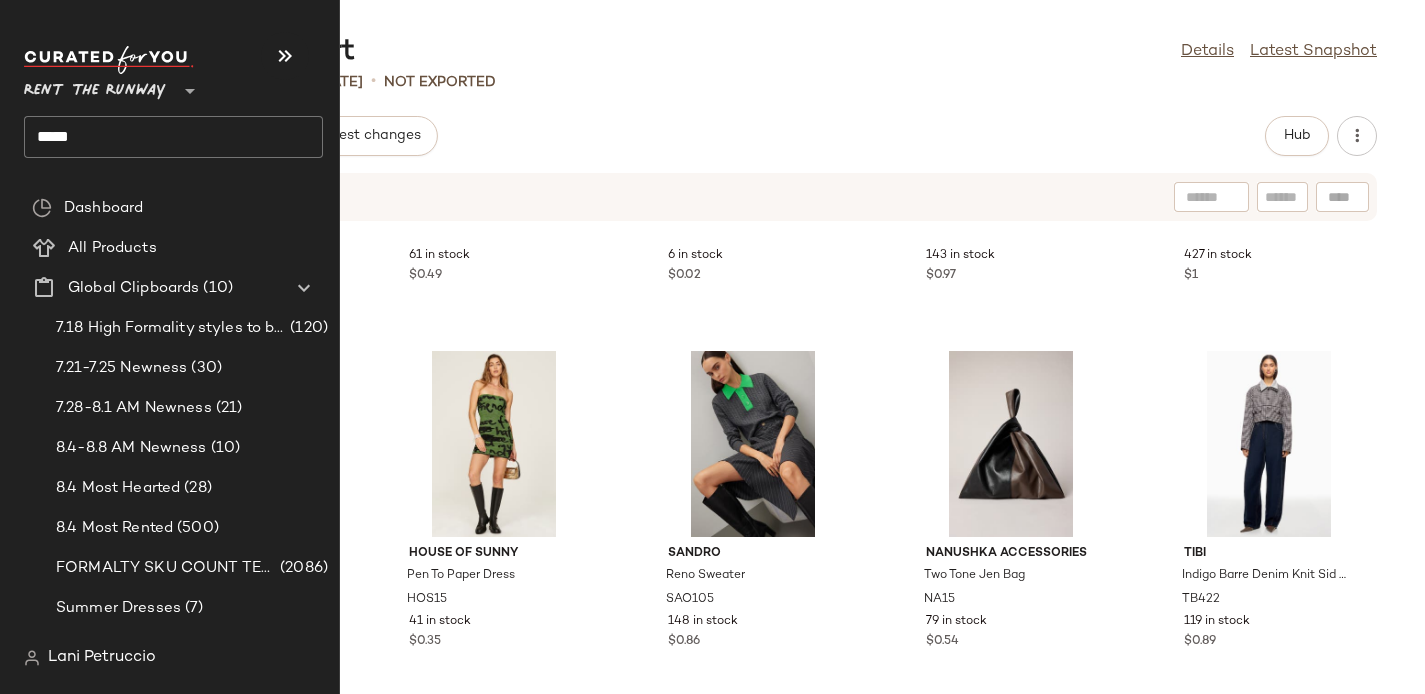 click on "****" 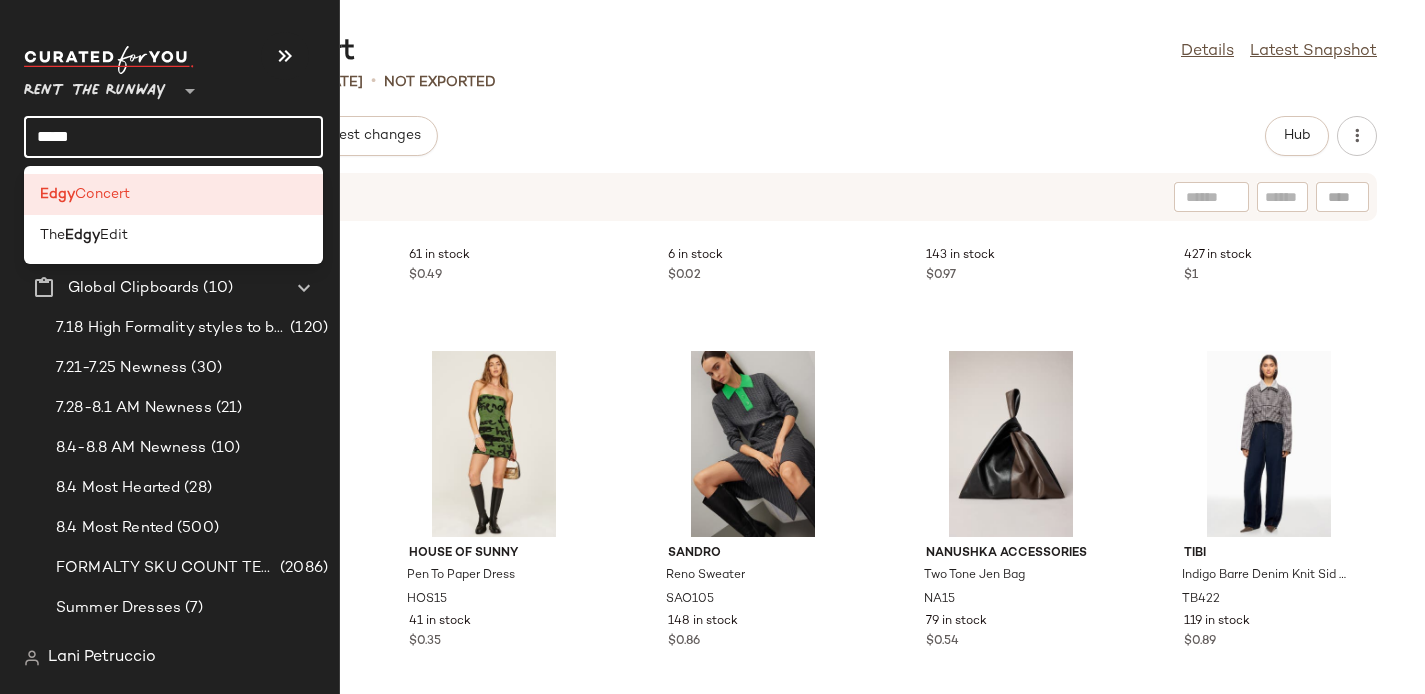 click on "****" 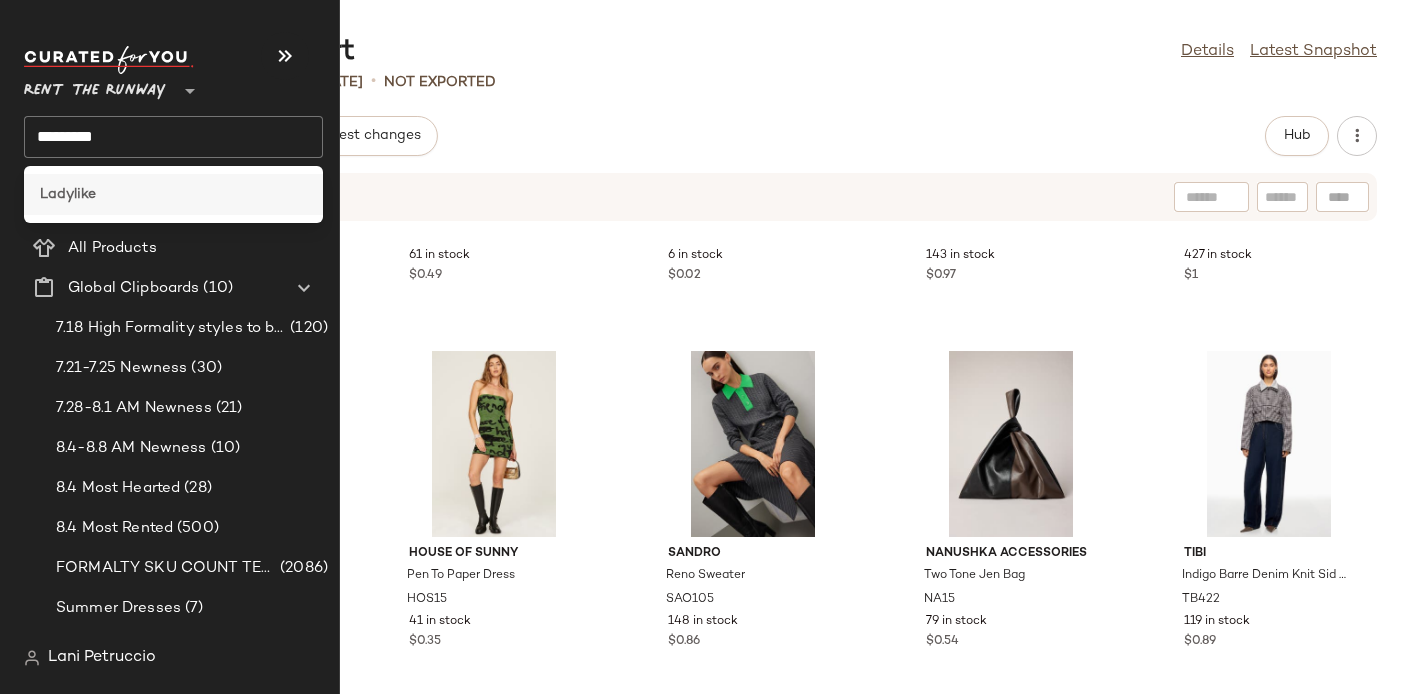 click on "Ladylike" at bounding box center [68, 194] 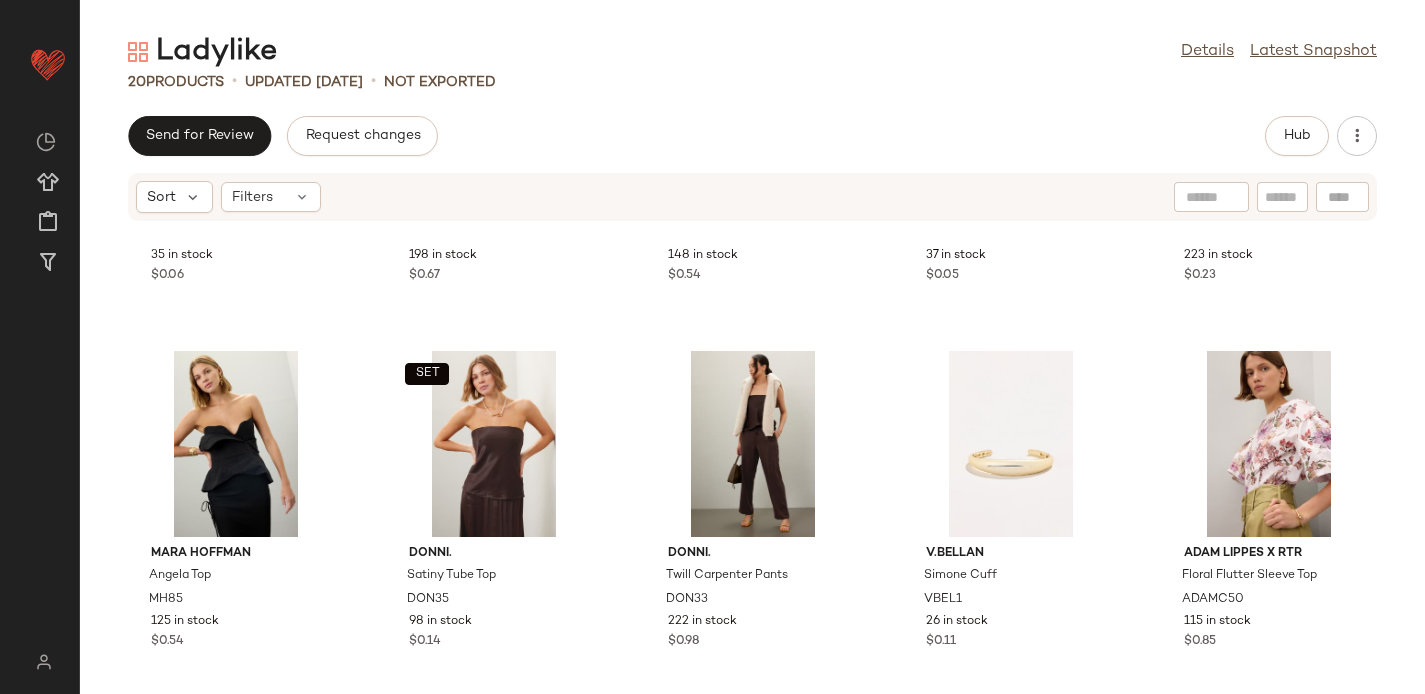 scroll, scrollTop: 0, scrollLeft: 0, axis: both 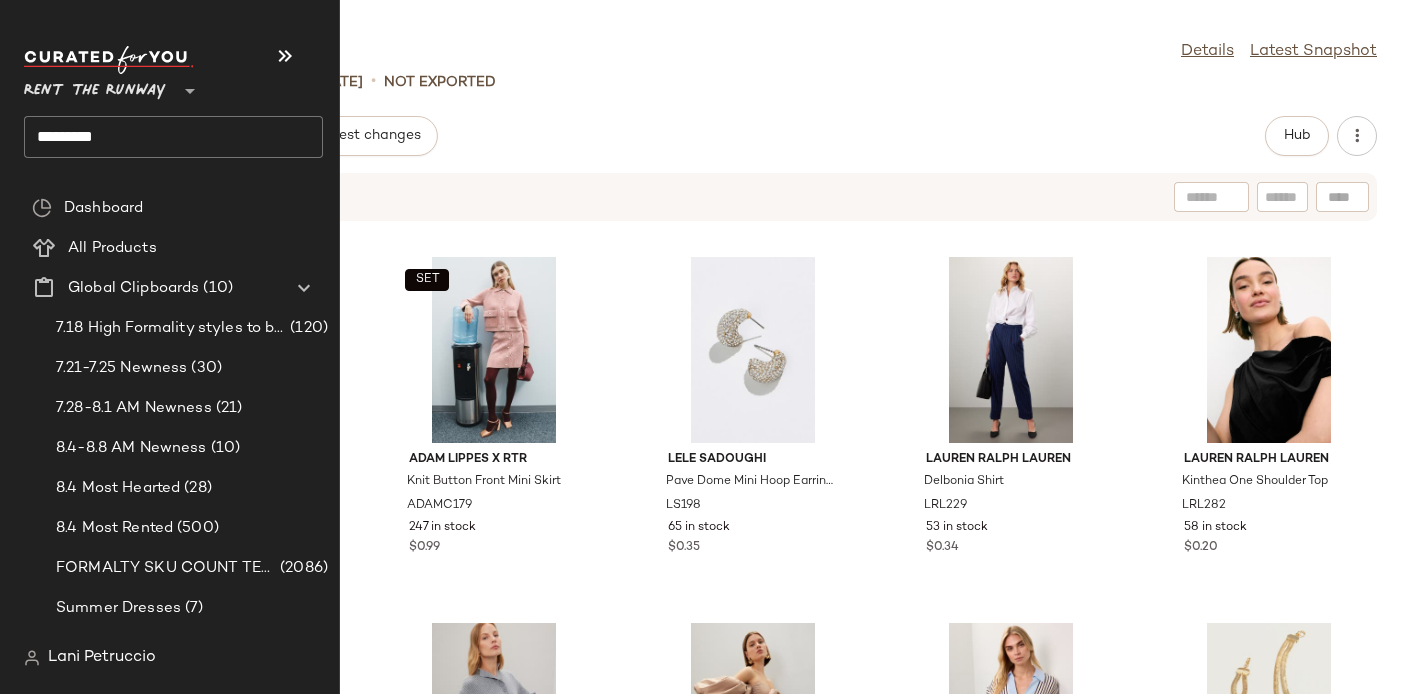 click on "********" 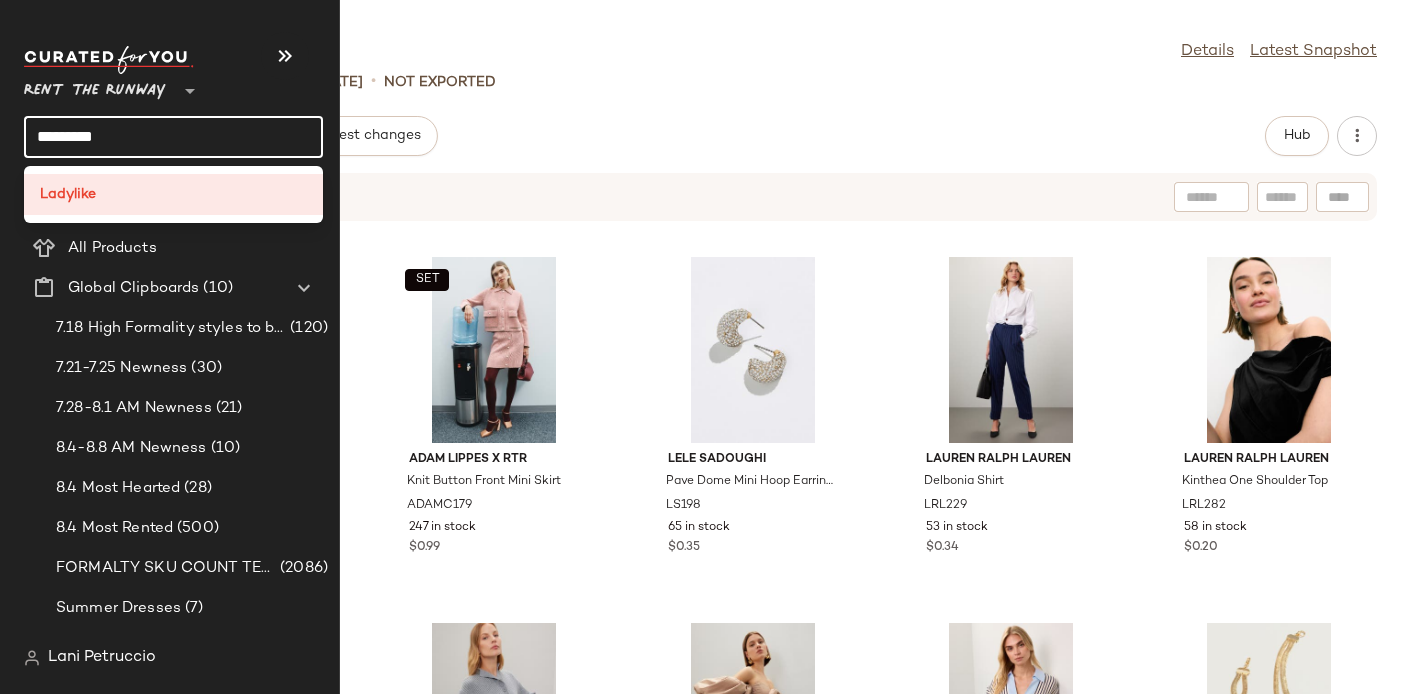 click on "********" 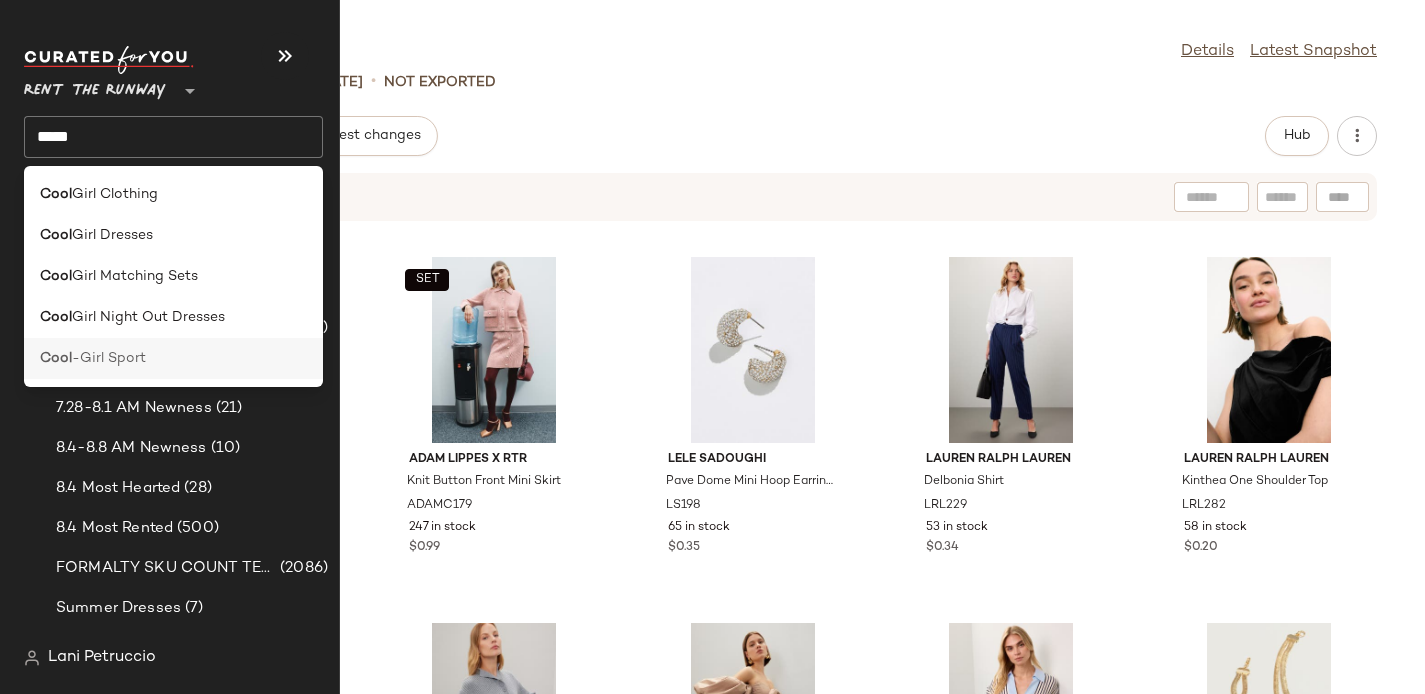 click on "-Girl Sport" at bounding box center (109, 358) 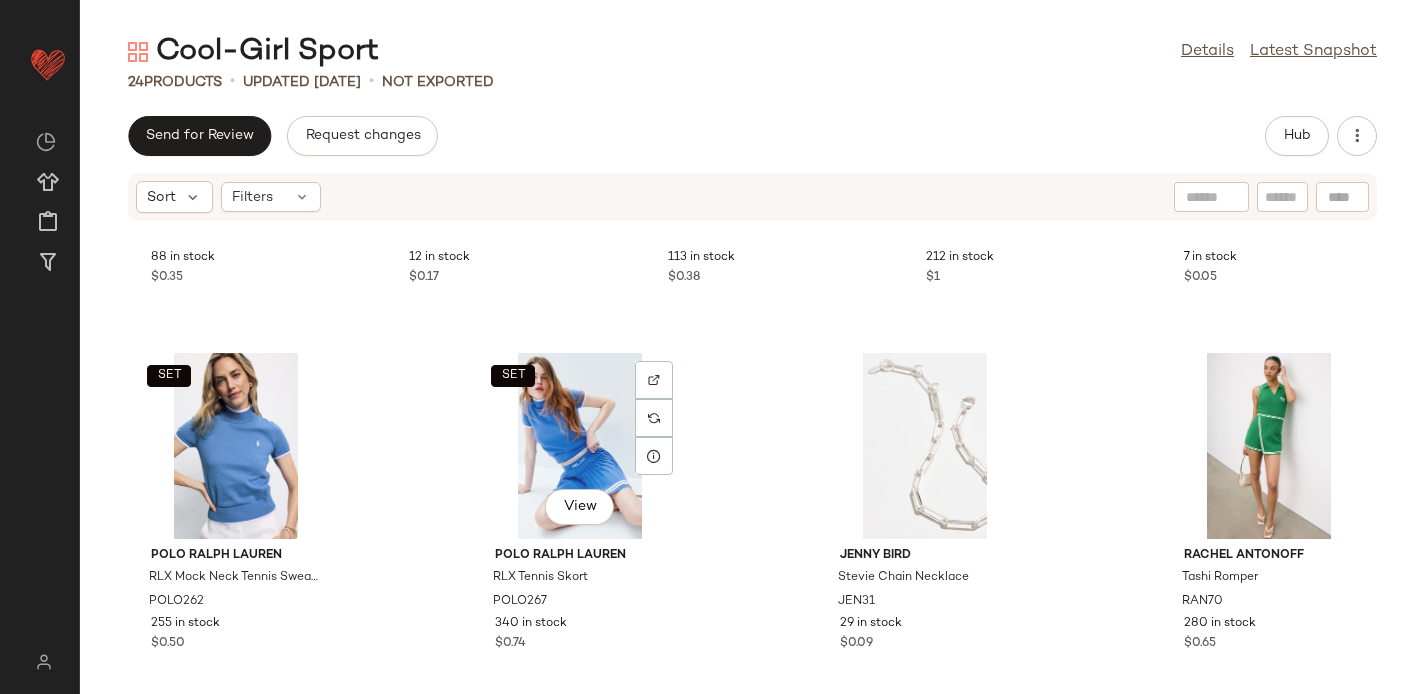 scroll, scrollTop: 1386, scrollLeft: 0, axis: vertical 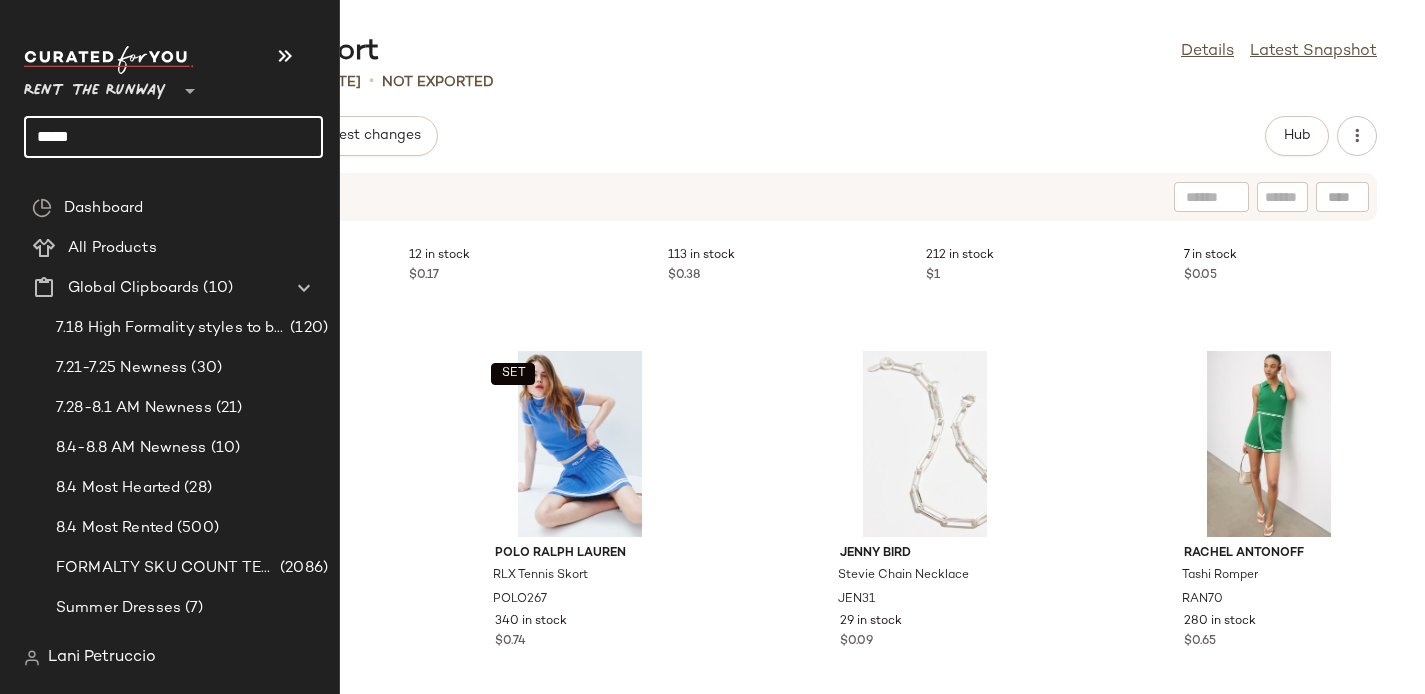 click on "****" 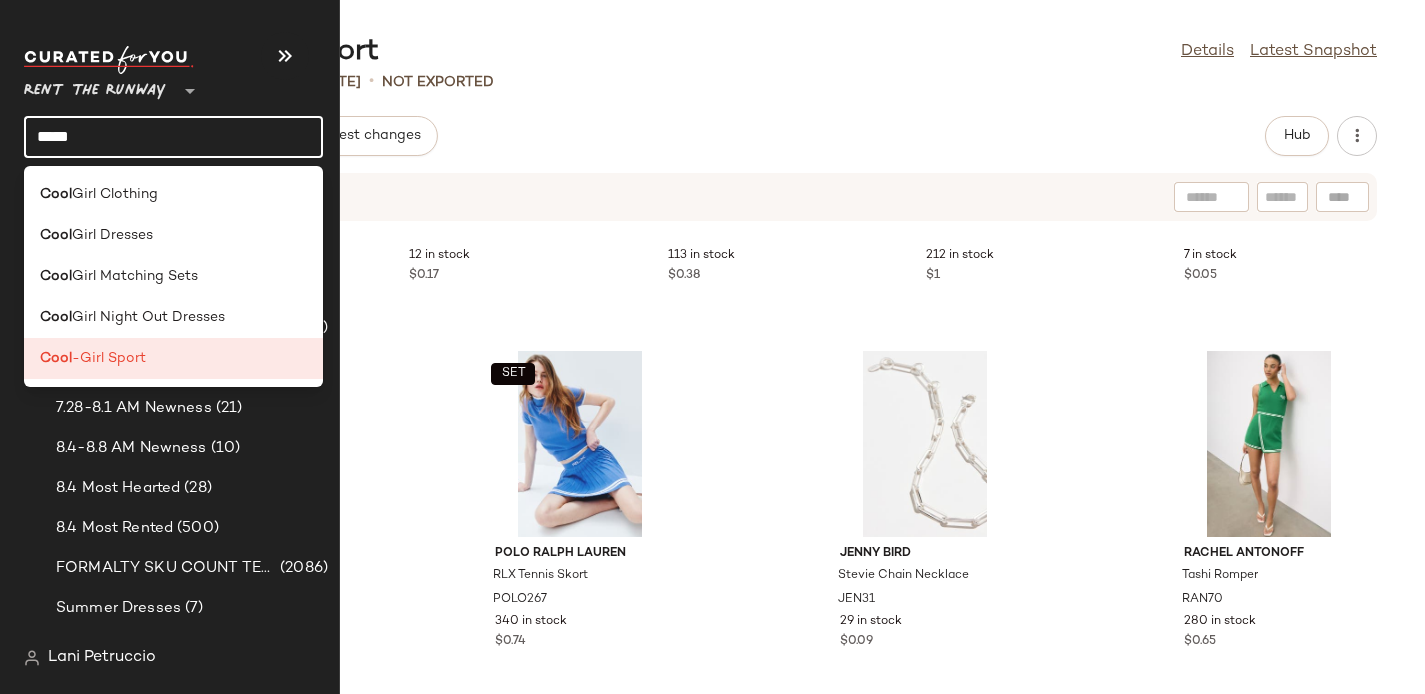 click on "****" 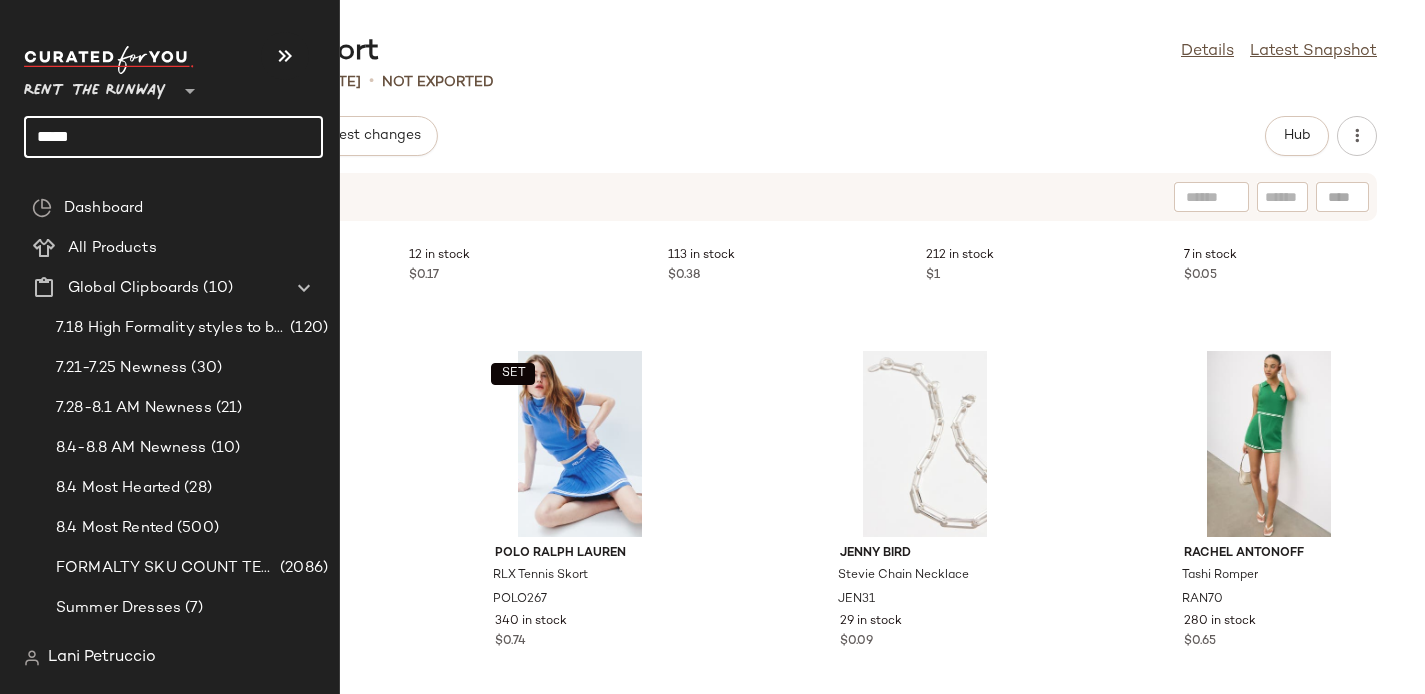 click on "****" 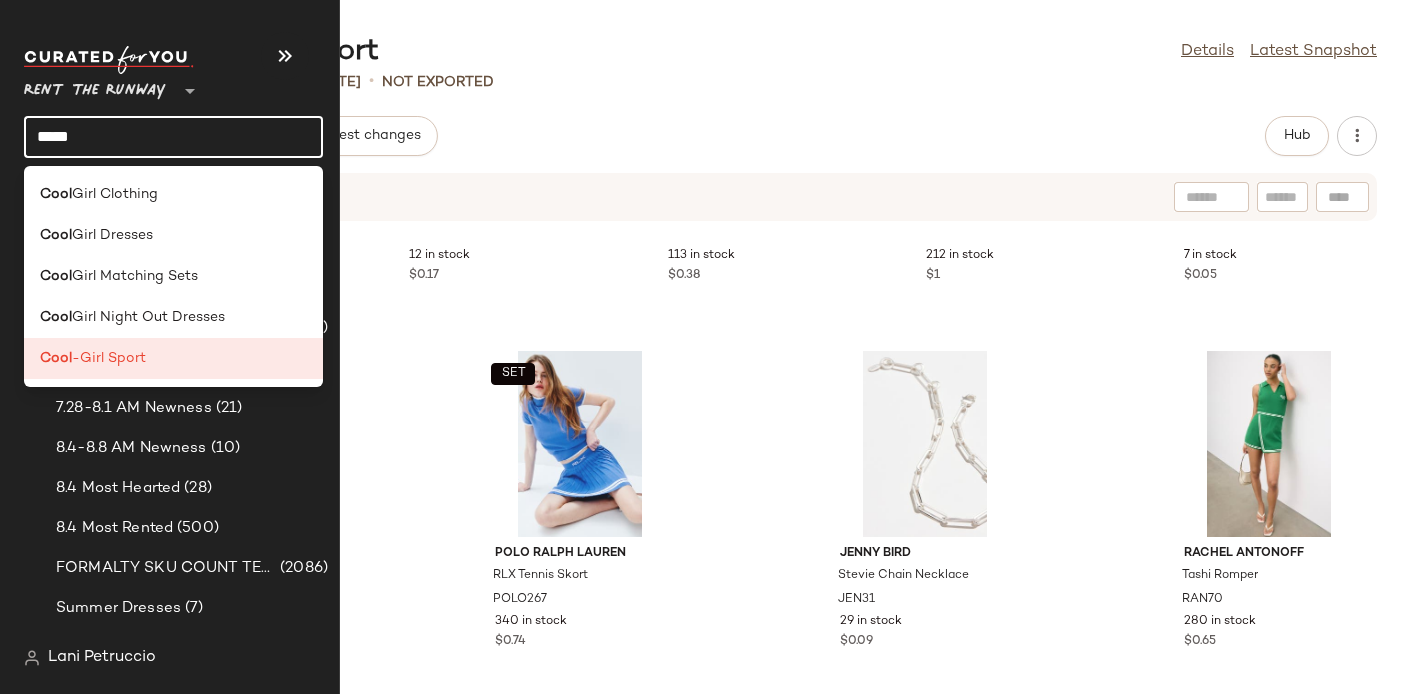 click on "****" 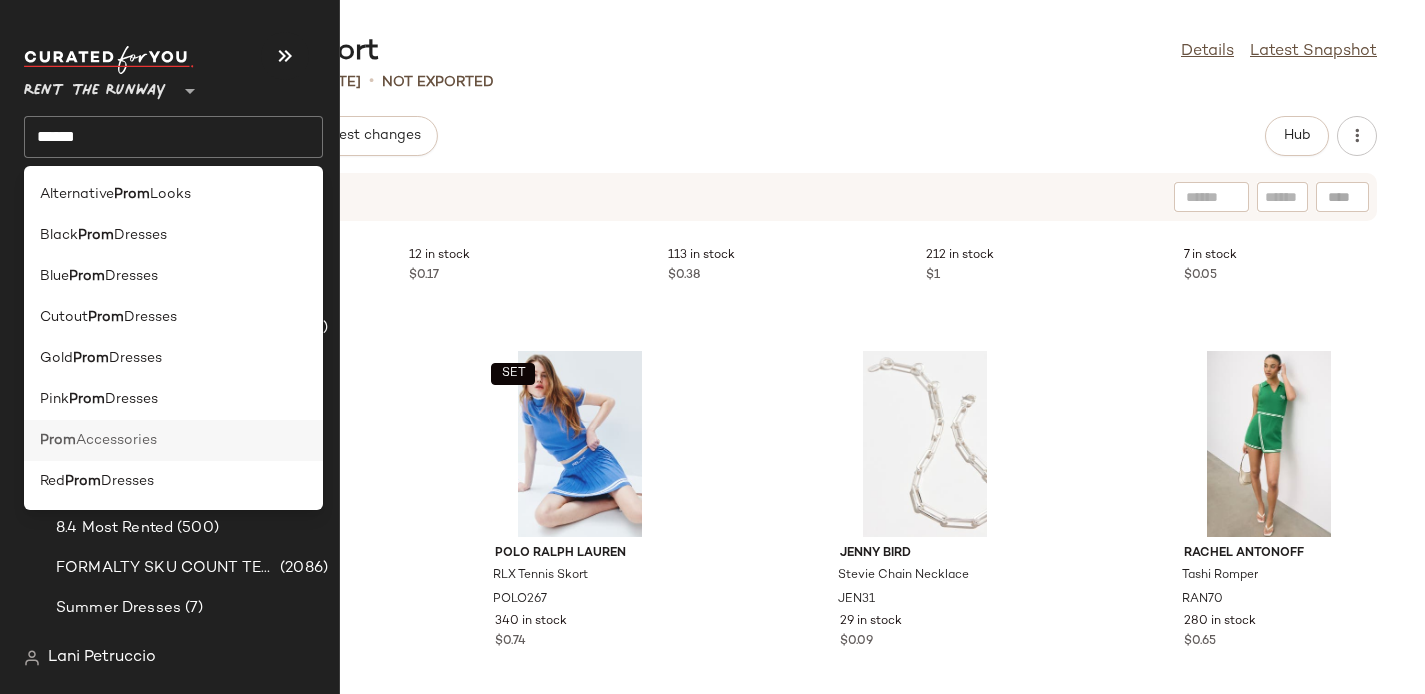 click on "Accessories" at bounding box center [116, 440] 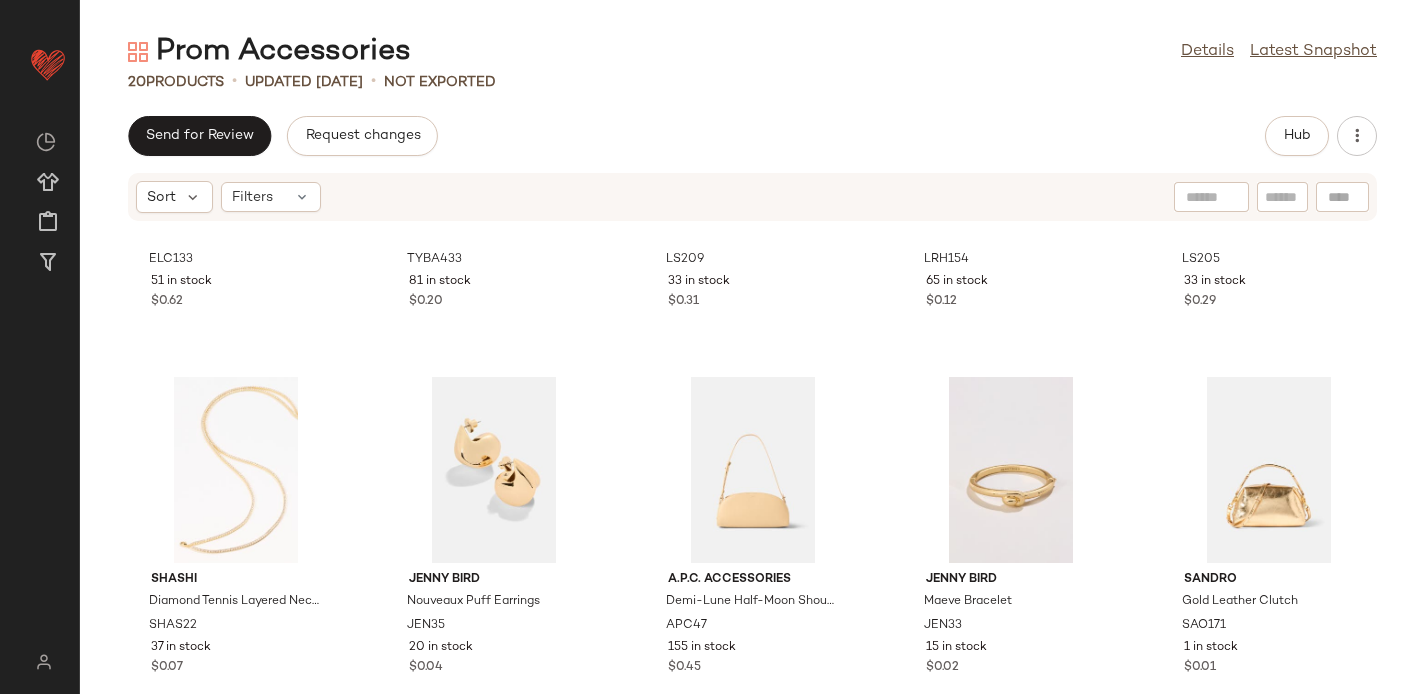 scroll, scrollTop: 1020, scrollLeft: 0, axis: vertical 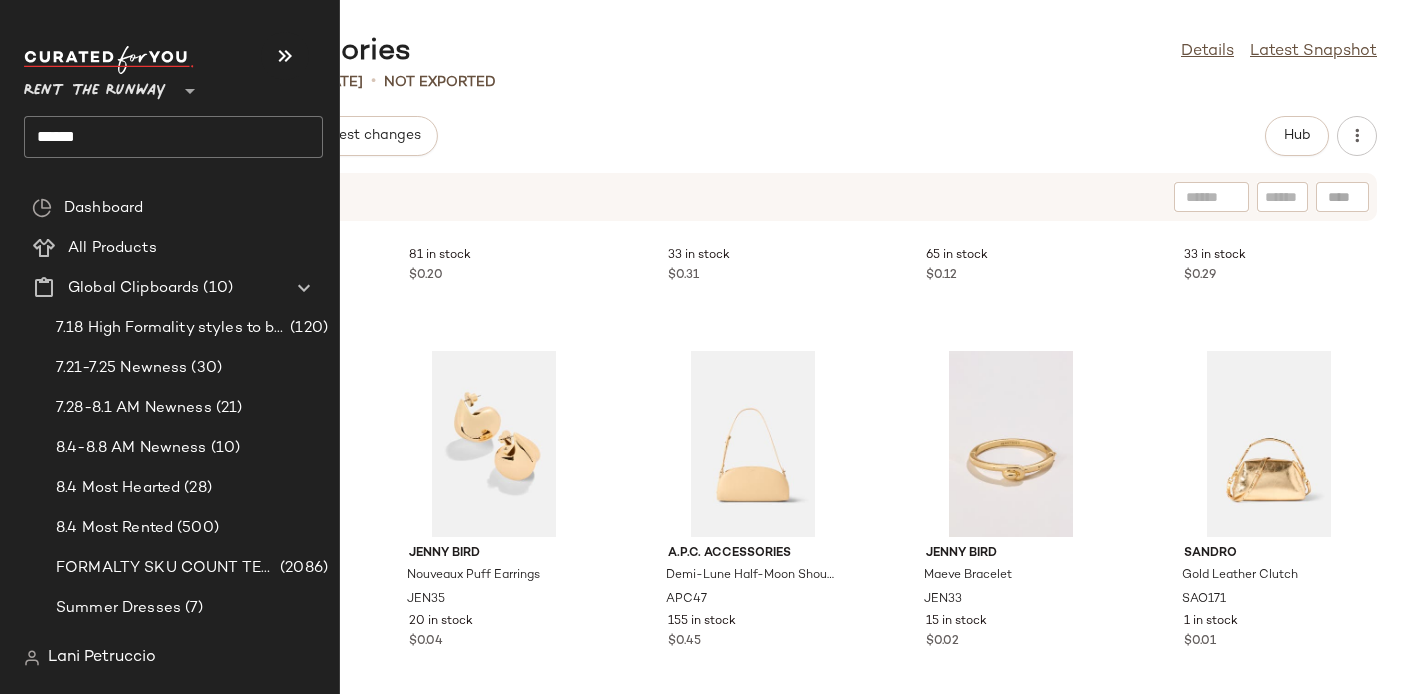 click on "****" 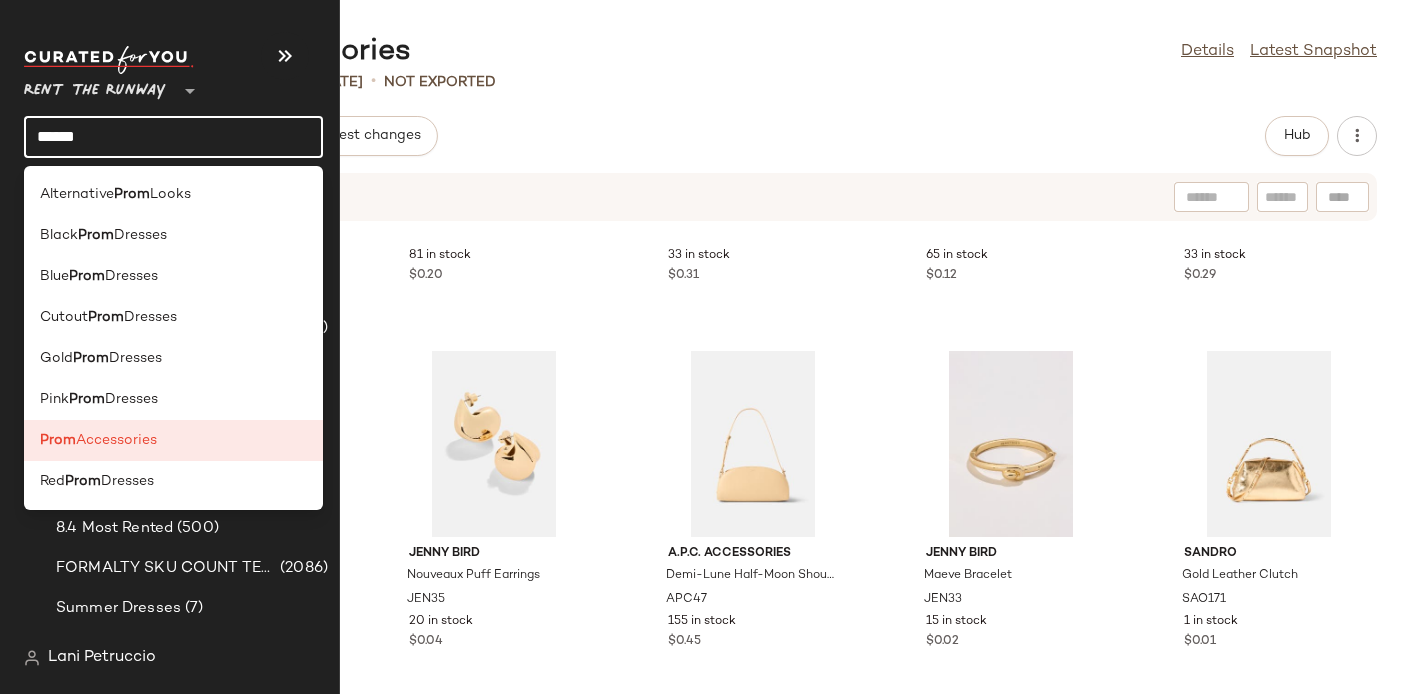 click on "****" 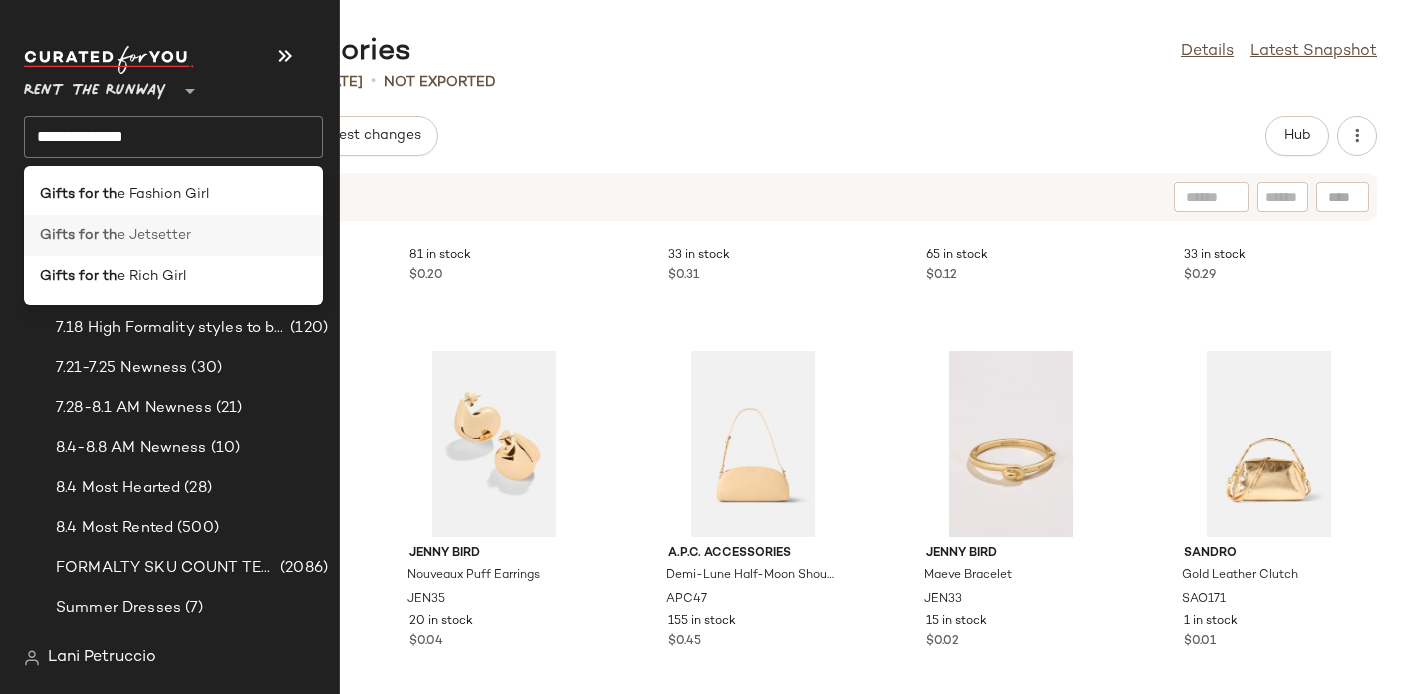 click on "Gifts for th" at bounding box center (78, 235) 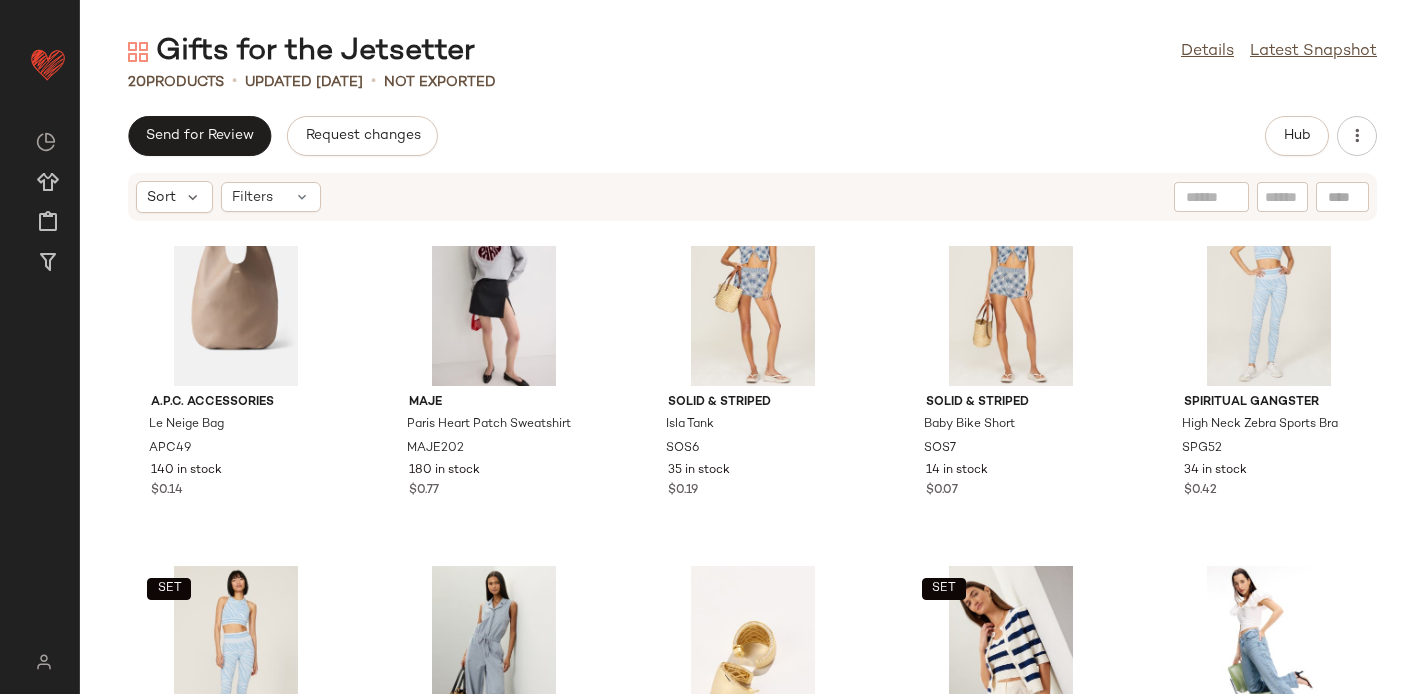 scroll, scrollTop: 1020, scrollLeft: 0, axis: vertical 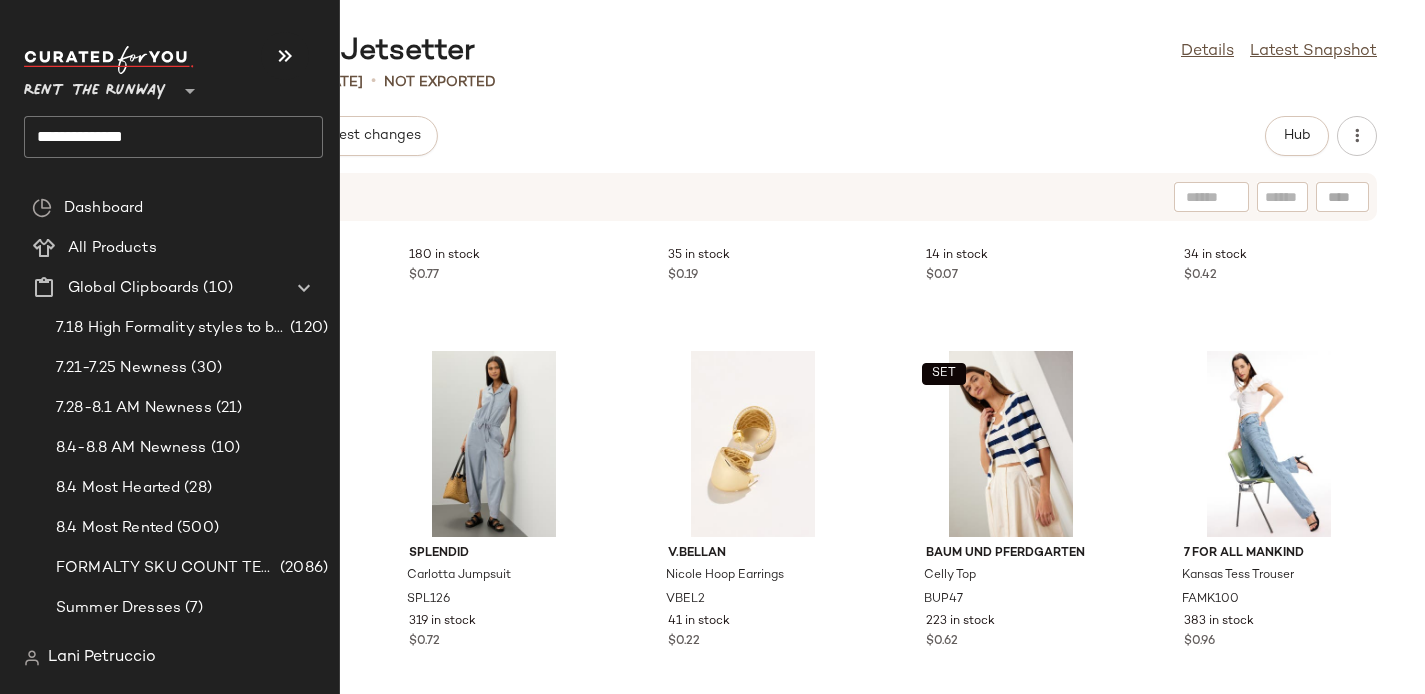 click on "**********" 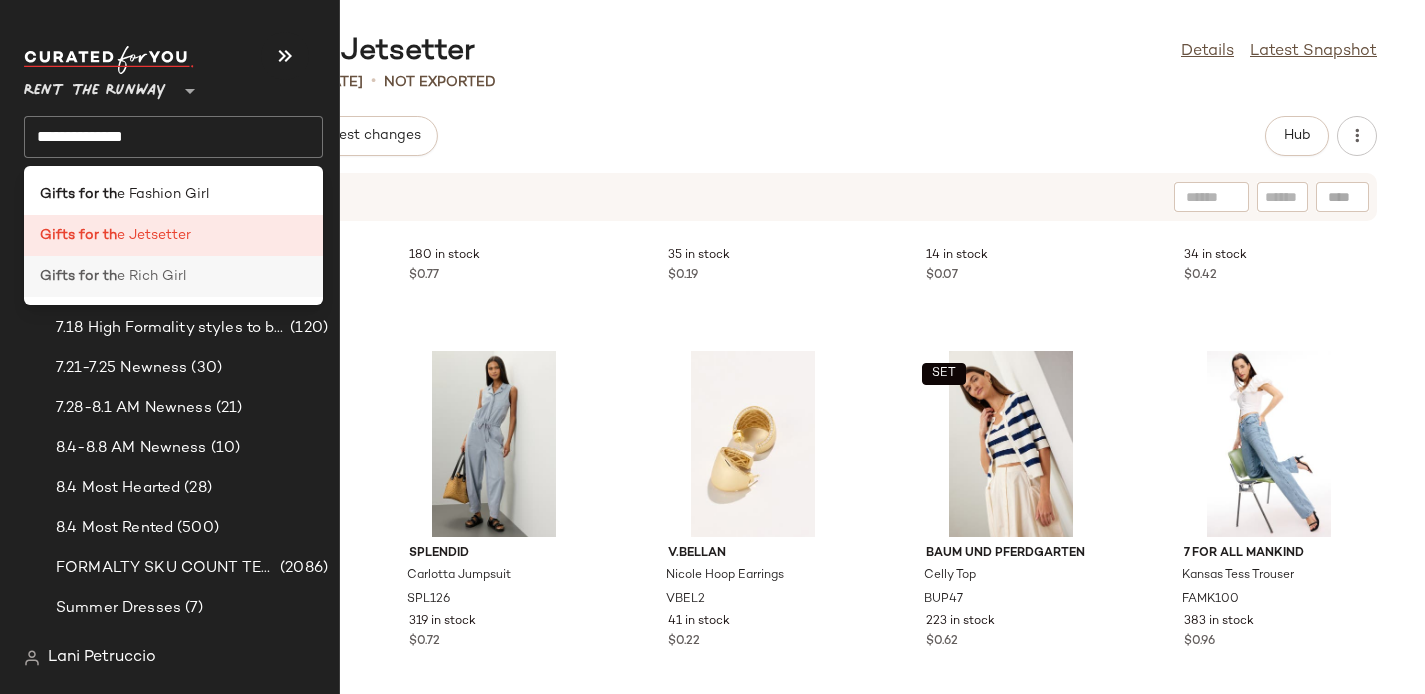 click on "e Rich Girl" at bounding box center (151, 276) 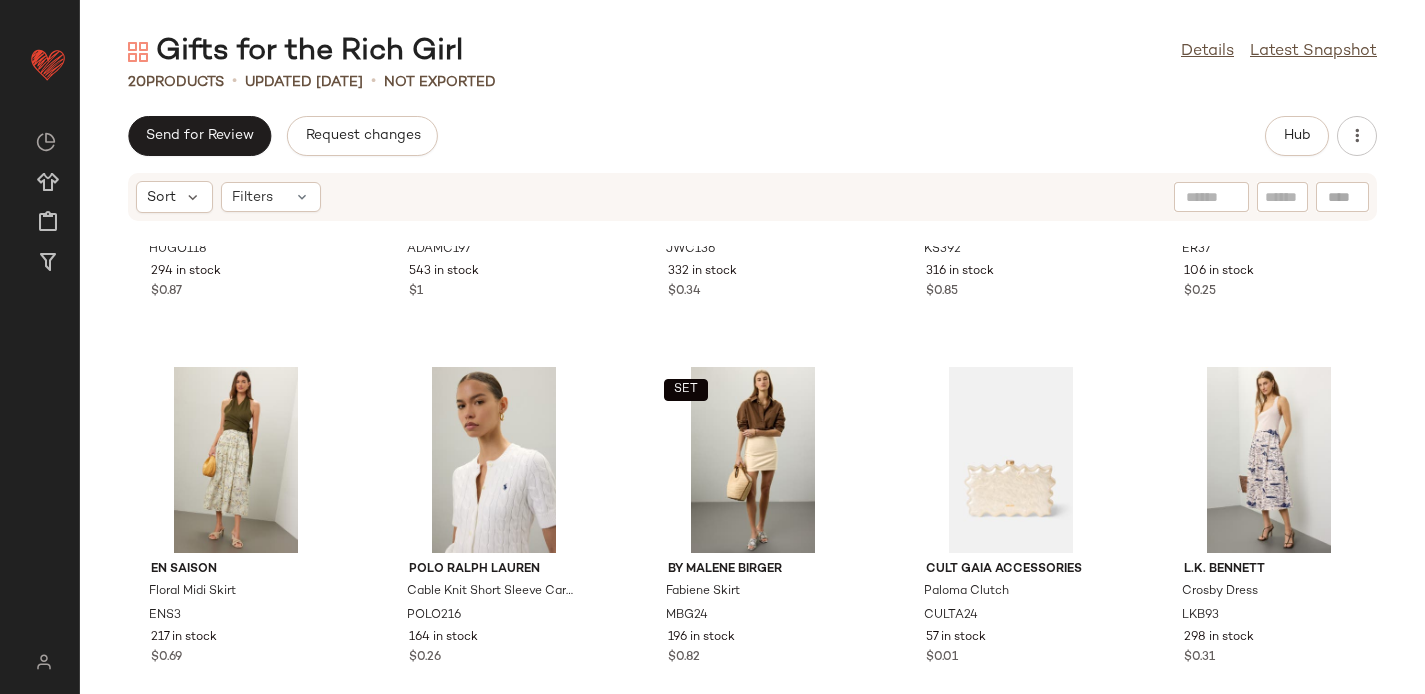 scroll, scrollTop: 1020, scrollLeft: 0, axis: vertical 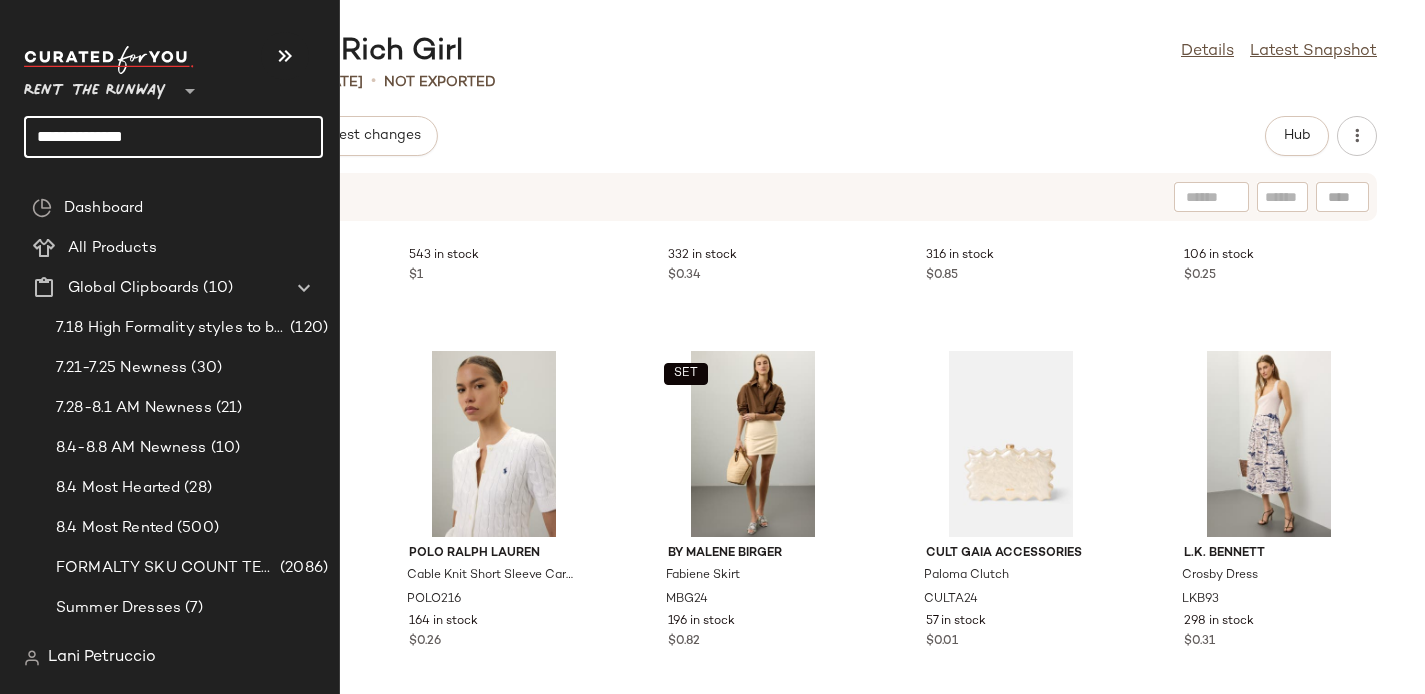 click on "**********" 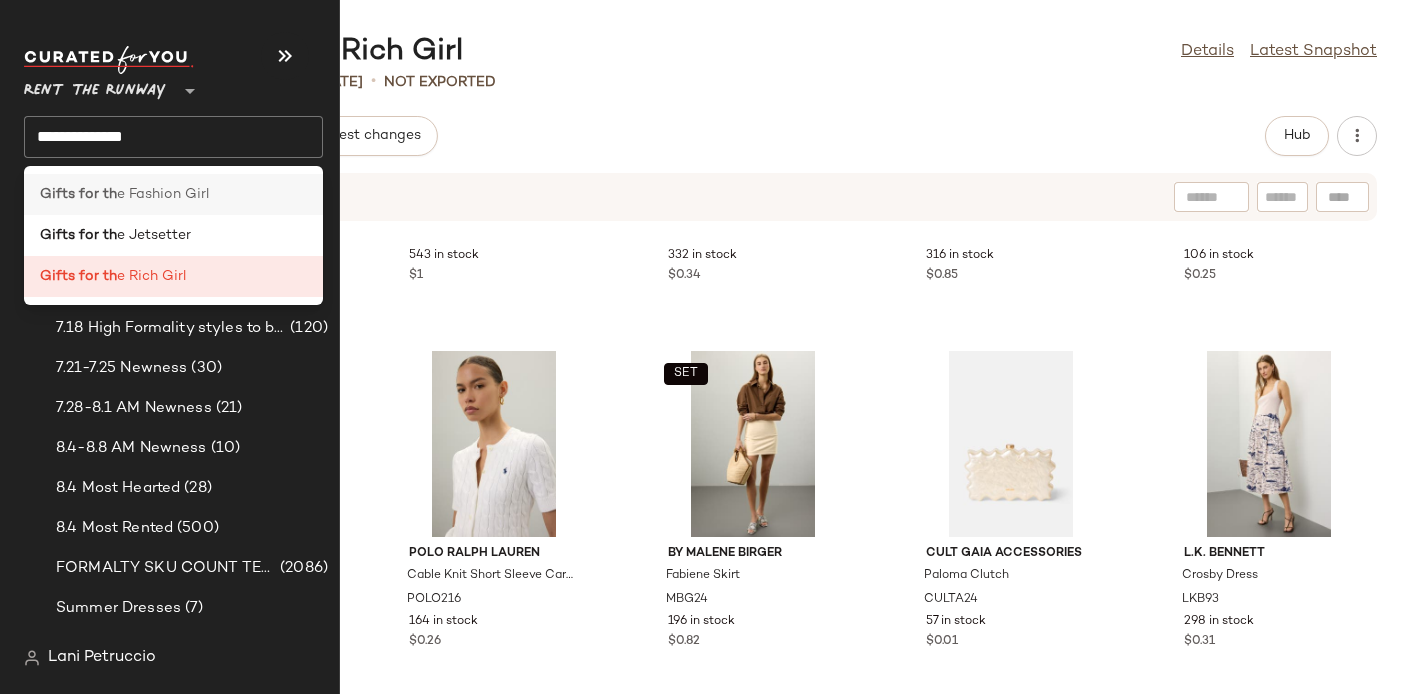 click on "Gifts for th" at bounding box center (78, 194) 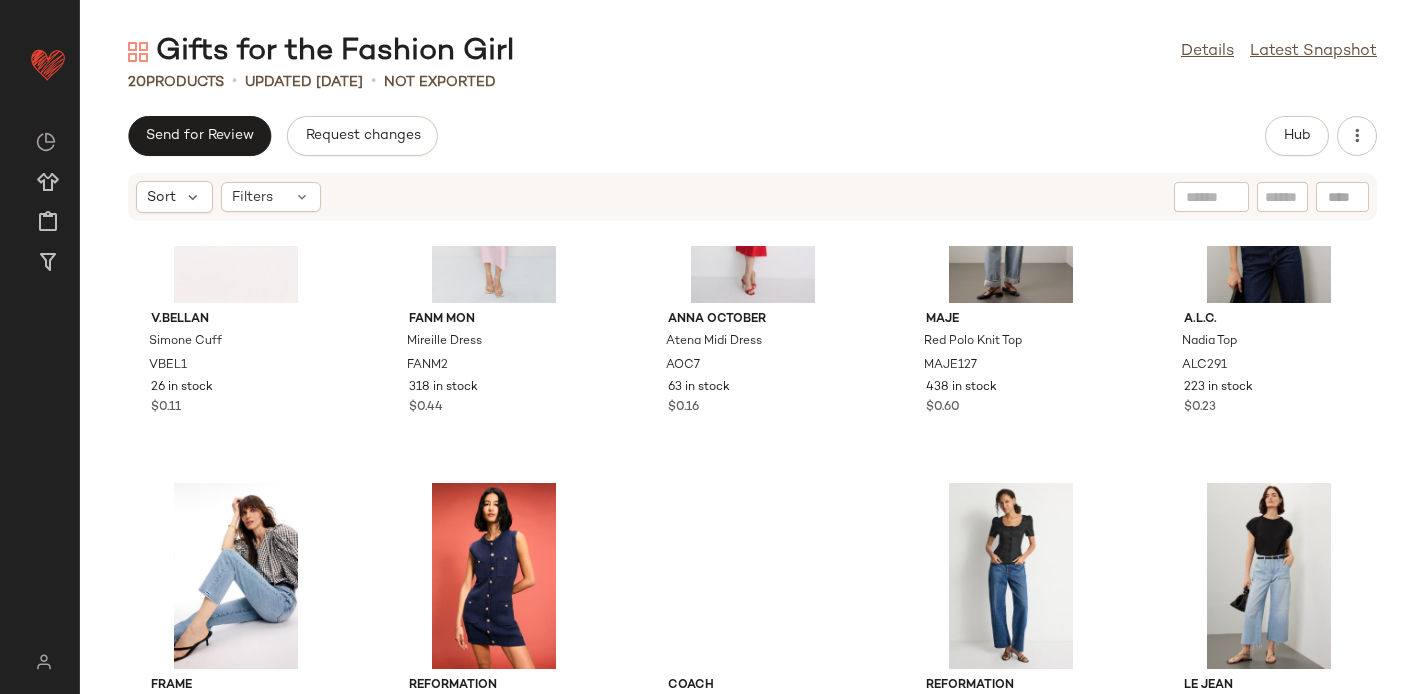 scroll, scrollTop: 1020, scrollLeft: 0, axis: vertical 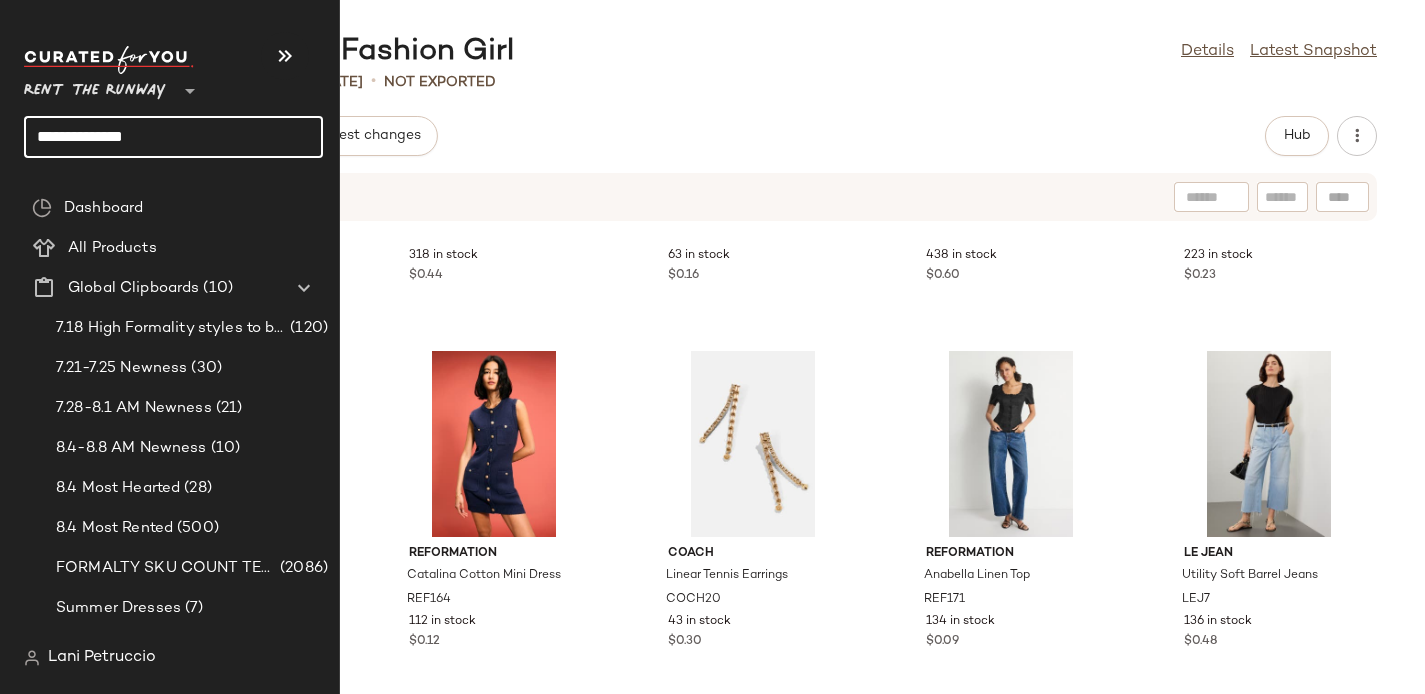 click on "**********" 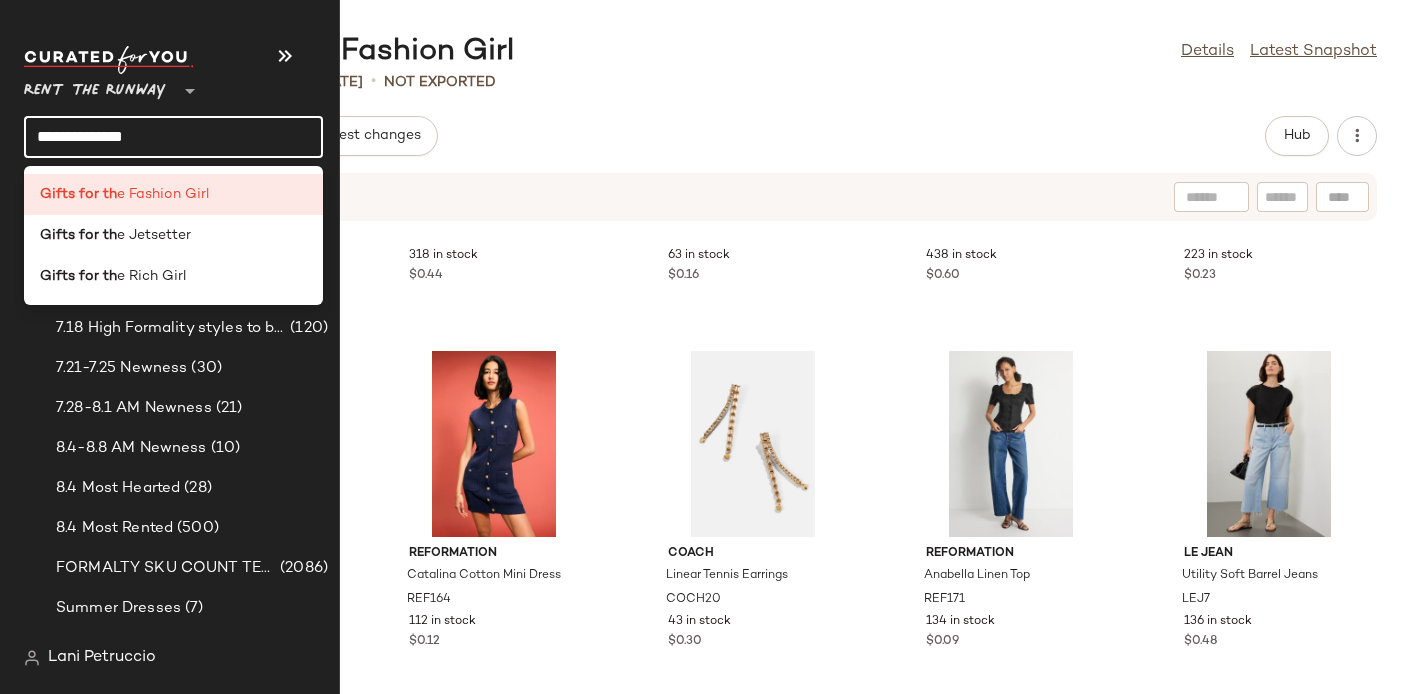 click on "**********" 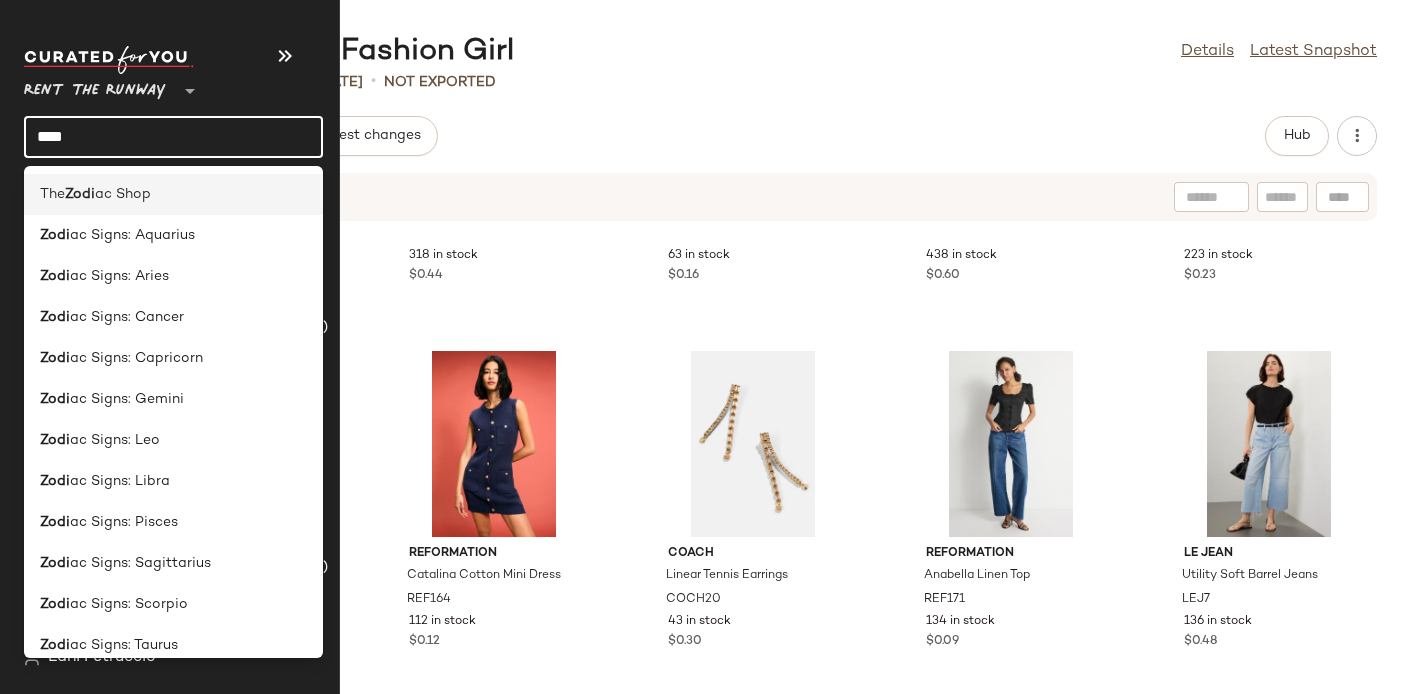 type on "****" 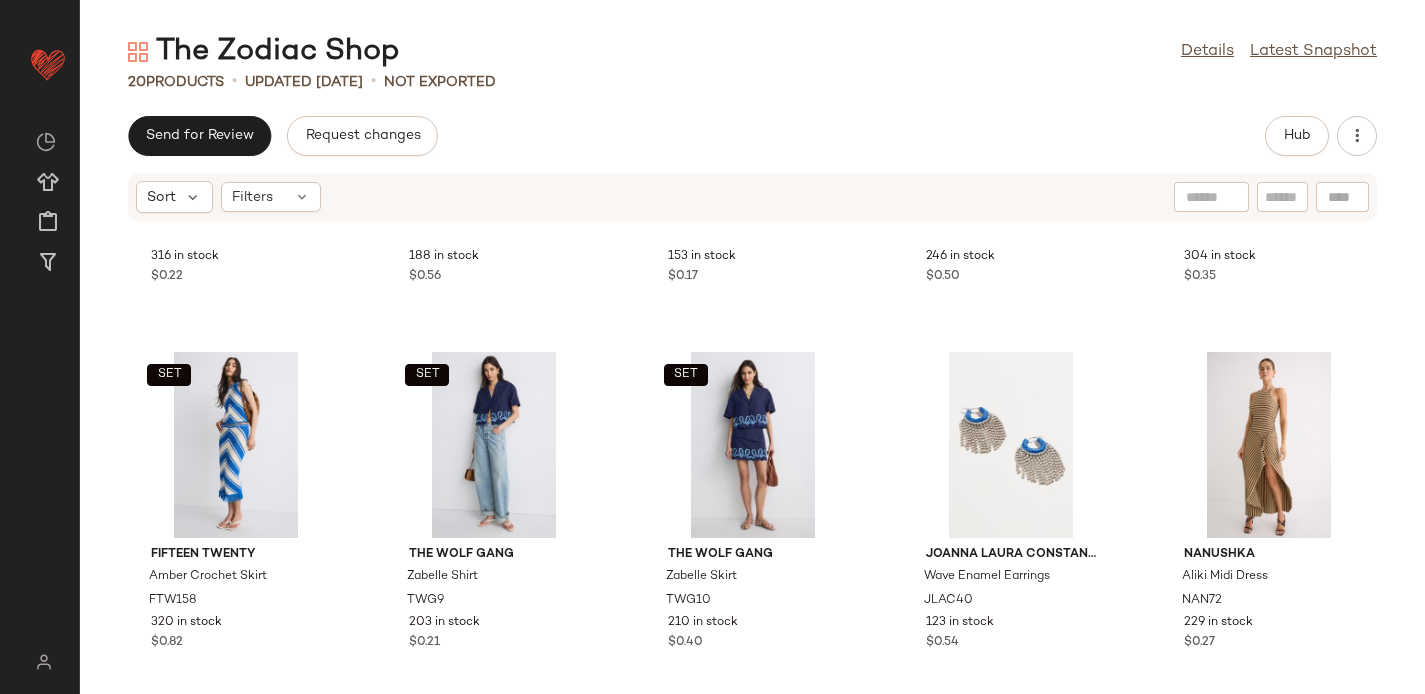 scroll, scrollTop: 1020, scrollLeft: 0, axis: vertical 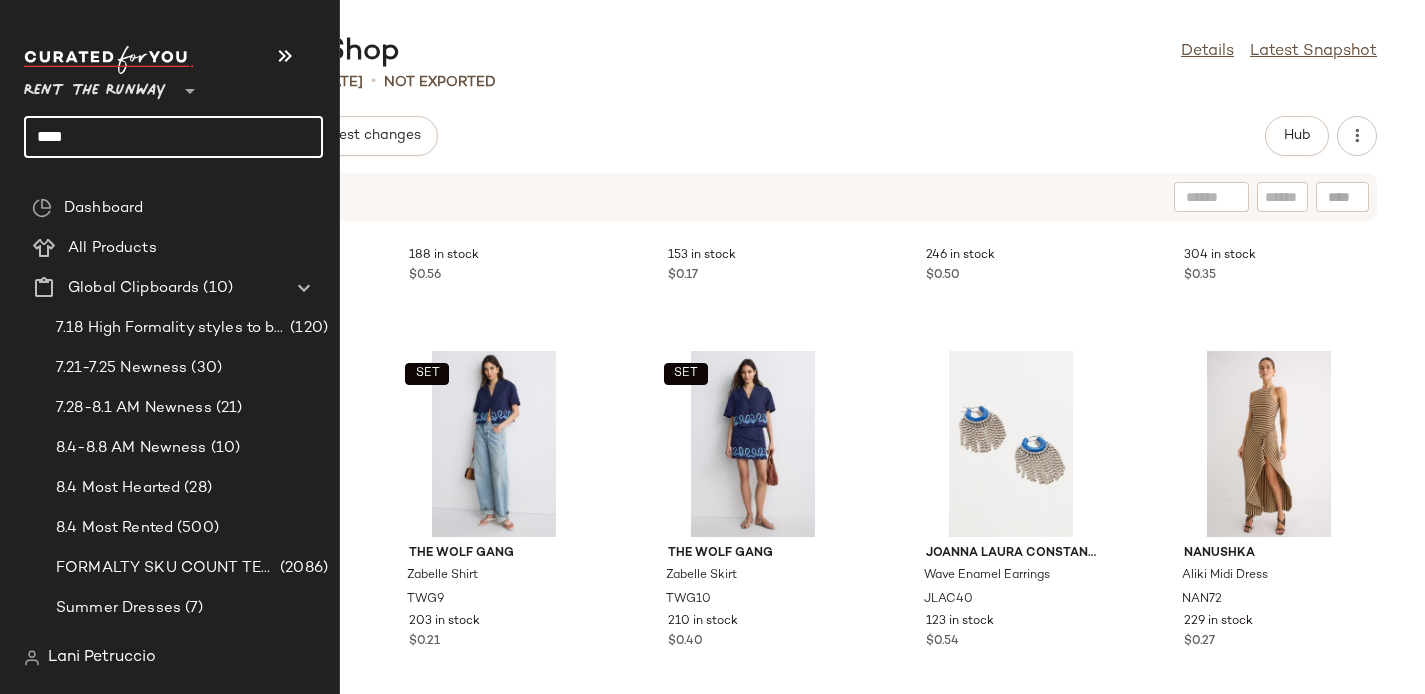 click on "****" 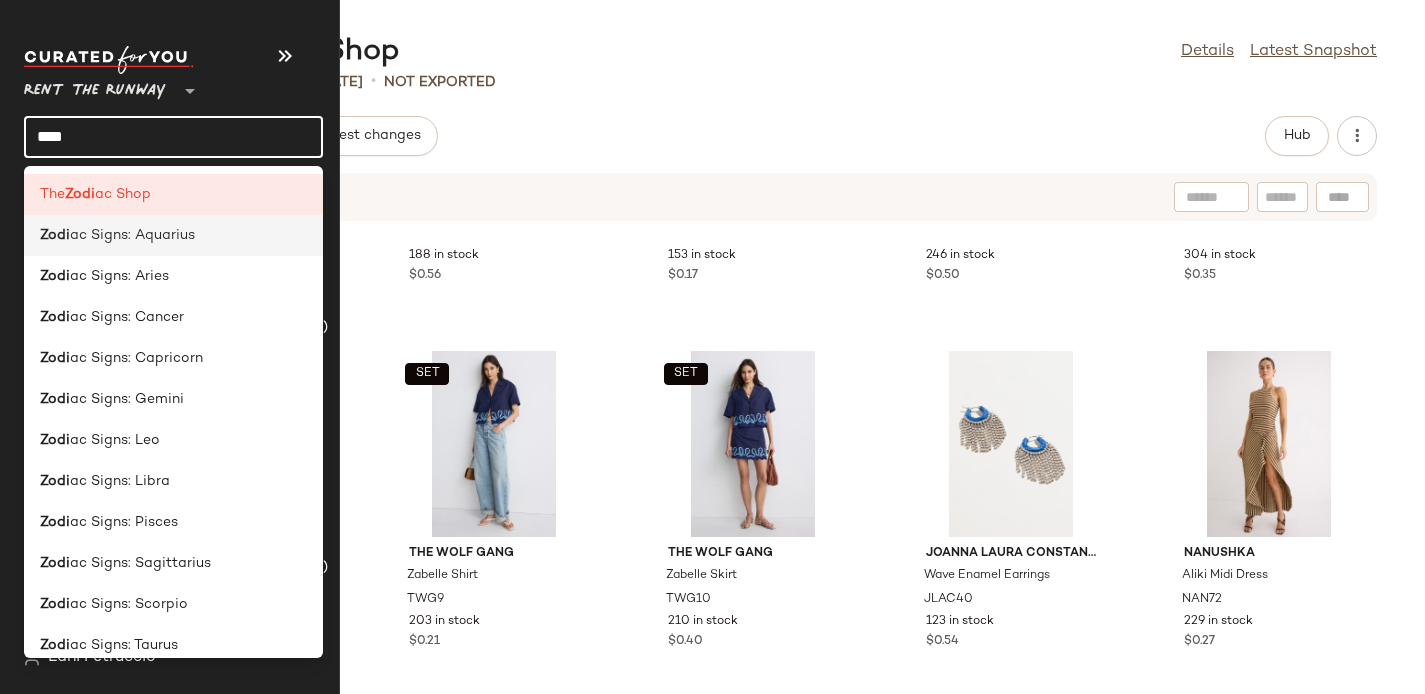 click on "ac Signs: Aquarius" at bounding box center (132, 235) 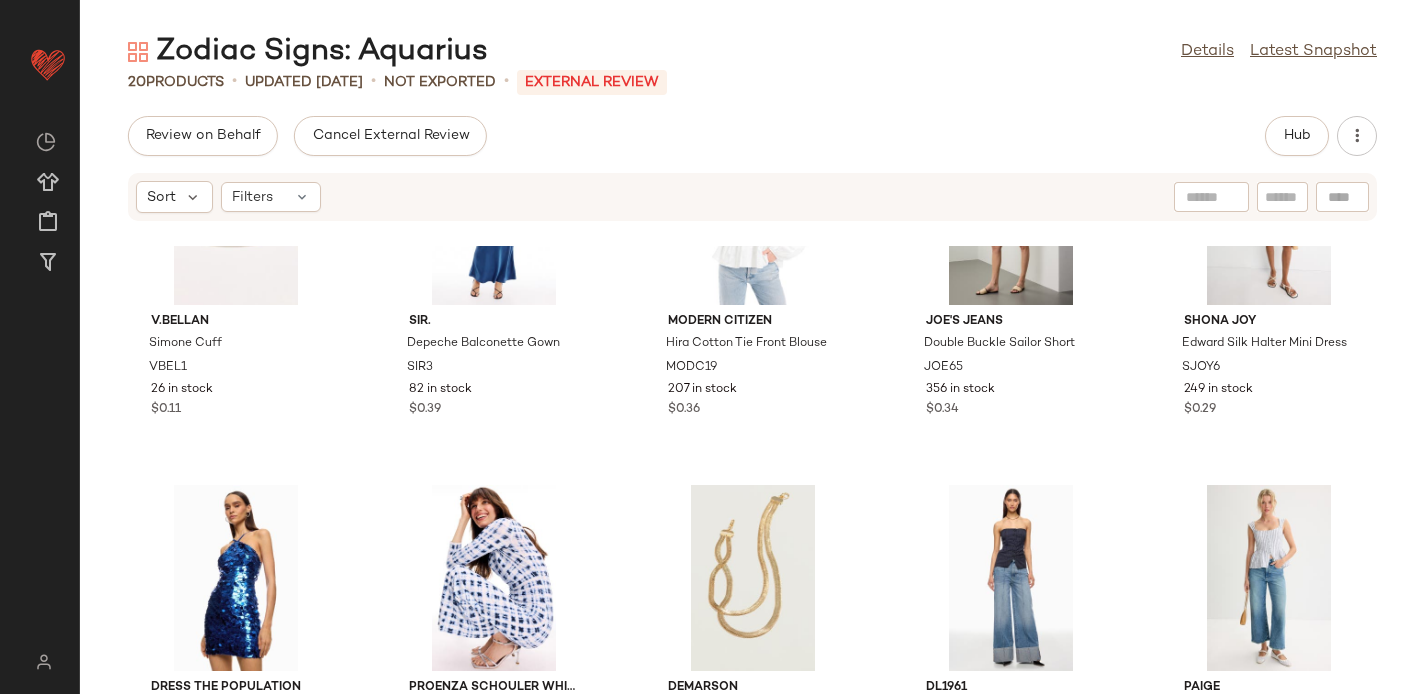 scroll, scrollTop: 1020, scrollLeft: 0, axis: vertical 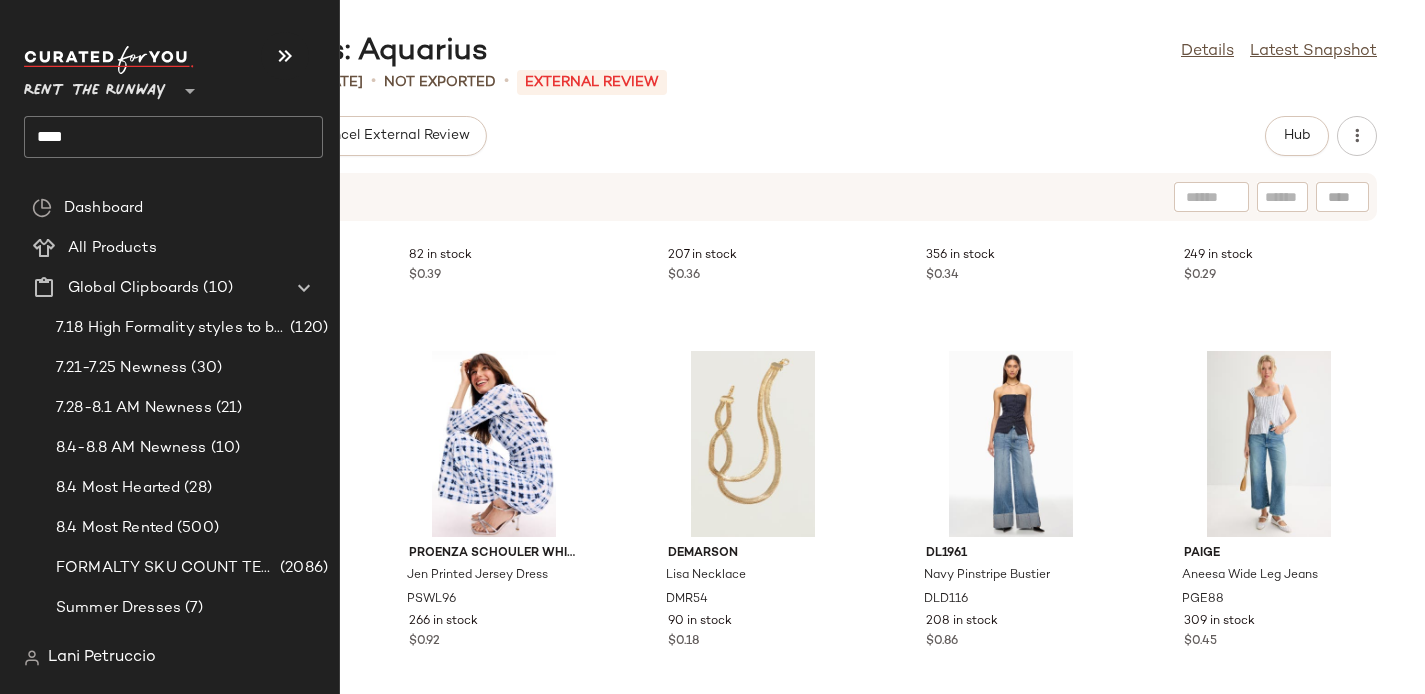 click on "****" 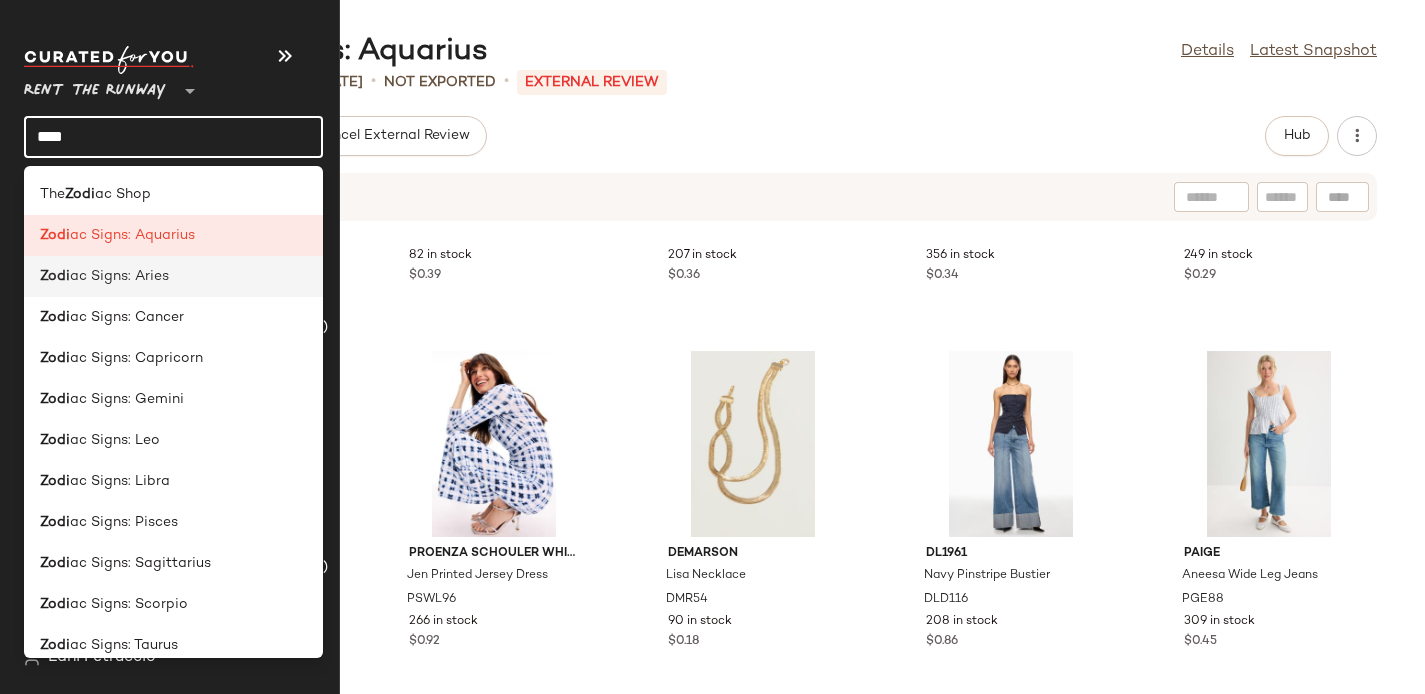 click on "ac Signs: Aries" at bounding box center (119, 276) 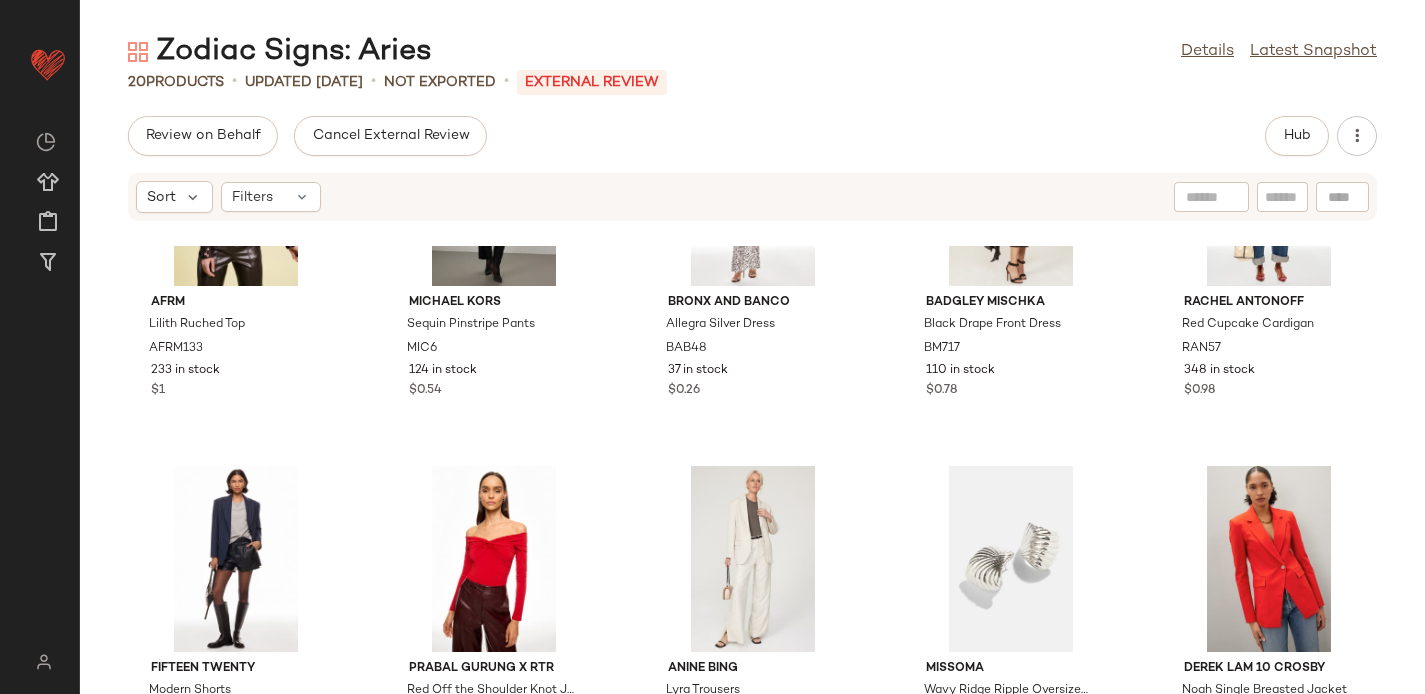 scroll, scrollTop: 1020, scrollLeft: 0, axis: vertical 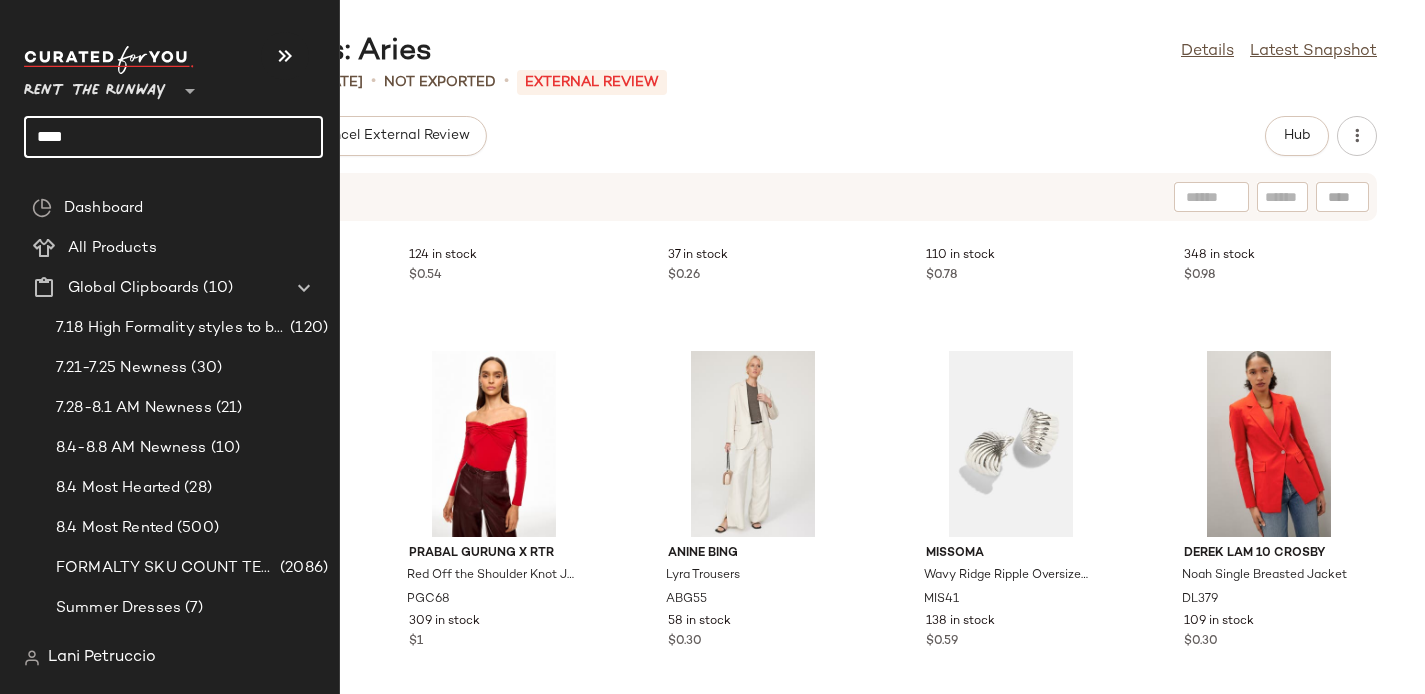 click on "****" 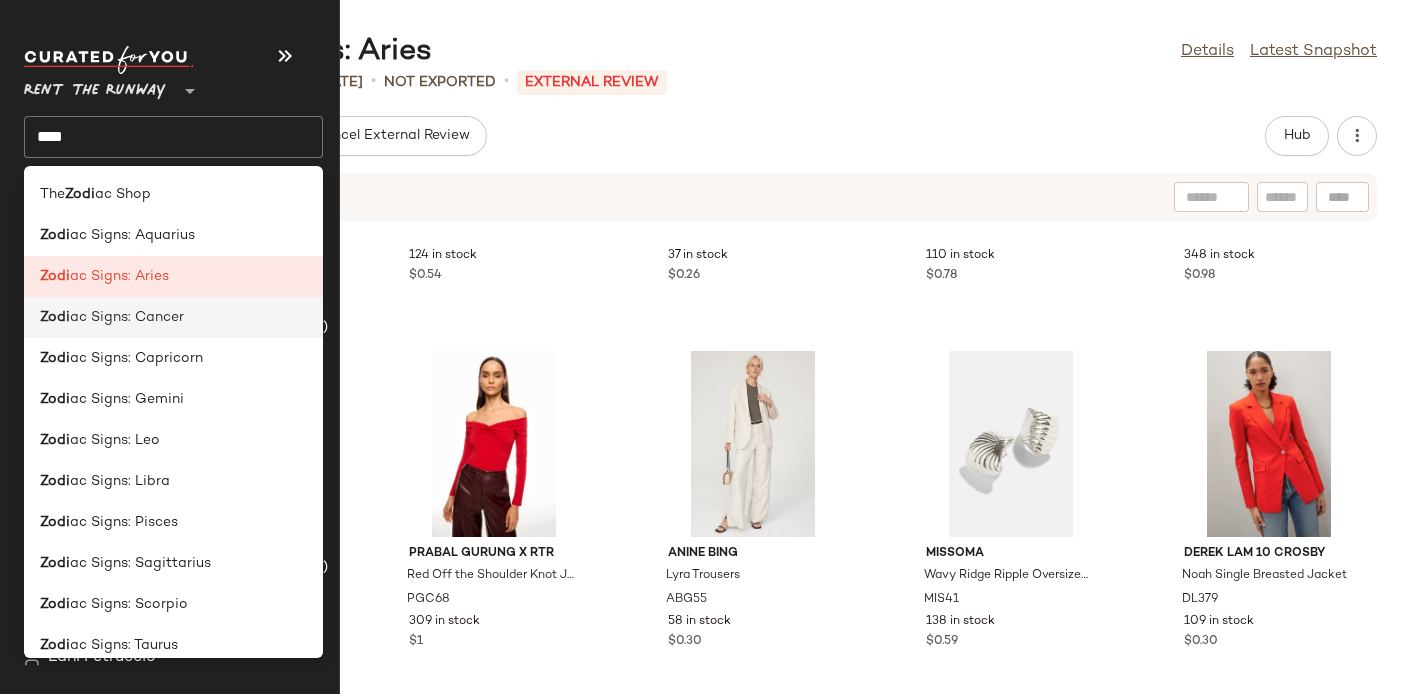 click on "ac Signs: Cancer" at bounding box center (127, 317) 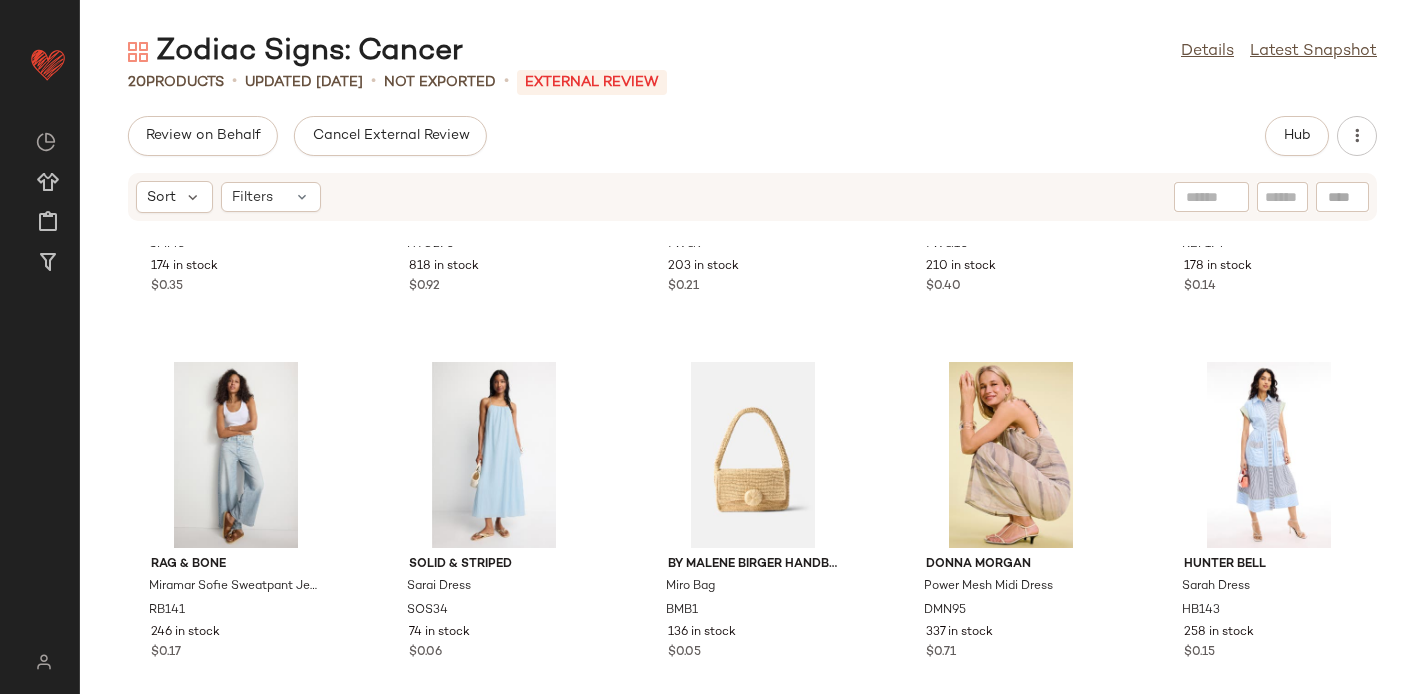 scroll, scrollTop: 1020, scrollLeft: 0, axis: vertical 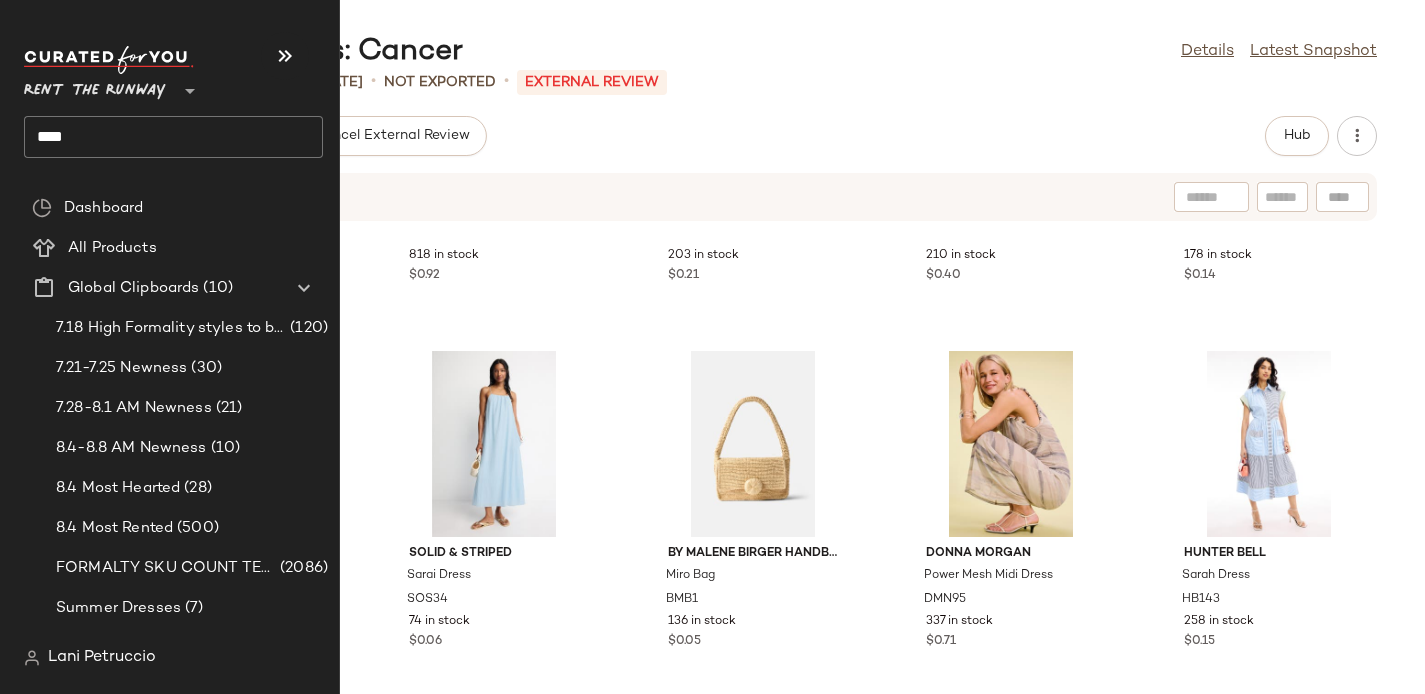 click on "****" 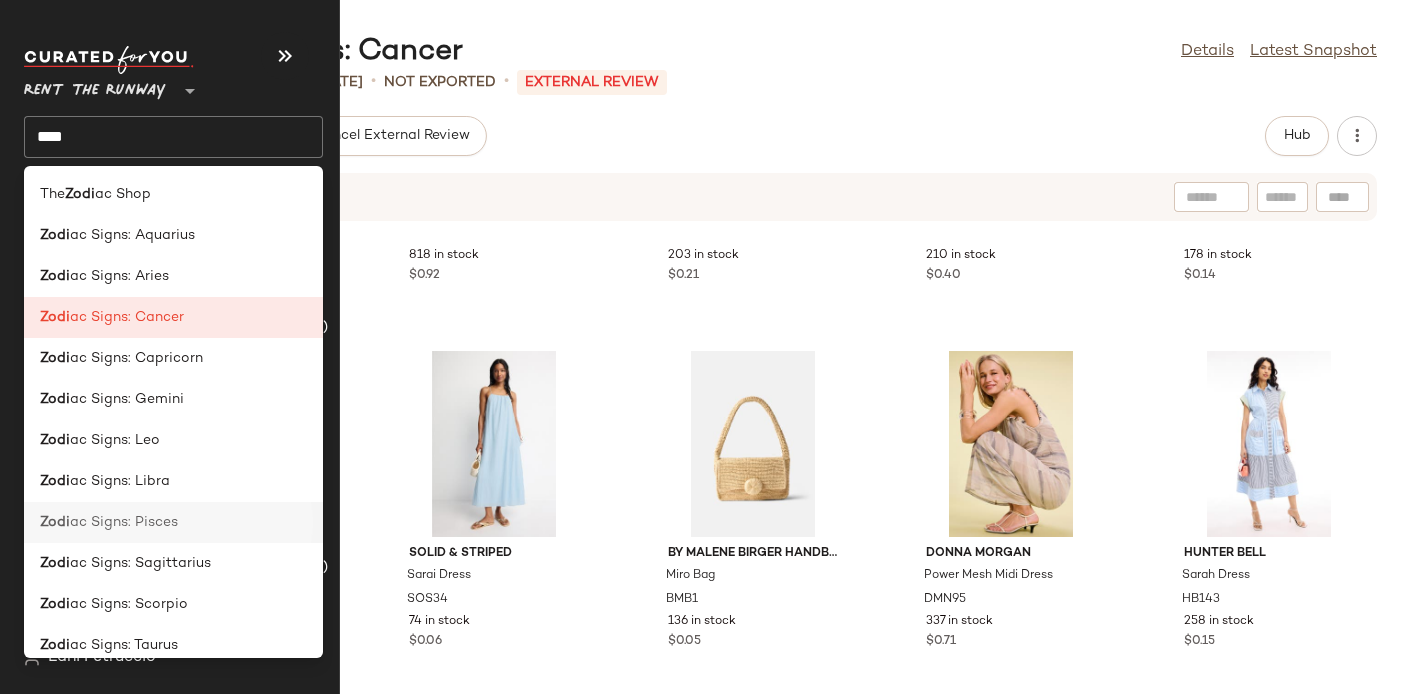 click on "ac Signs: Pisces" at bounding box center [124, 522] 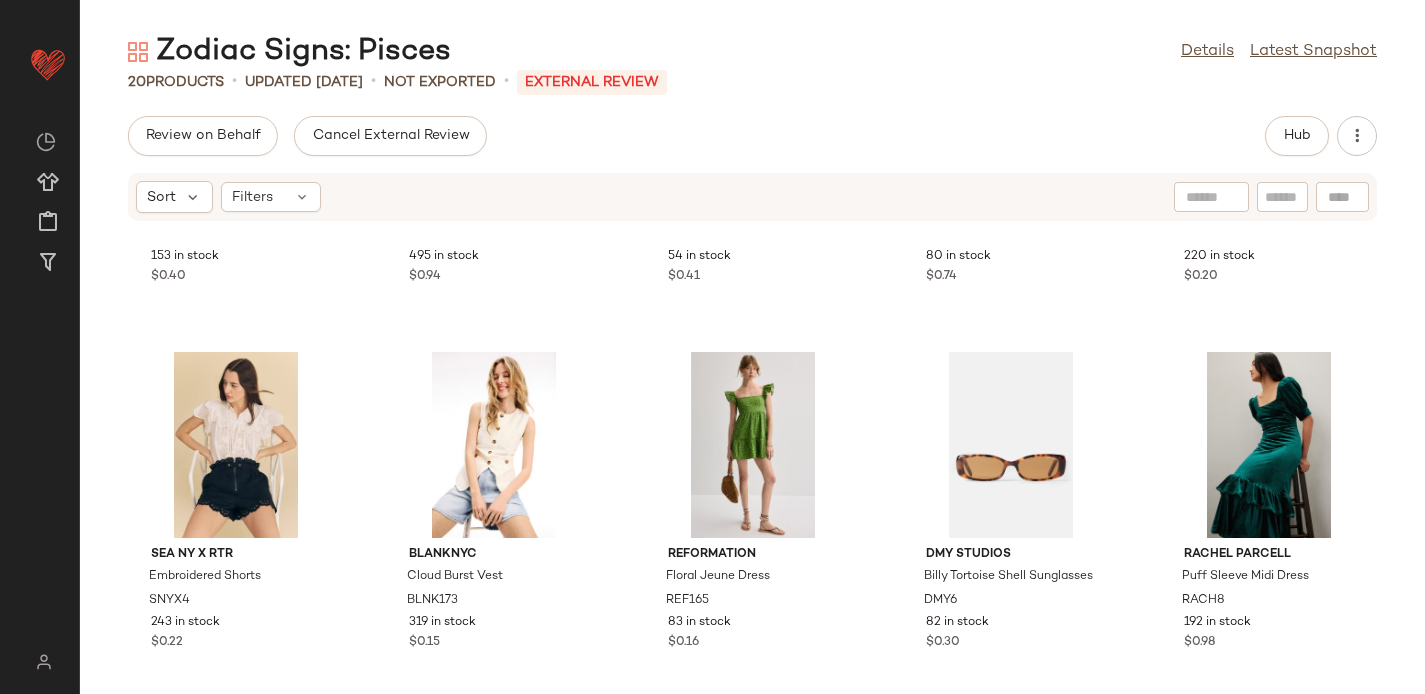 scroll, scrollTop: 1020, scrollLeft: 0, axis: vertical 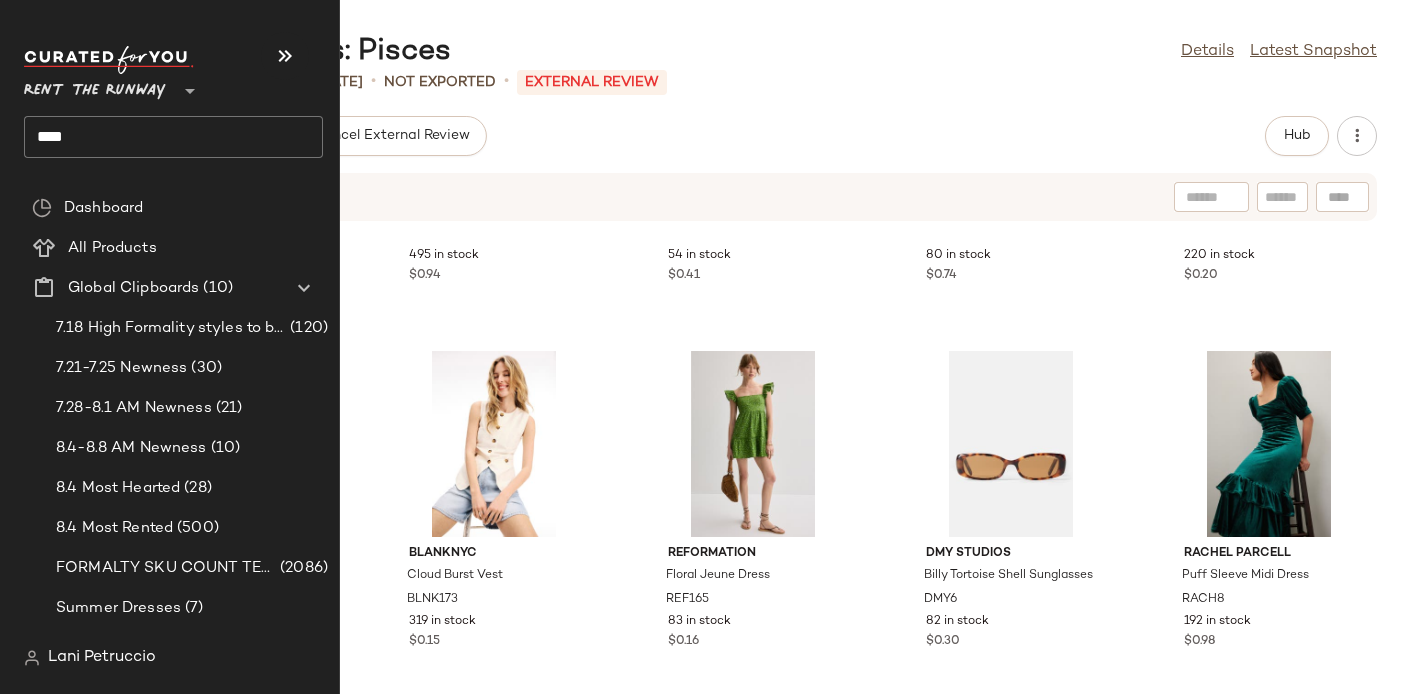 click on "****" 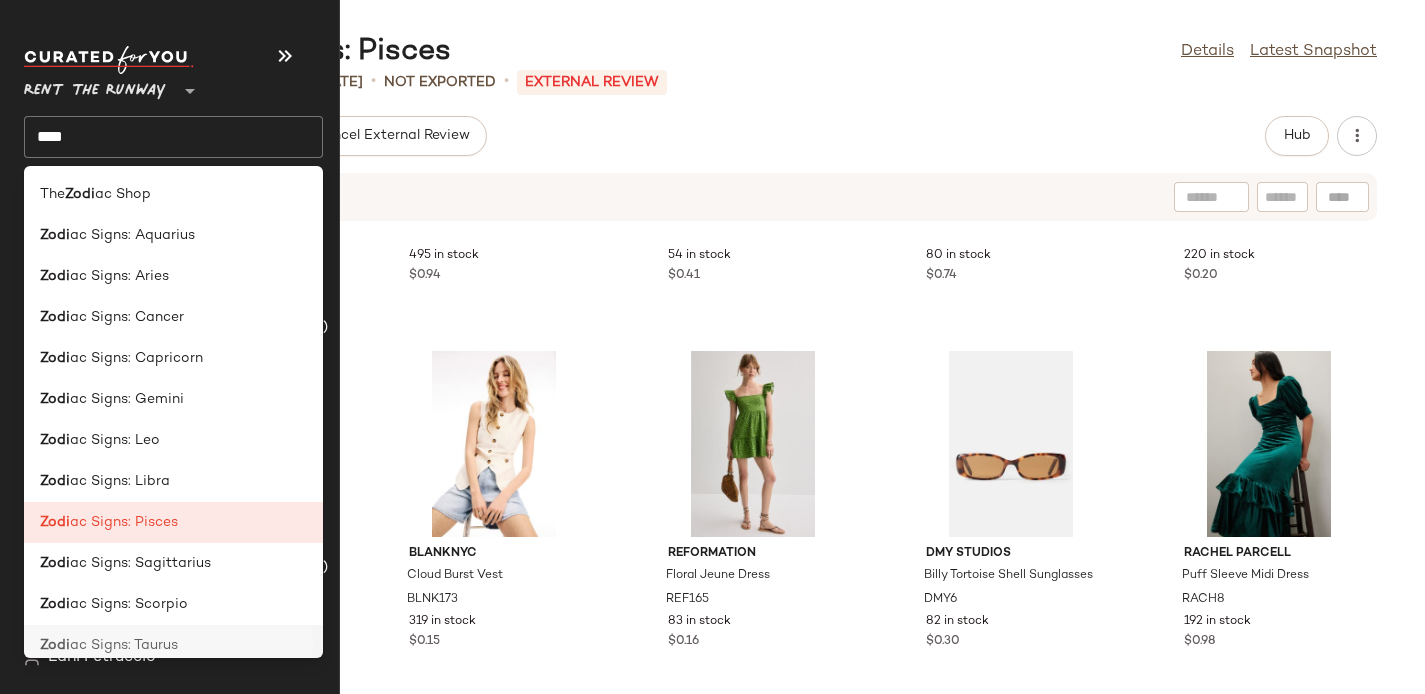 click on "Zodi ac Signs: Taurus" 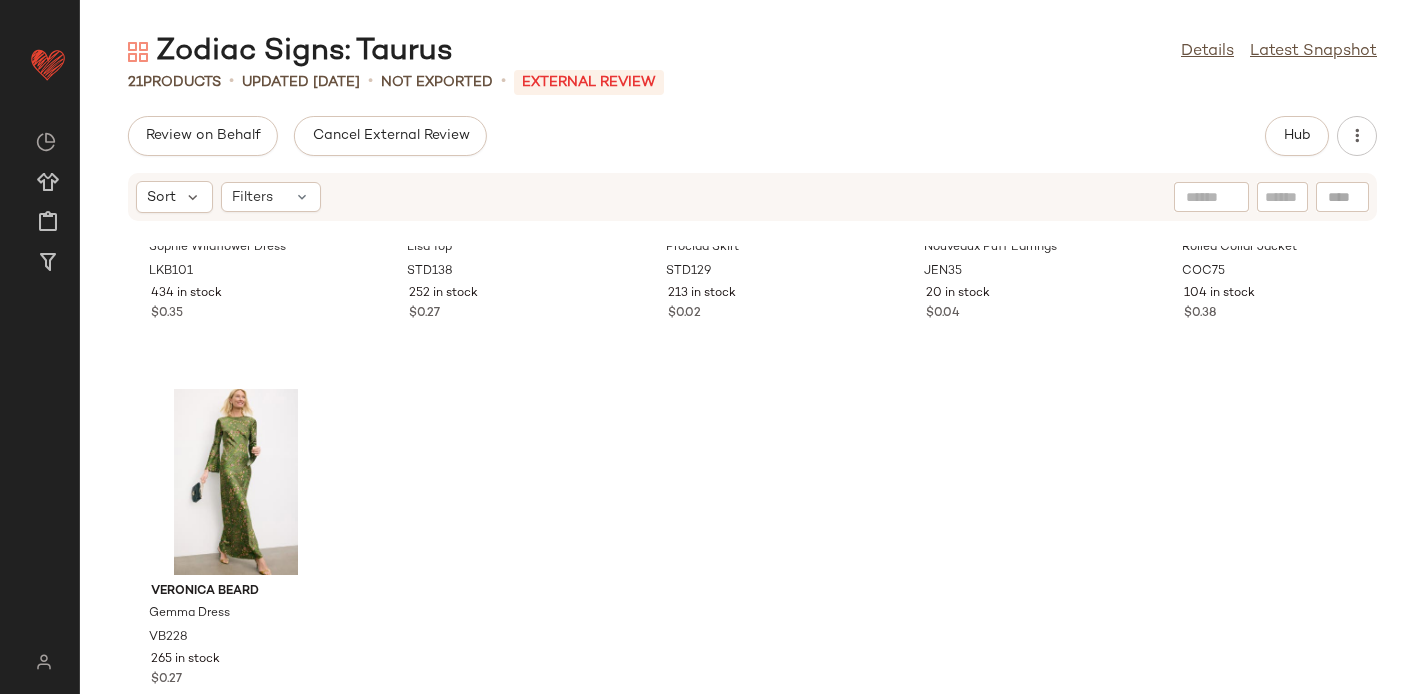 scroll, scrollTop: 1386, scrollLeft: 0, axis: vertical 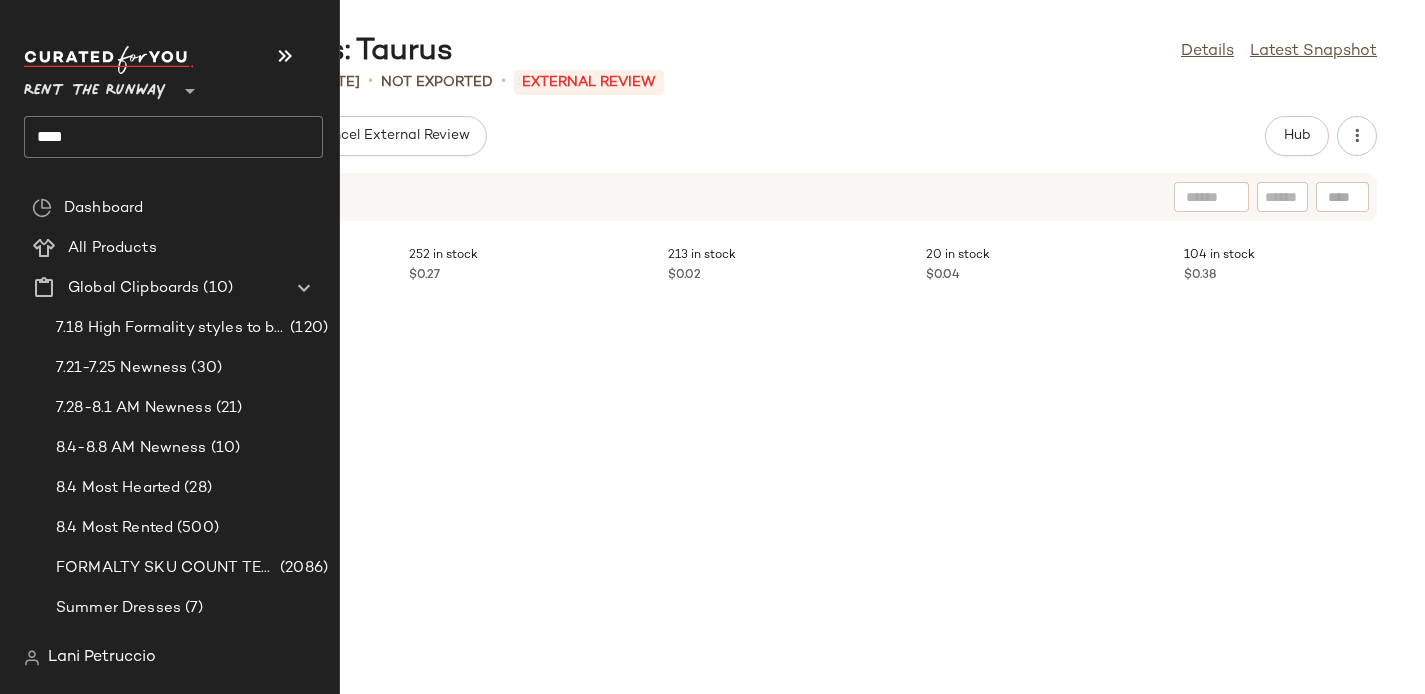 click on "****" 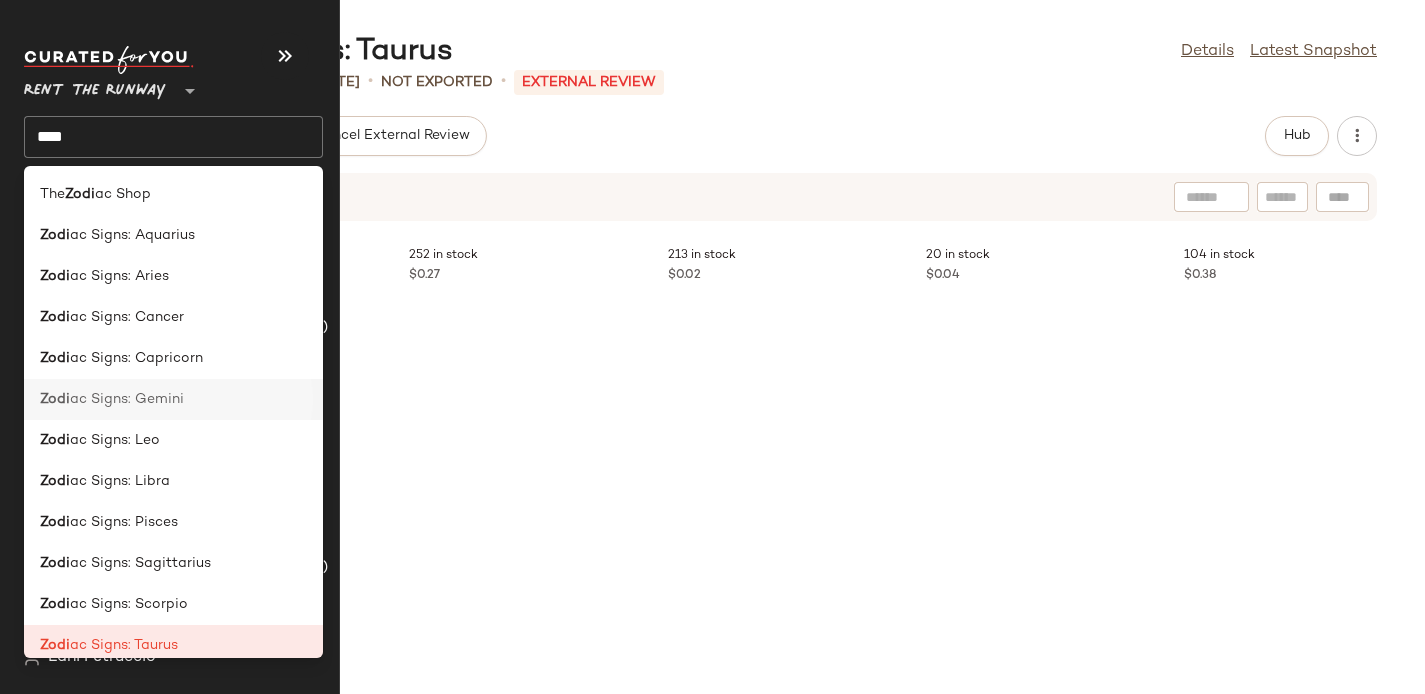 click on "ac Signs: Gemini" at bounding box center [127, 399] 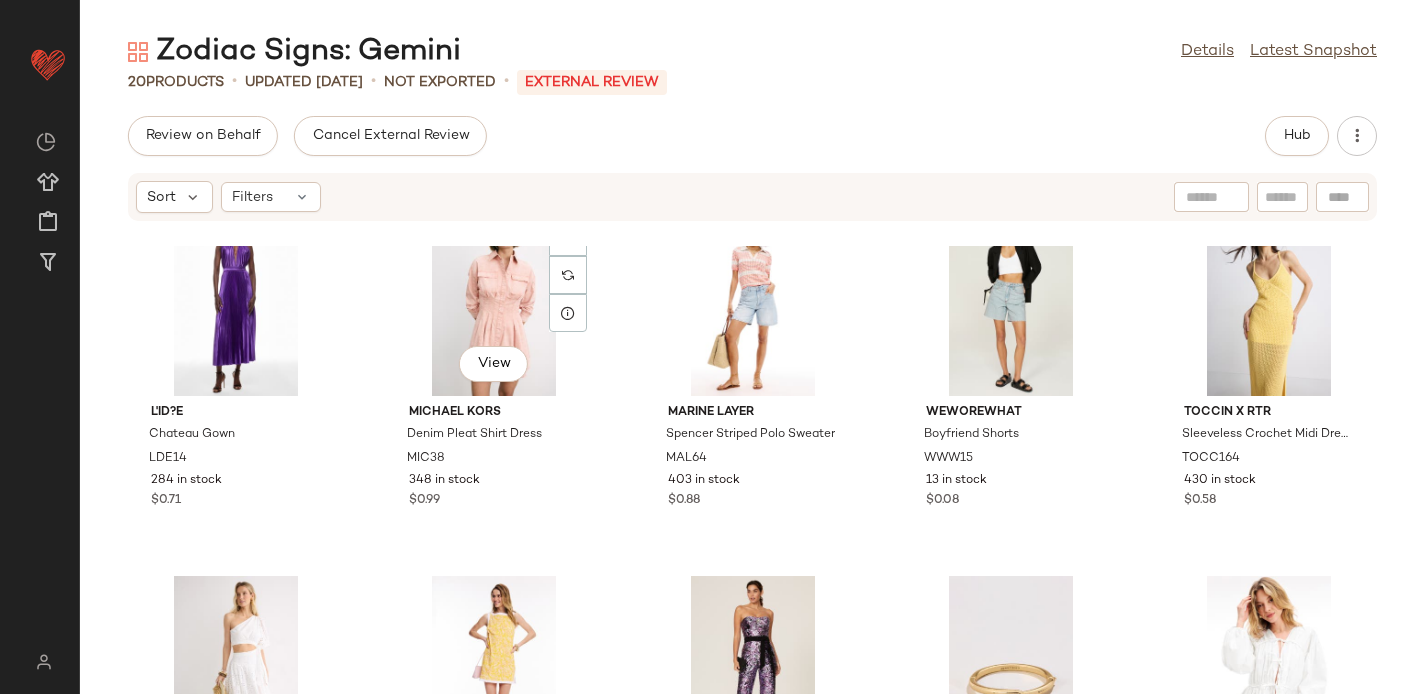 scroll, scrollTop: 1020, scrollLeft: 0, axis: vertical 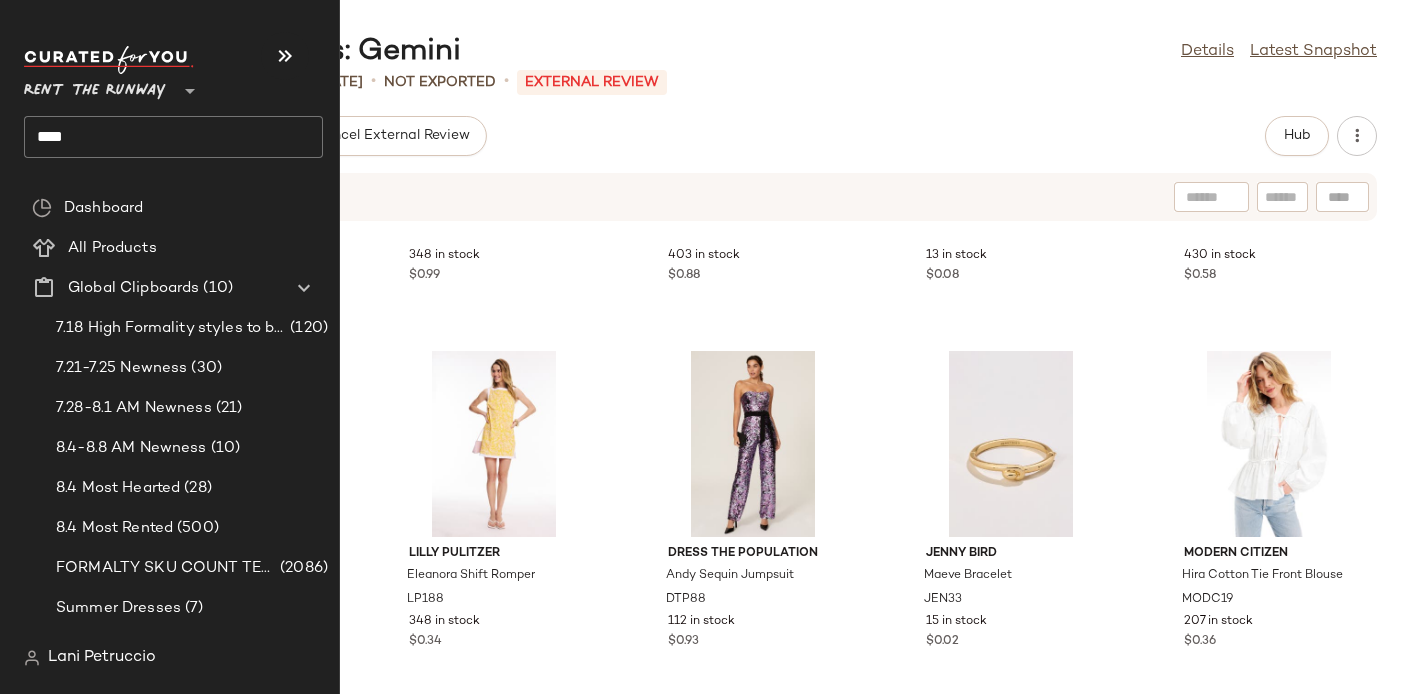 click on "****" 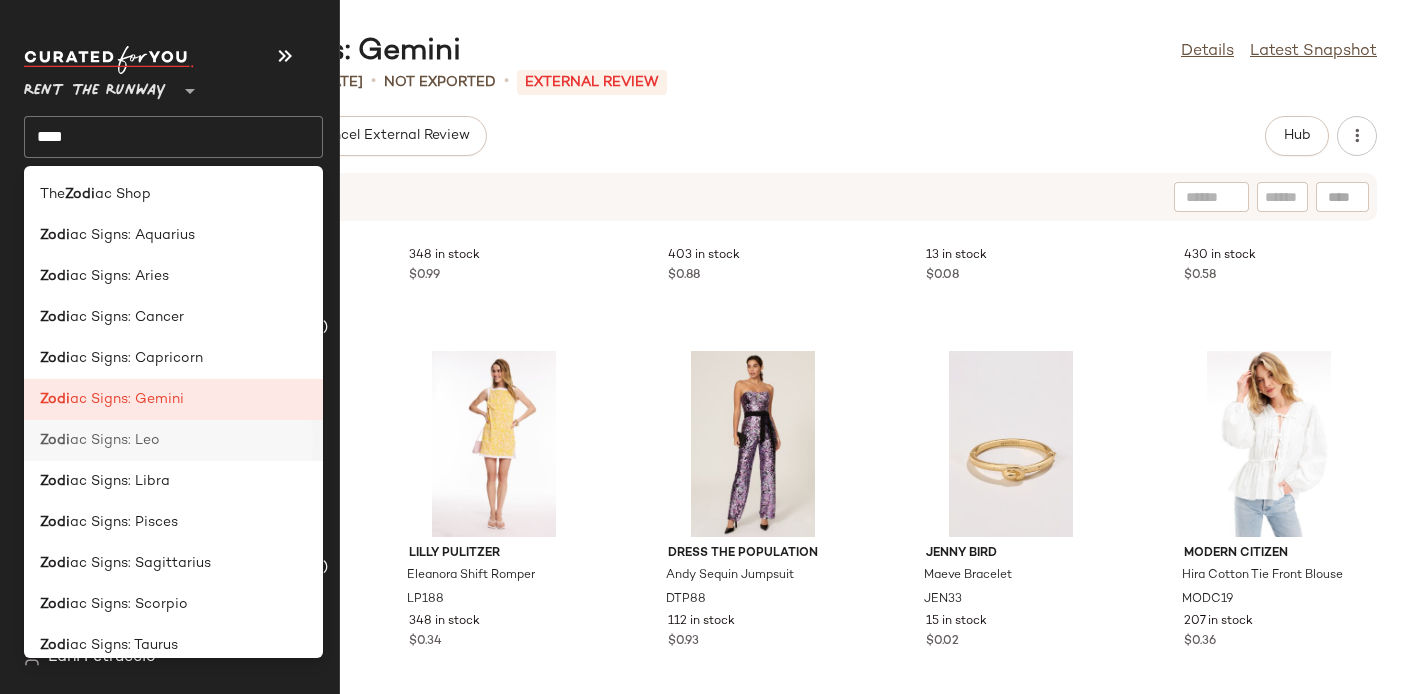 click on "ac Signs: Leo" at bounding box center (115, 440) 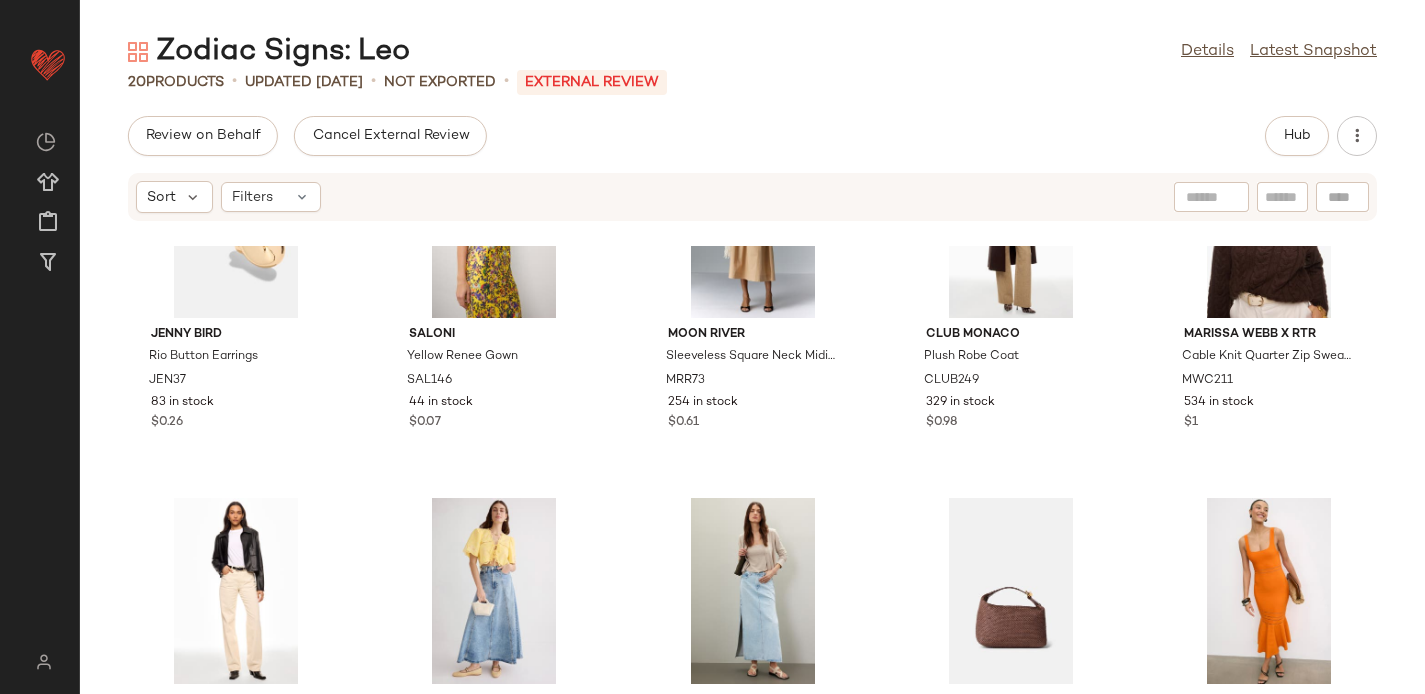 scroll, scrollTop: 1020, scrollLeft: 0, axis: vertical 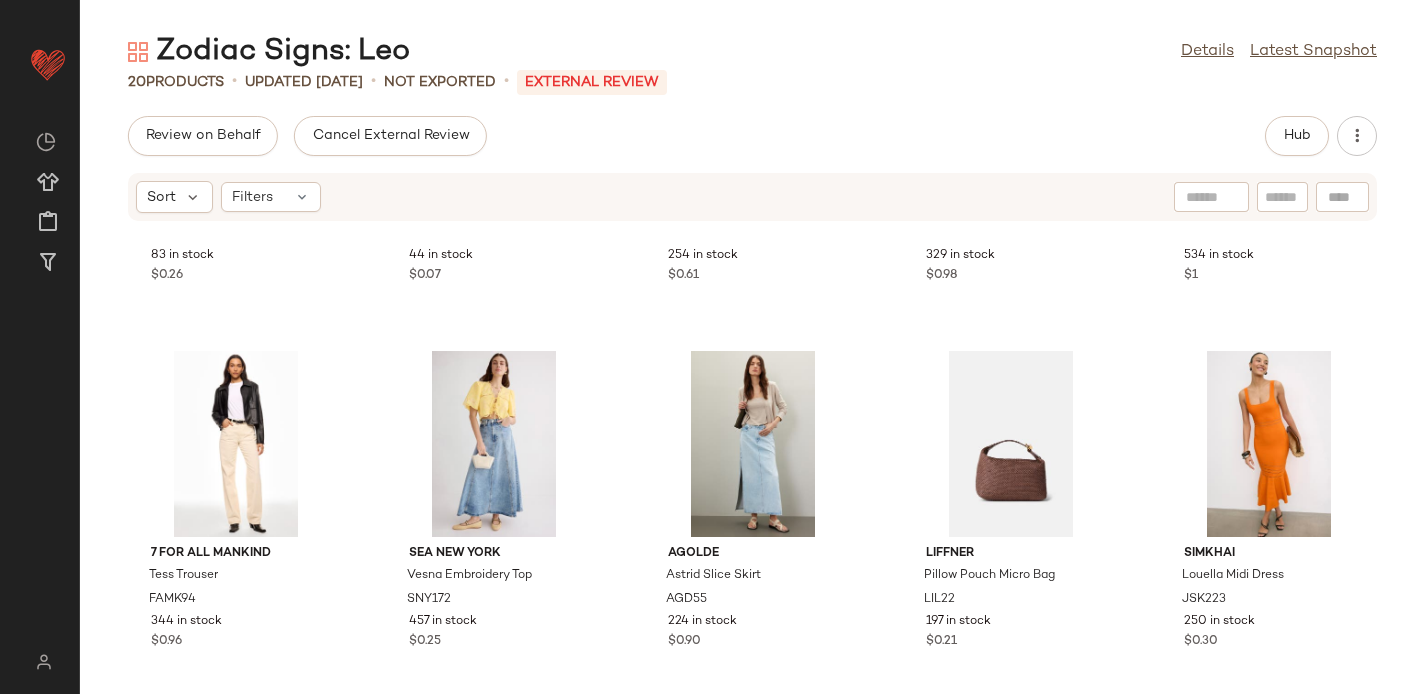 click on "Sort  Filters" at bounding box center (752, 197) 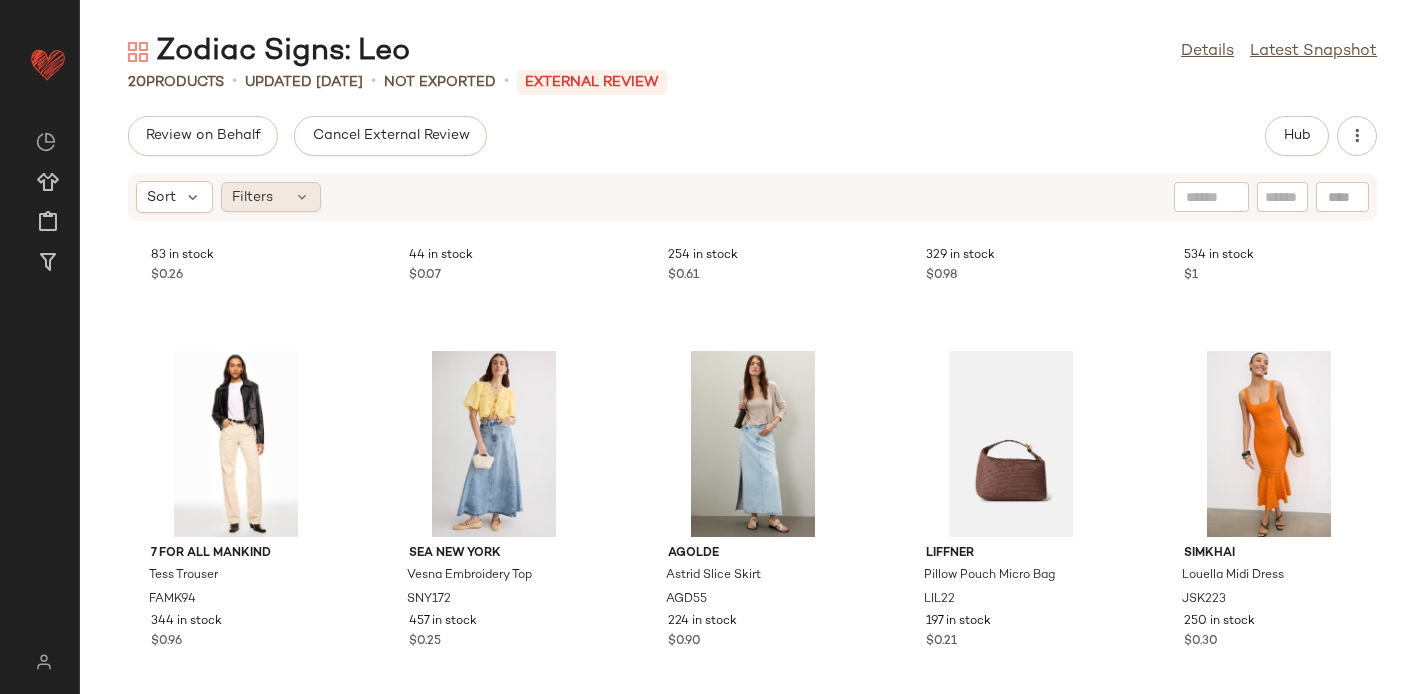 click on "Filters" 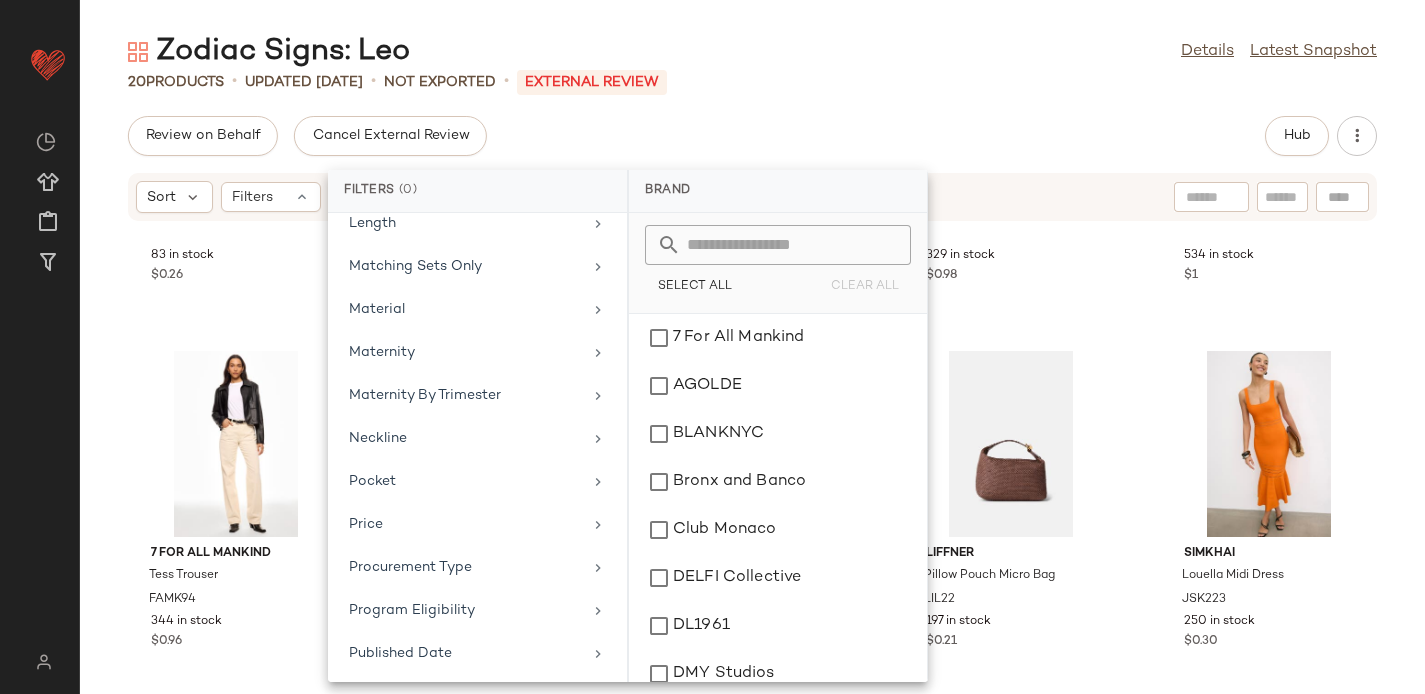 scroll, scrollTop: 1783, scrollLeft: 0, axis: vertical 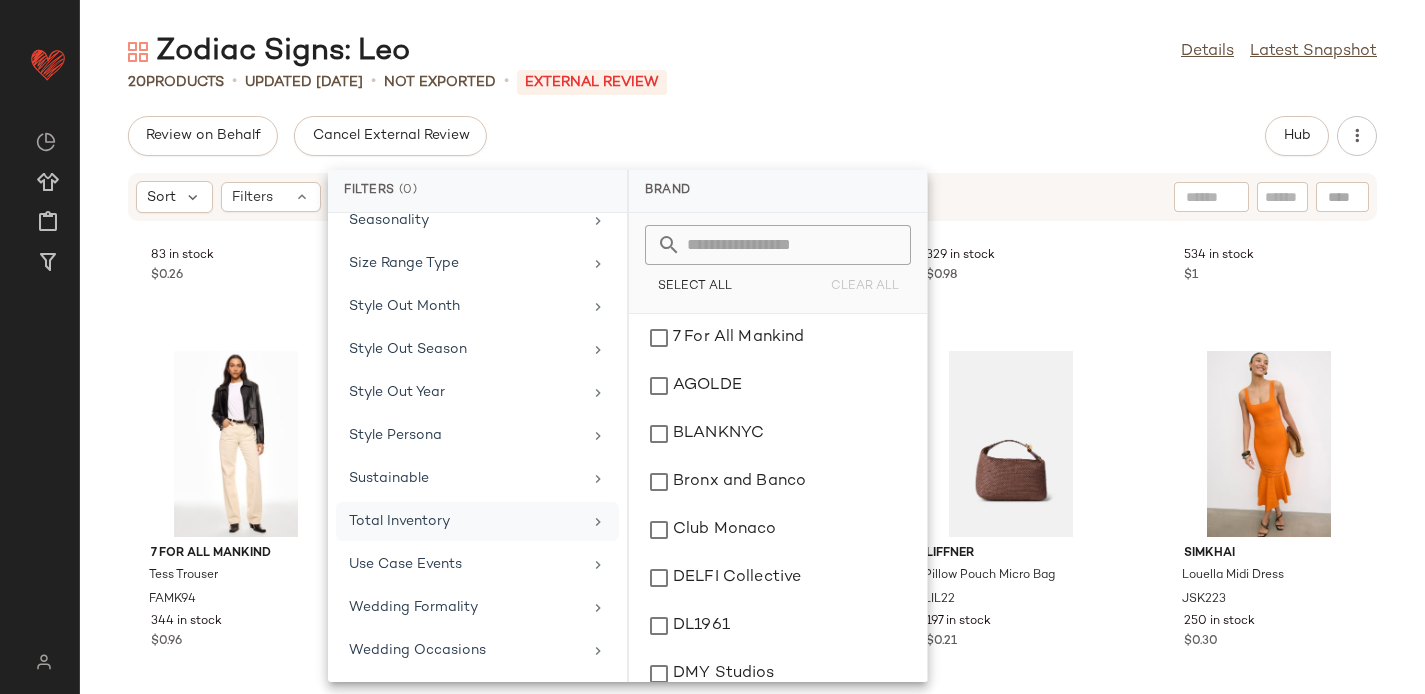 click on "Total Inventory" at bounding box center (465, 521) 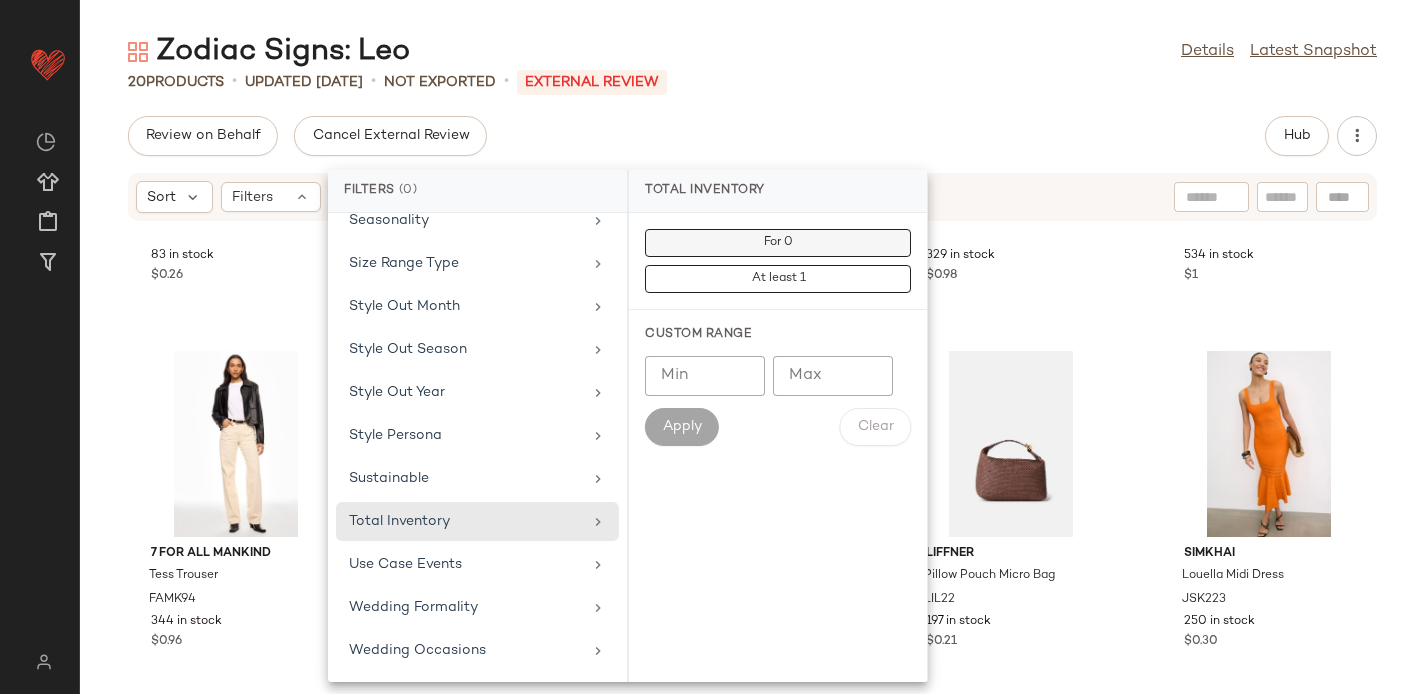 click on "For 0" 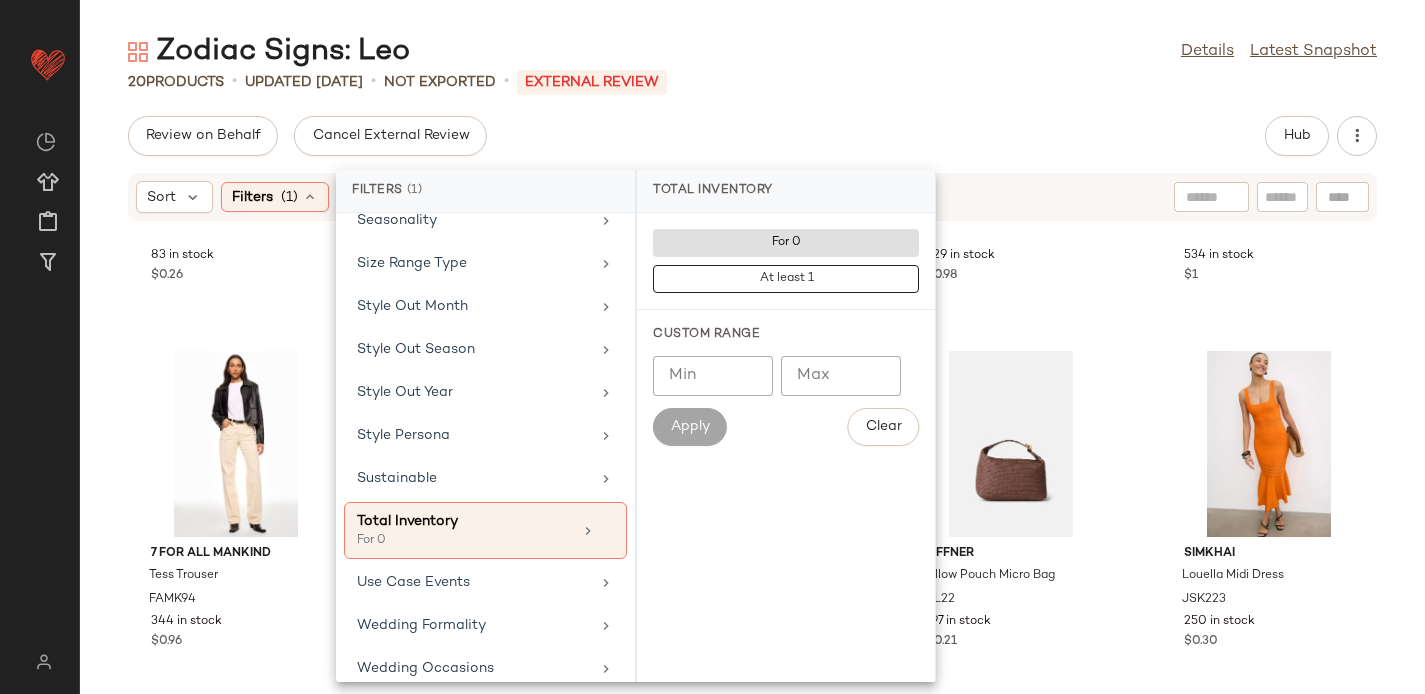 click on "20   Products   •   updated Apr 22nd  •   Not Exported   •  External REVIEW" 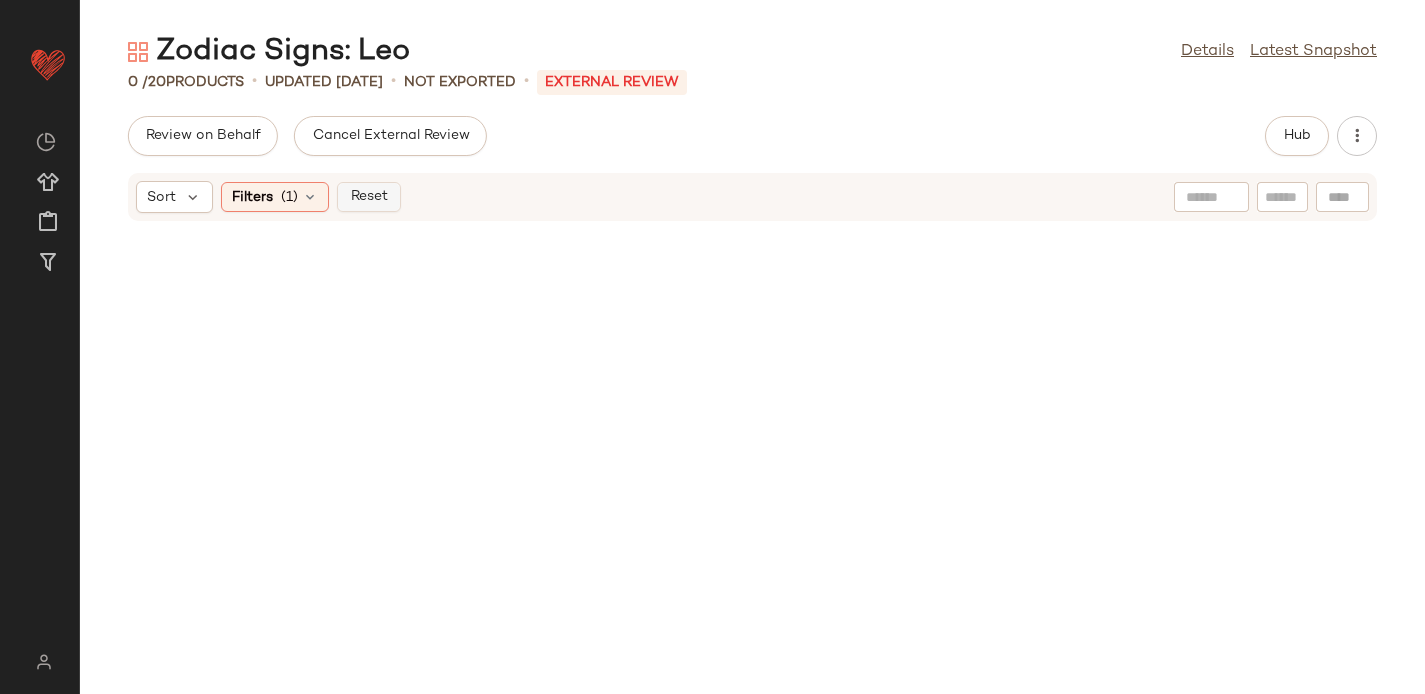click on "Reset" 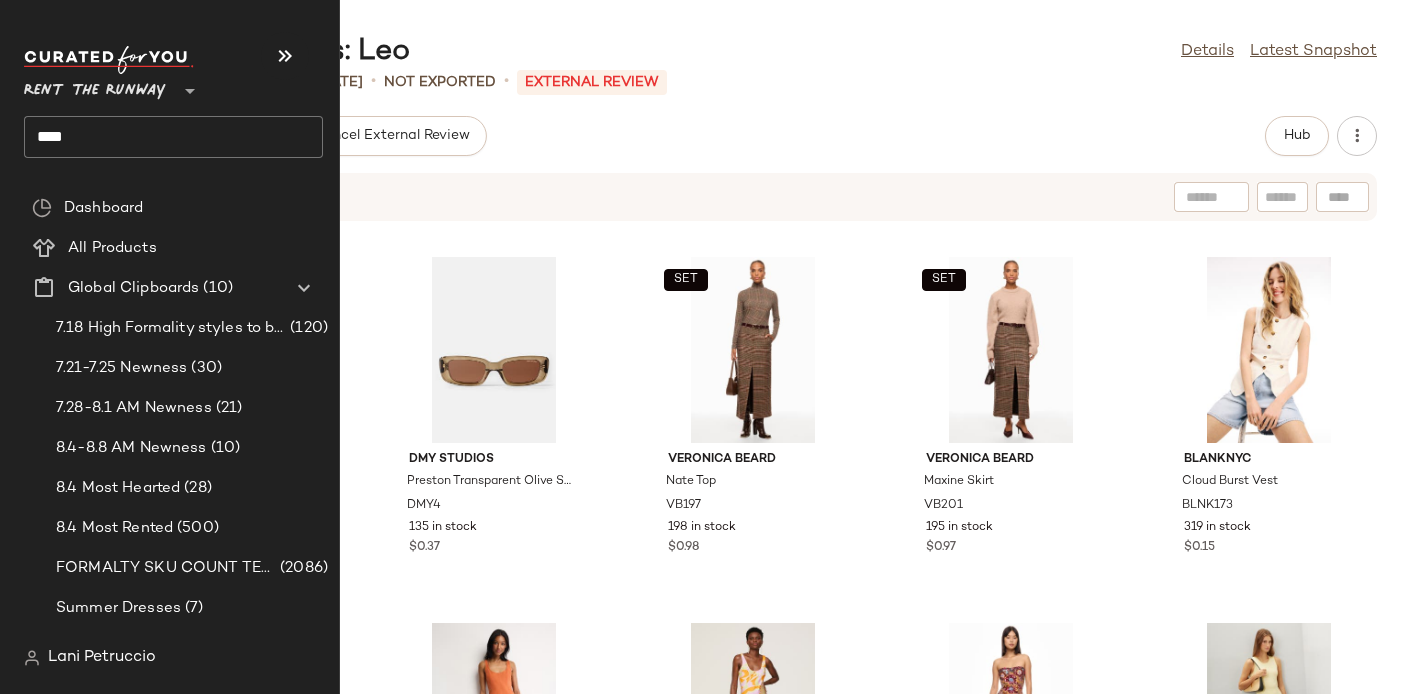 click on "****" 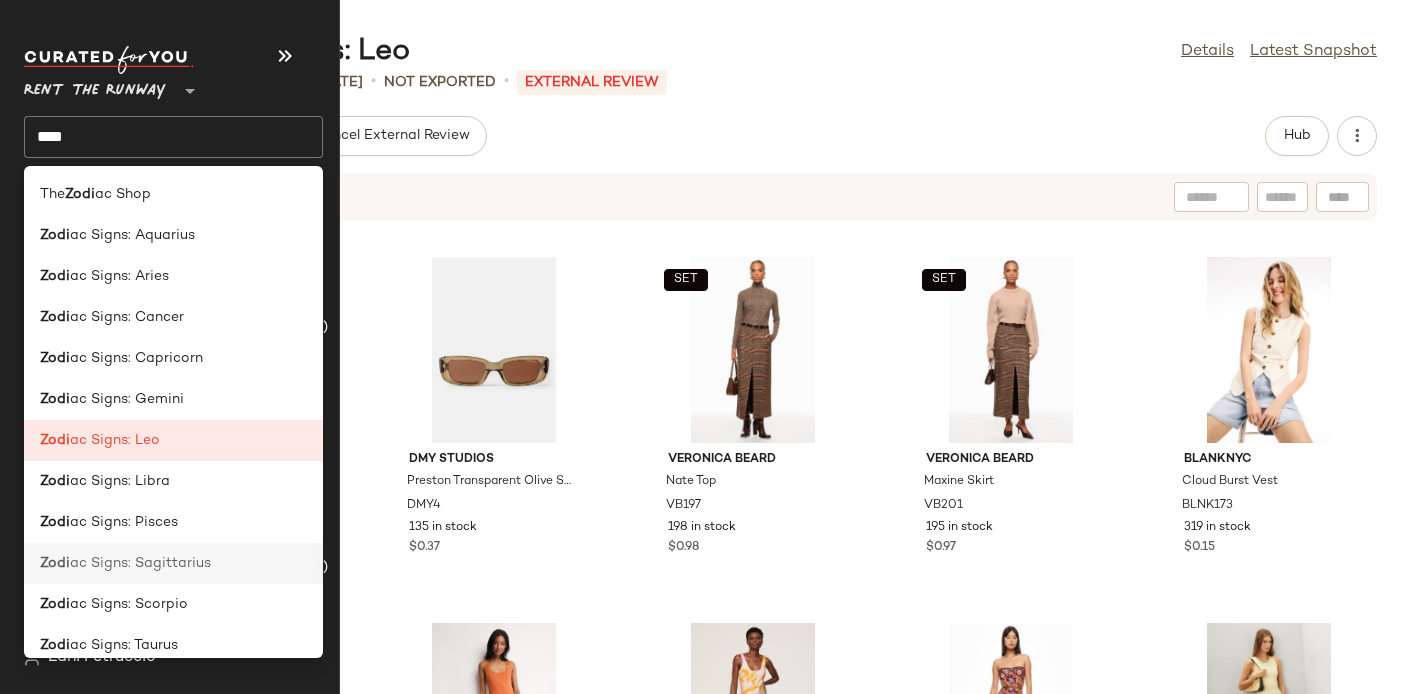 click on "ac Signs: Sagittarius" at bounding box center [140, 563] 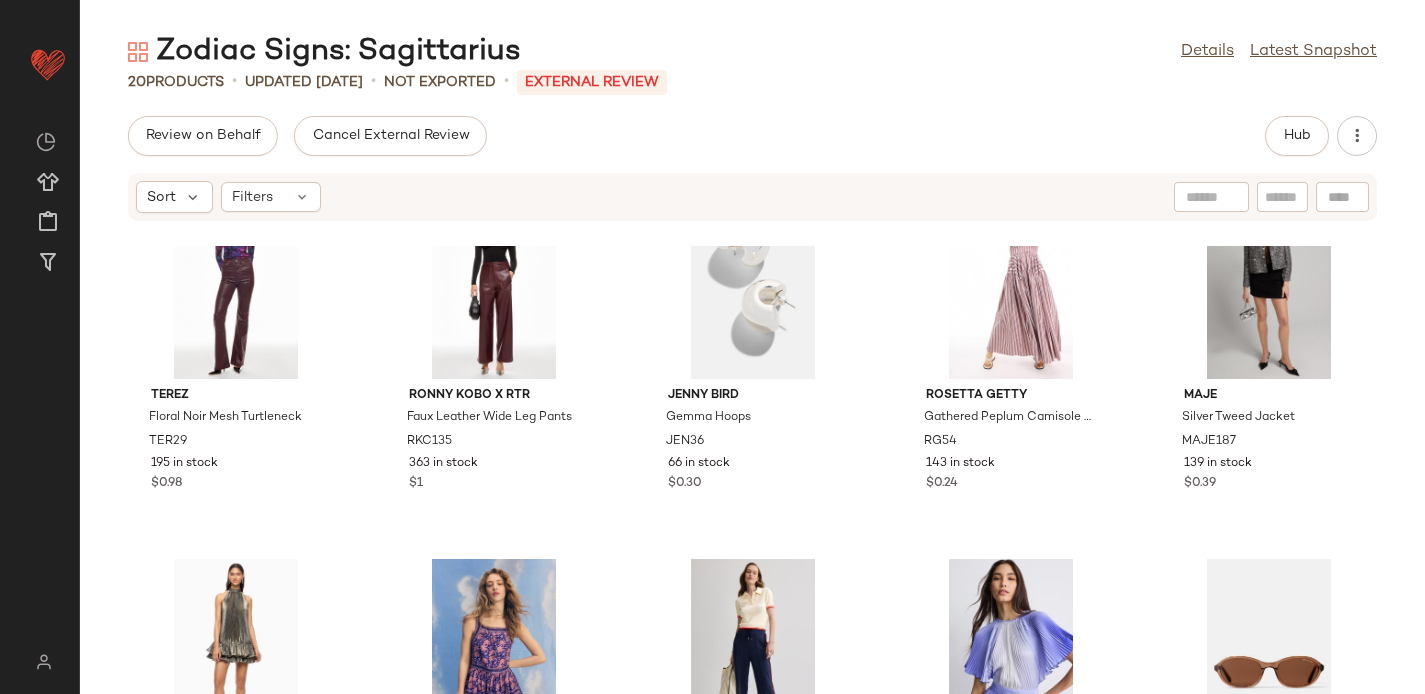 scroll, scrollTop: 0, scrollLeft: 0, axis: both 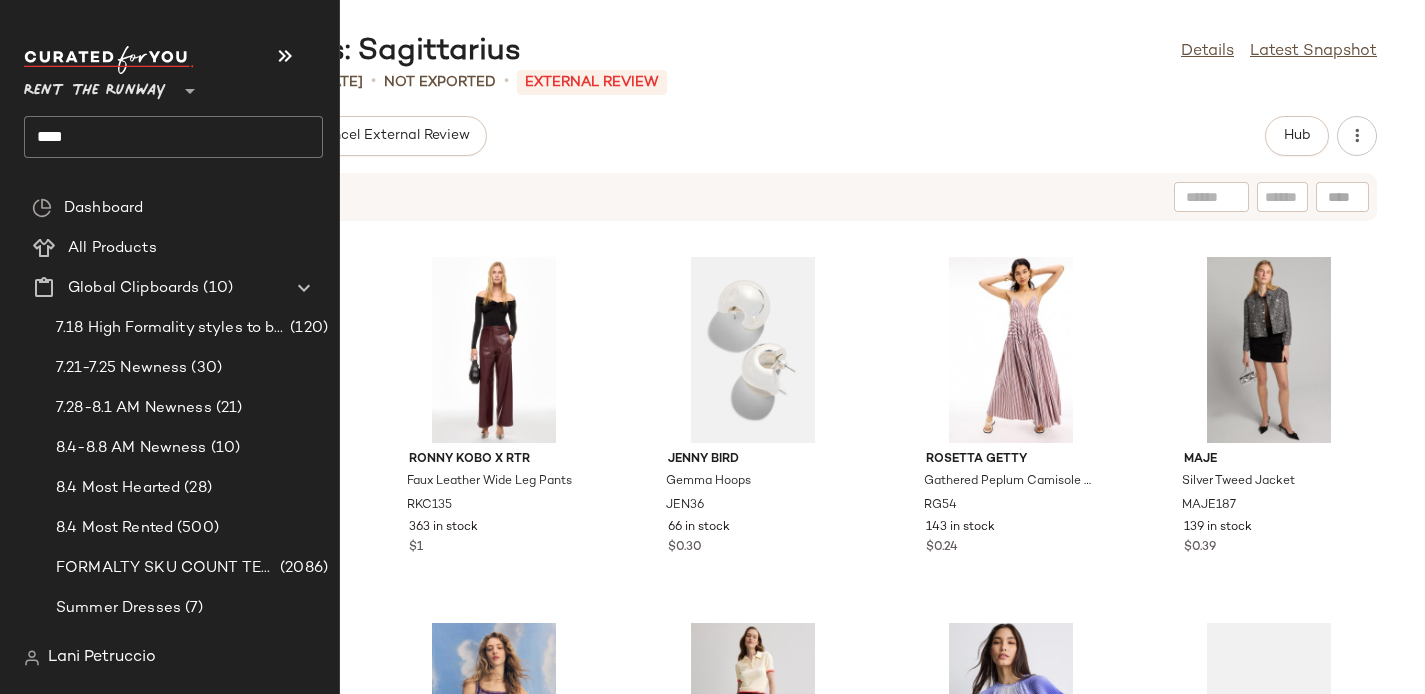 click on "****" 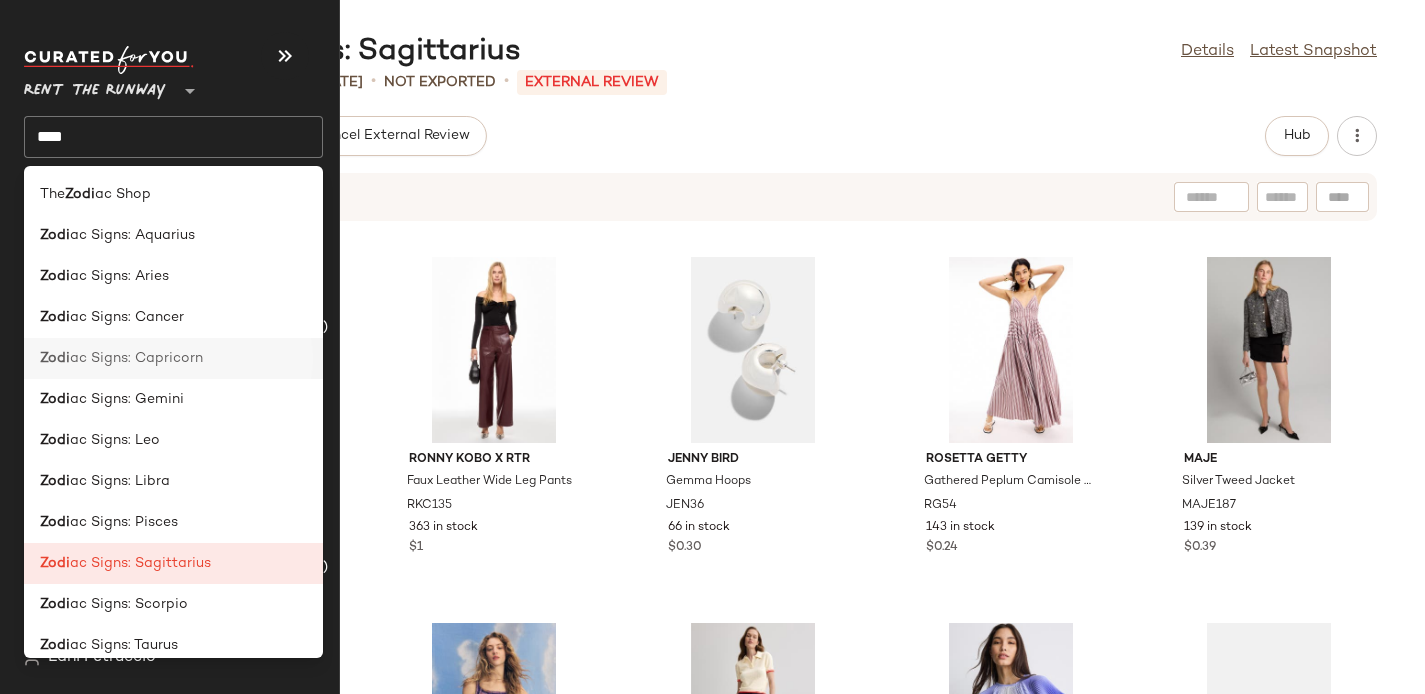 click on "ac Signs: Capricorn" at bounding box center (136, 358) 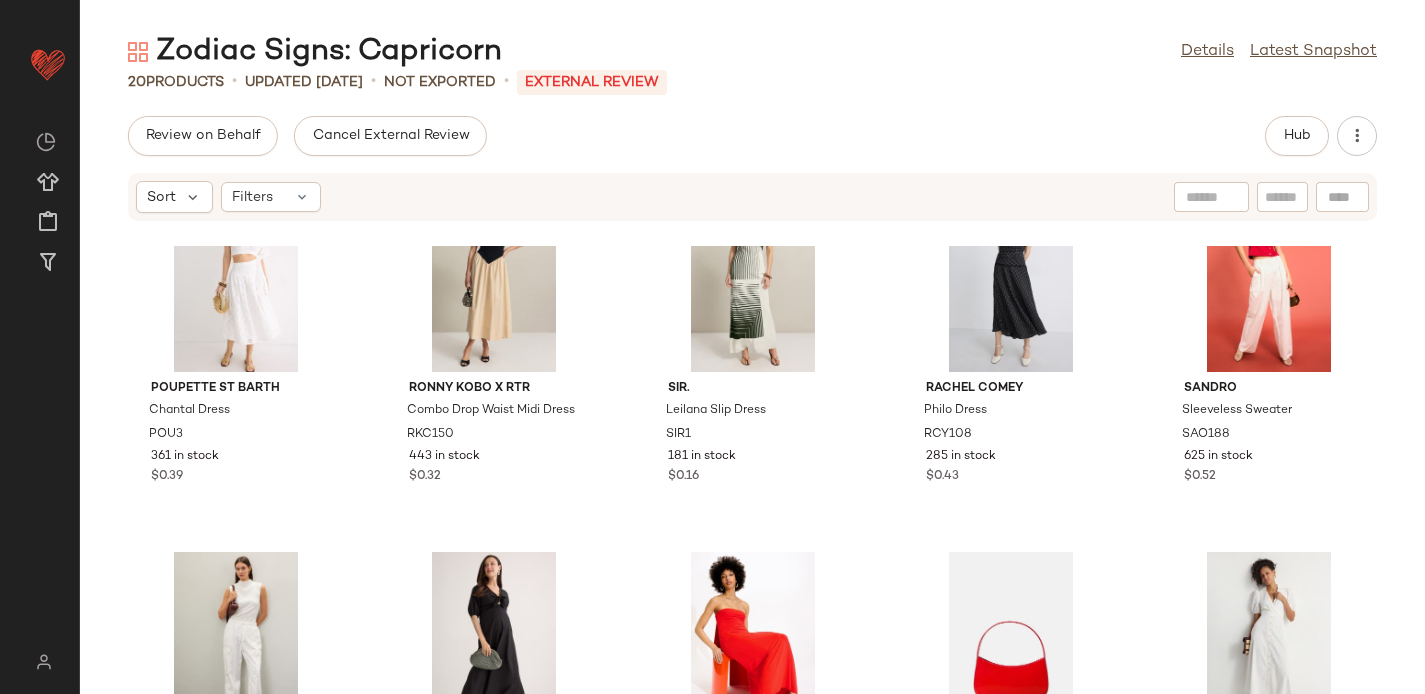 scroll, scrollTop: 1020, scrollLeft: 0, axis: vertical 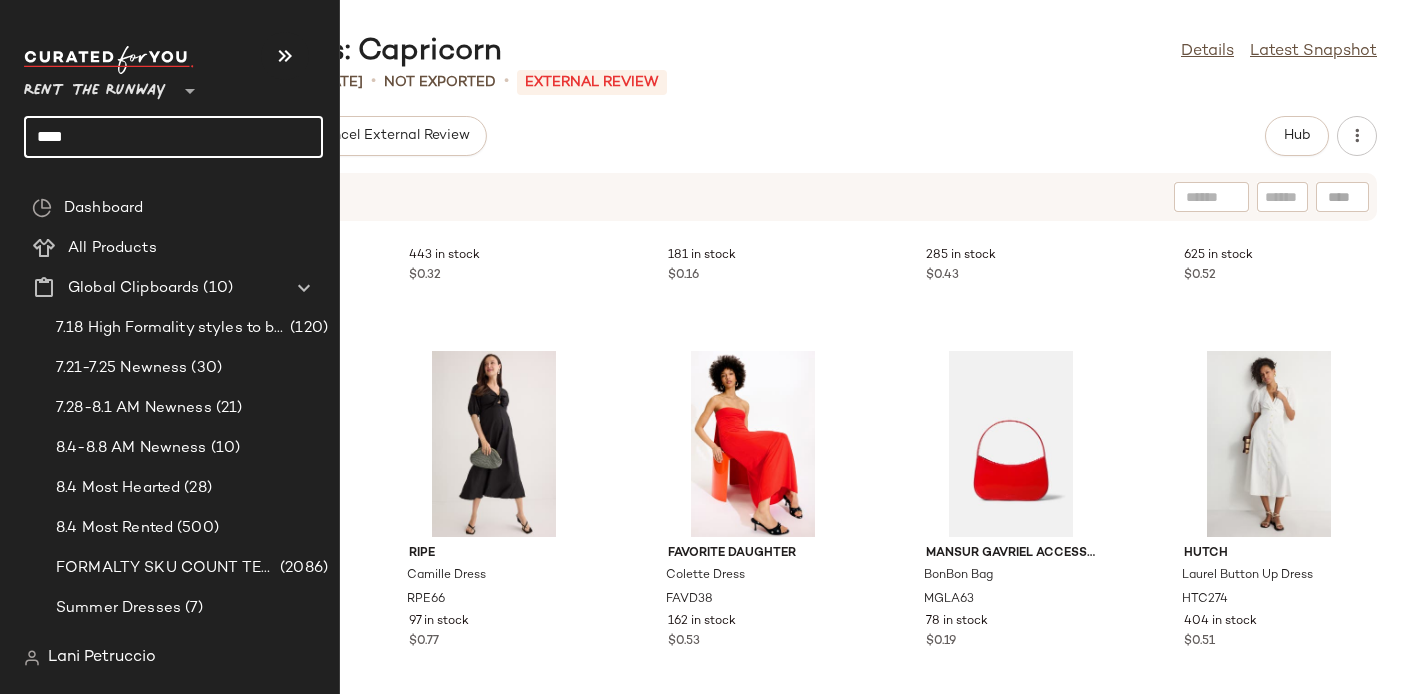 click on "****" 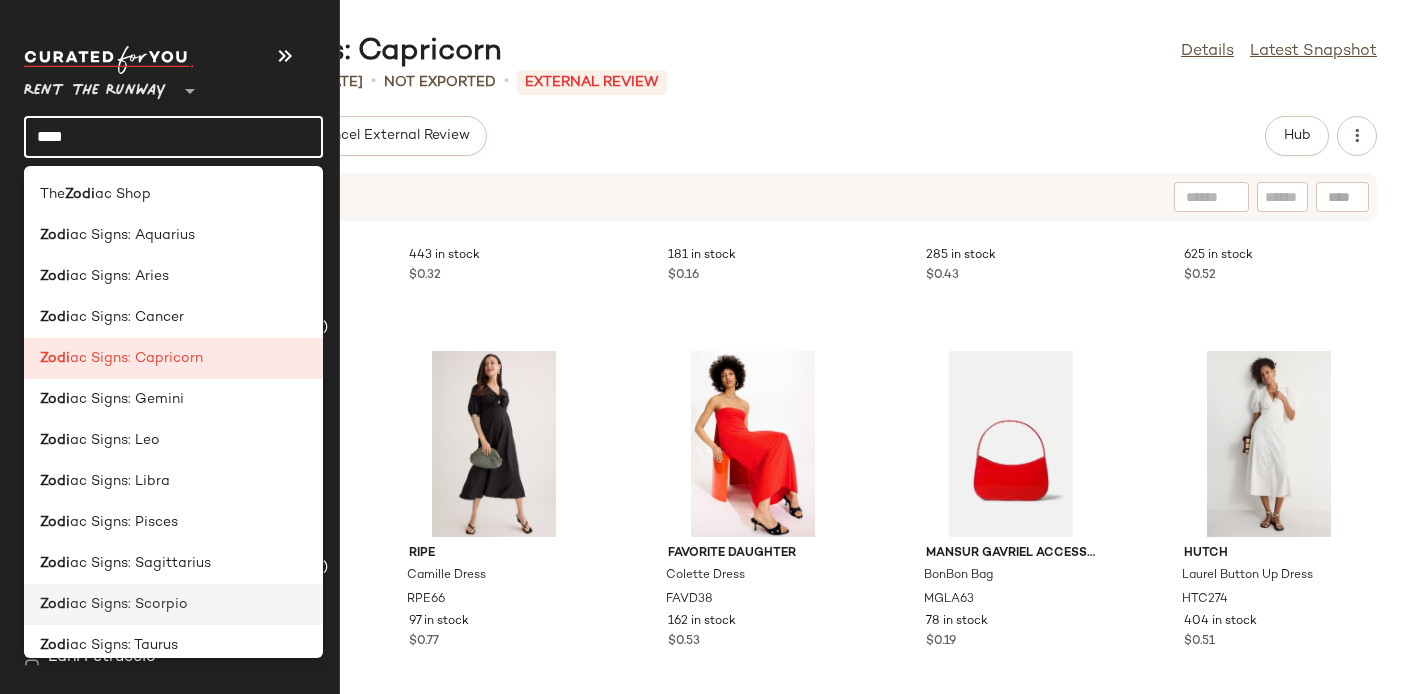 click on "ac Signs: Scorpio" at bounding box center [129, 604] 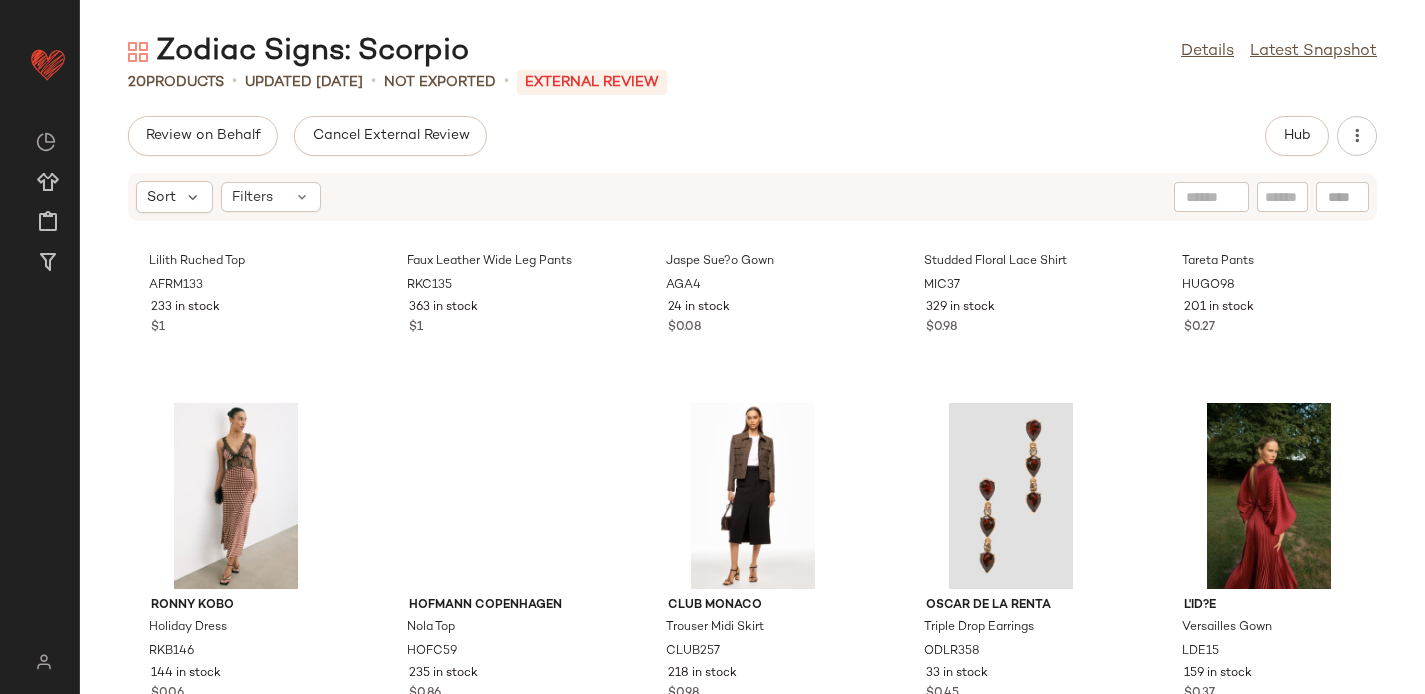 scroll, scrollTop: 1020, scrollLeft: 0, axis: vertical 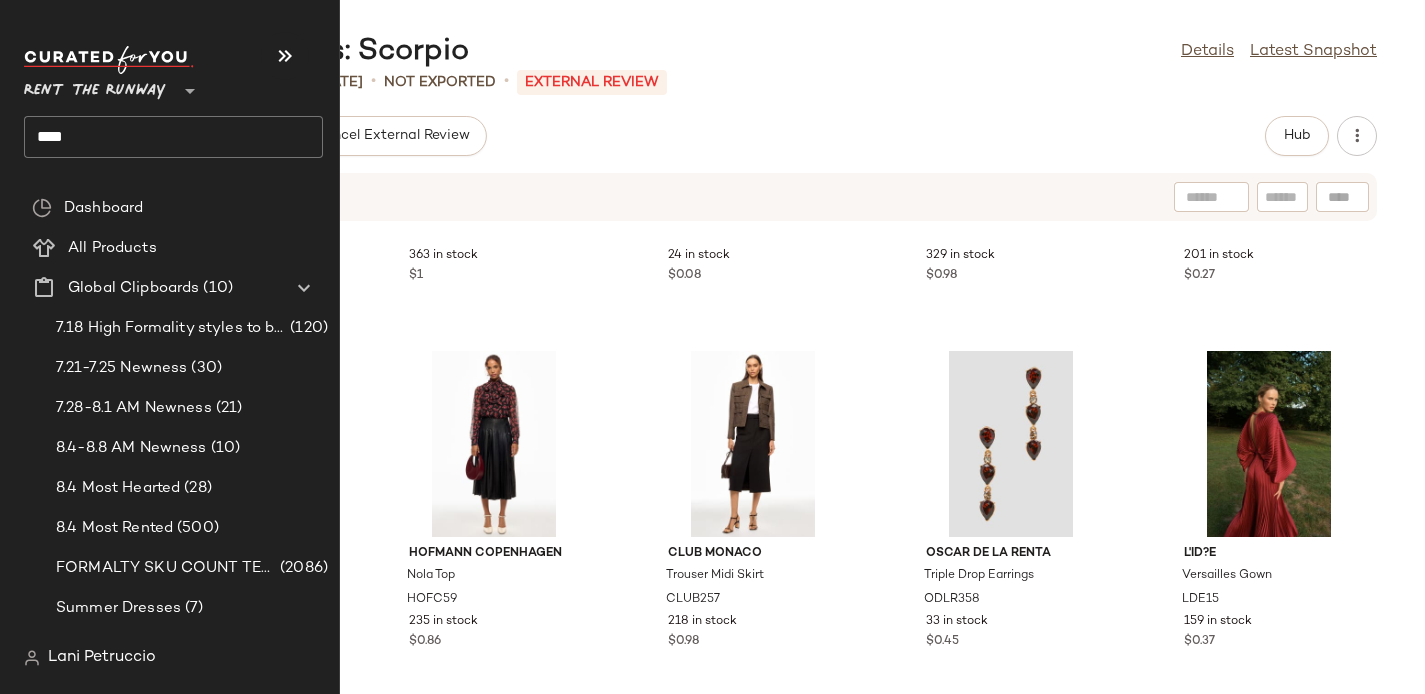 click on "****" 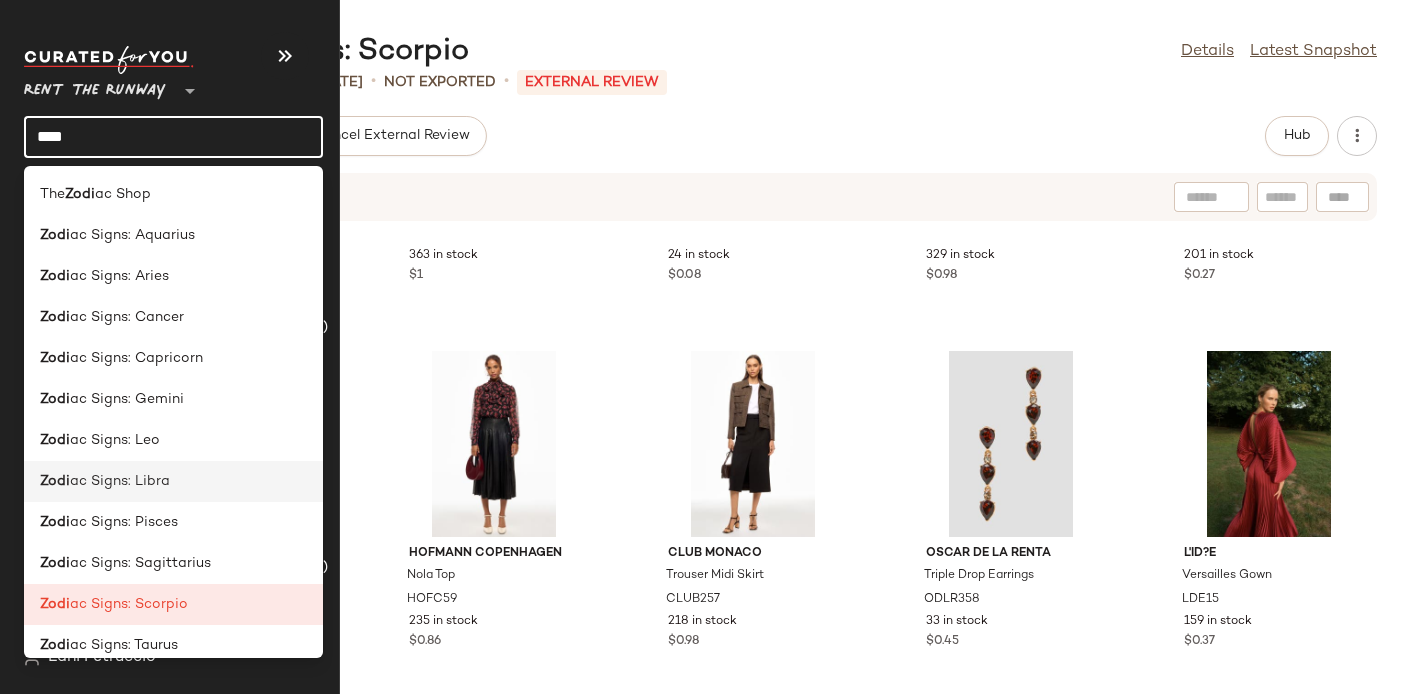 click on "ac Signs: Libra" at bounding box center [120, 481] 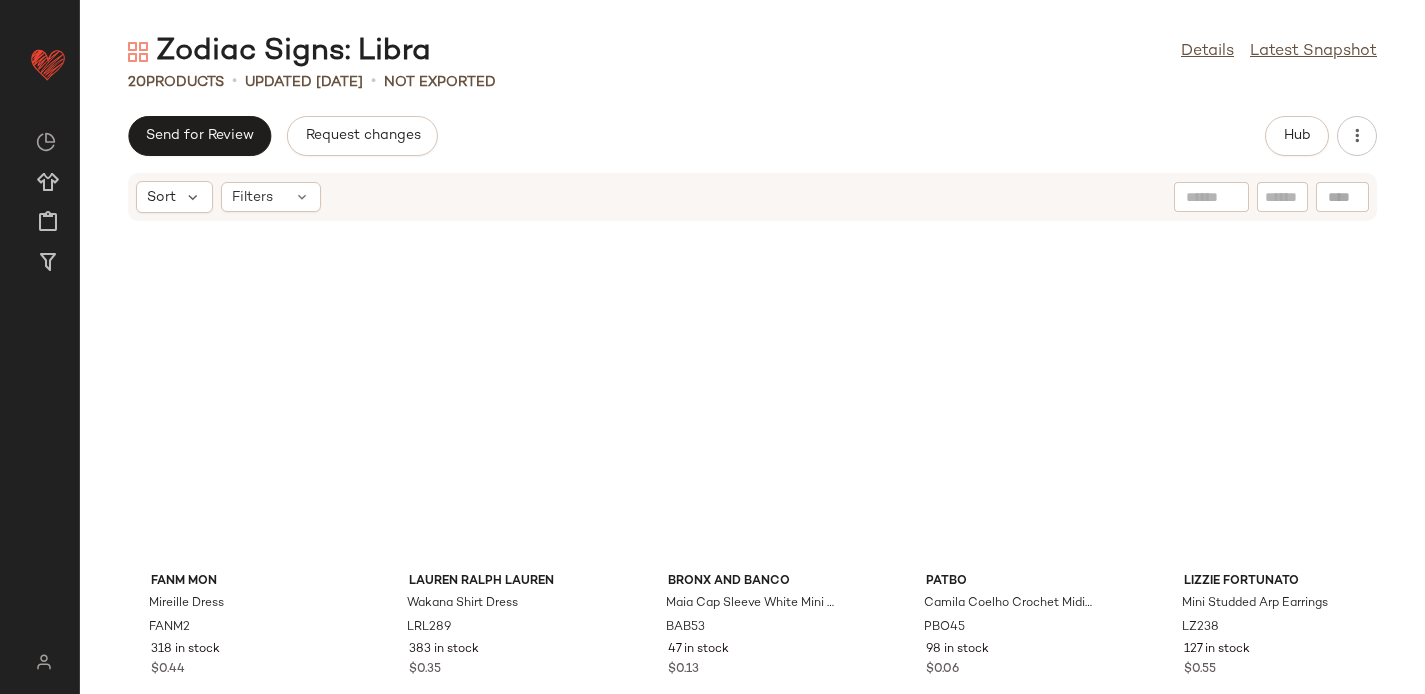 scroll, scrollTop: 0, scrollLeft: 0, axis: both 